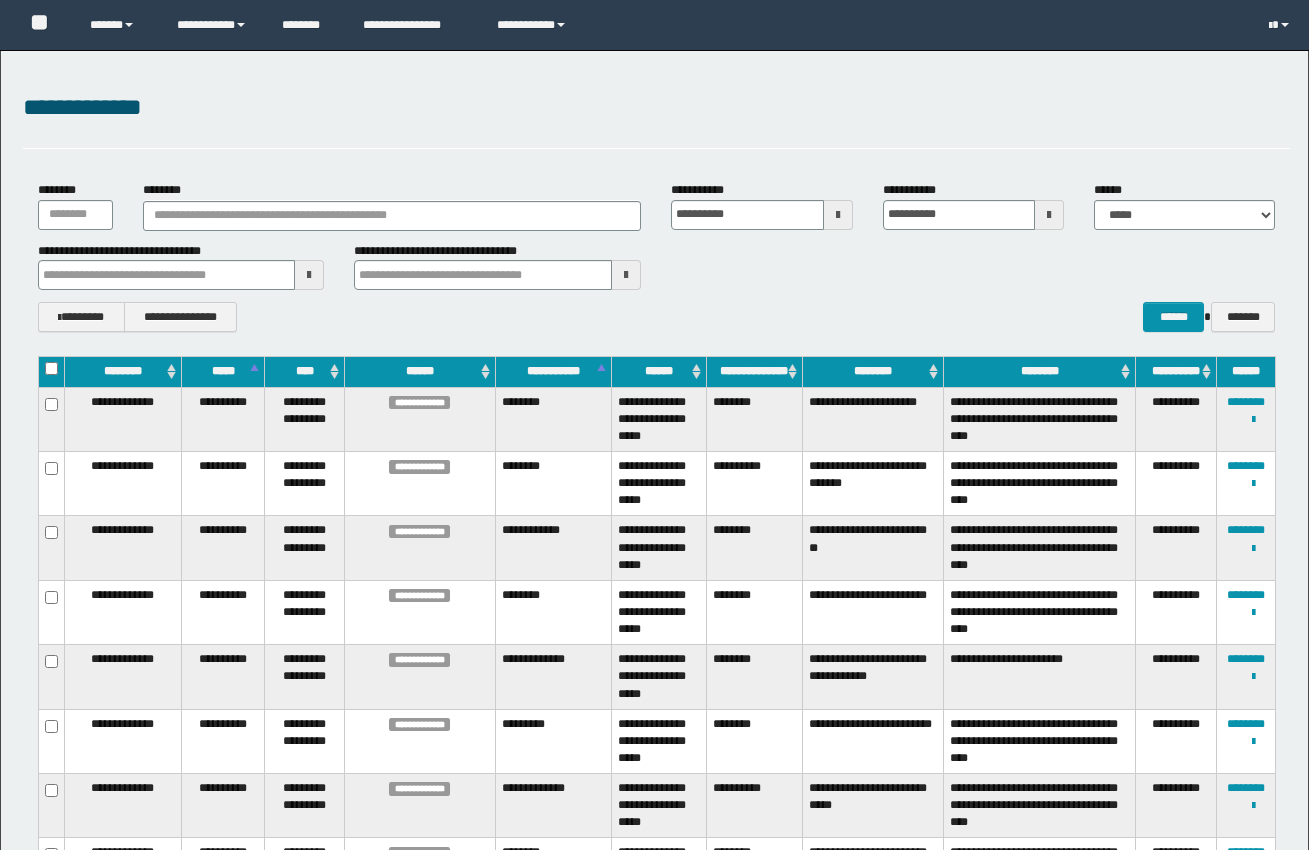 scroll, scrollTop: 208, scrollLeft: 0, axis: vertical 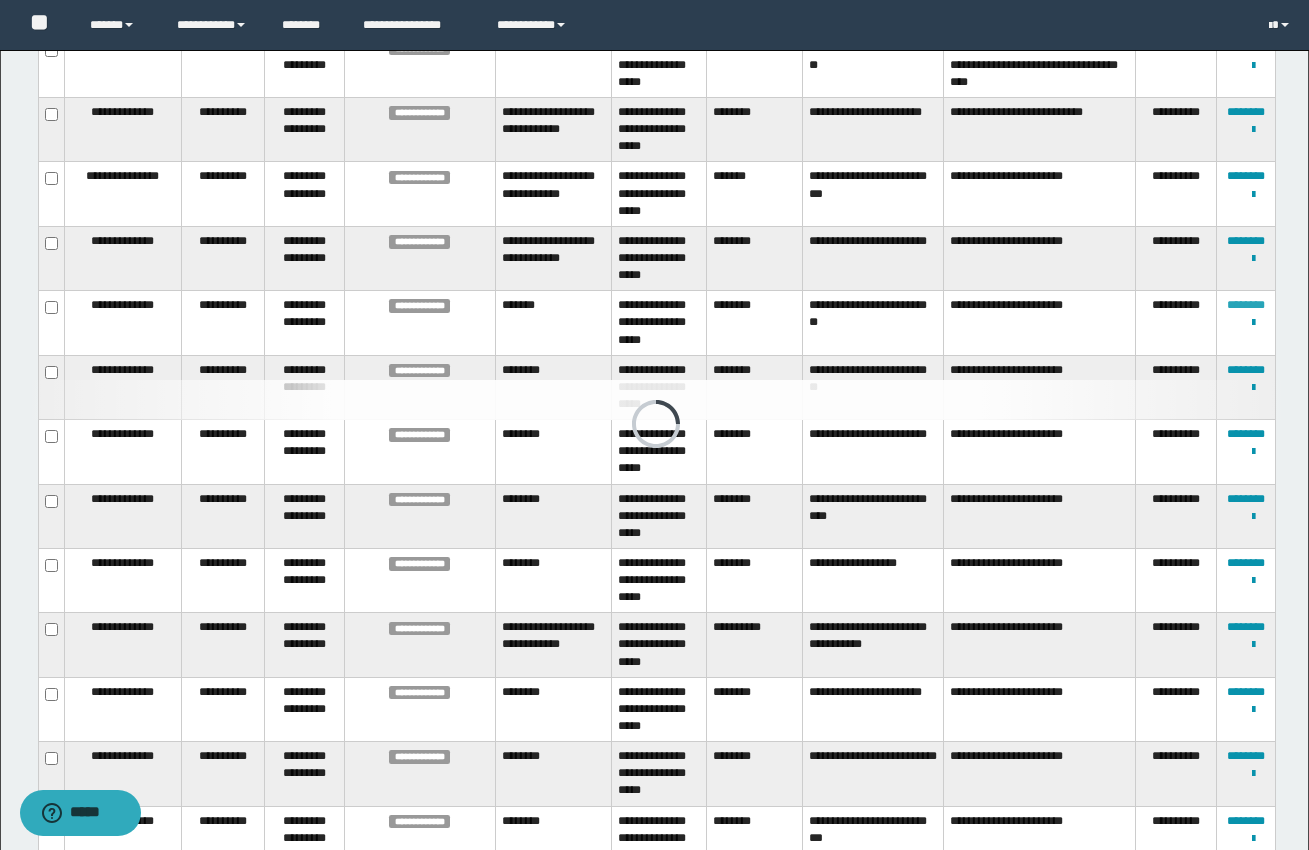 click on "********" at bounding box center [1246, 305] 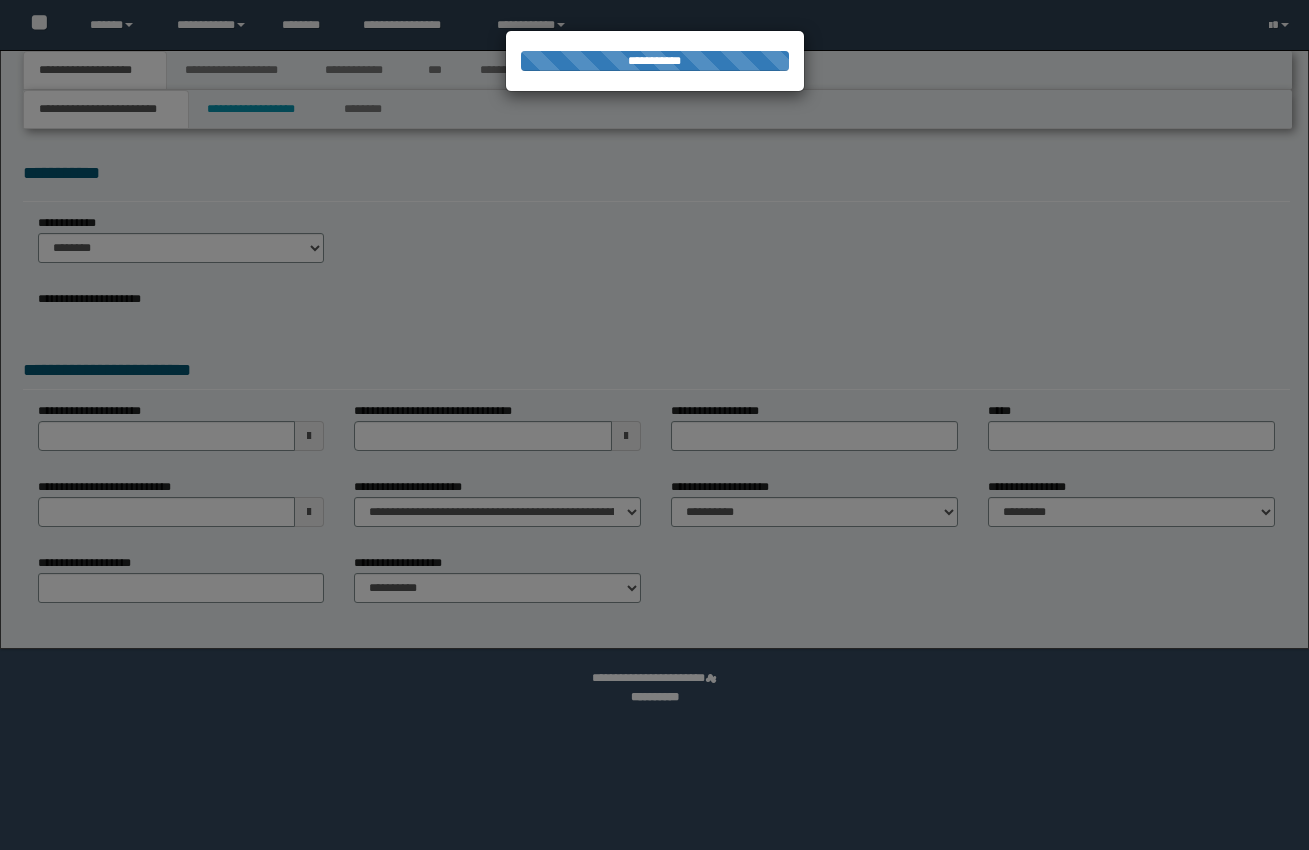 scroll, scrollTop: 0, scrollLeft: 0, axis: both 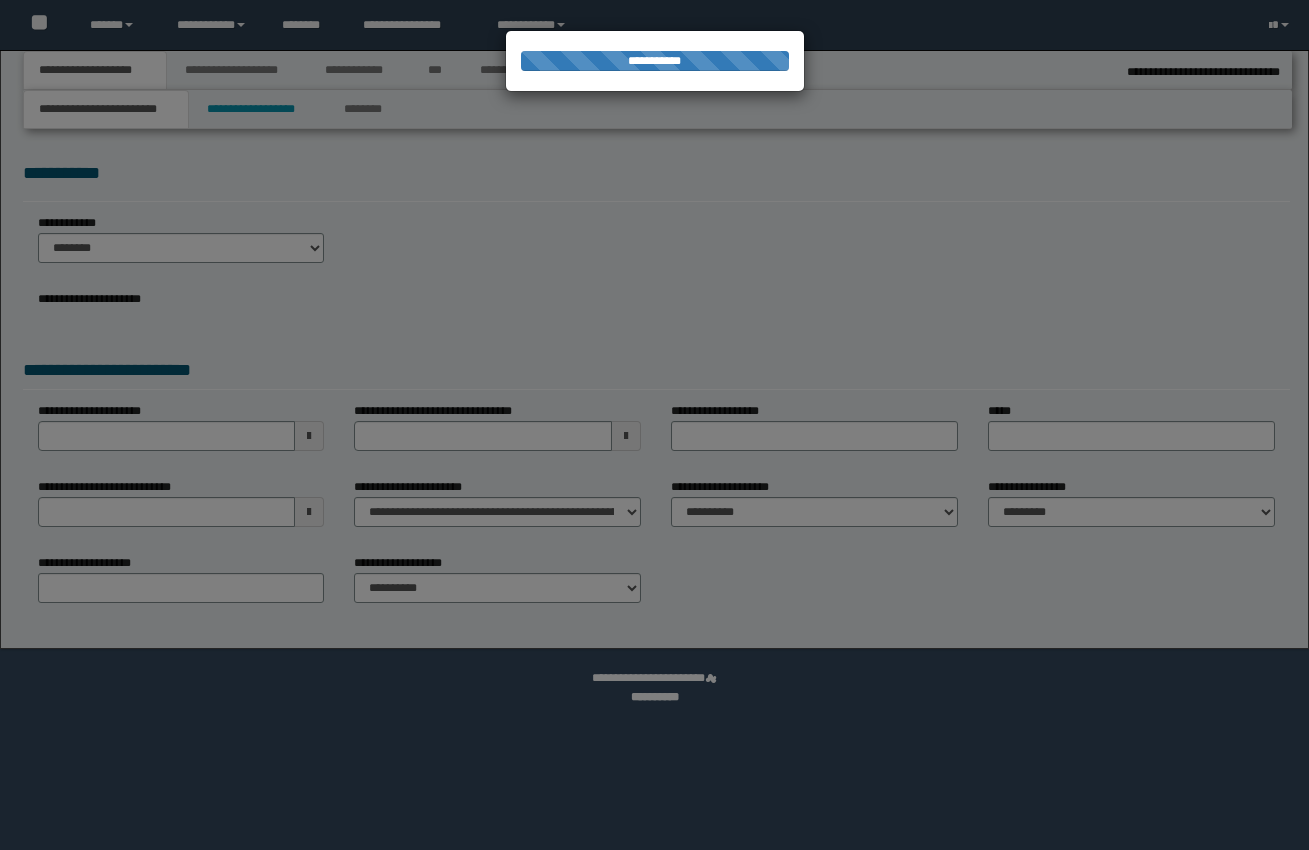 select on "*" 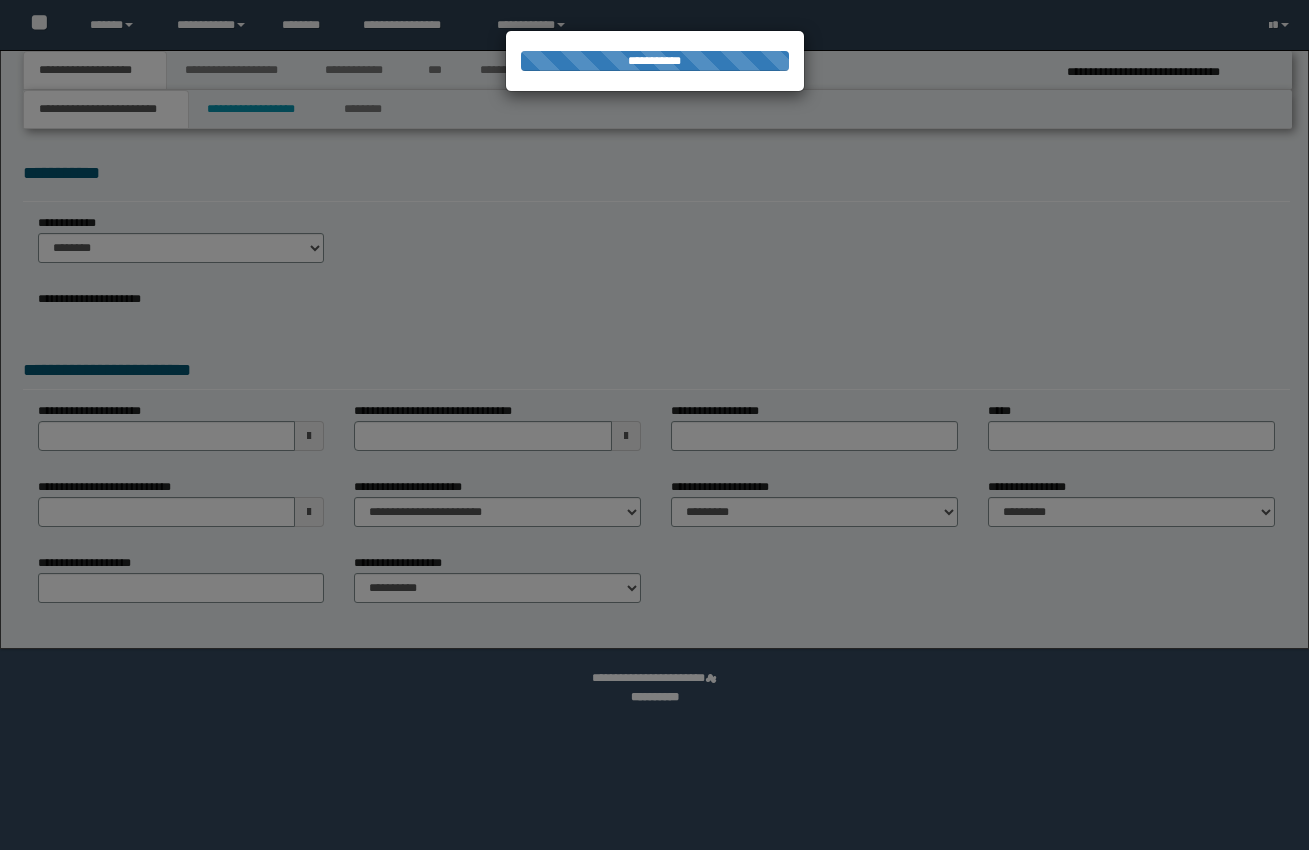 scroll, scrollTop: 0, scrollLeft: 0, axis: both 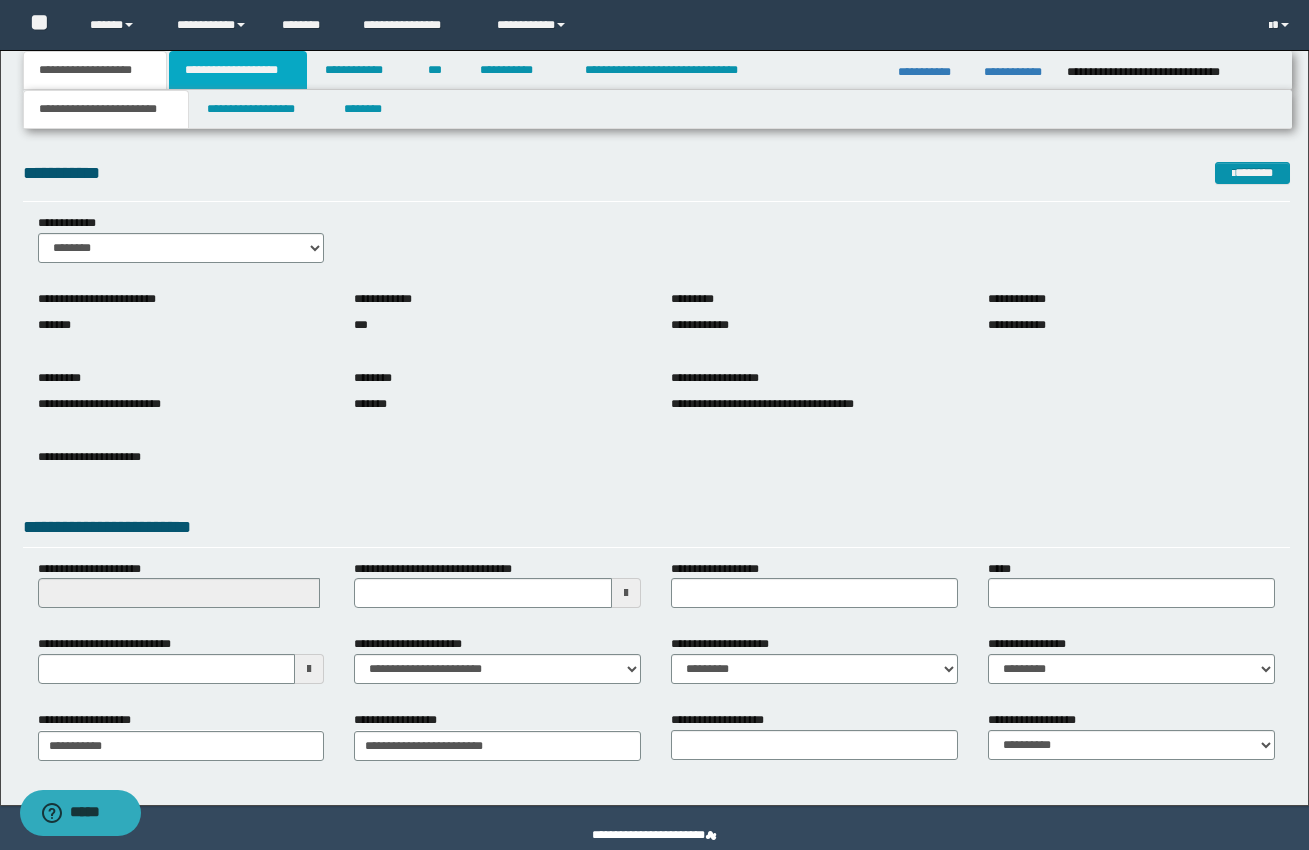 click on "**********" at bounding box center [238, 70] 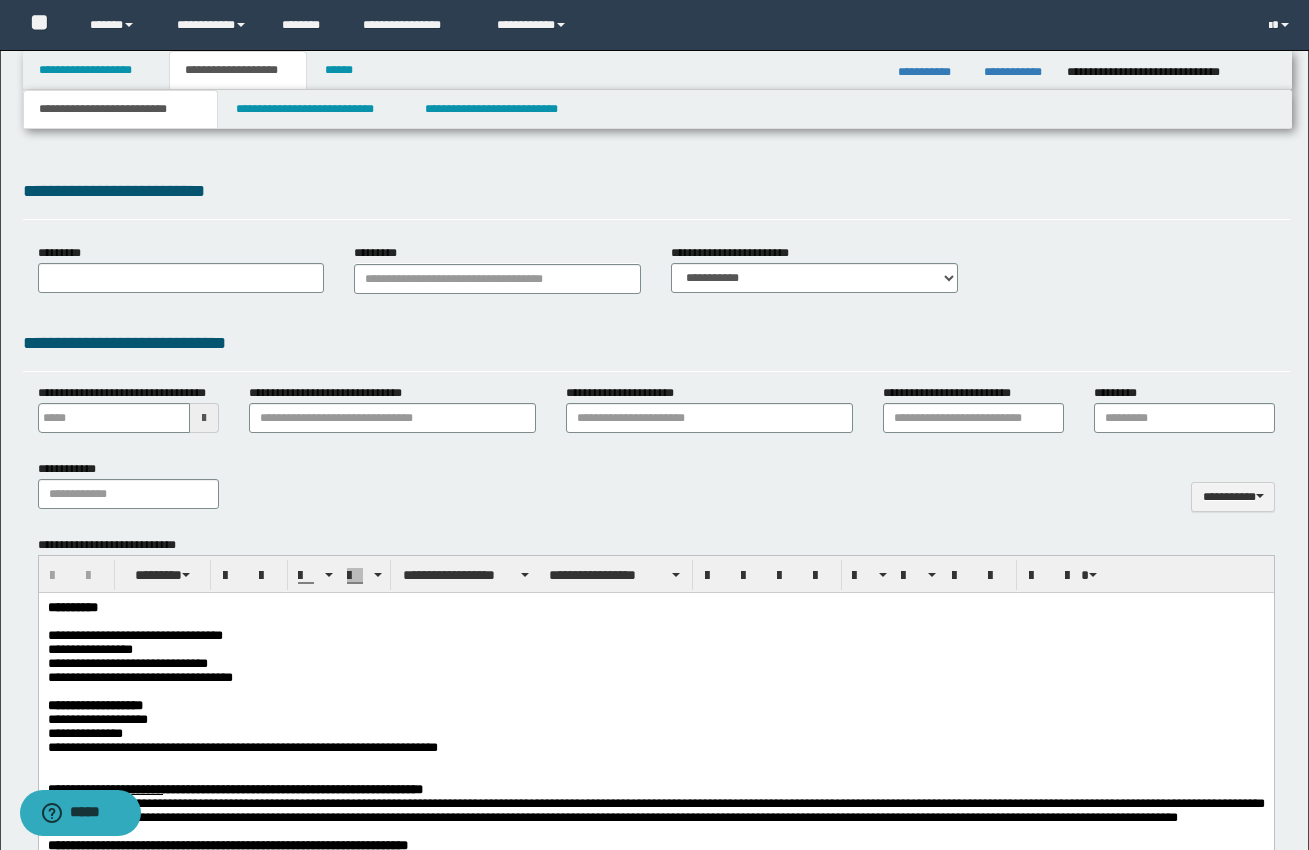 type 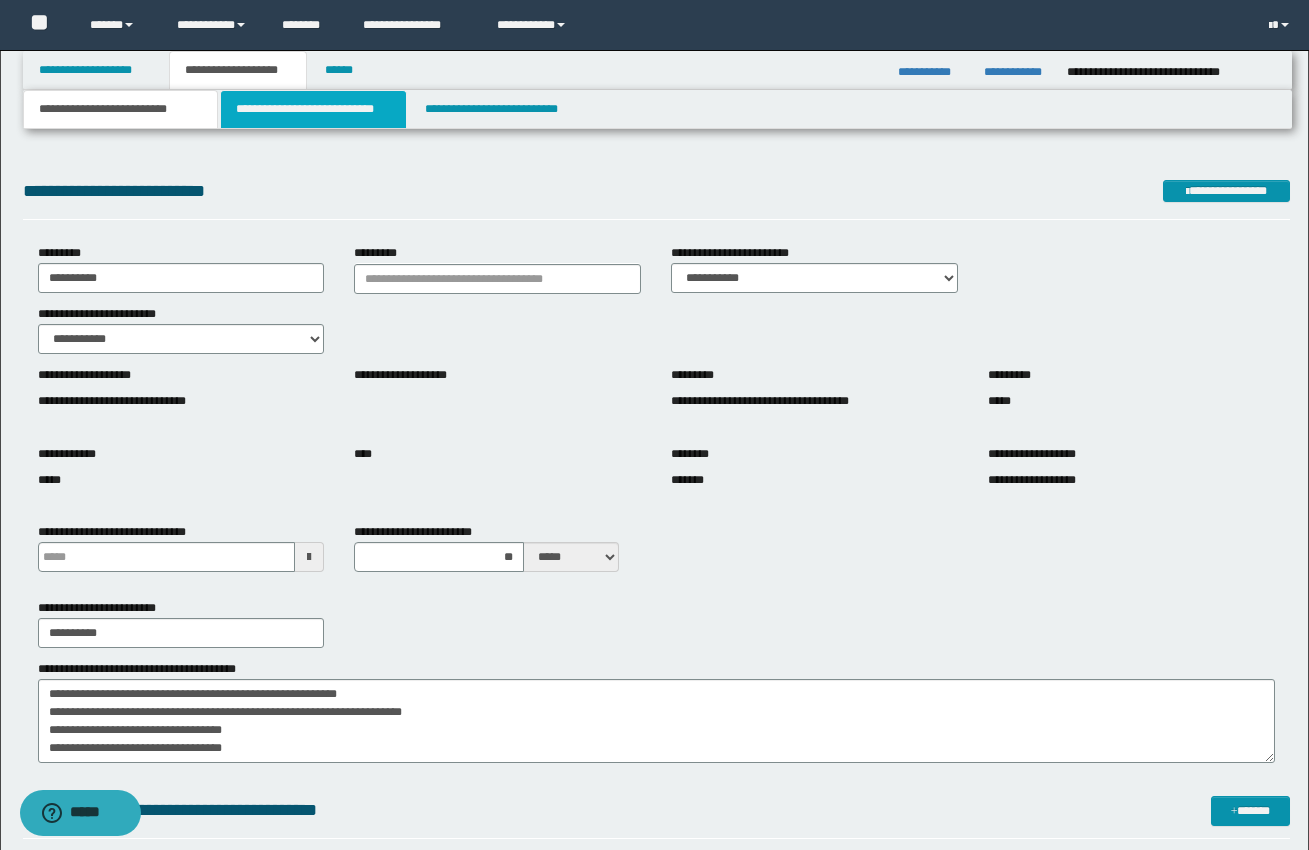 click on "**********" at bounding box center [314, 109] 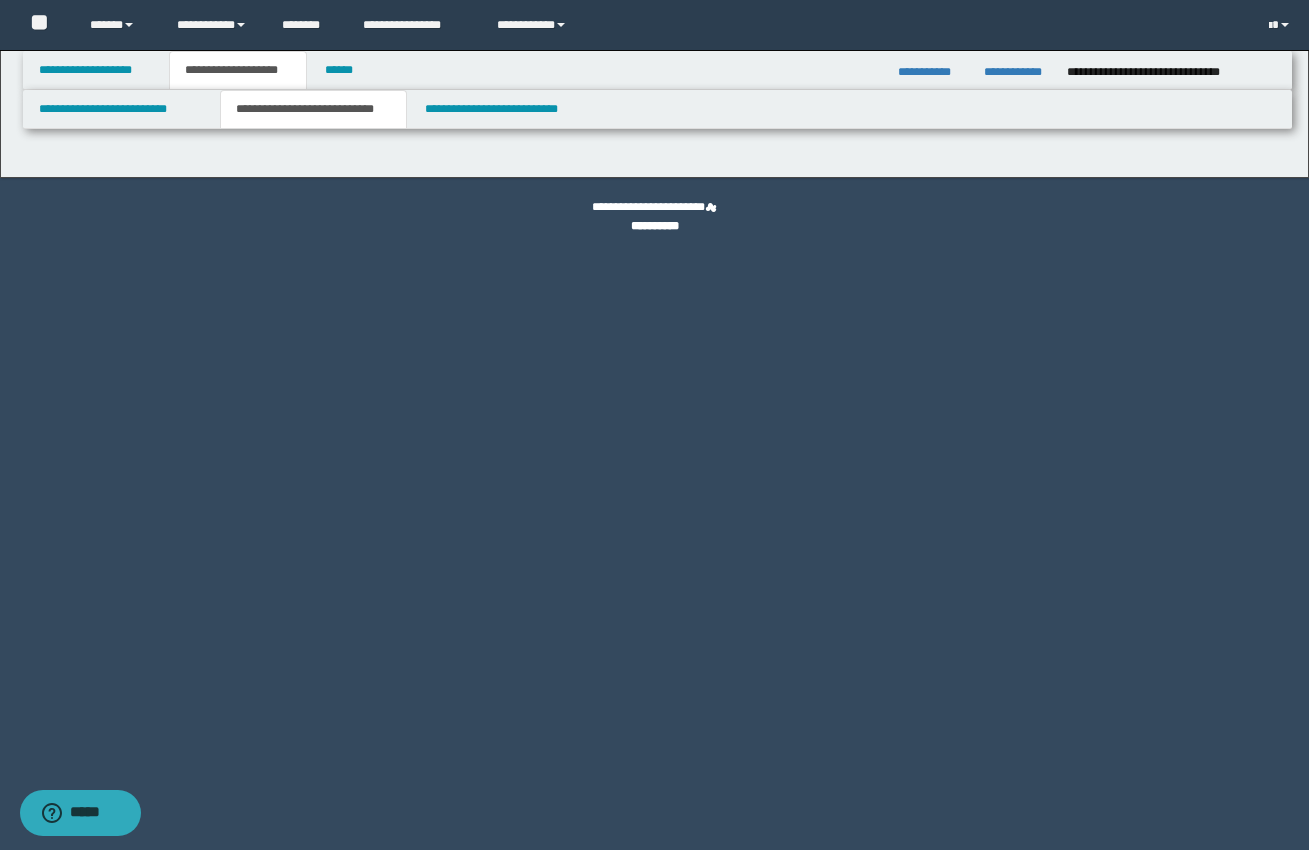 select on "*" 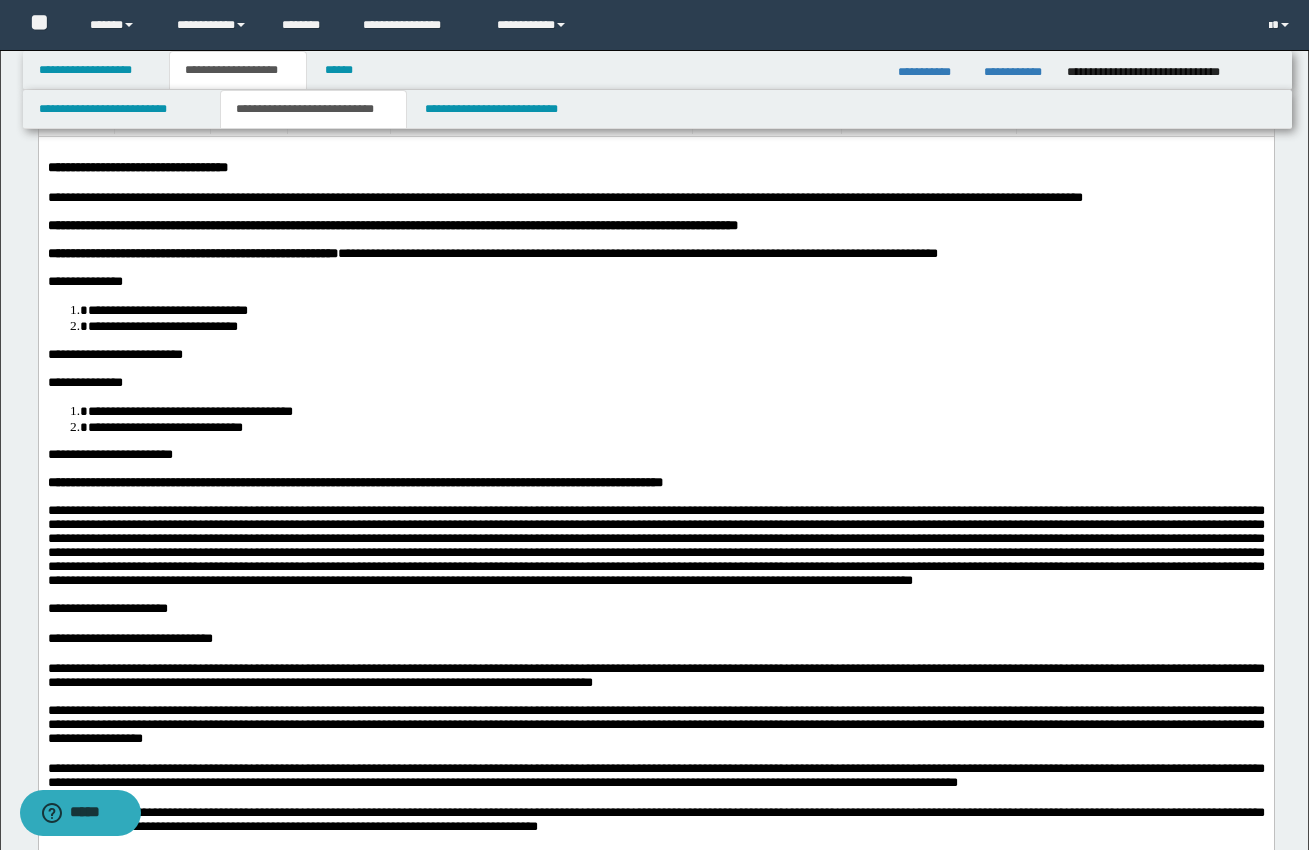 scroll, scrollTop: 86, scrollLeft: 0, axis: vertical 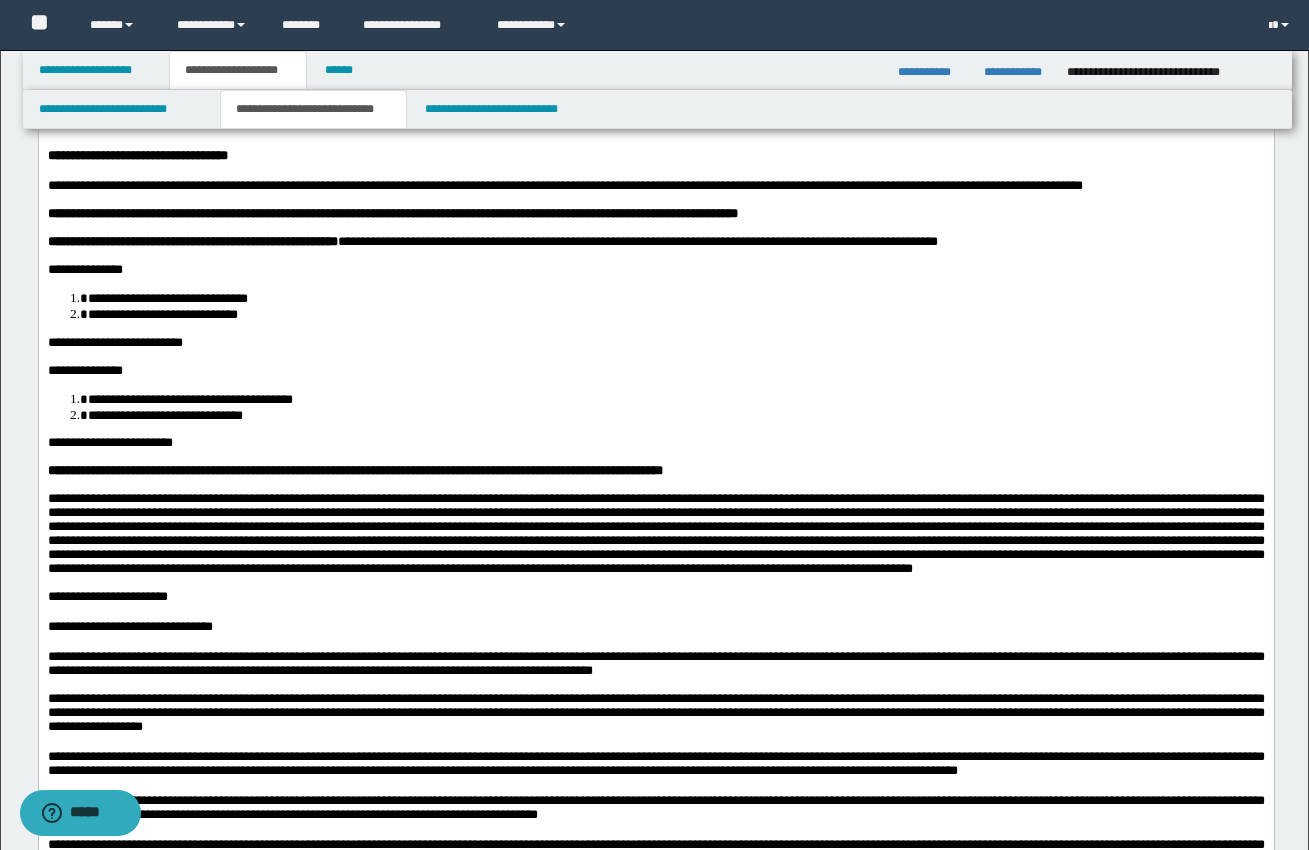 click on "**********" at bounding box center [655, 1393] 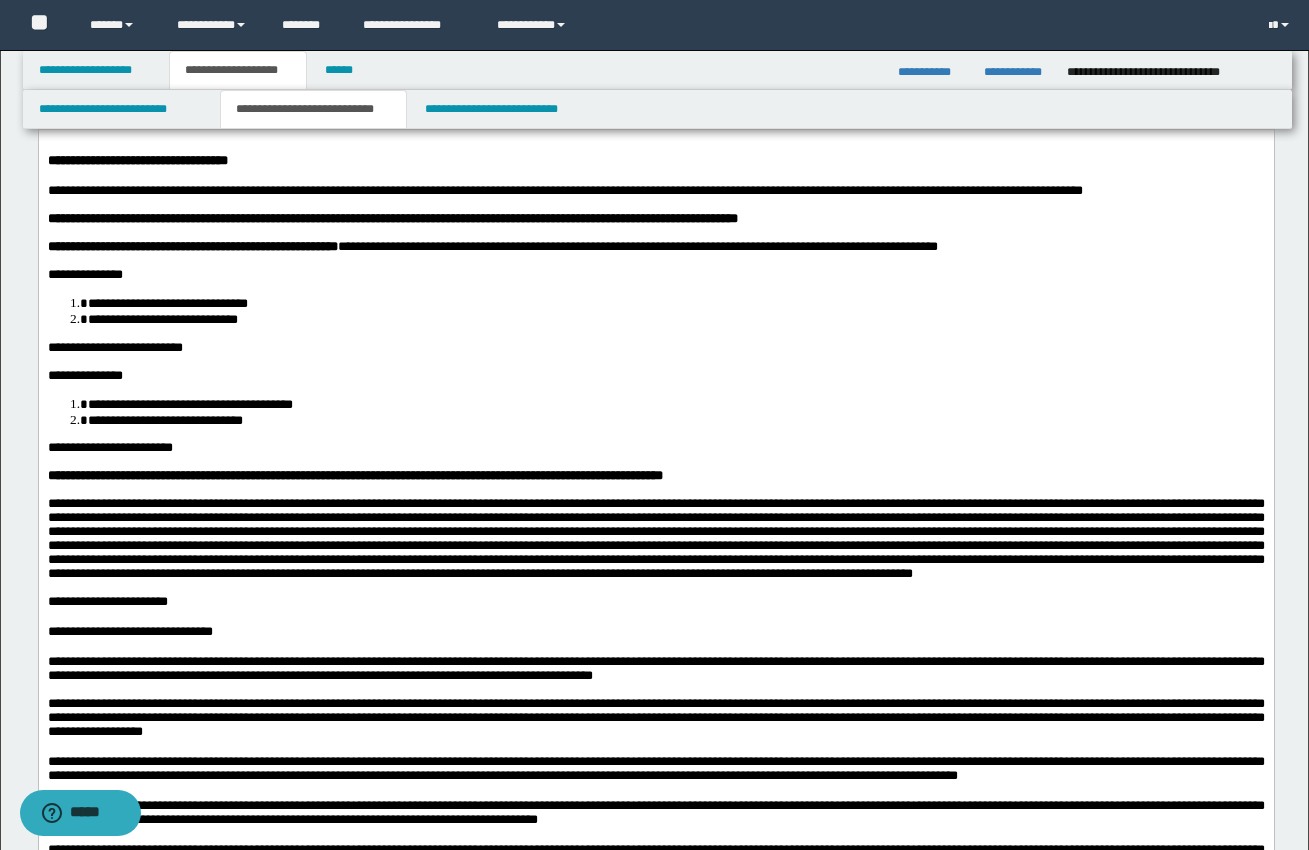 scroll, scrollTop: 89, scrollLeft: 0, axis: vertical 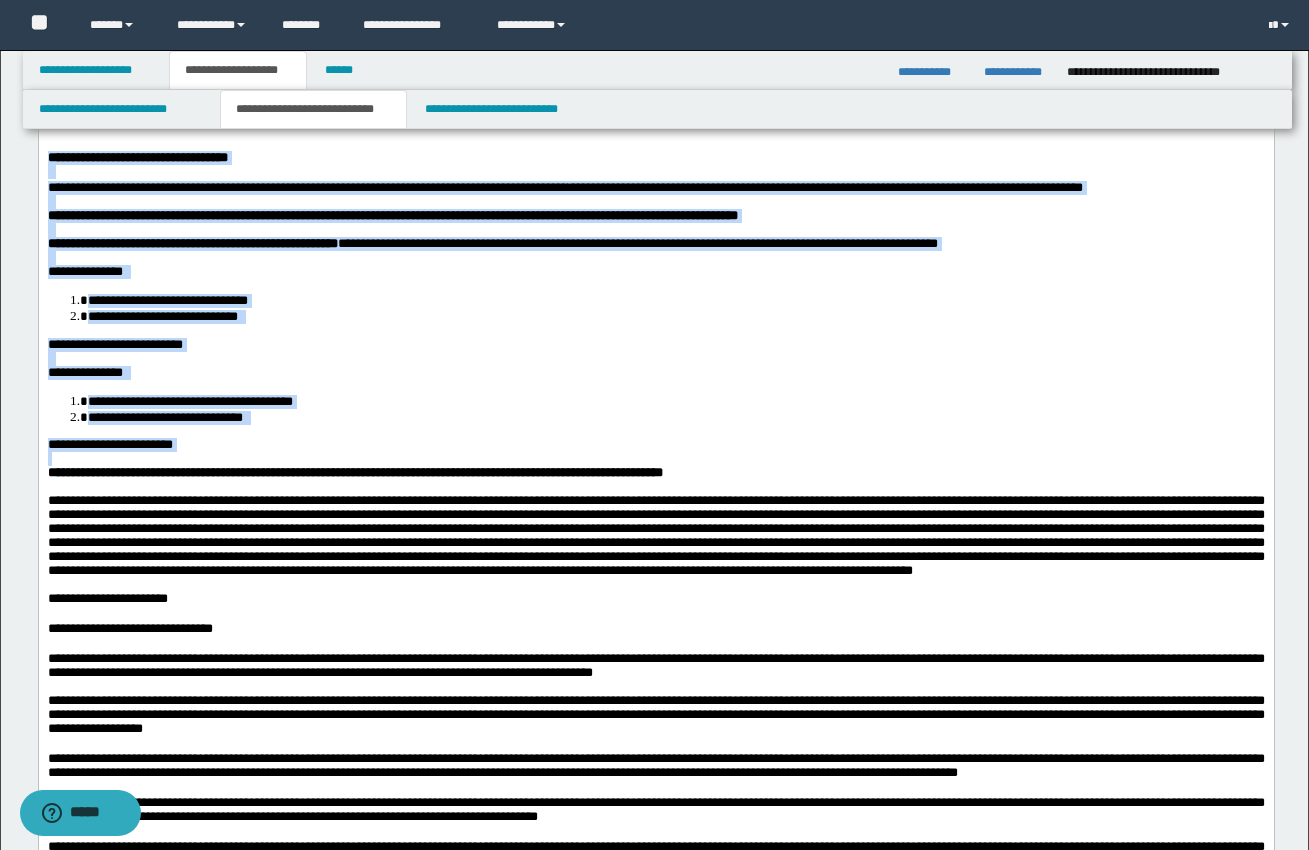 drag, startPoint x: 45, startPoint y: 155, endPoint x: 365, endPoint y: 441, distance: 429.1806 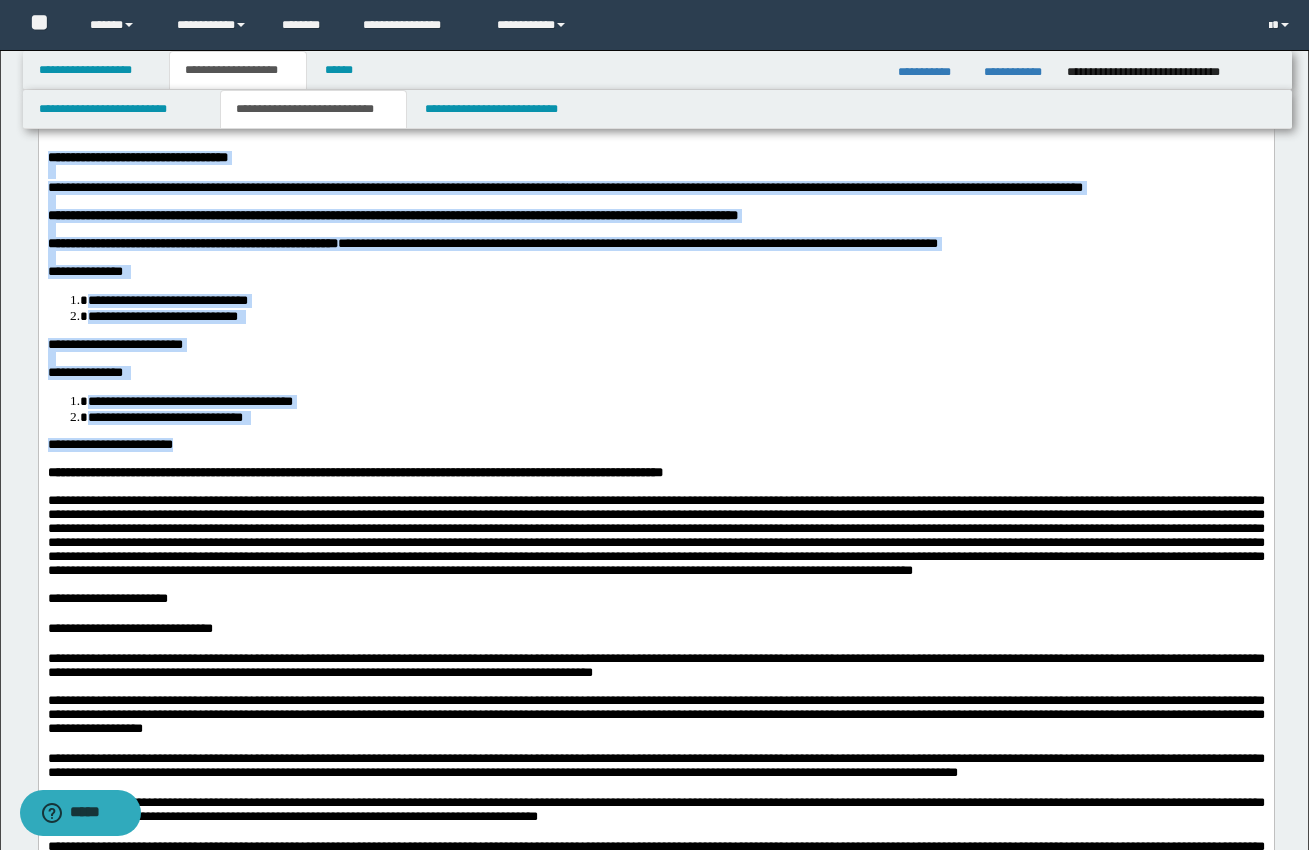 scroll, scrollTop: 86, scrollLeft: 0, axis: vertical 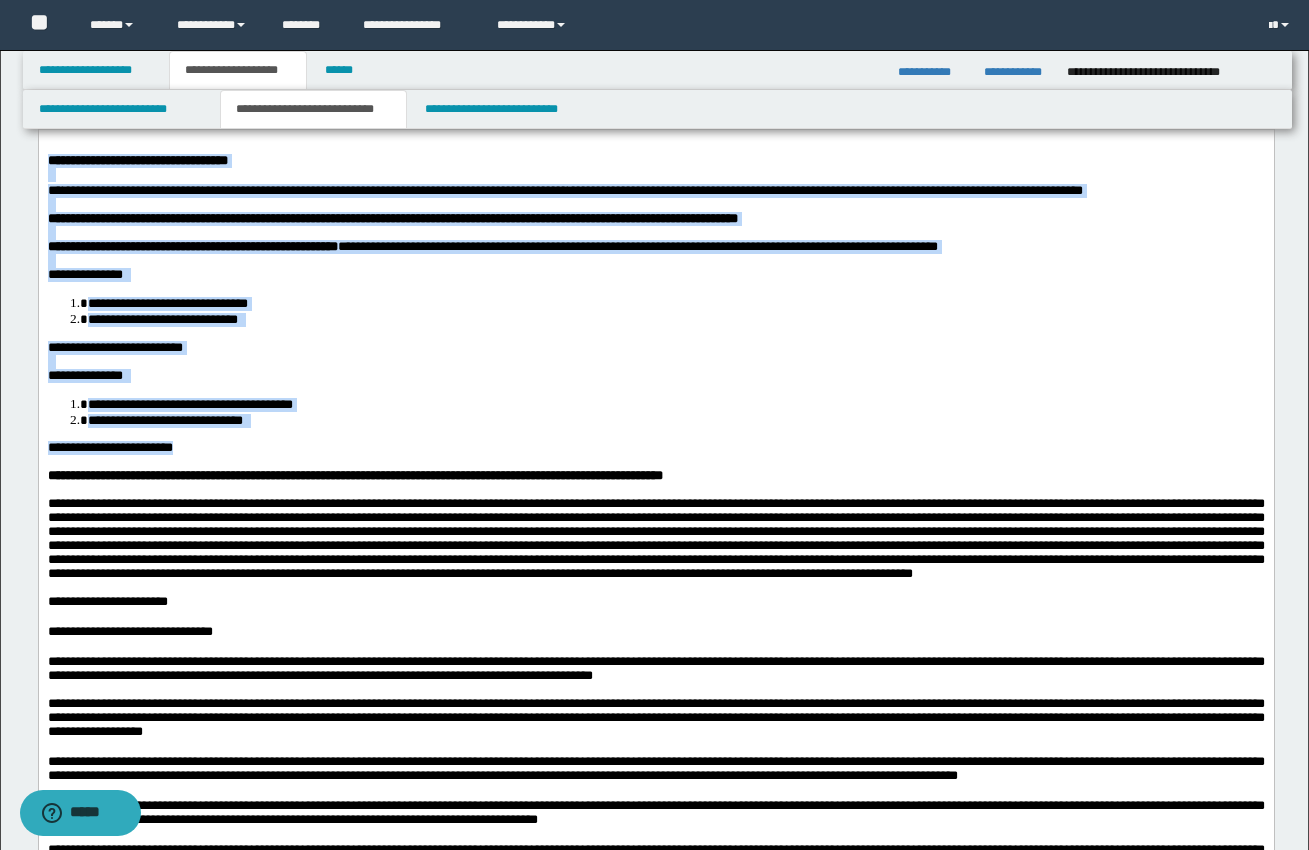 copy on "**********" 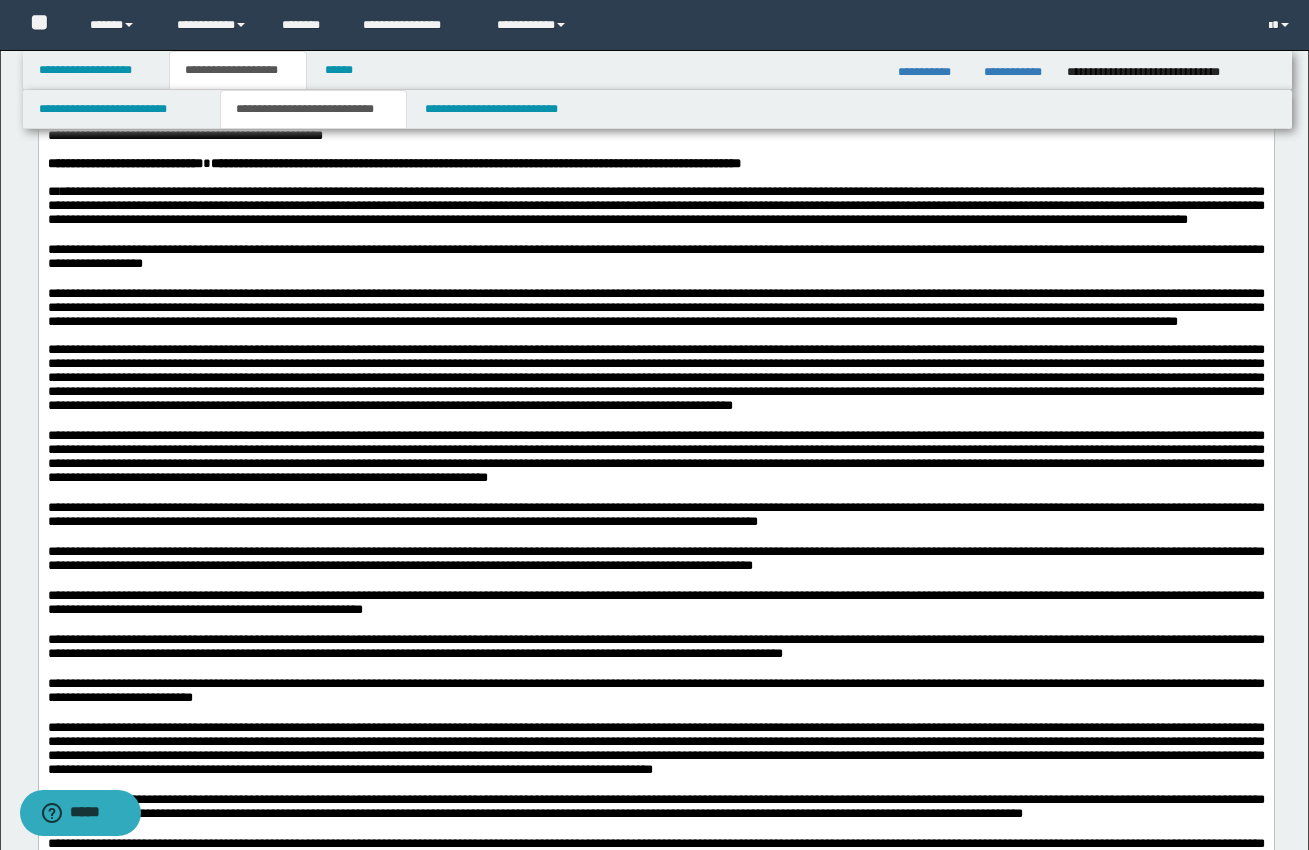 scroll, scrollTop: 1089, scrollLeft: 0, axis: vertical 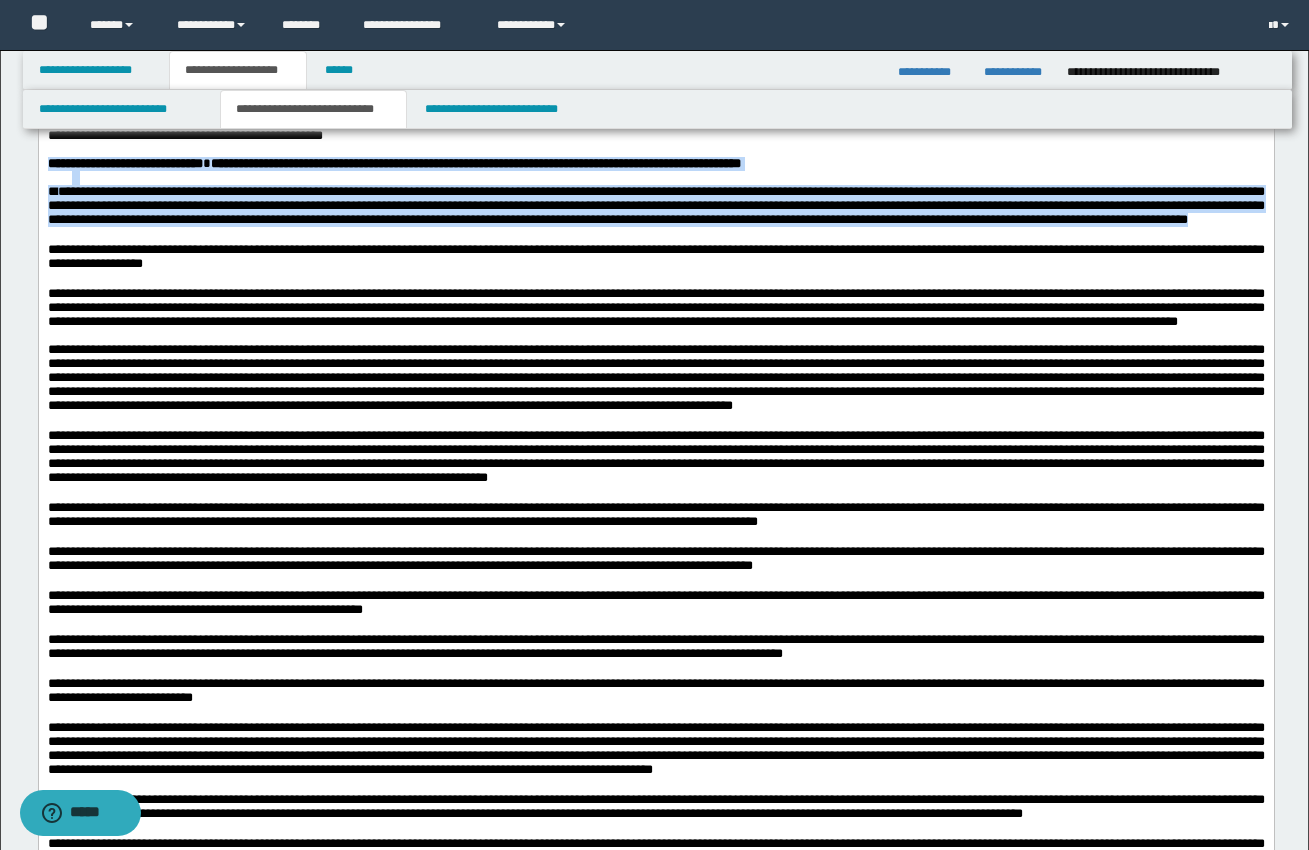 drag, startPoint x: 48, startPoint y: 282, endPoint x: 360, endPoint y: 365, distance: 322.85135 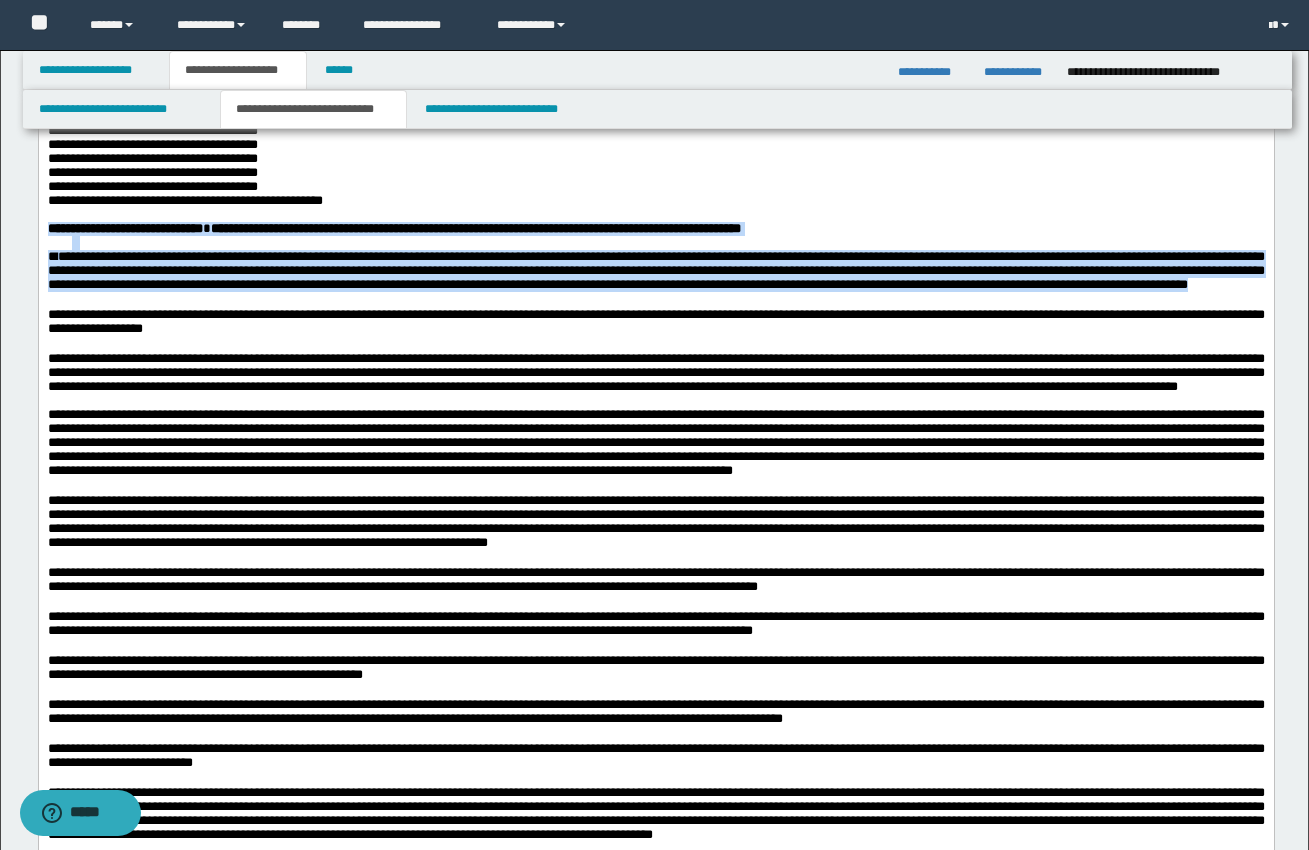 scroll, scrollTop: 1038, scrollLeft: 0, axis: vertical 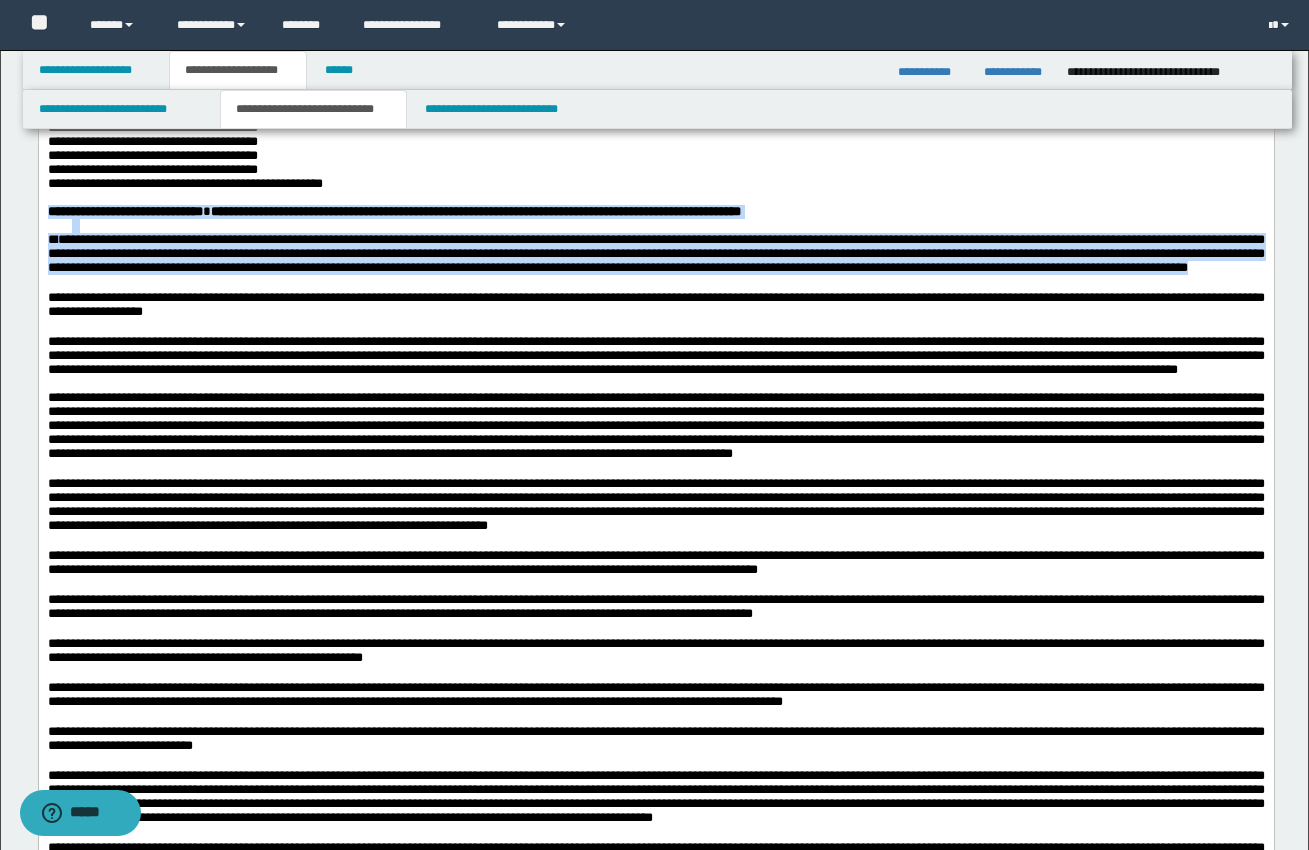 copy on "**********" 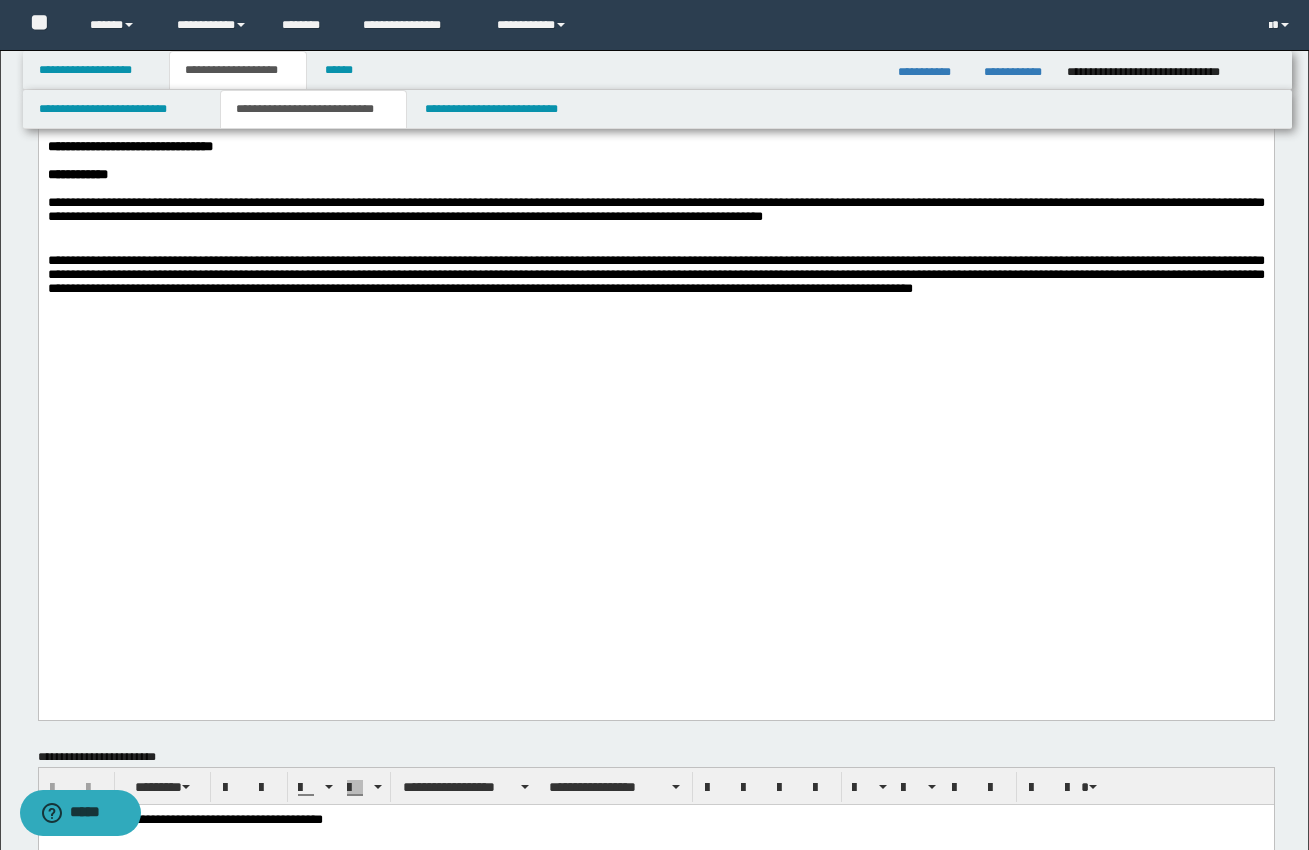 scroll, scrollTop: 2403, scrollLeft: 0, axis: vertical 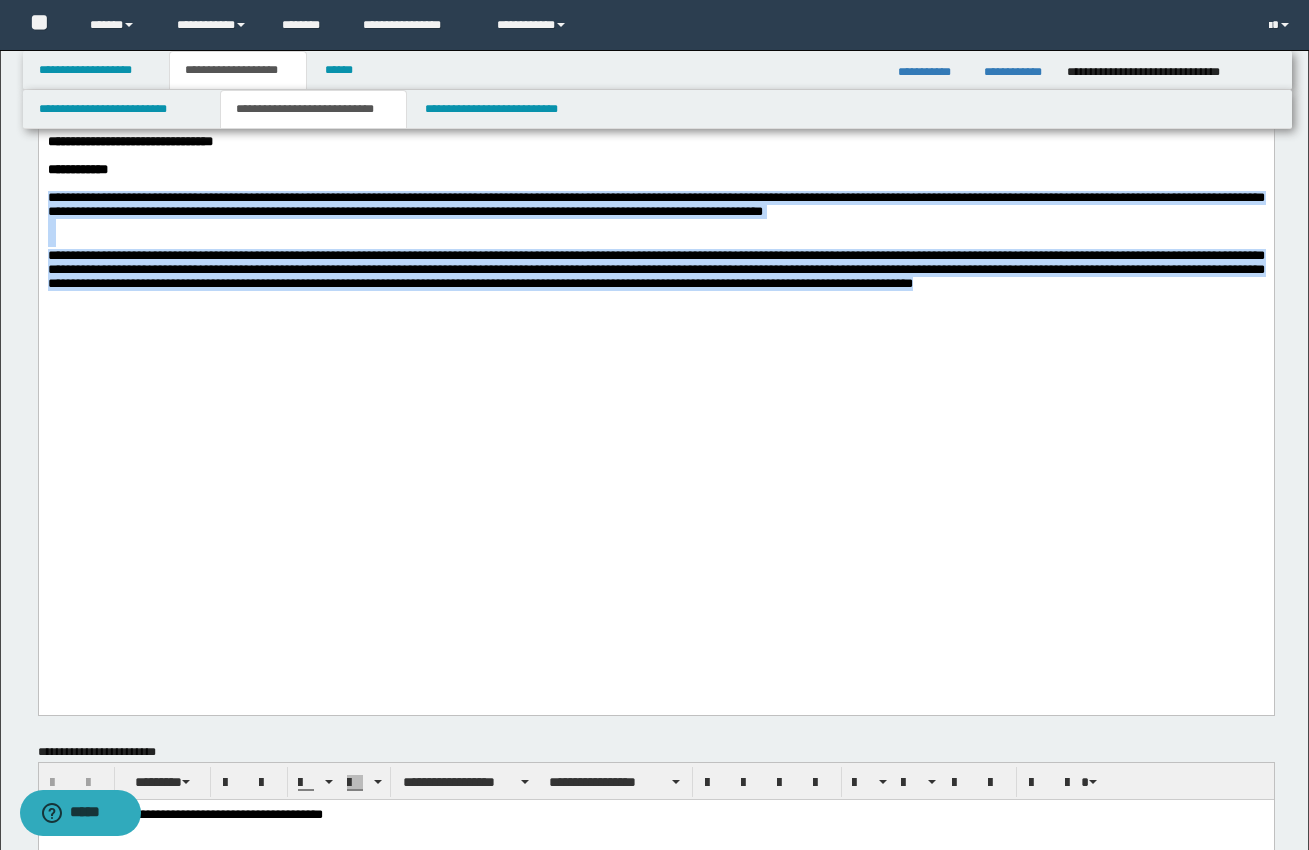 drag, startPoint x: 49, startPoint y: 504, endPoint x: 1061, endPoint y: 659, distance: 1023.8013 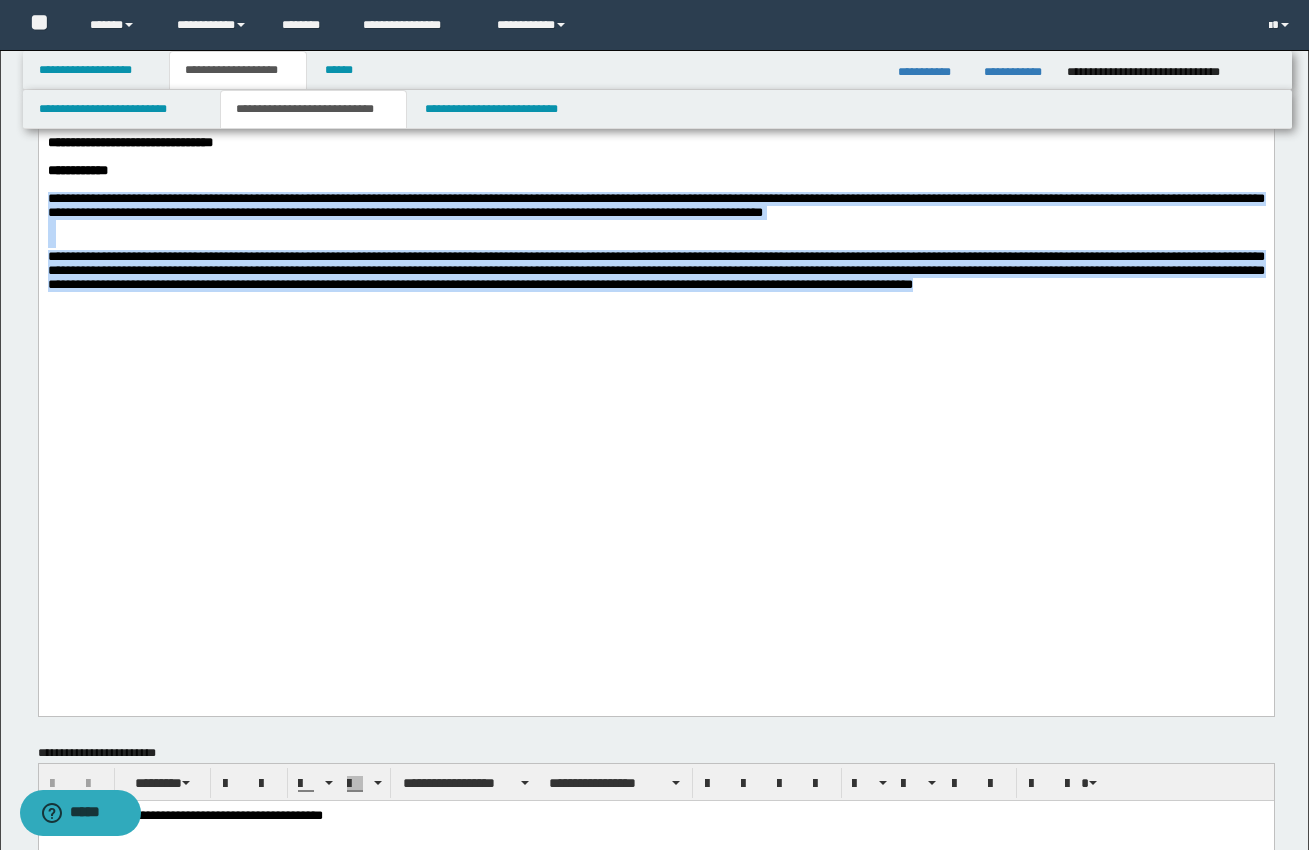 copy on "**********" 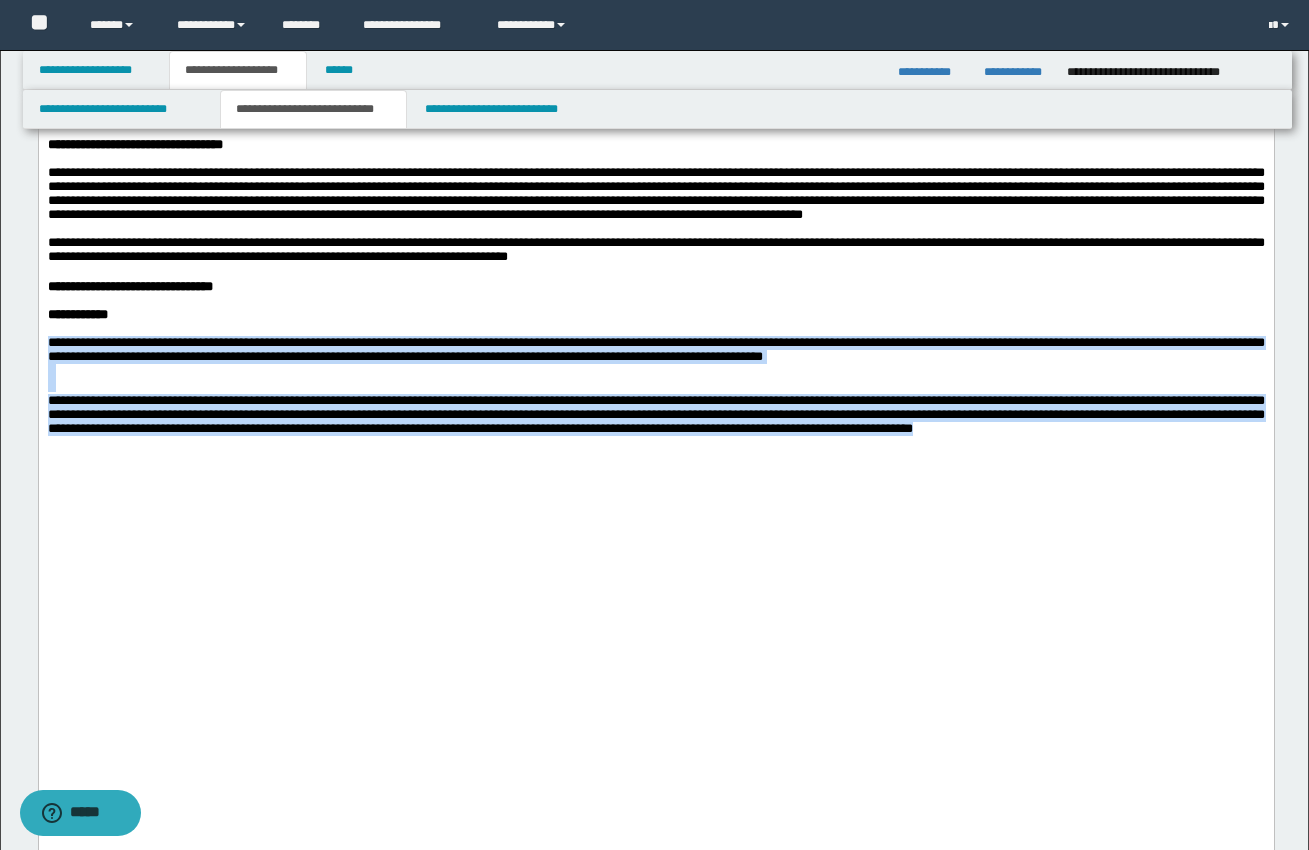 scroll, scrollTop: 2263, scrollLeft: 0, axis: vertical 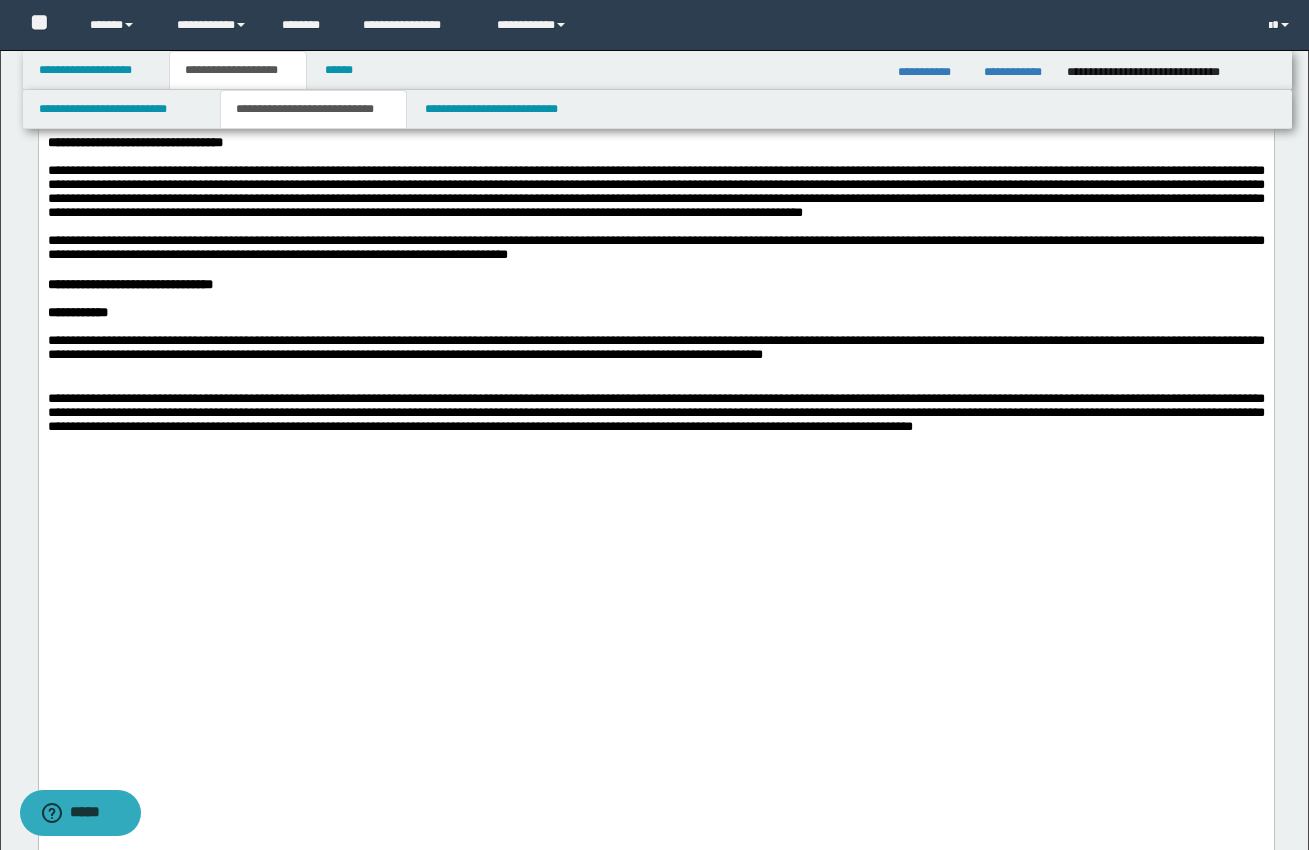 drag, startPoint x: 43, startPoint y: 310, endPoint x: 57, endPoint y: 310, distance: 14 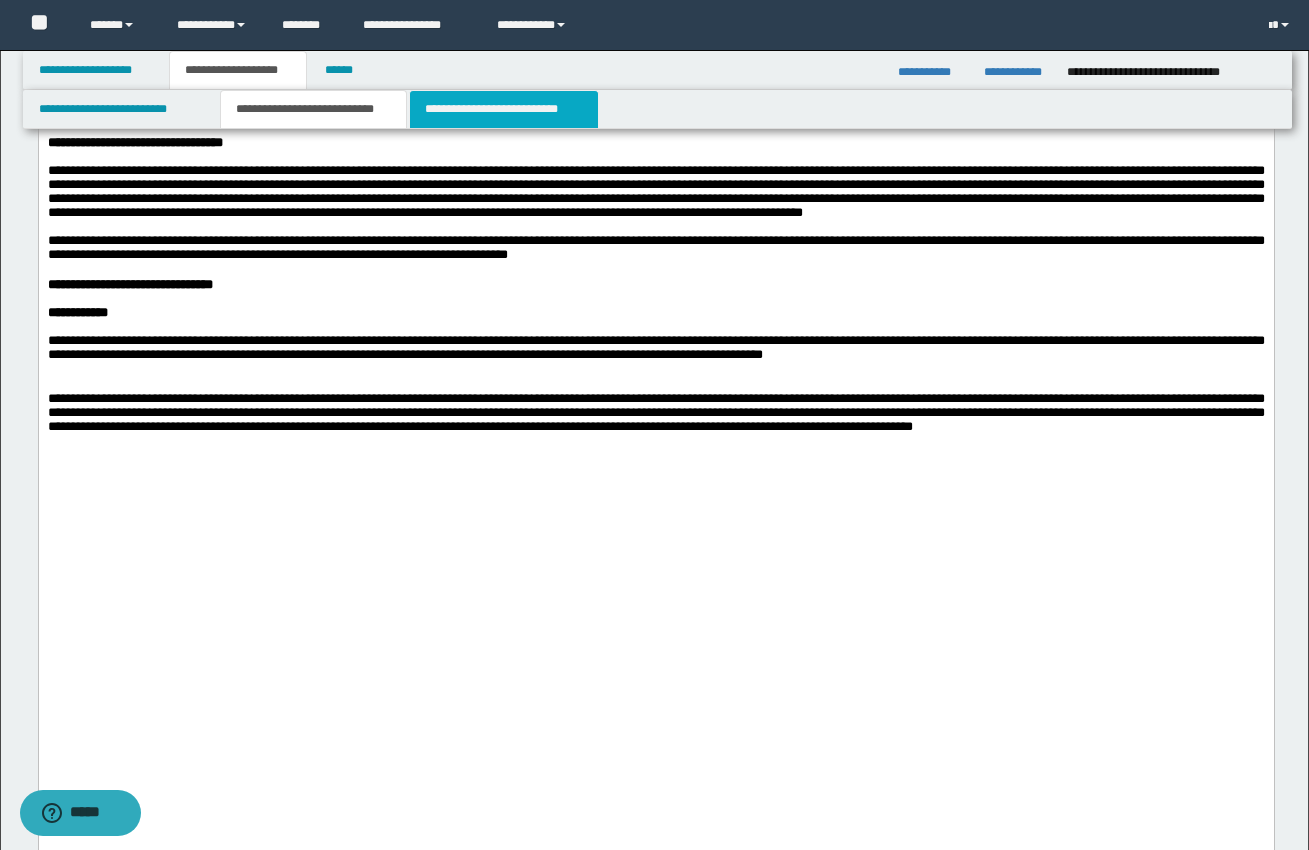 click on "**********" at bounding box center (504, 109) 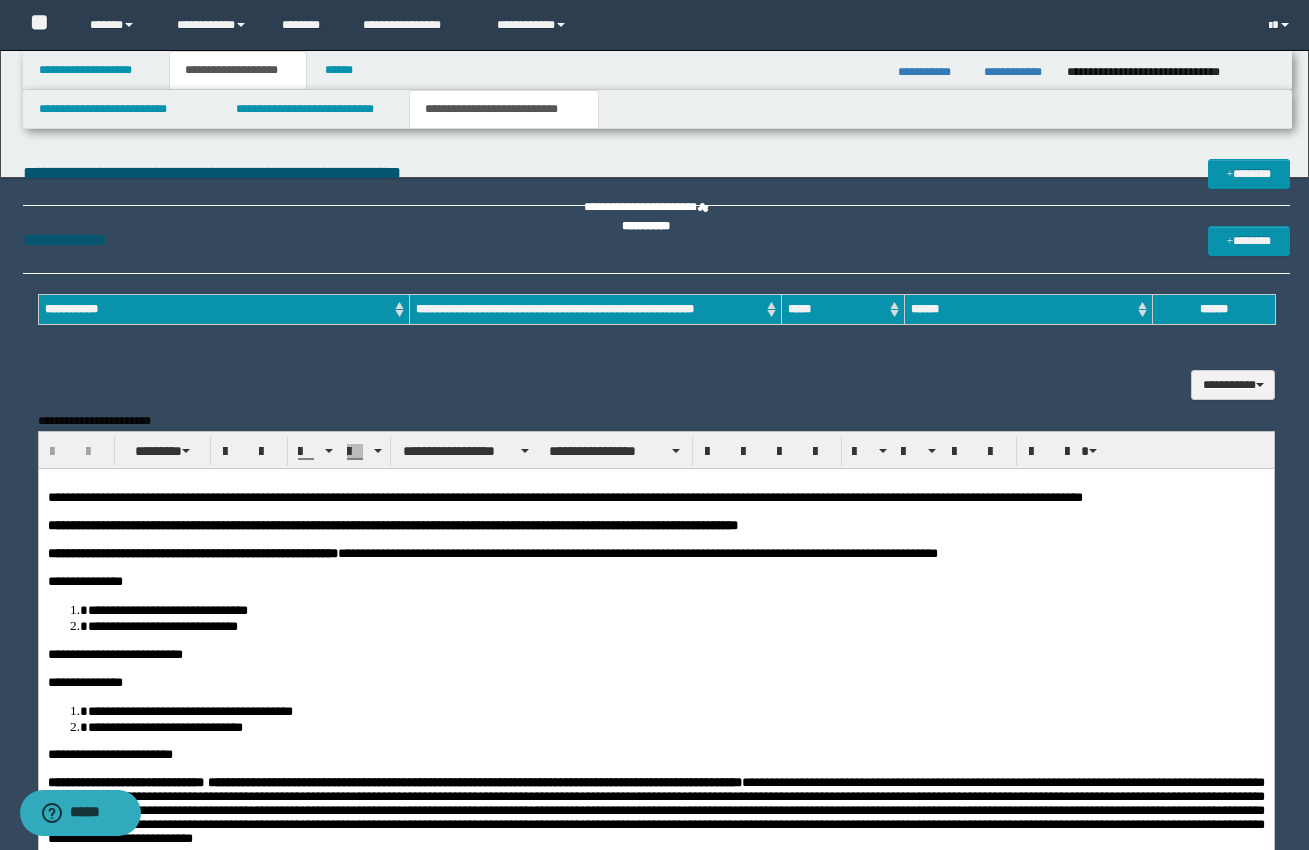 scroll, scrollTop: 0, scrollLeft: 0, axis: both 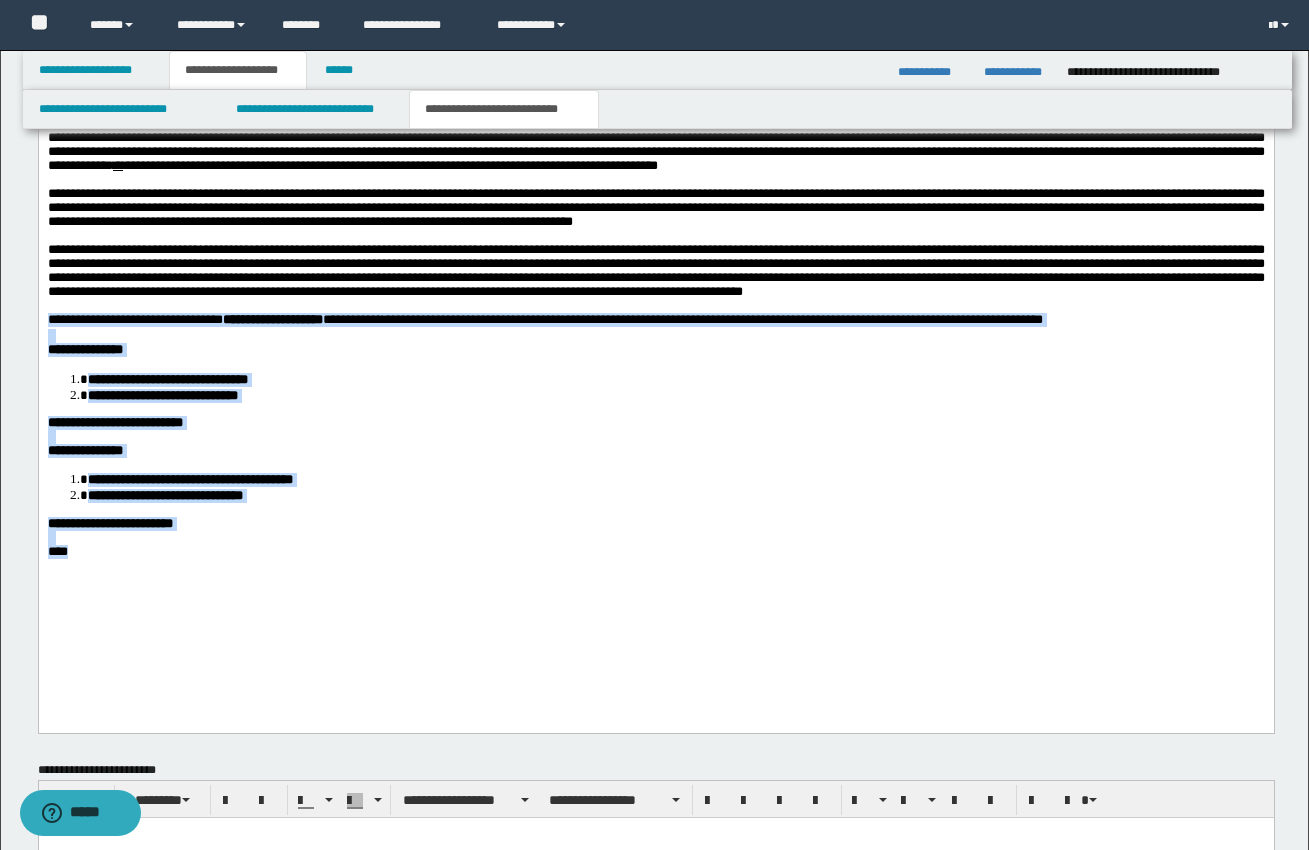 drag, startPoint x: 48, startPoint y: 371, endPoint x: 246, endPoint y: 644, distance: 337.24323 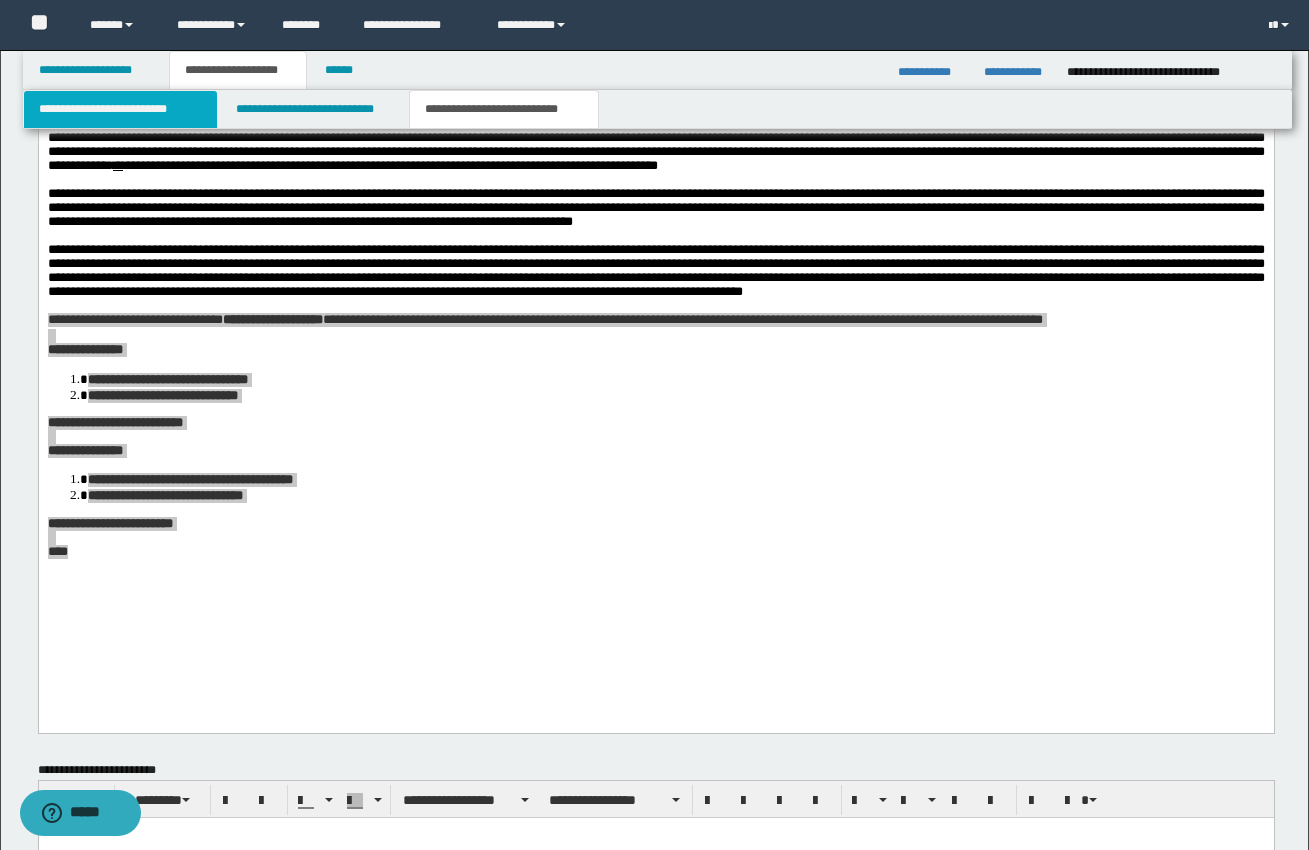 click on "**********" at bounding box center (120, 109) 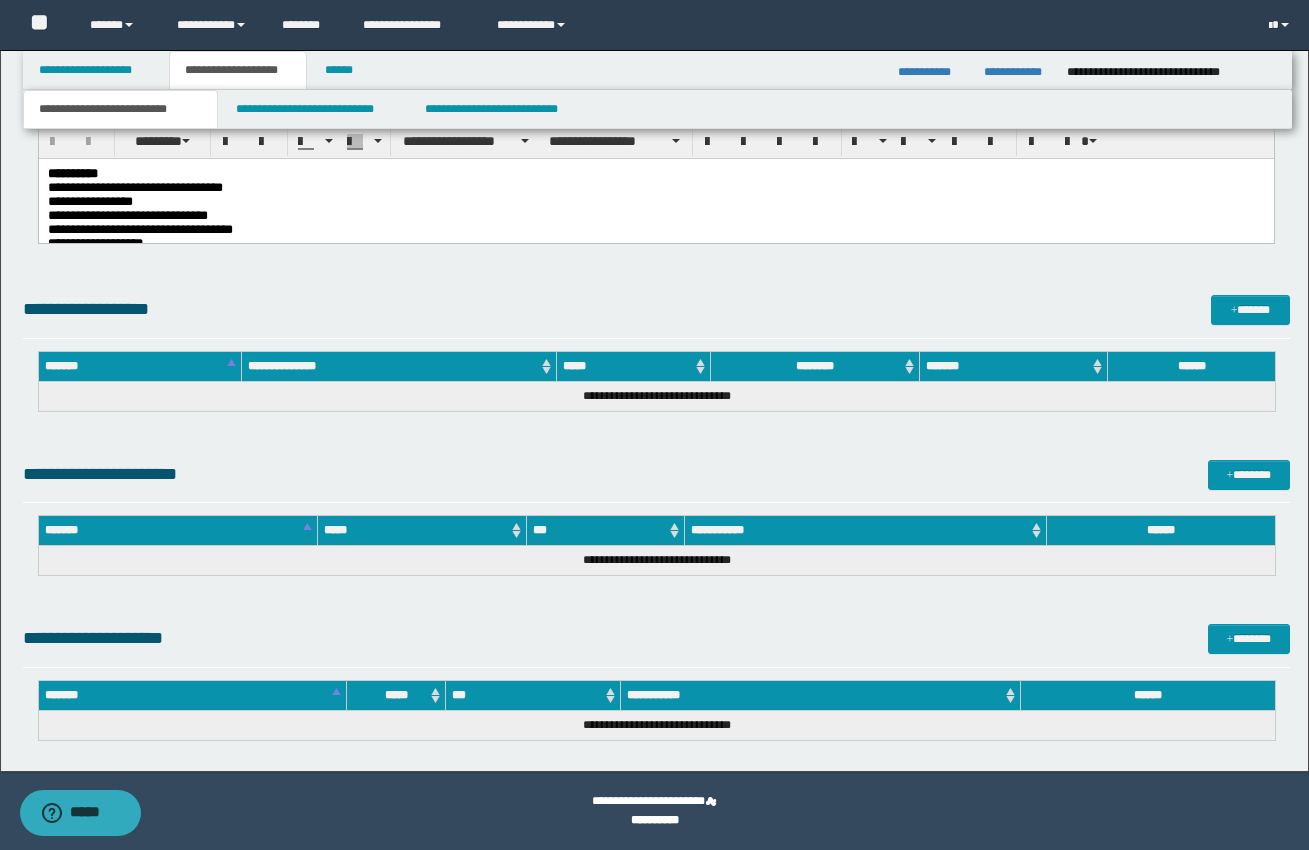 scroll, scrollTop: 1065, scrollLeft: 0, axis: vertical 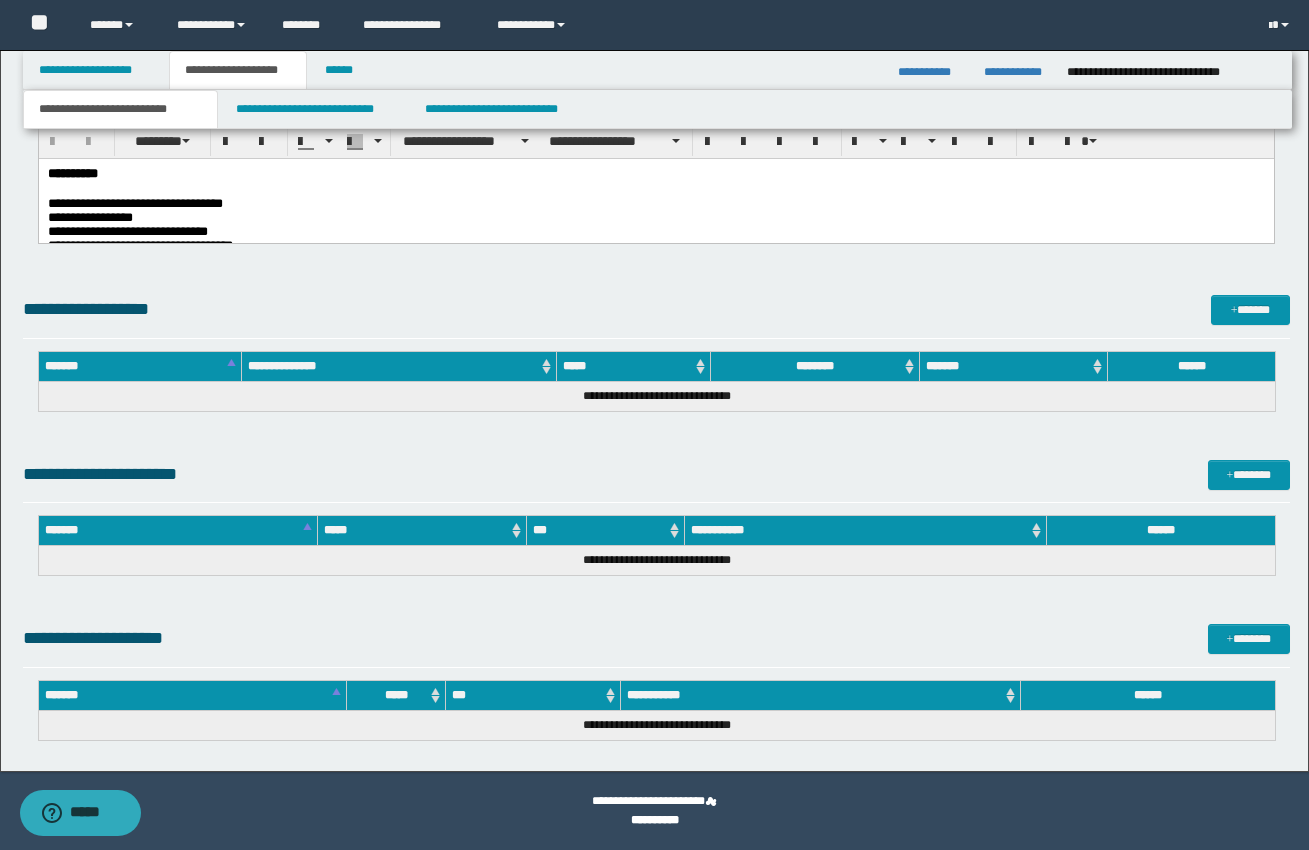 click on "**********" at bounding box center [655, 218] 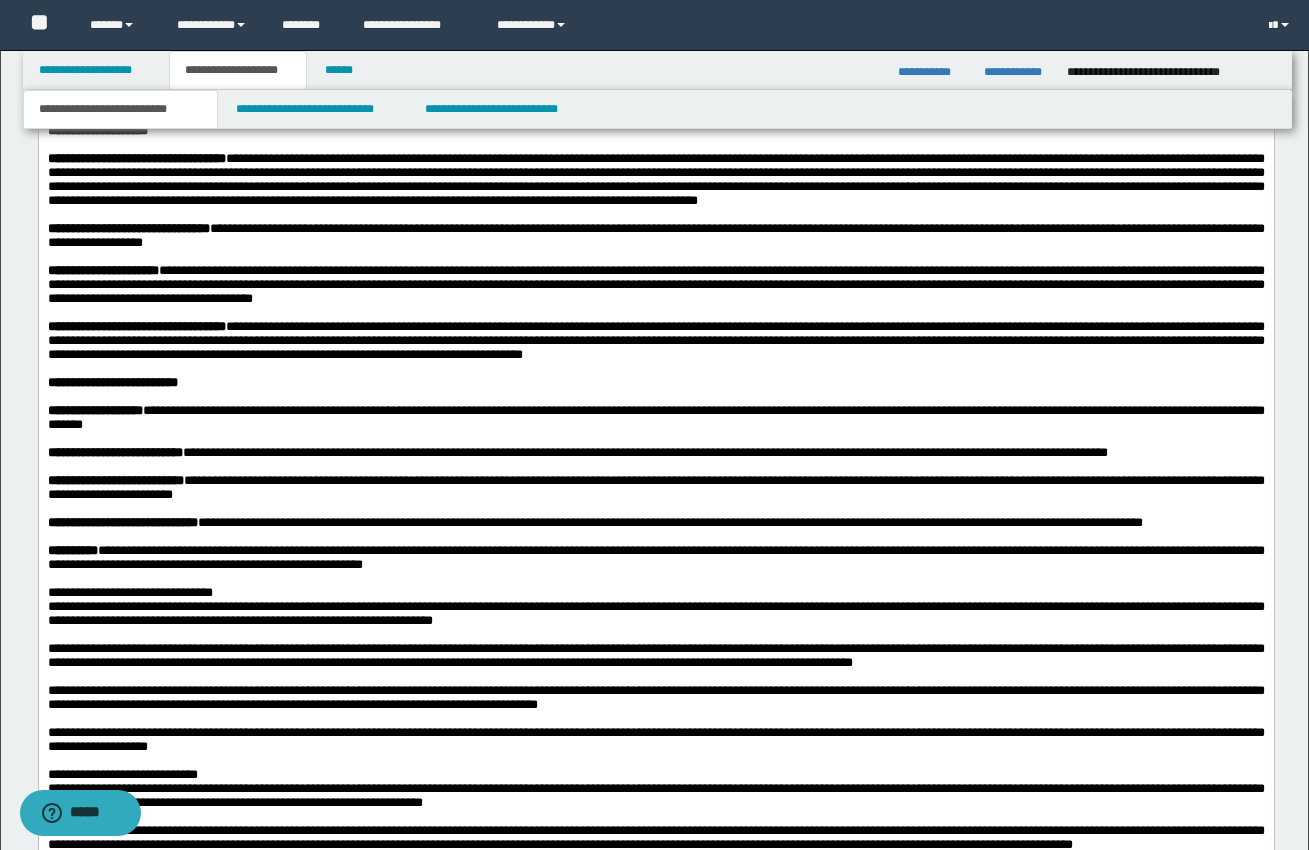 scroll, scrollTop: 1415, scrollLeft: 0, axis: vertical 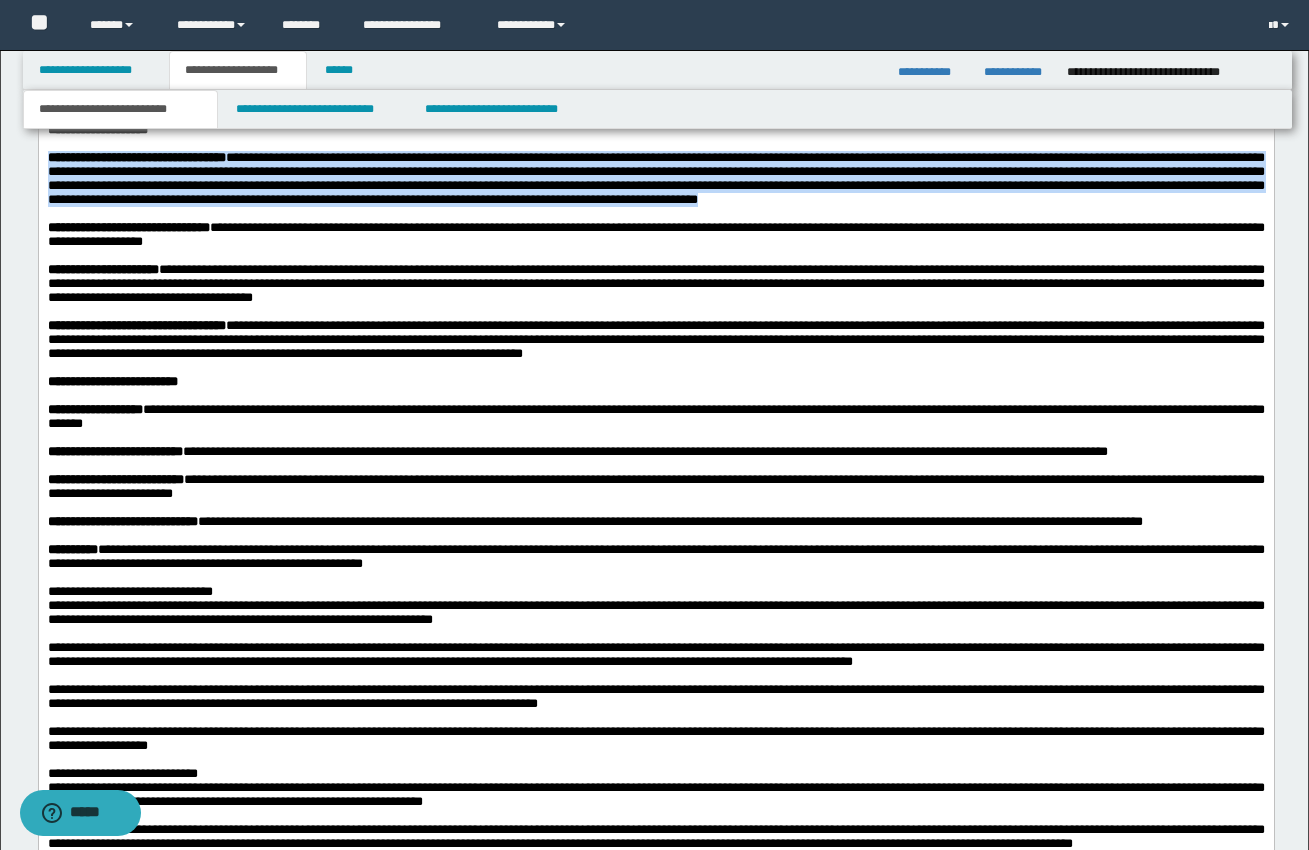 drag, startPoint x: 47, startPoint y: 209, endPoint x: 948, endPoint y: 257, distance: 902.27765 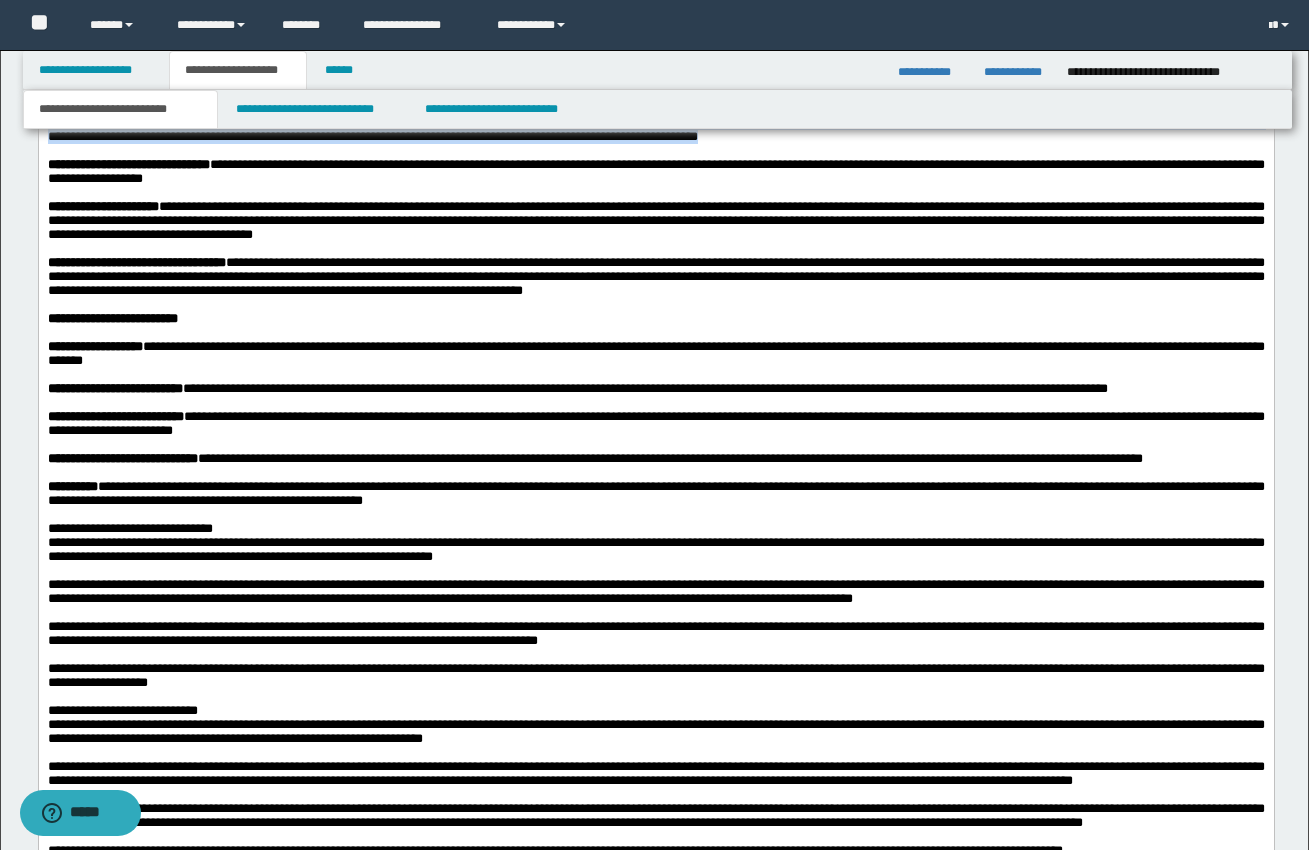 scroll, scrollTop: 1482, scrollLeft: 0, axis: vertical 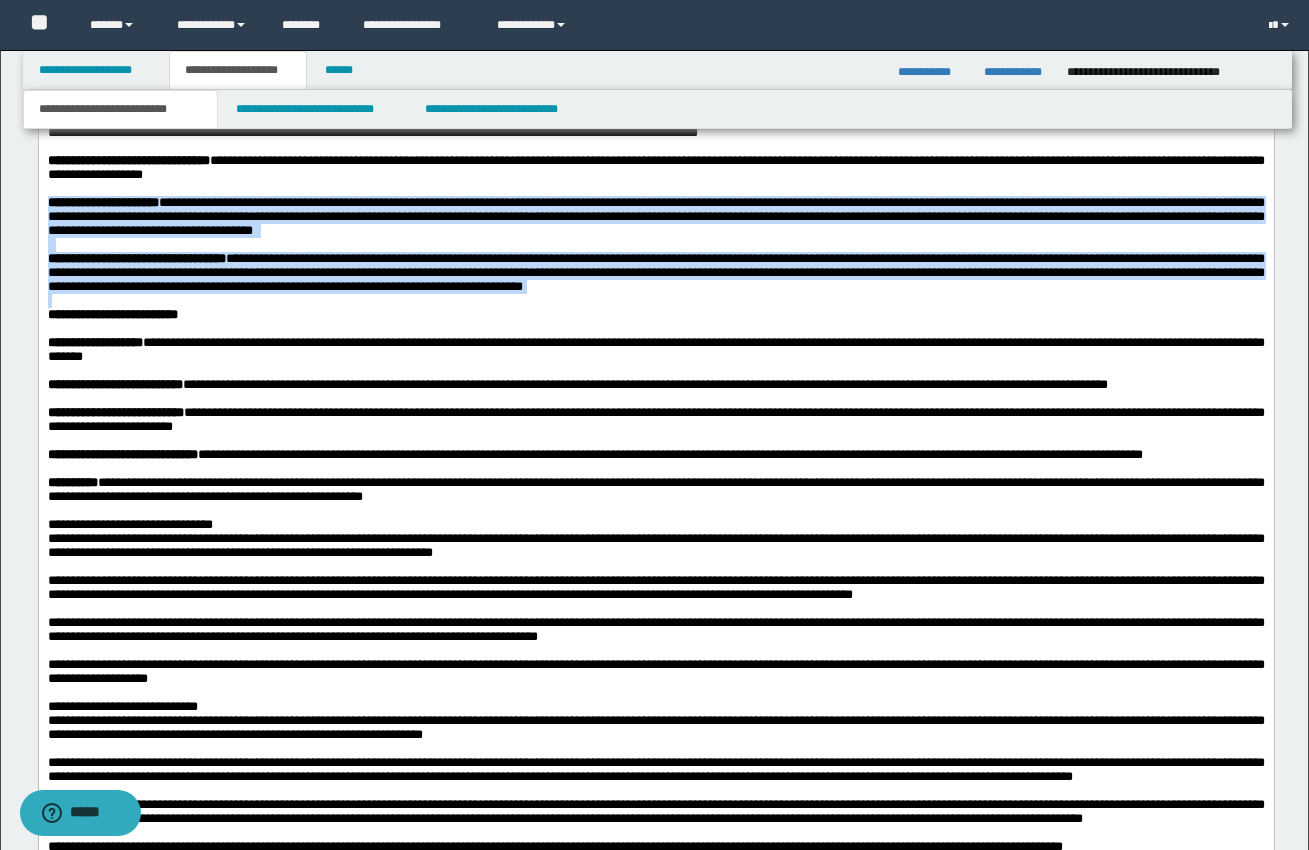 drag, startPoint x: 49, startPoint y: 267, endPoint x: 653, endPoint y: 353, distance: 610.0918 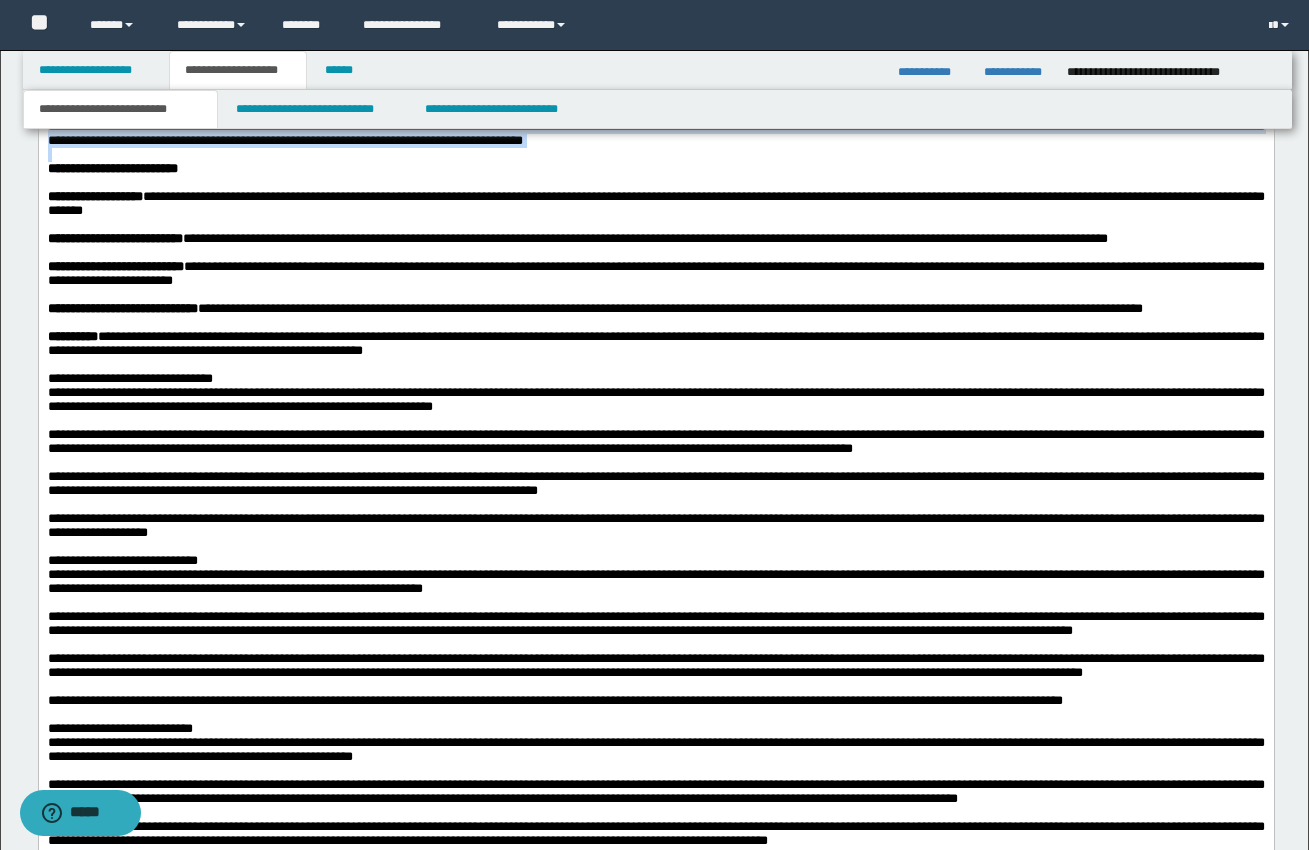 scroll, scrollTop: 1634, scrollLeft: 0, axis: vertical 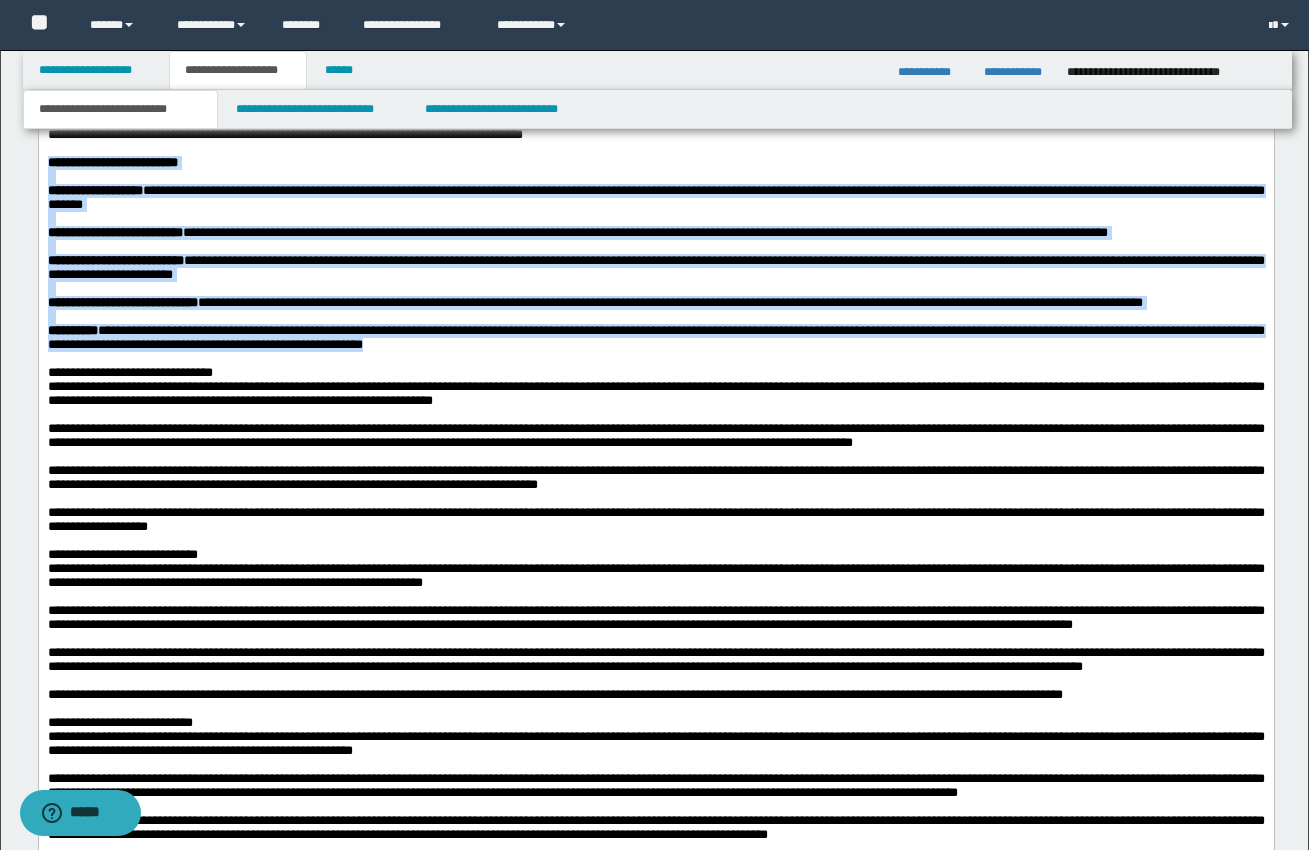 drag, startPoint x: 50, startPoint y: 242, endPoint x: 516, endPoint y: 432, distance: 503.24545 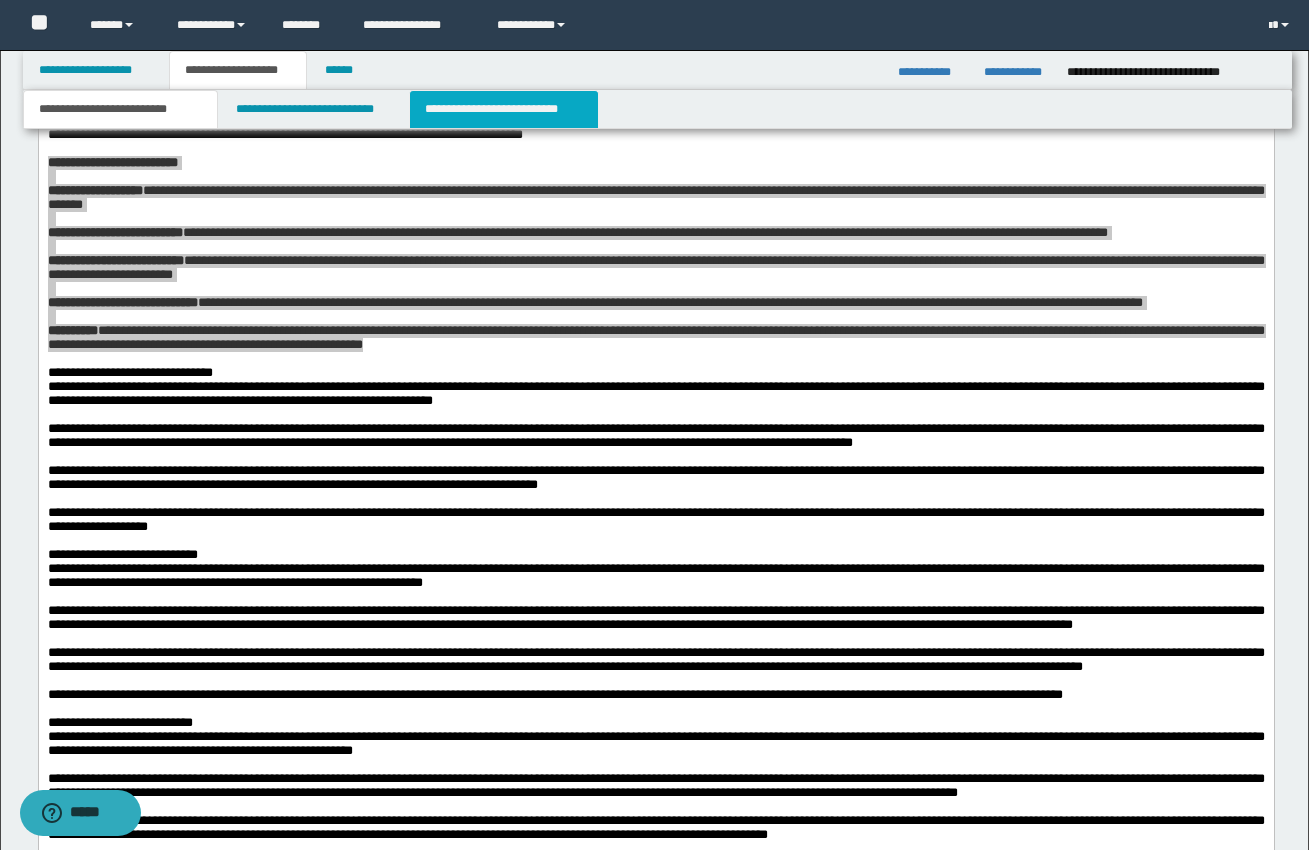 click on "**********" at bounding box center [504, 109] 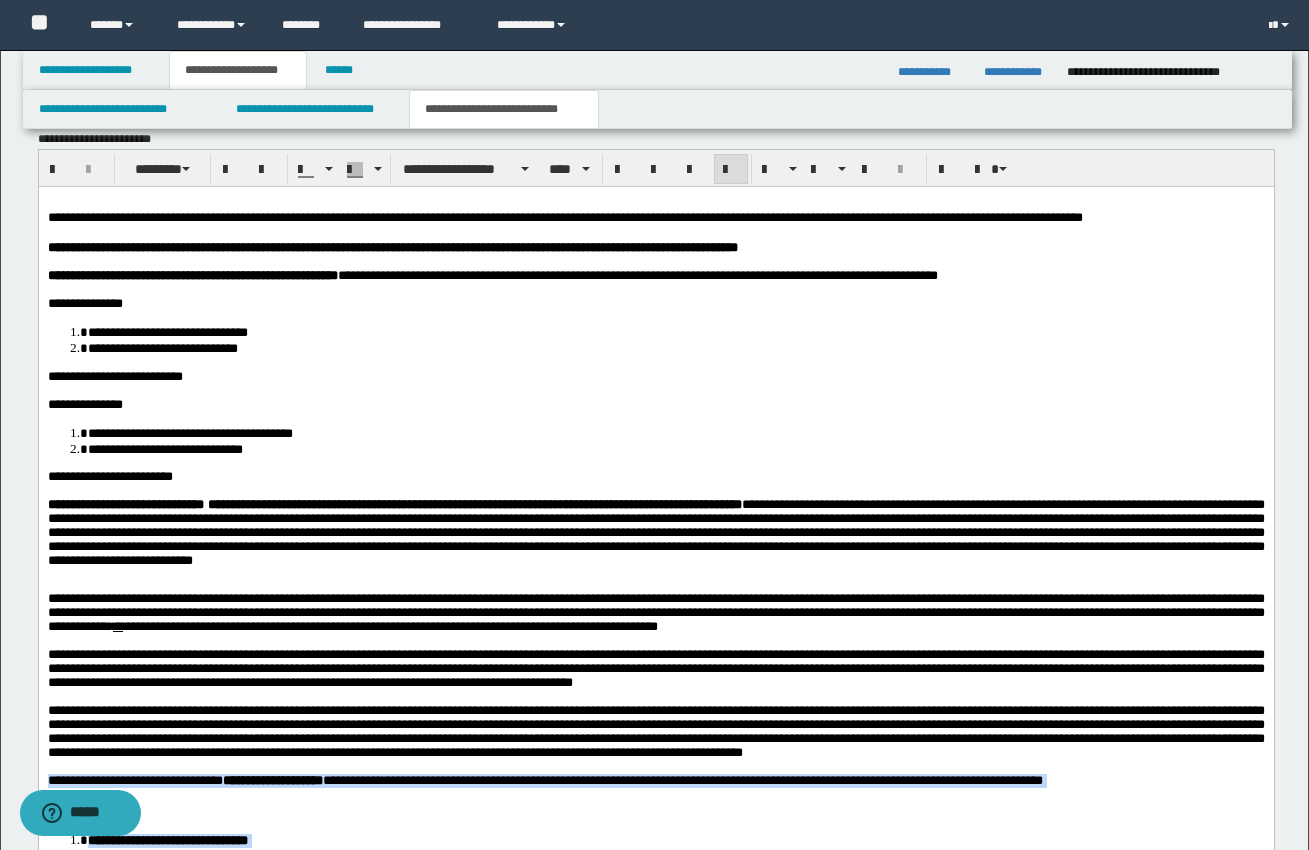 scroll, scrollTop: 1093, scrollLeft: 0, axis: vertical 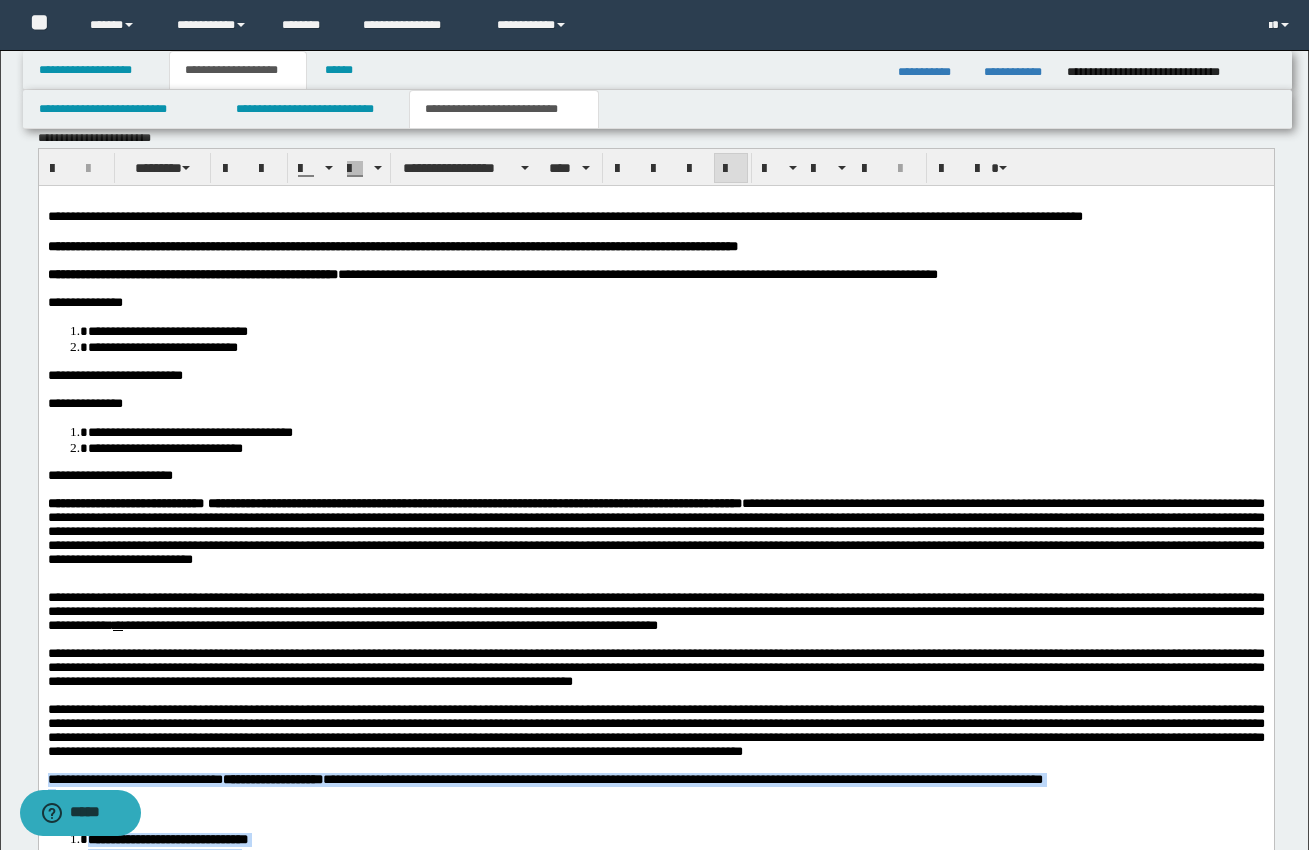 click on "**" at bounding box center (54, 216) 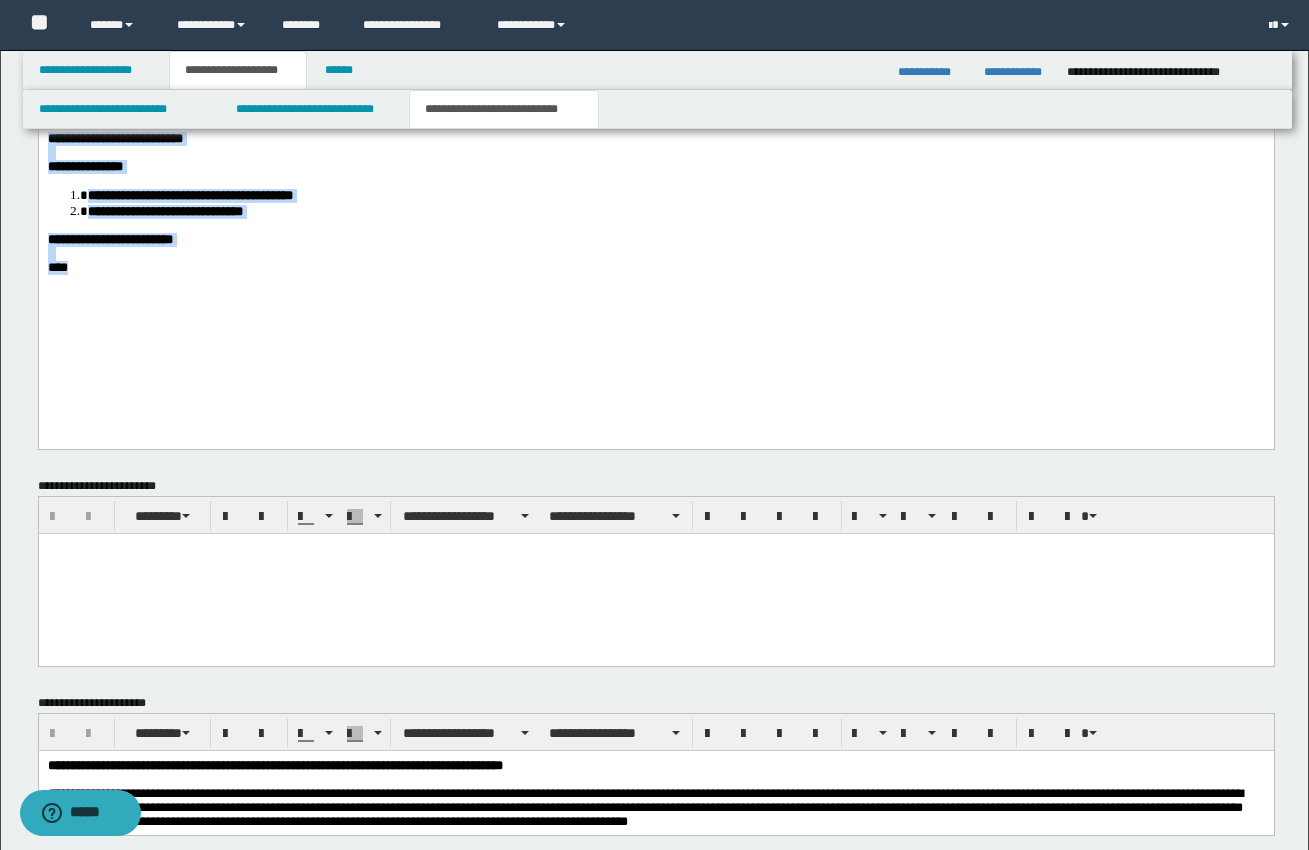 scroll, scrollTop: 1931, scrollLeft: 0, axis: vertical 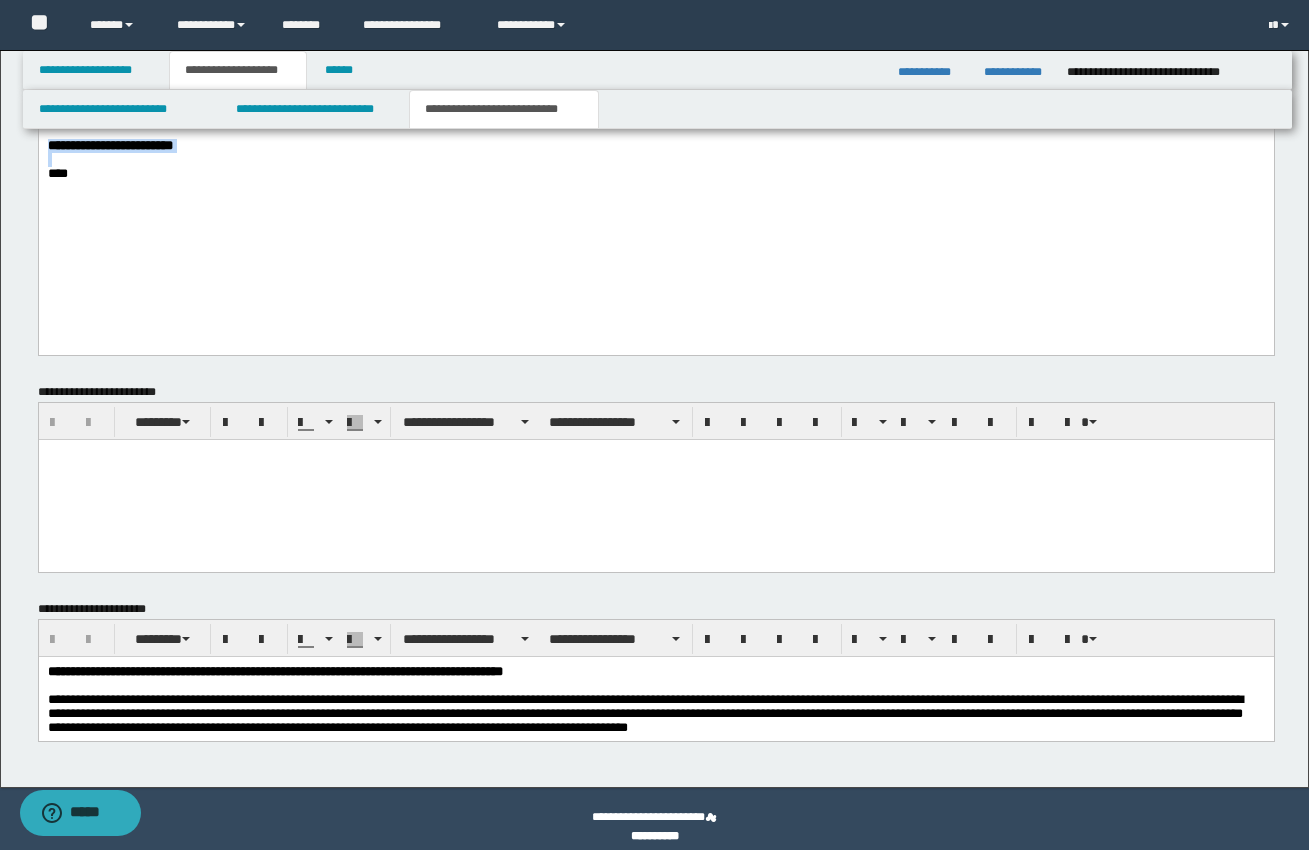 drag, startPoint x: 48, startPoint y: -623, endPoint x: 376, endPoint y: 222, distance: 906.4265 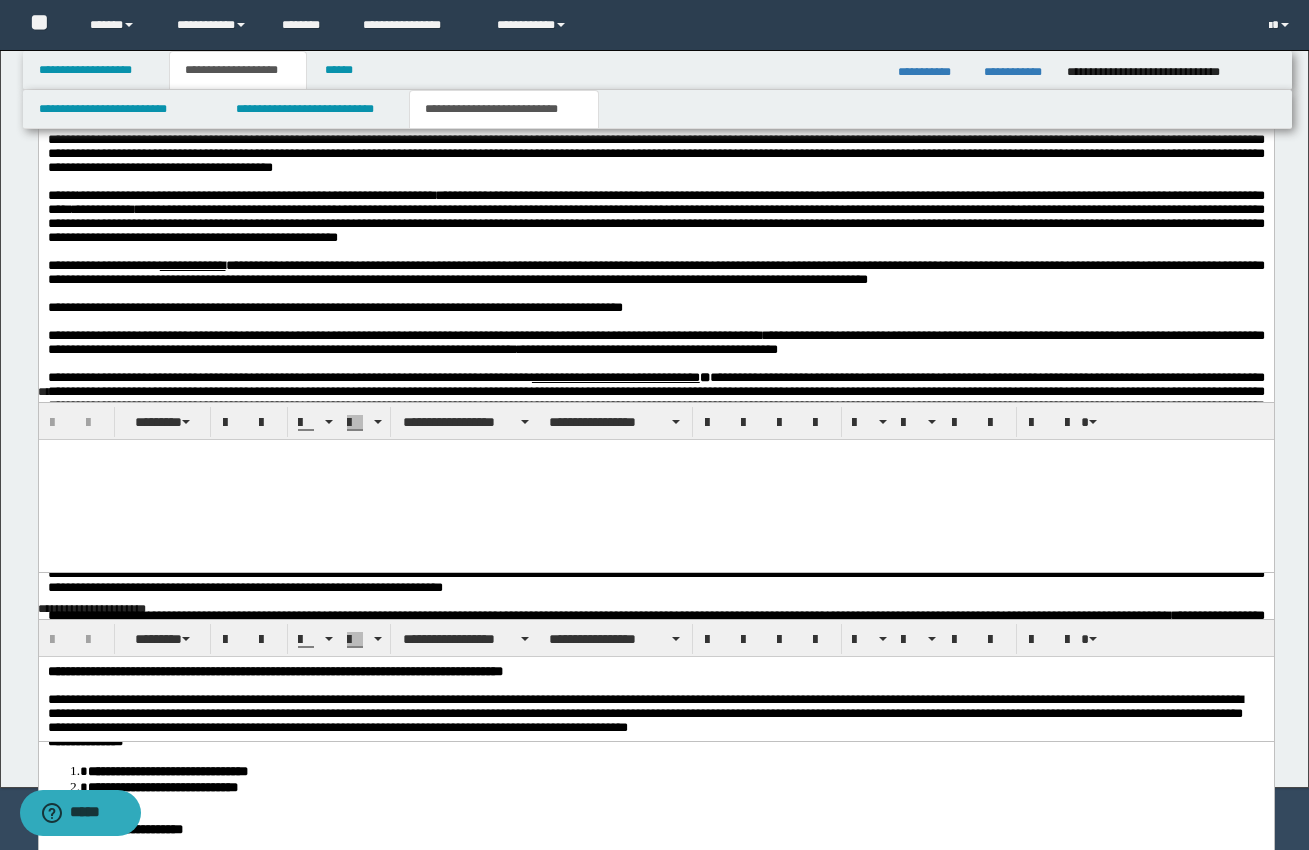 type 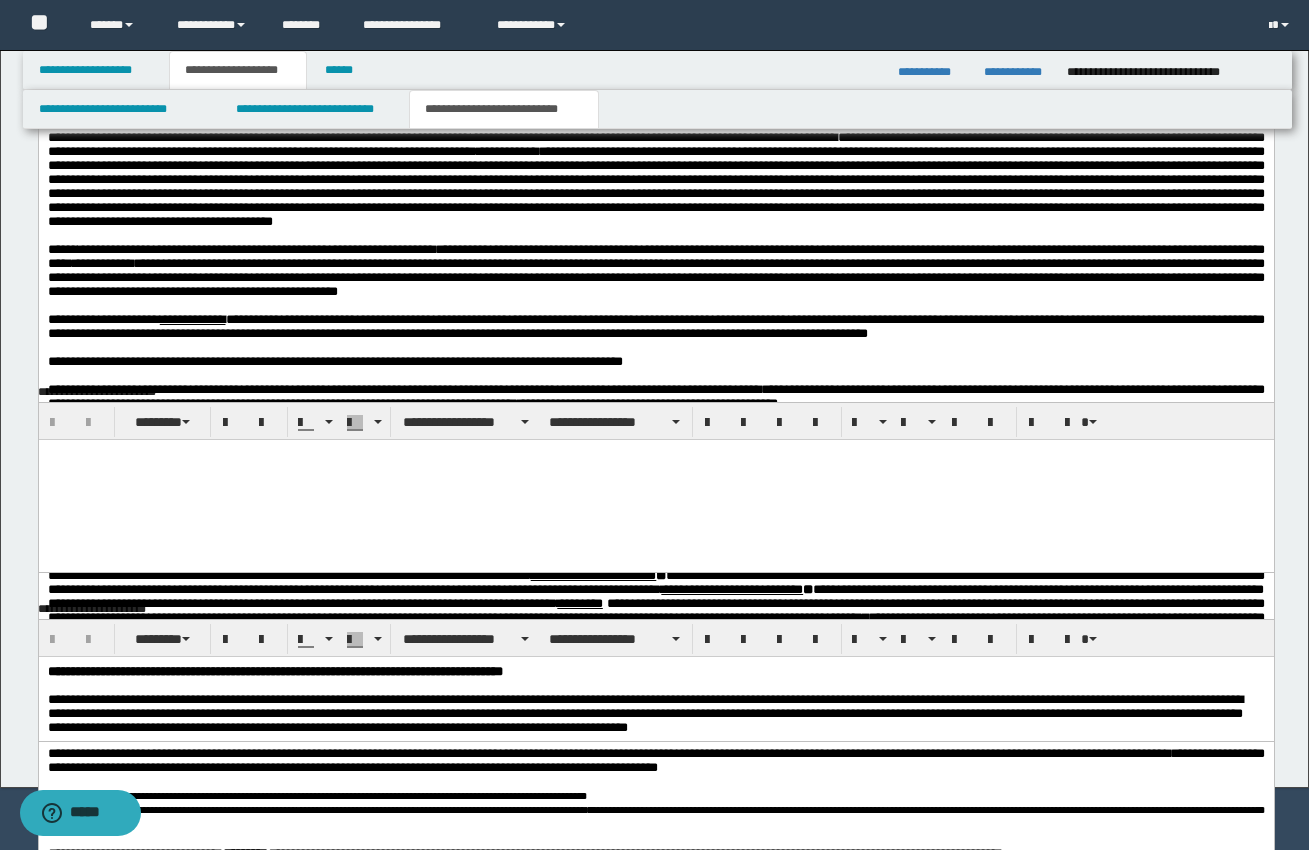 scroll, scrollTop: 1104, scrollLeft: 0, axis: vertical 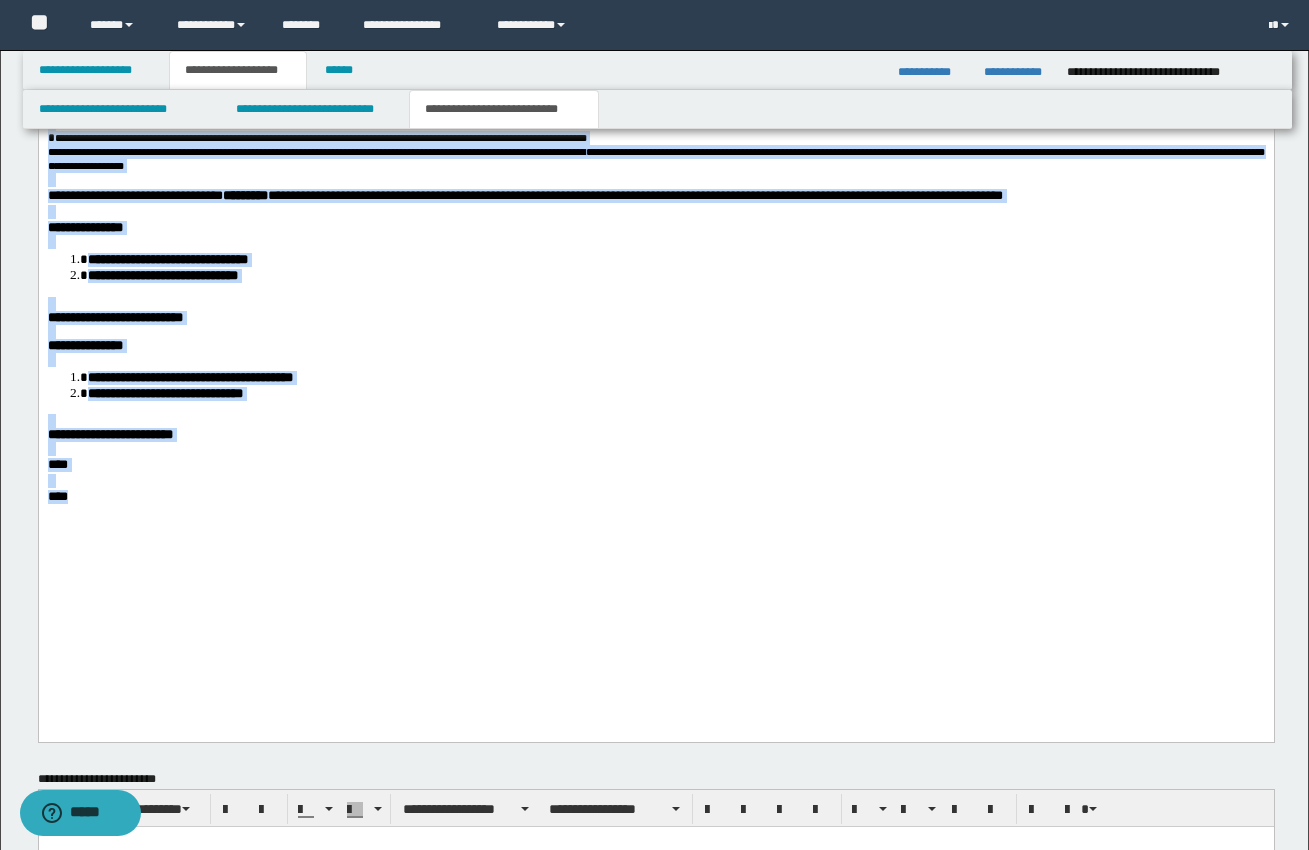 drag, startPoint x: 48, startPoint y: -1281, endPoint x: 533, endPoint y: 830, distance: 2165.9978 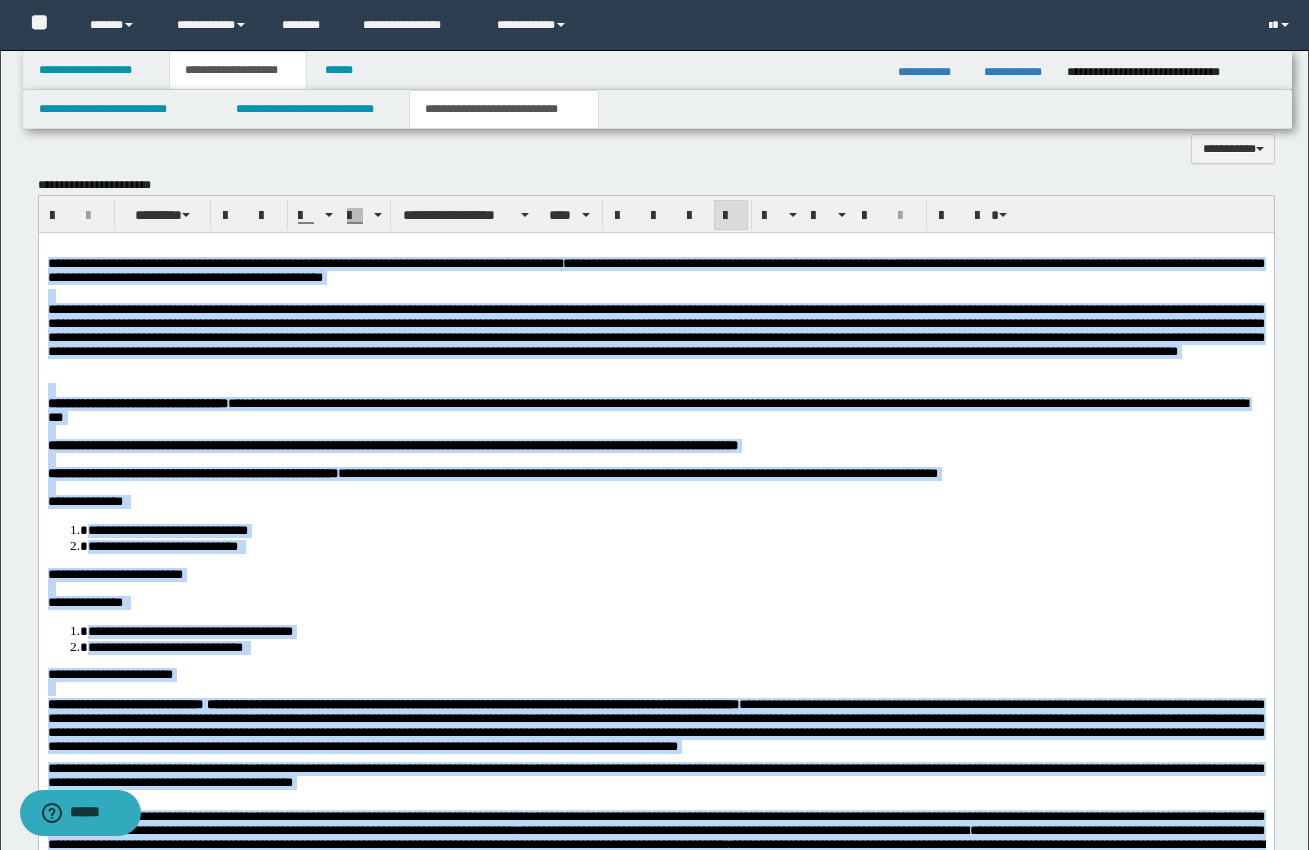 scroll, scrollTop: 1043, scrollLeft: 0, axis: vertical 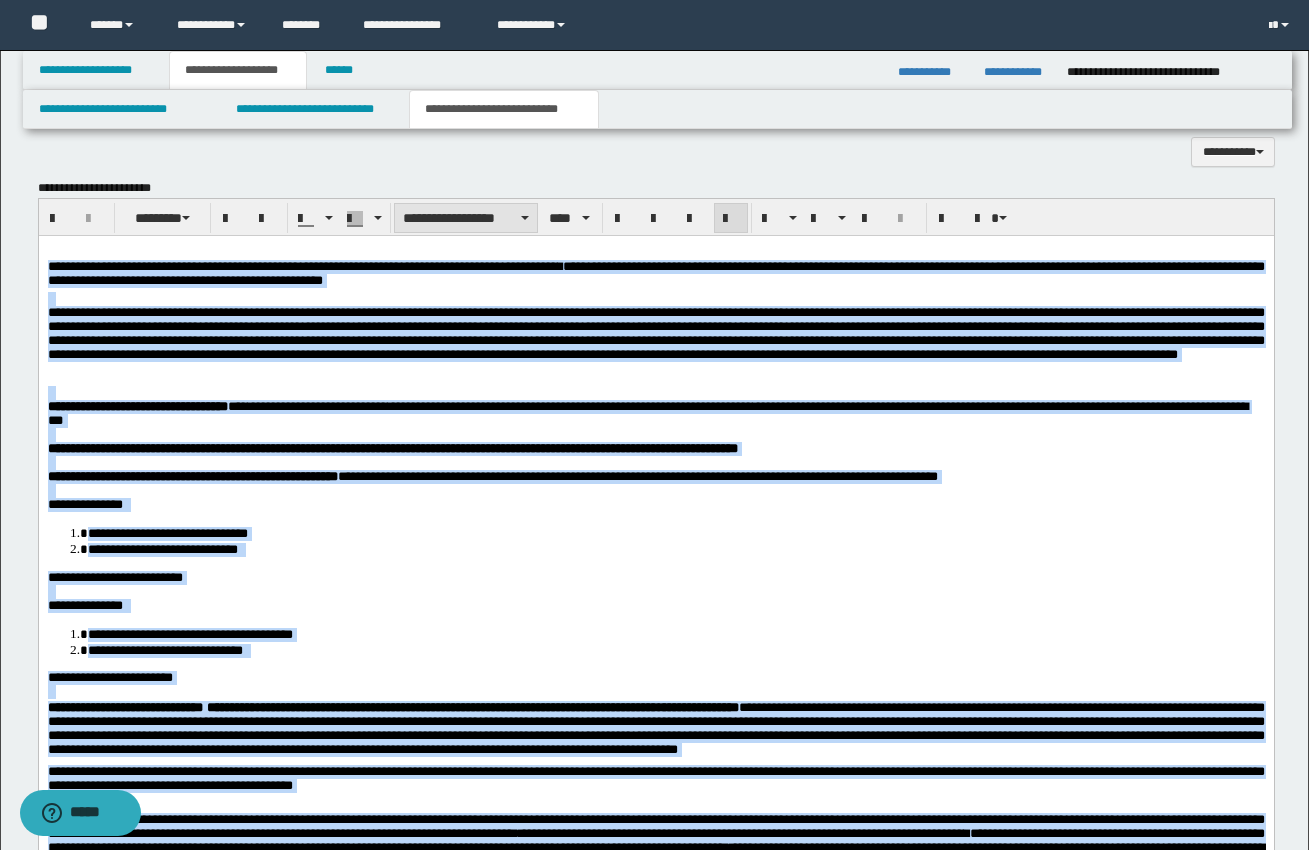 click at bounding box center (525, 218) 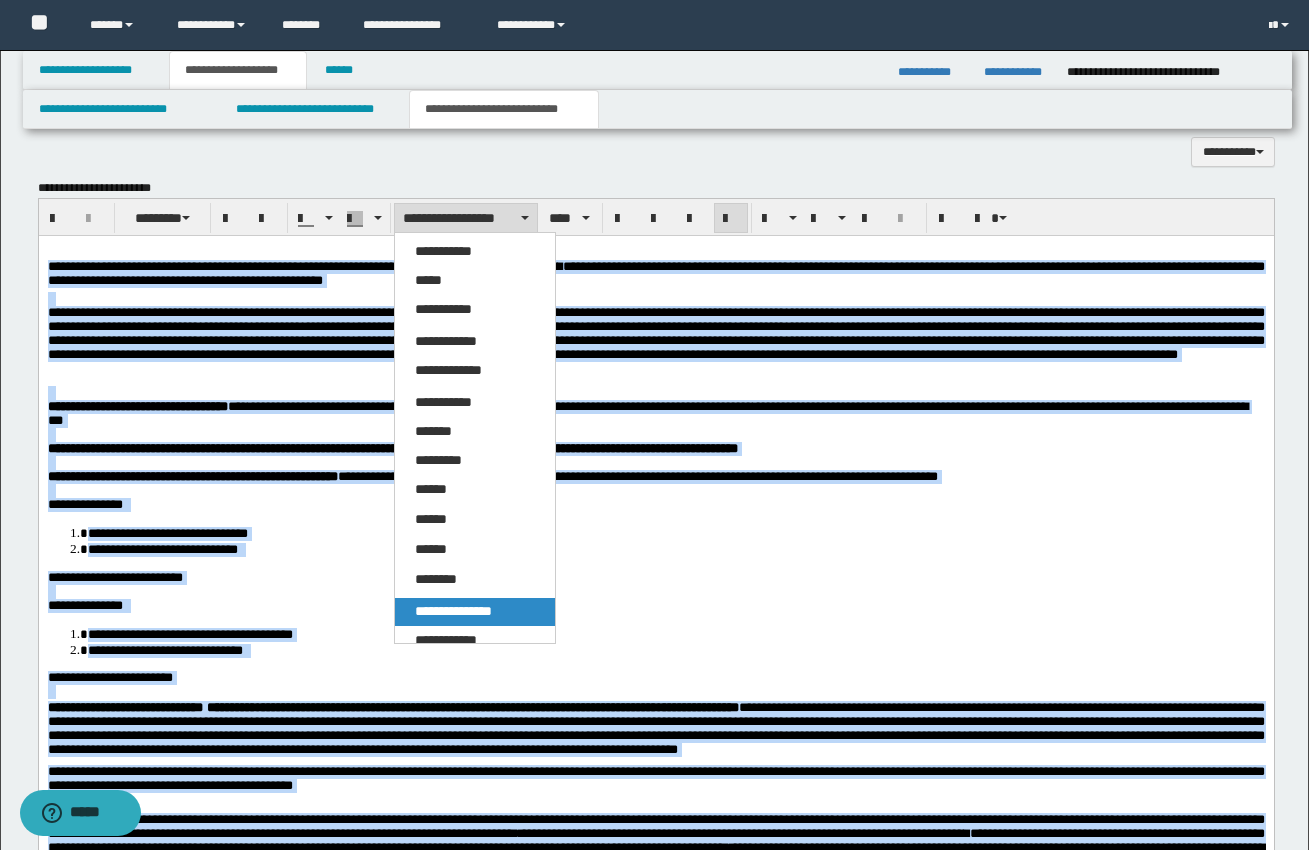click on "**********" at bounding box center (453, 611) 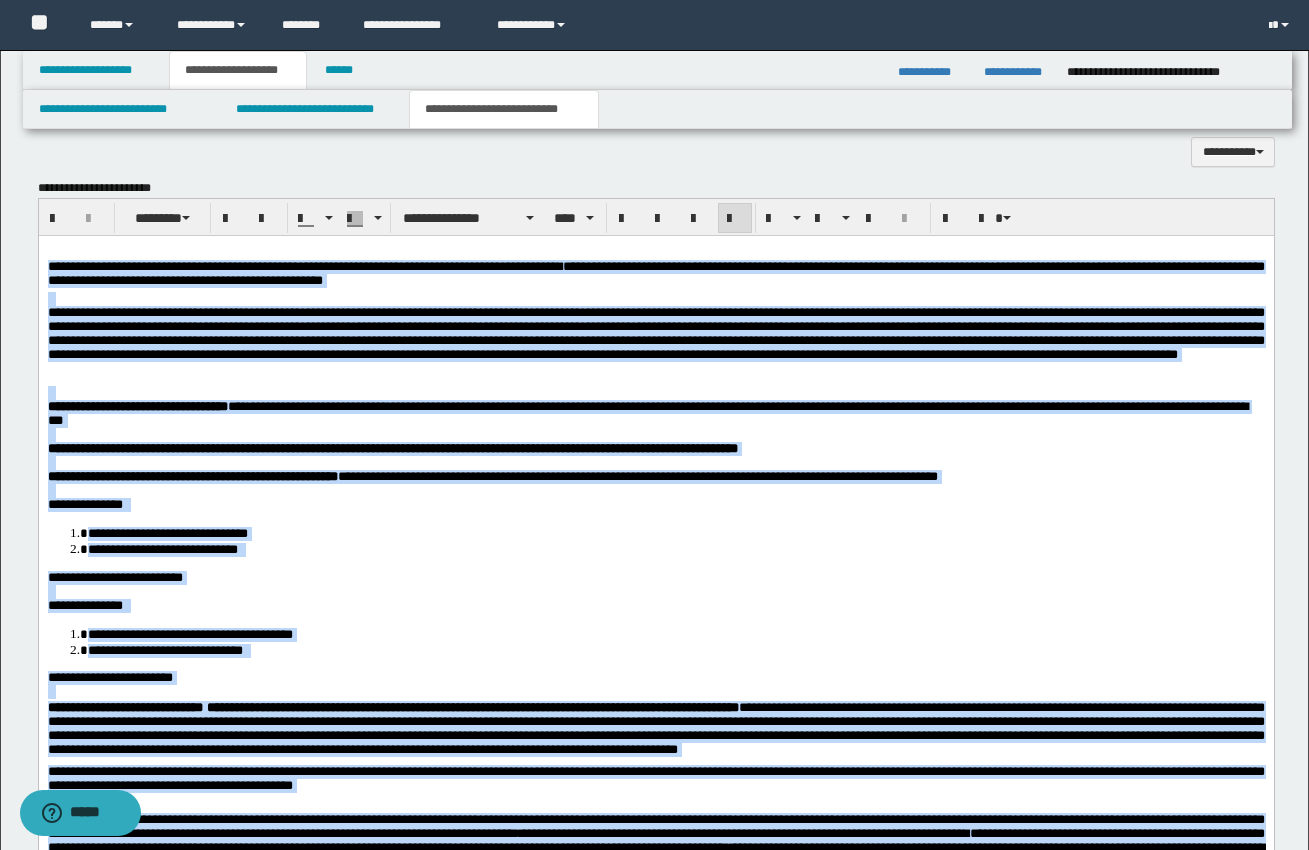 click on "**********" at bounding box center [655, 578] 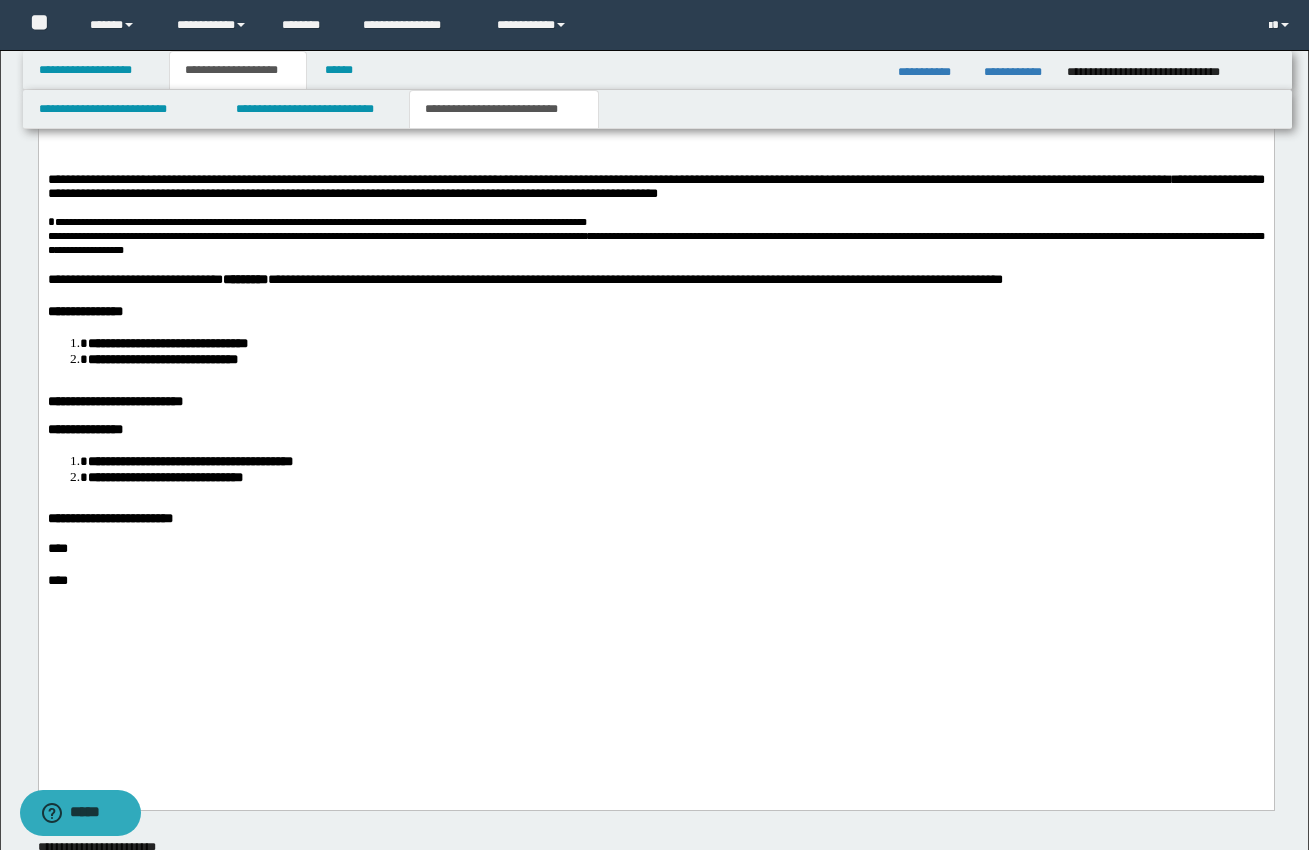scroll, scrollTop: 2474, scrollLeft: 0, axis: vertical 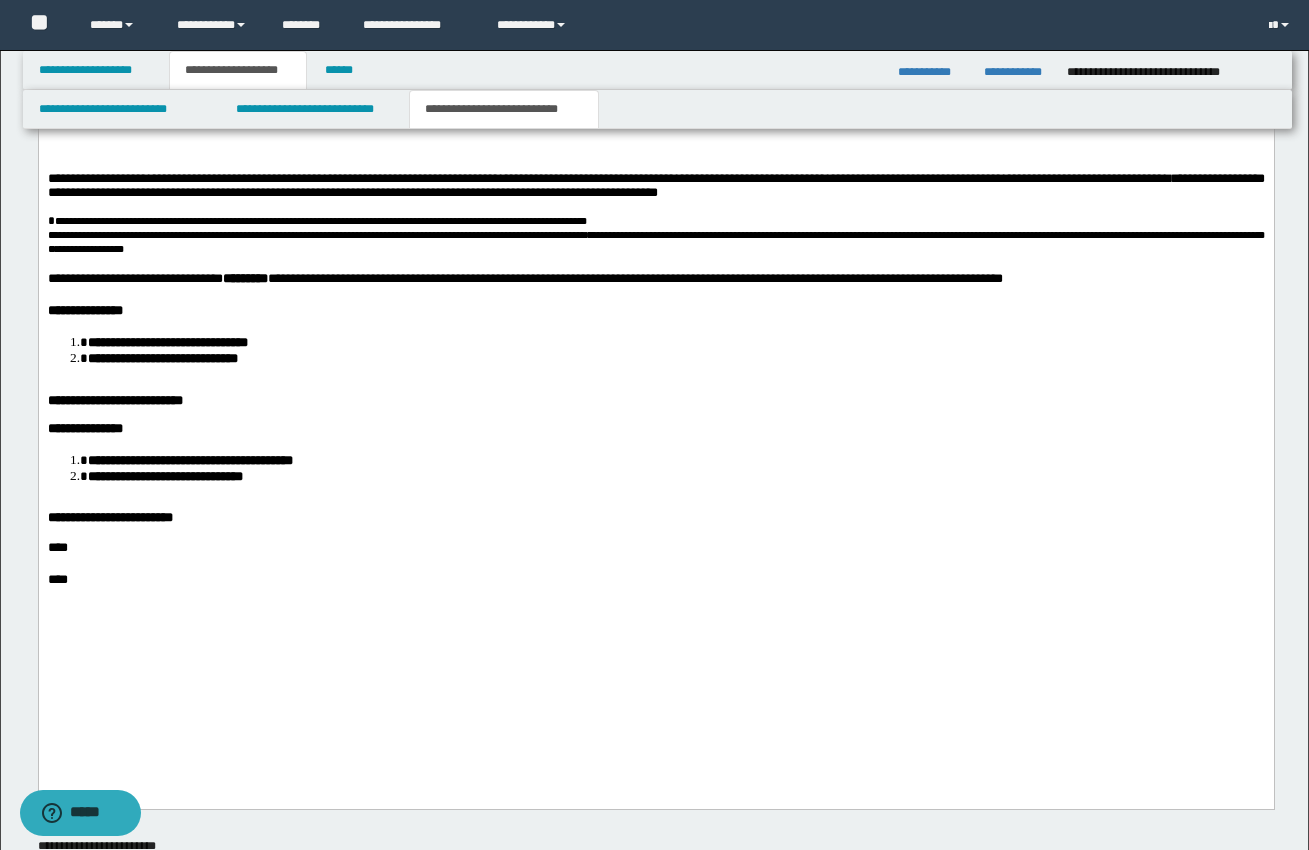 click at bounding box center [655, 388] 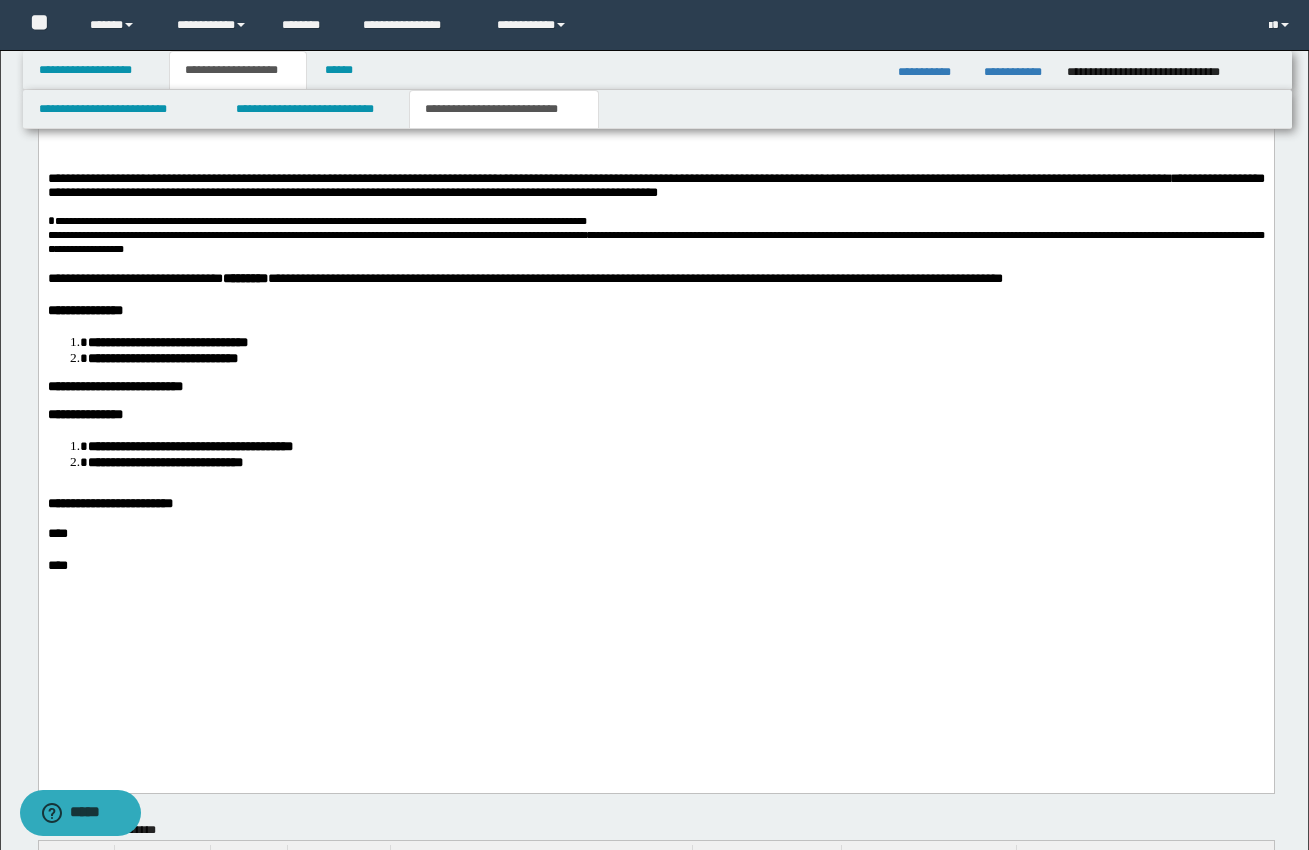 click at bounding box center (655, 491) 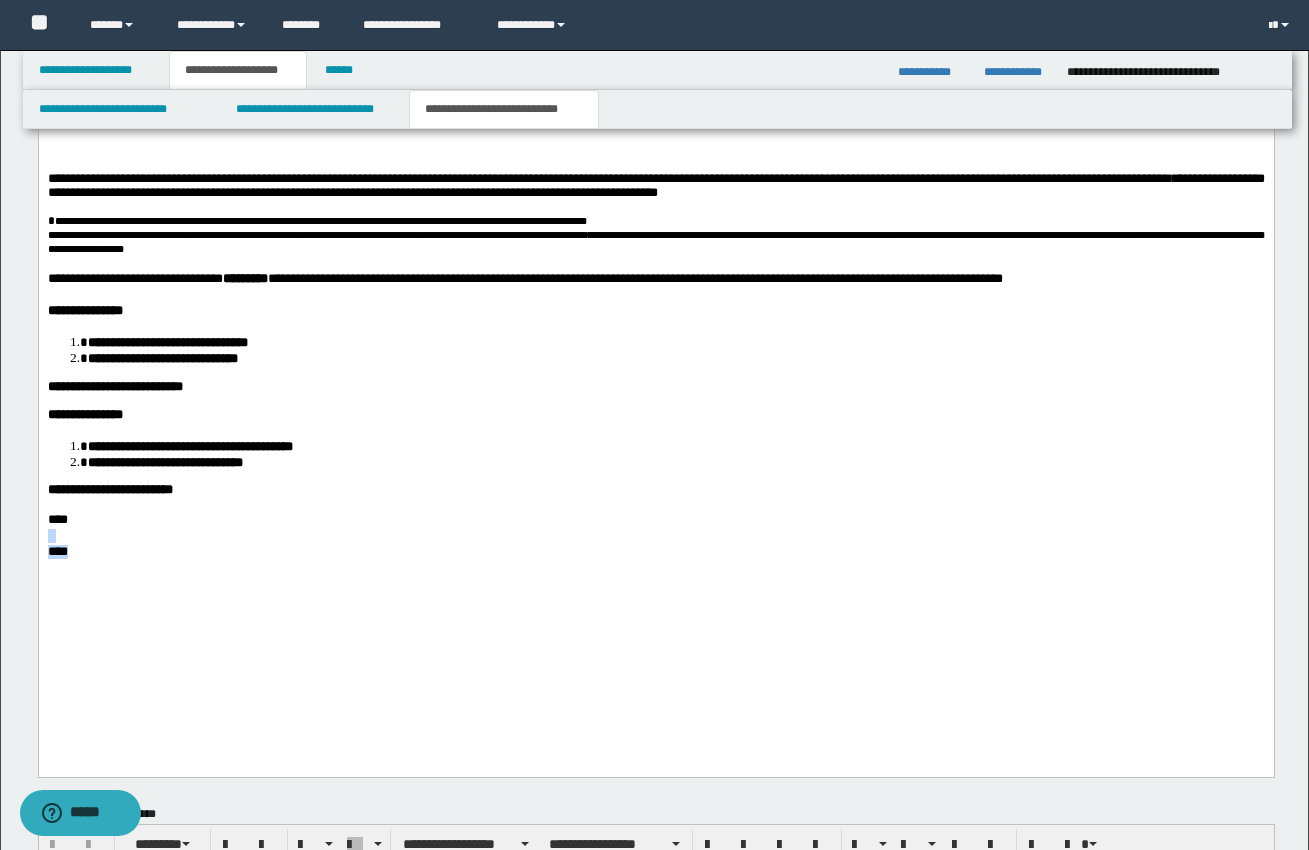 drag, startPoint x: 139, startPoint y: 657, endPoint x: 0, endPoint y: 644, distance: 139.60658 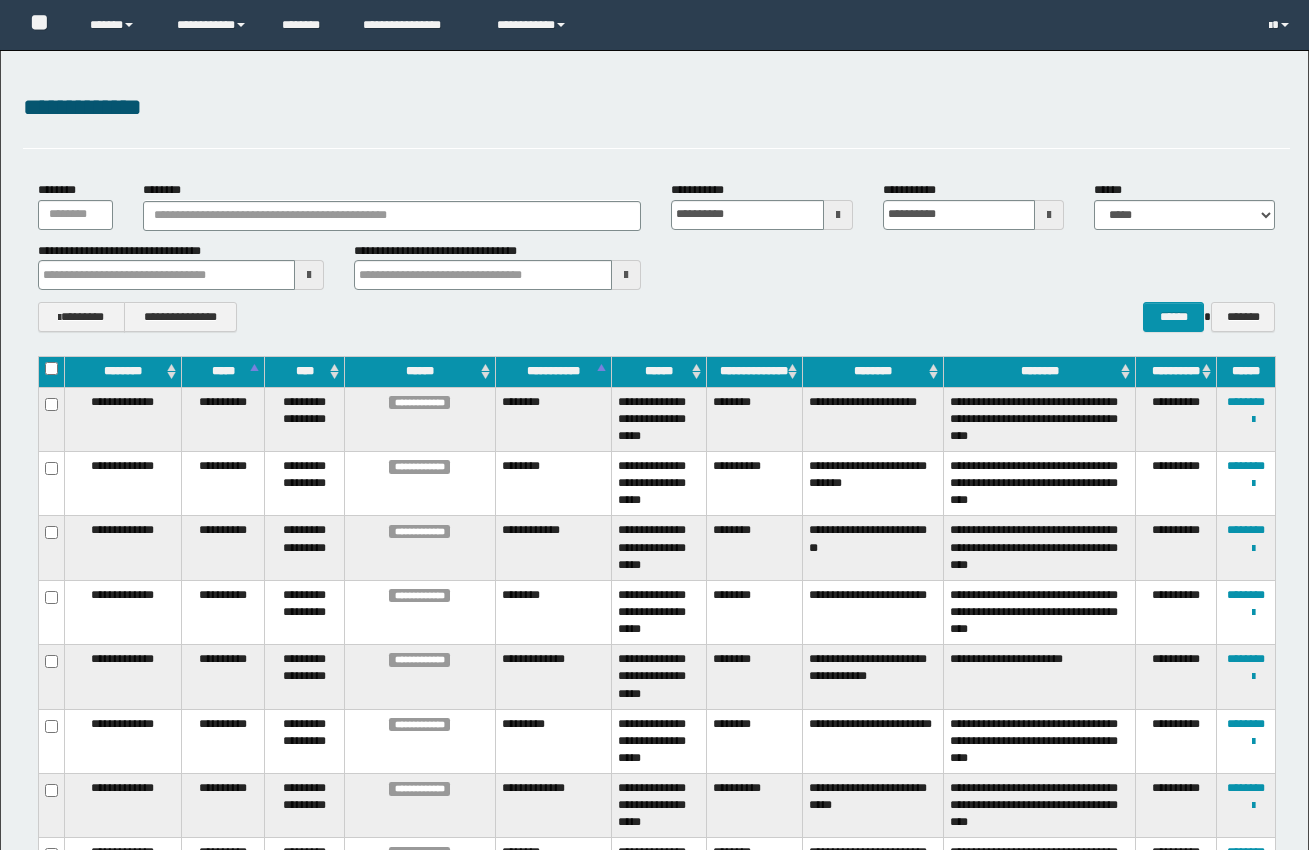 scroll, scrollTop: 837, scrollLeft: 0, axis: vertical 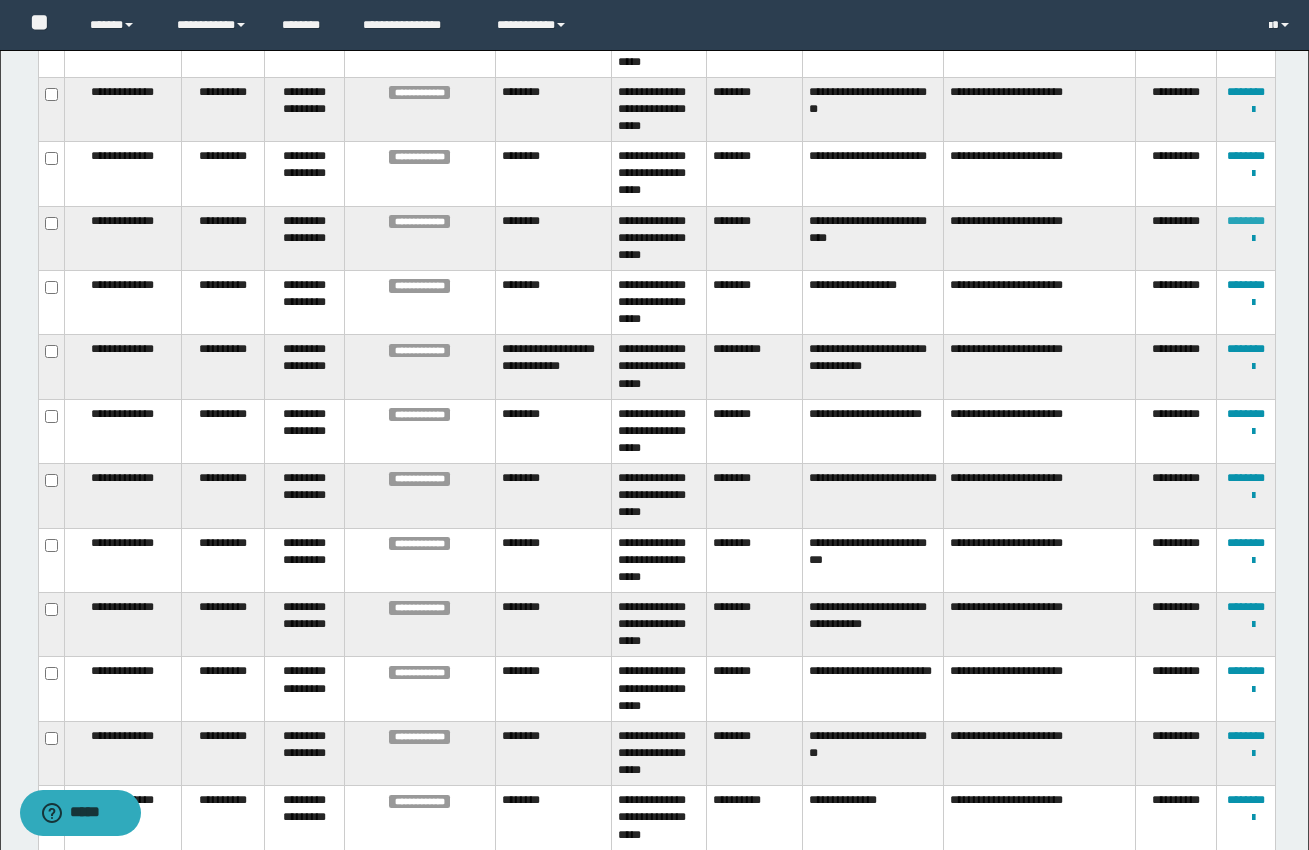 click on "********" at bounding box center (1246, 221) 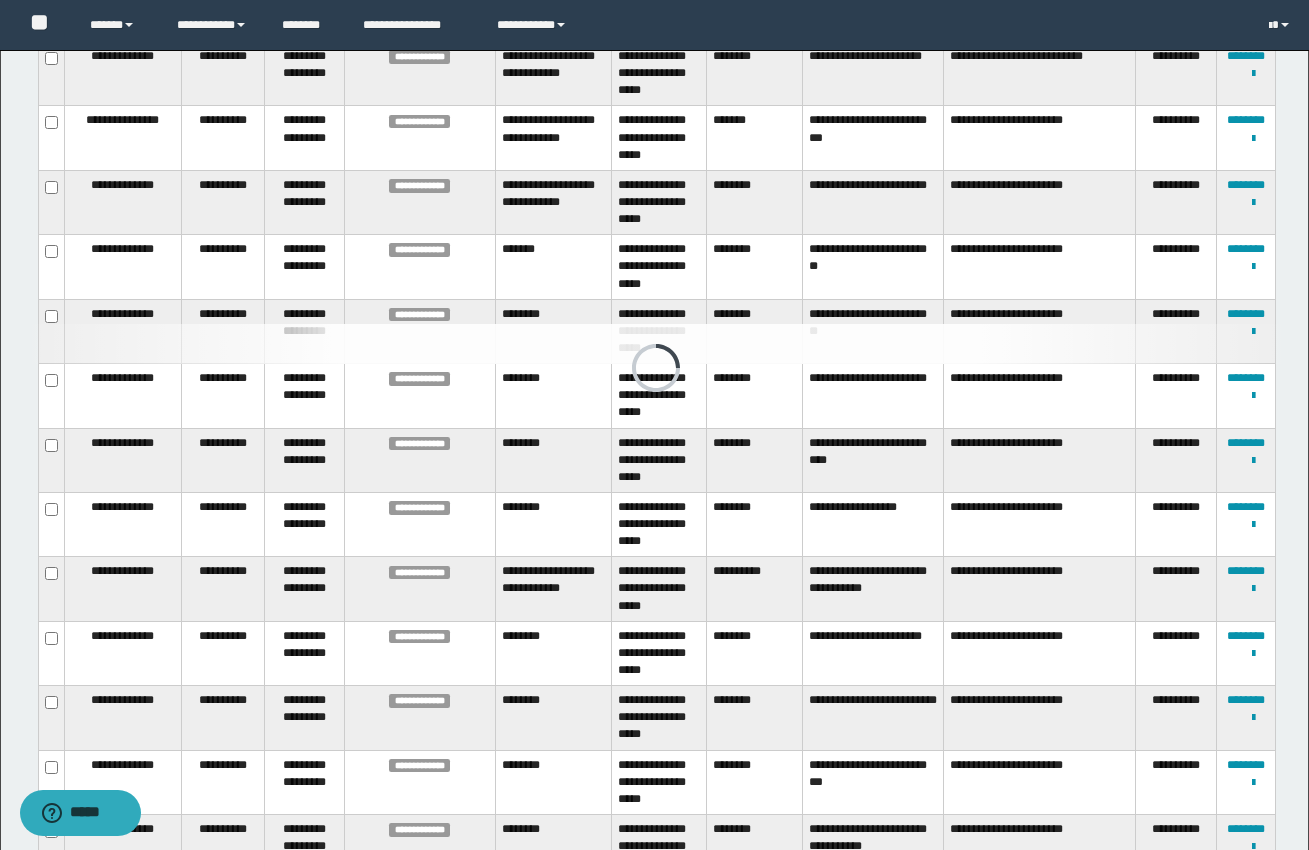 scroll, scrollTop: 1749, scrollLeft: 0, axis: vertical 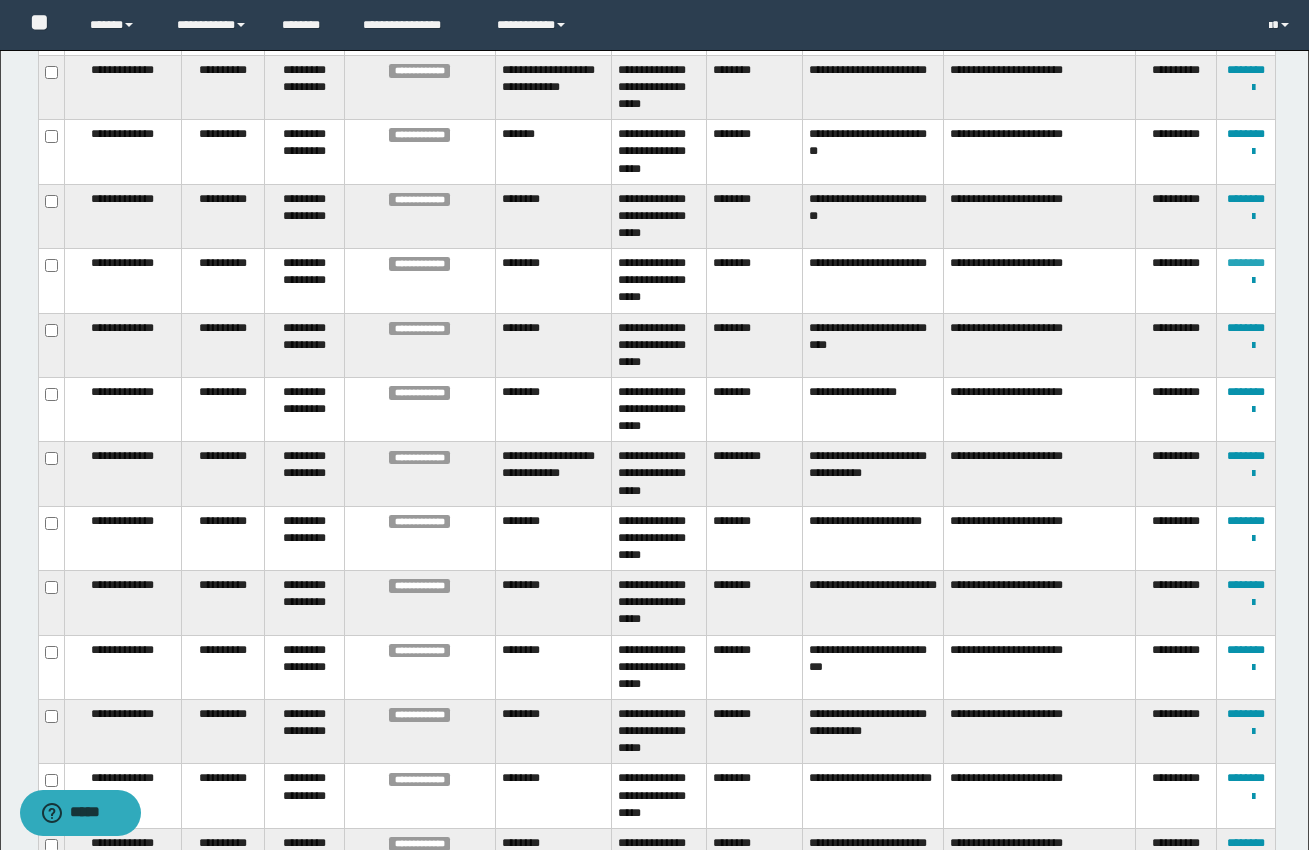 click on "********" at bounding box center [1246, 263] 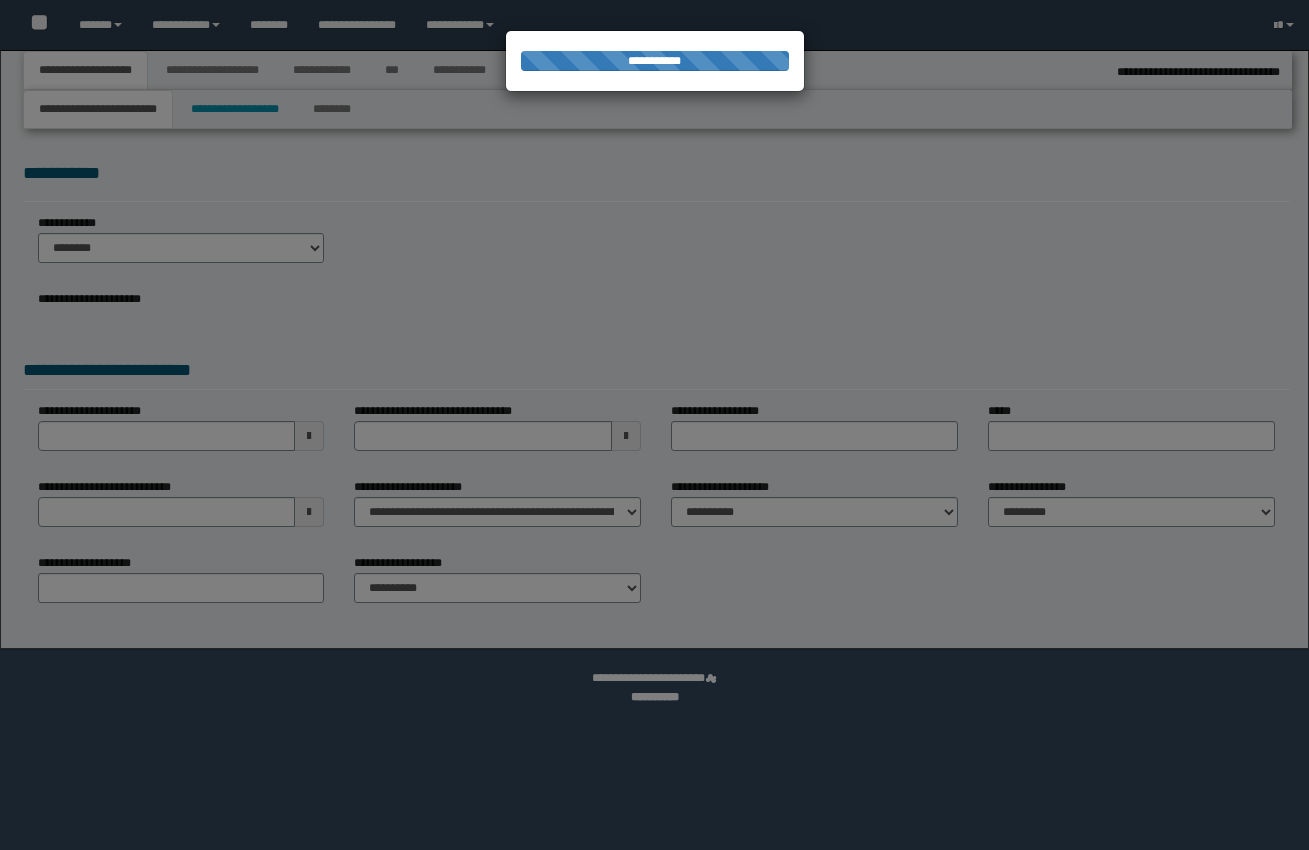 select on "*" 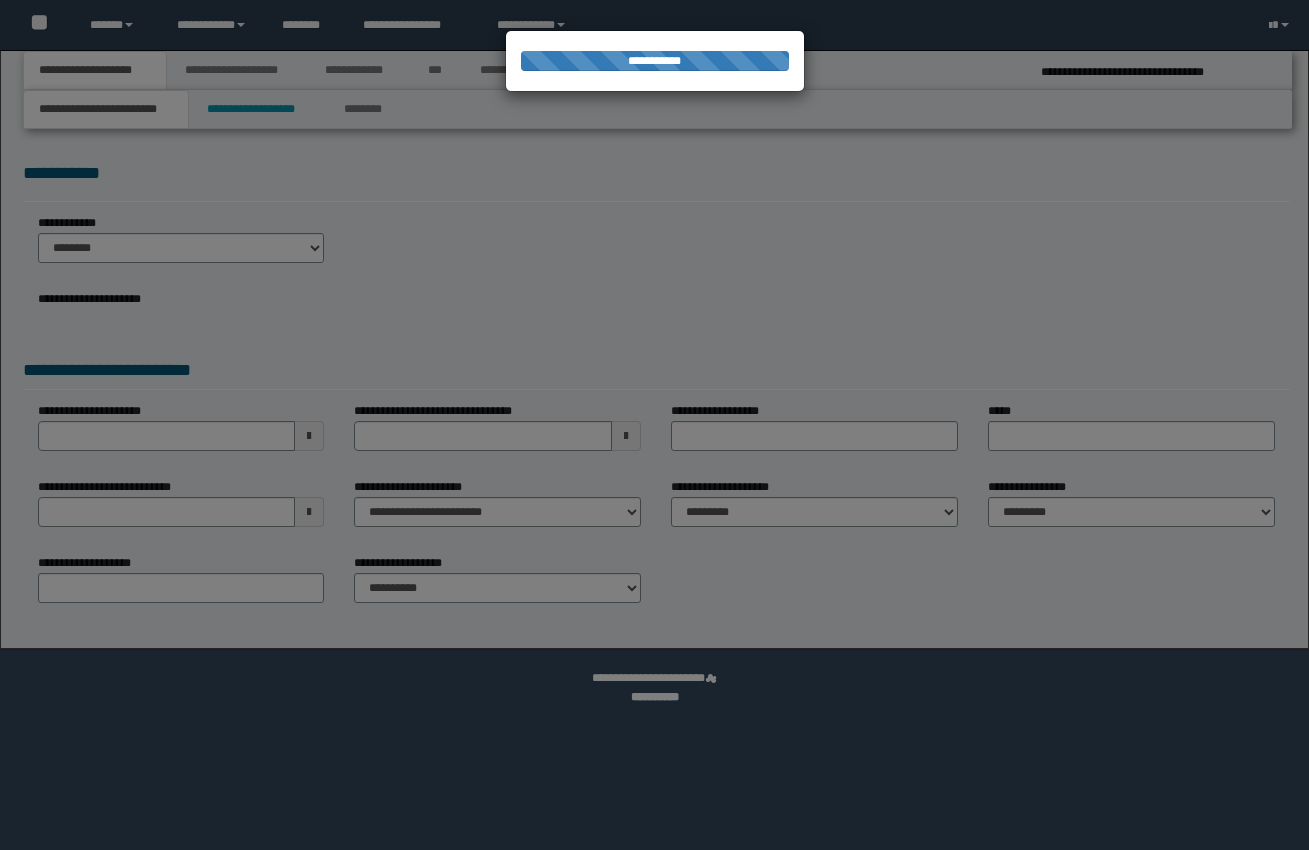 scroll, scrollTop: 0, scrollLeft: 0, axis: both 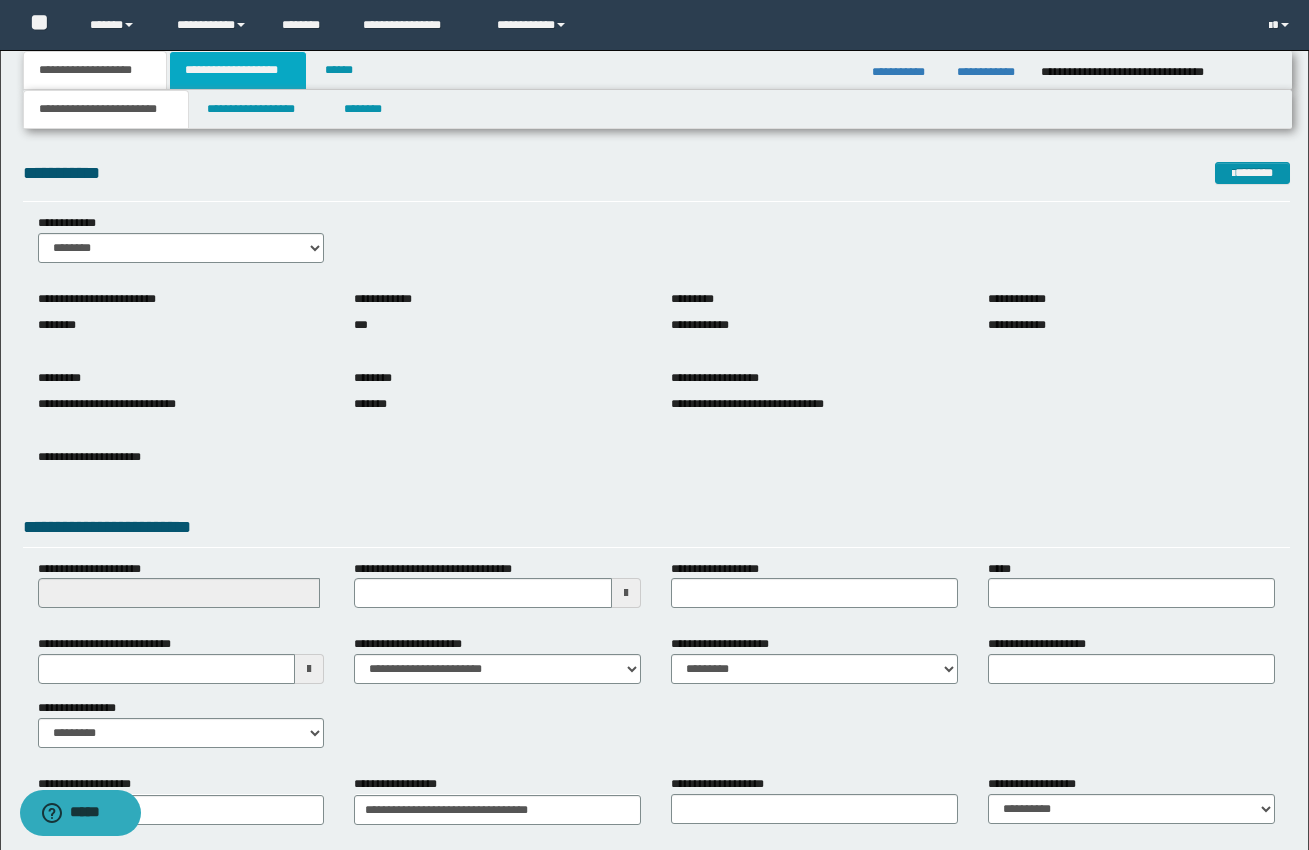 click on "**********" at bounding box center [238, 70] 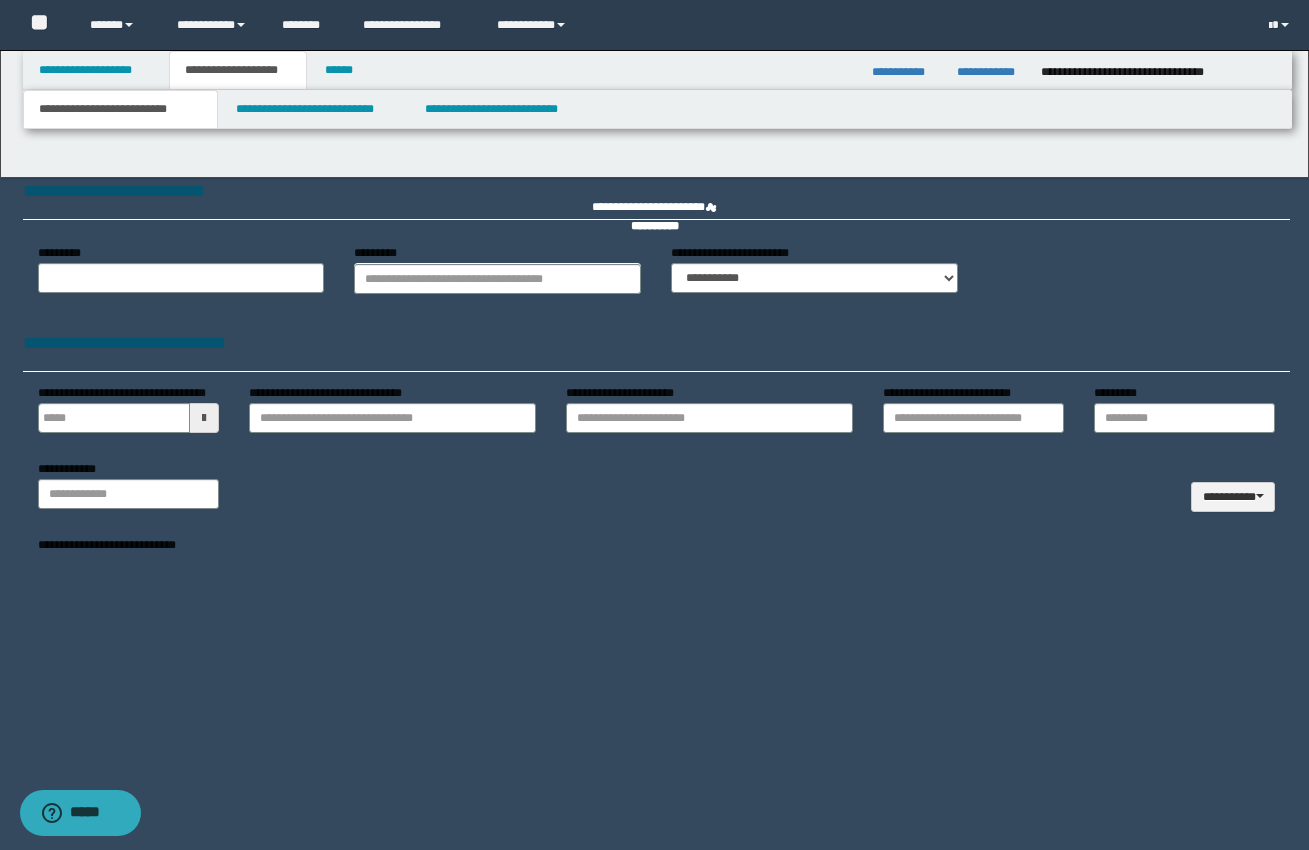 type 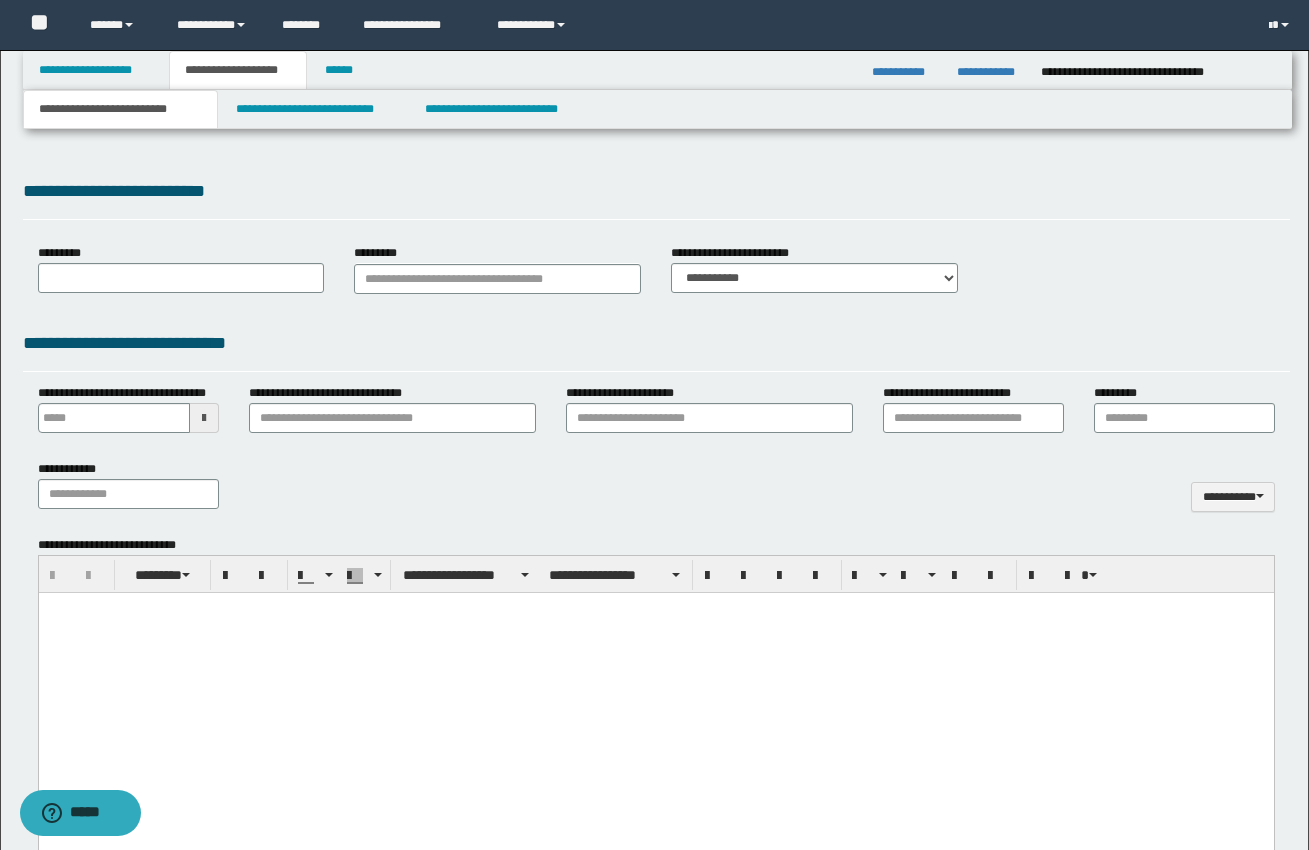 type on "******" 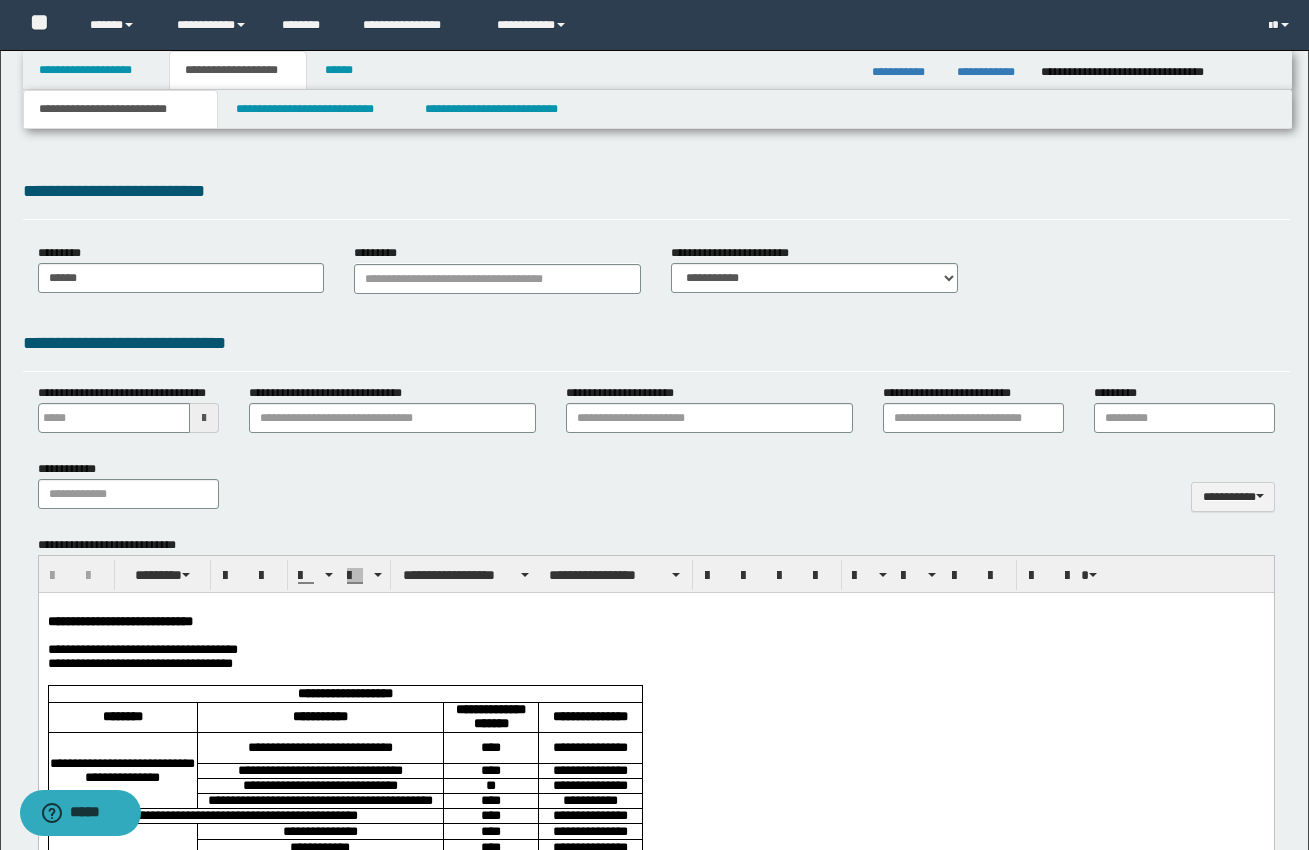 scroll, scrollTop: 0, scrollLeft: 0, axis: both 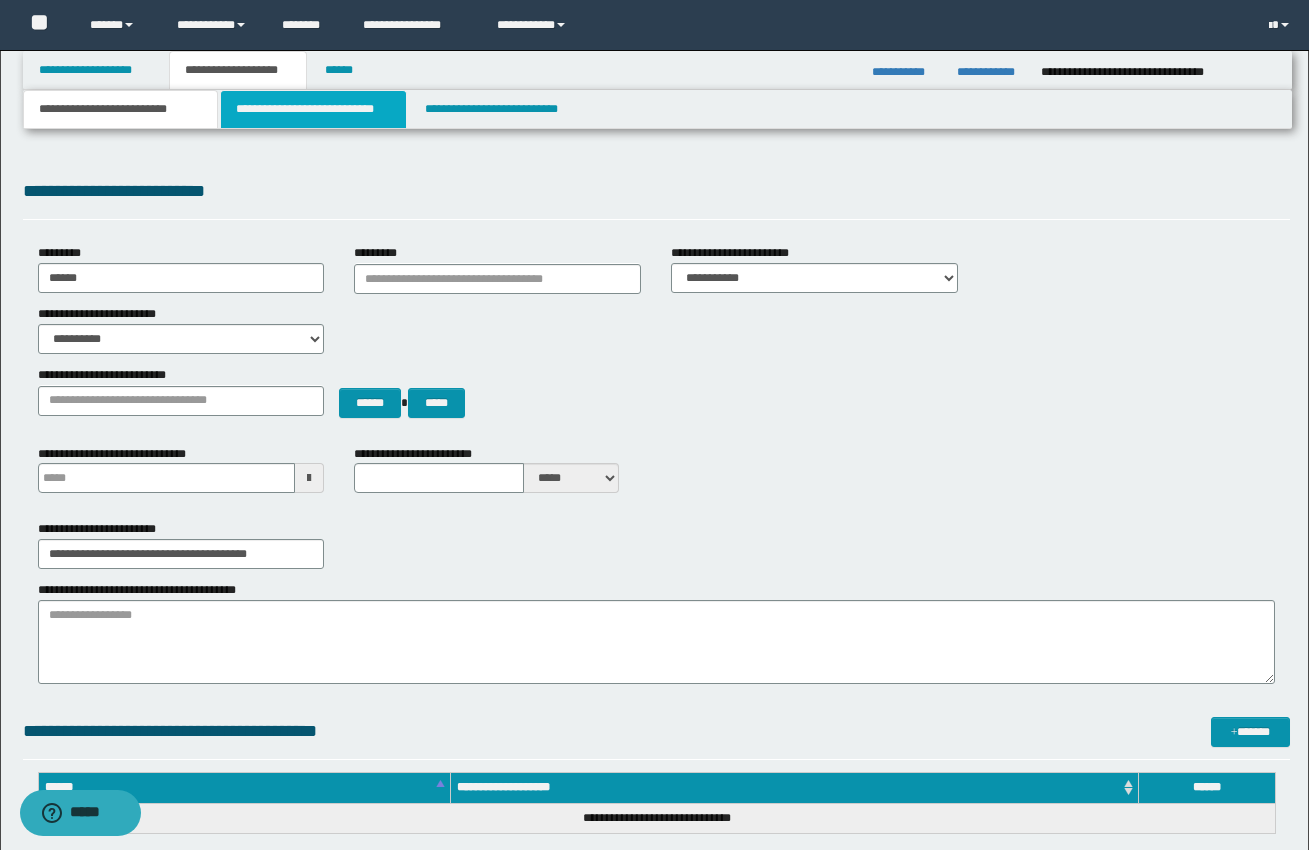 click on "**********" at bounding box center [314, 109] 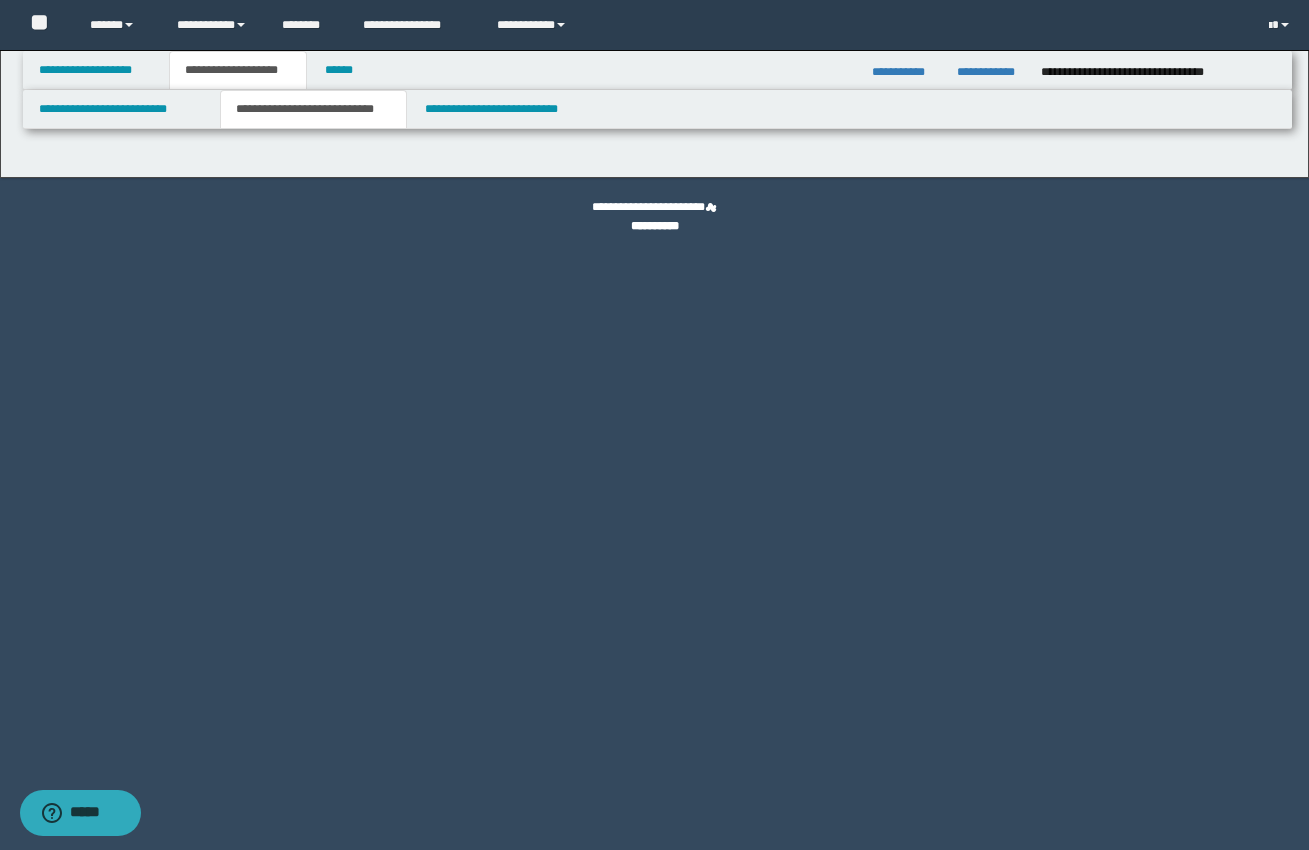 click on "**********" at bounding box center [654, 425] 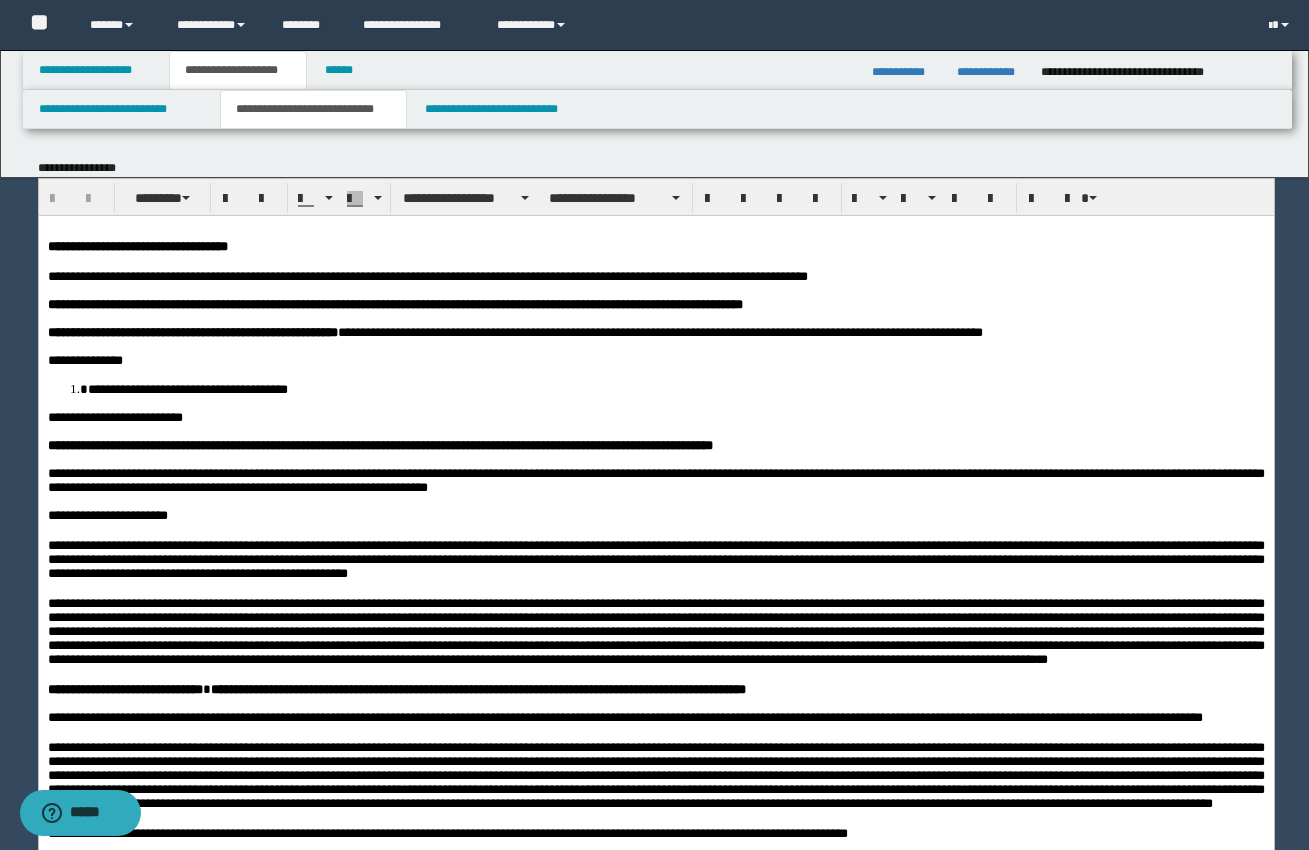 scroll, scrollTop: 0, scrollLeft: 0, axis: both 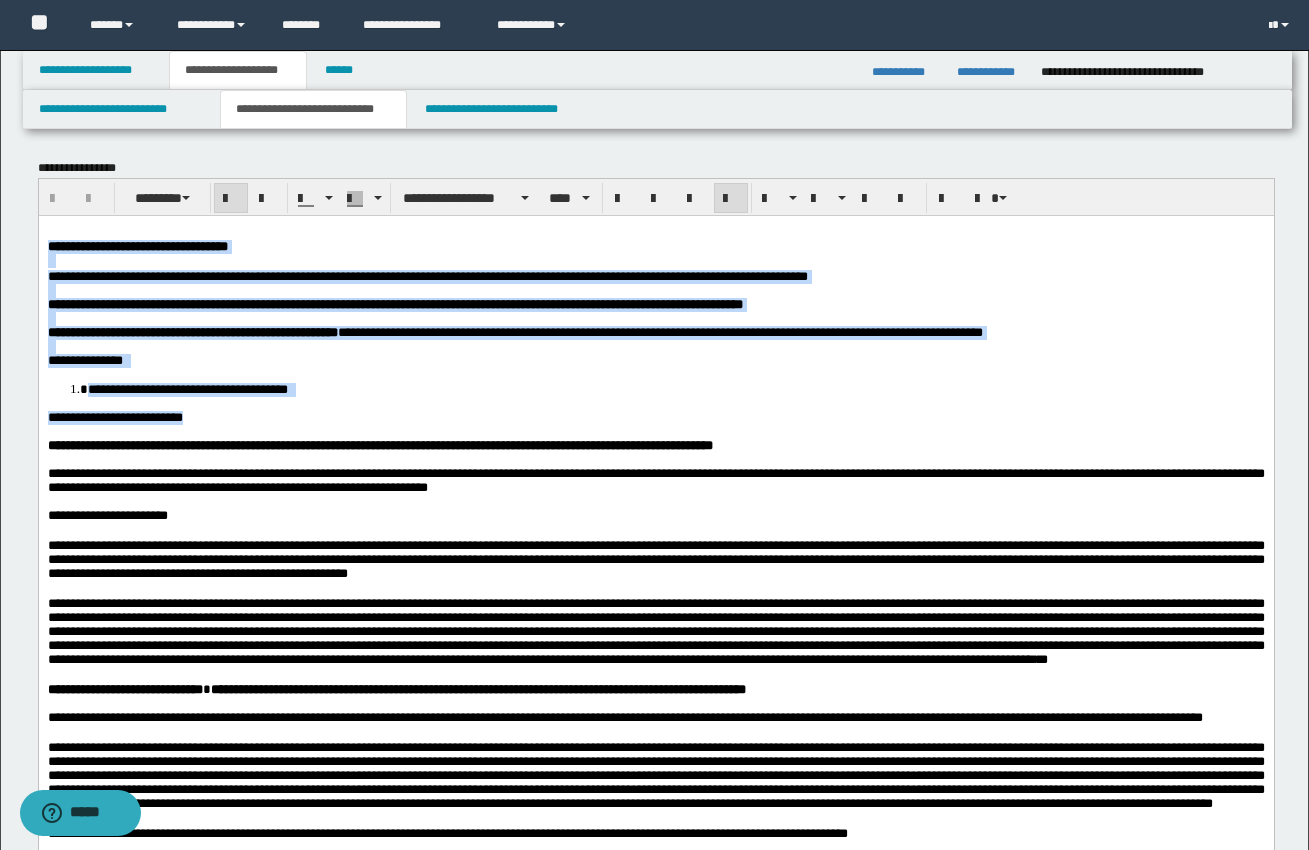drag, startPoint x: 47, startPoint y: 243, endPoint x: 289, endPoint y: 421, distance: 300.41306 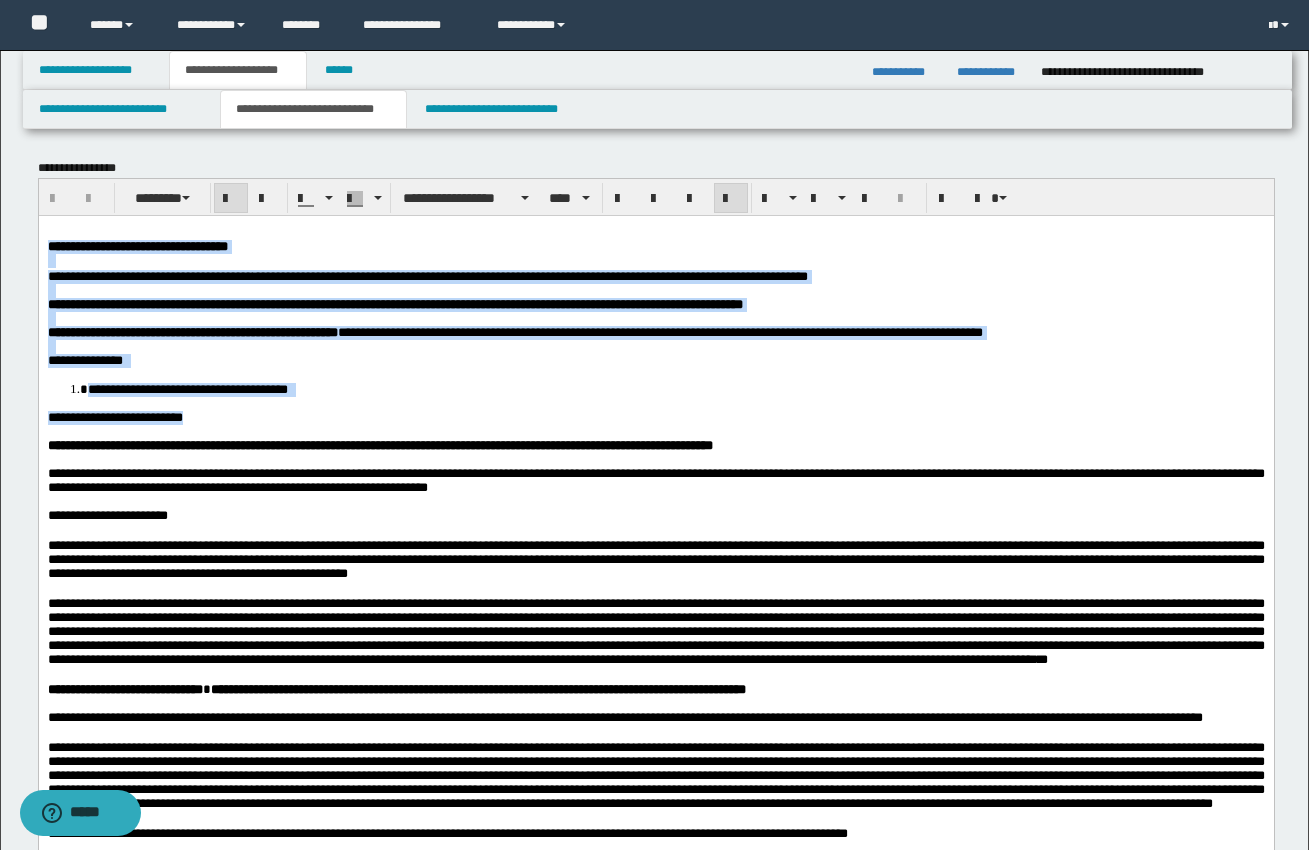 copy on "**********" 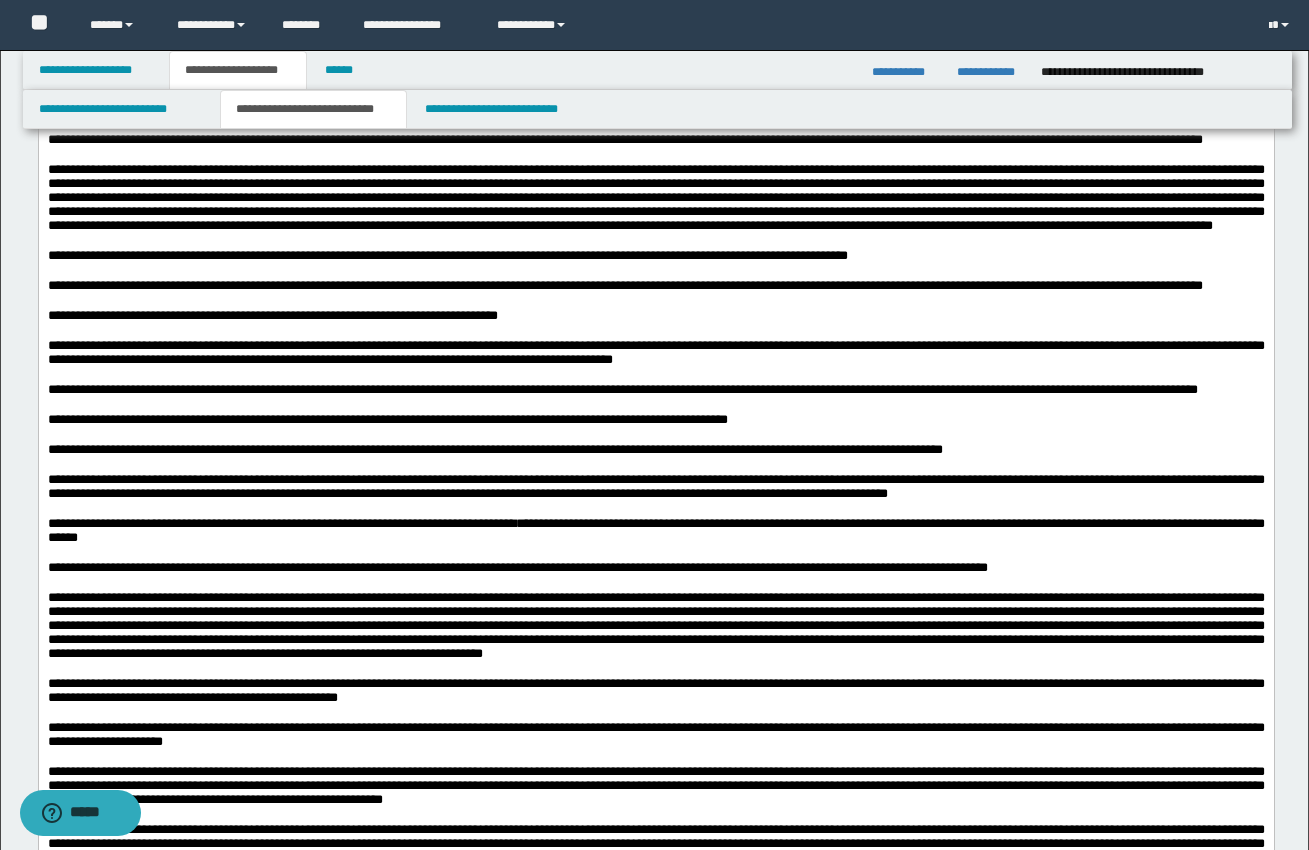 scroll, scrollTop: 557, scrollLeft: 0, axis: vertical 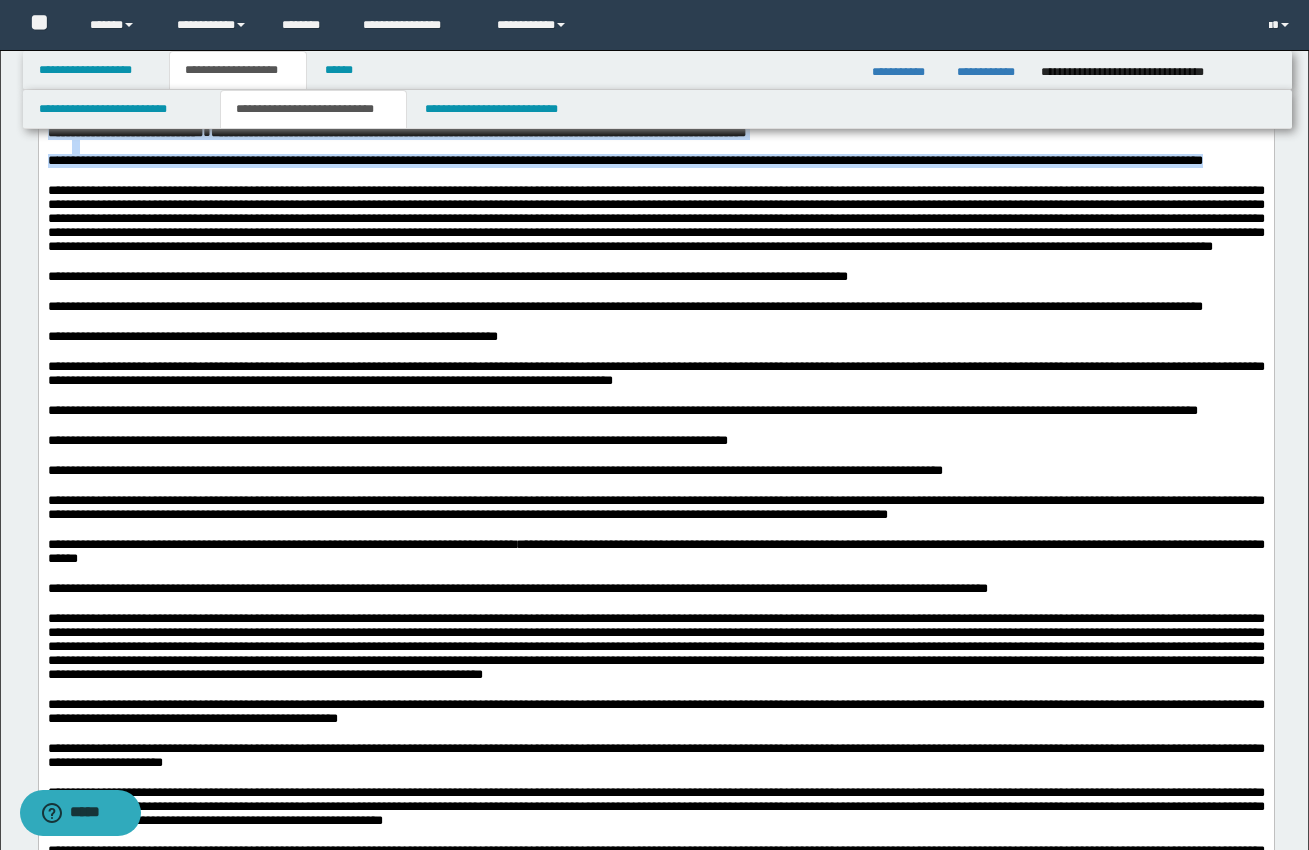 drag, startPoint x: 46, startPoint y: 195, endPoint x: 218, endPoint y: 245, distance: 179.12007 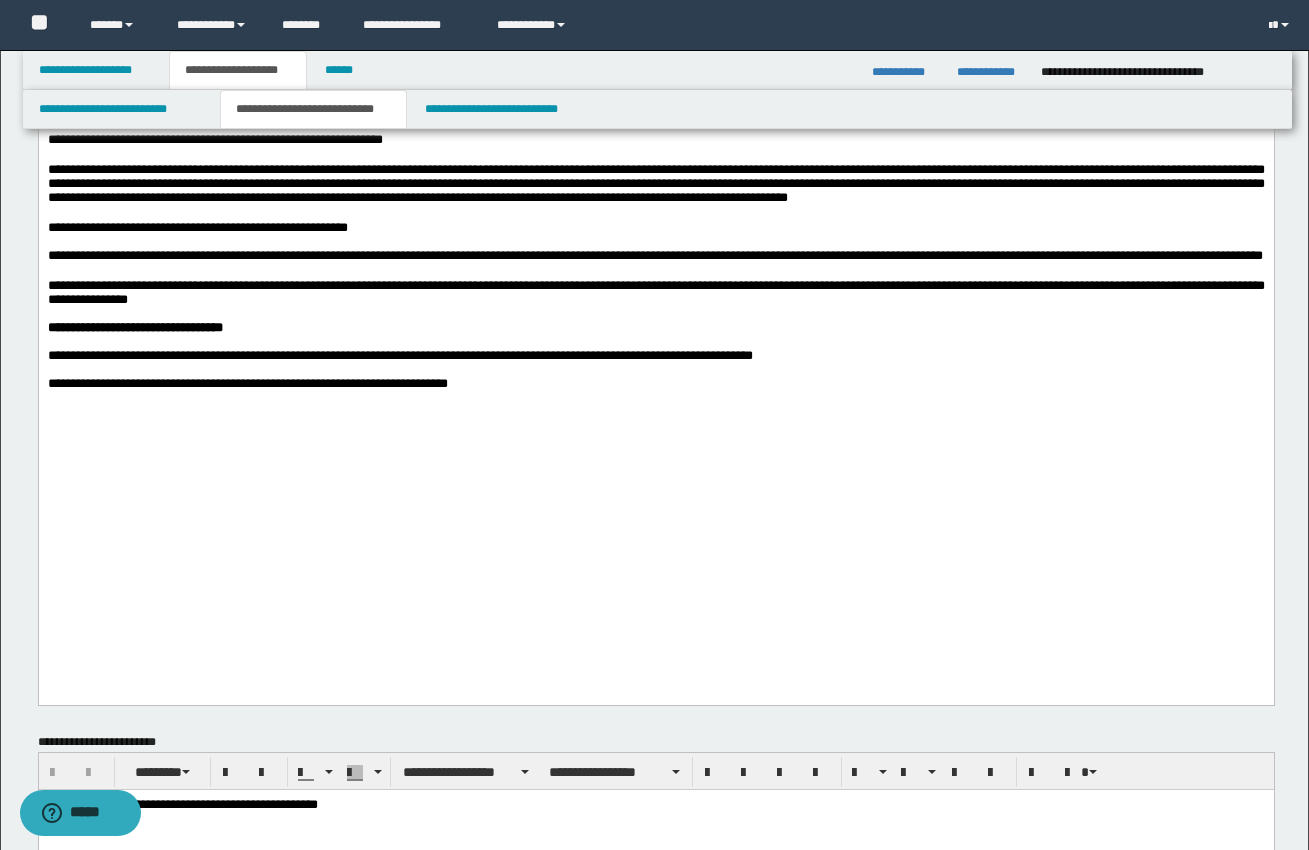 scroll, scrollTop: 1237, scrollLeft: 0, axis: vertical 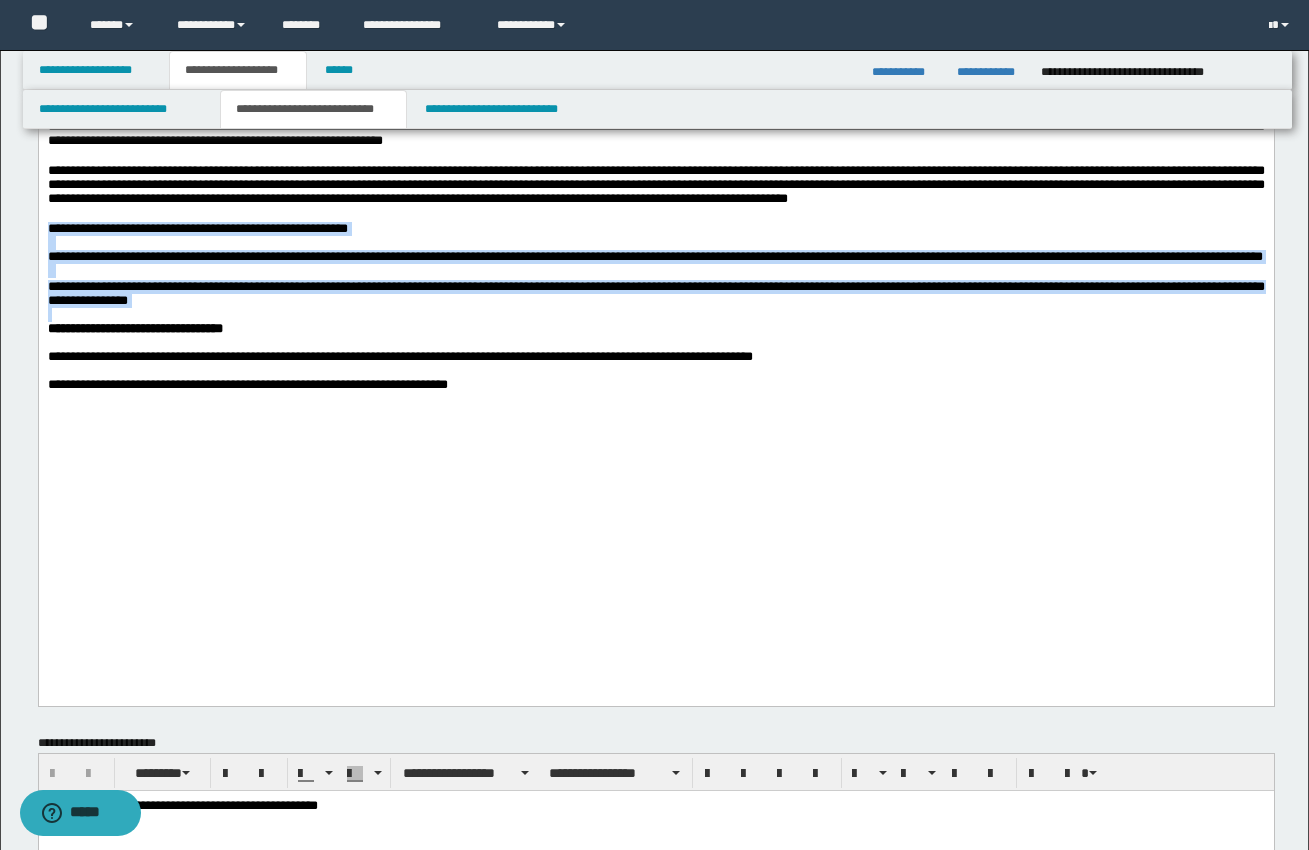 drag, startPoint x: 51, startPoint y: 402, endPoint x: 325, endPoint y: 491, distance: 288.092 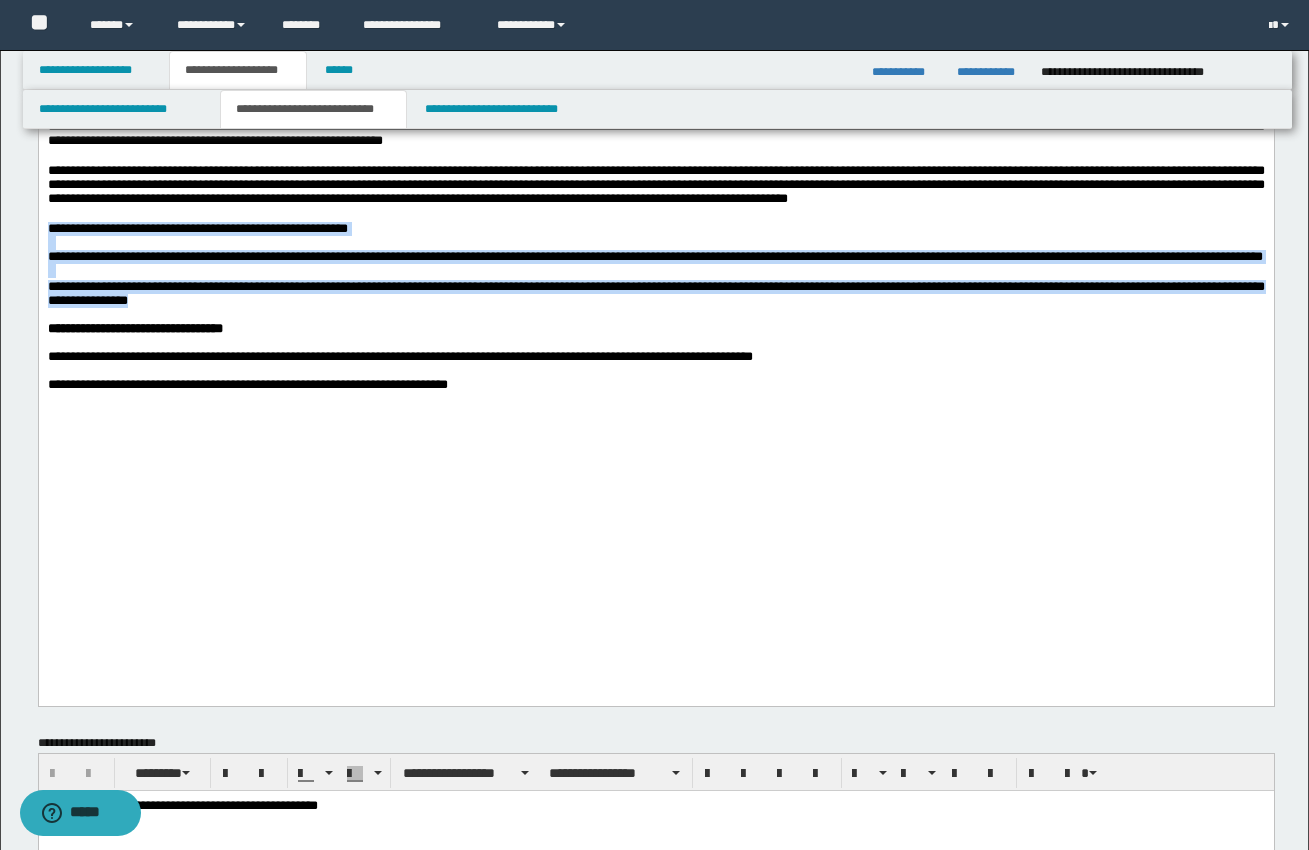 copy on "**********" 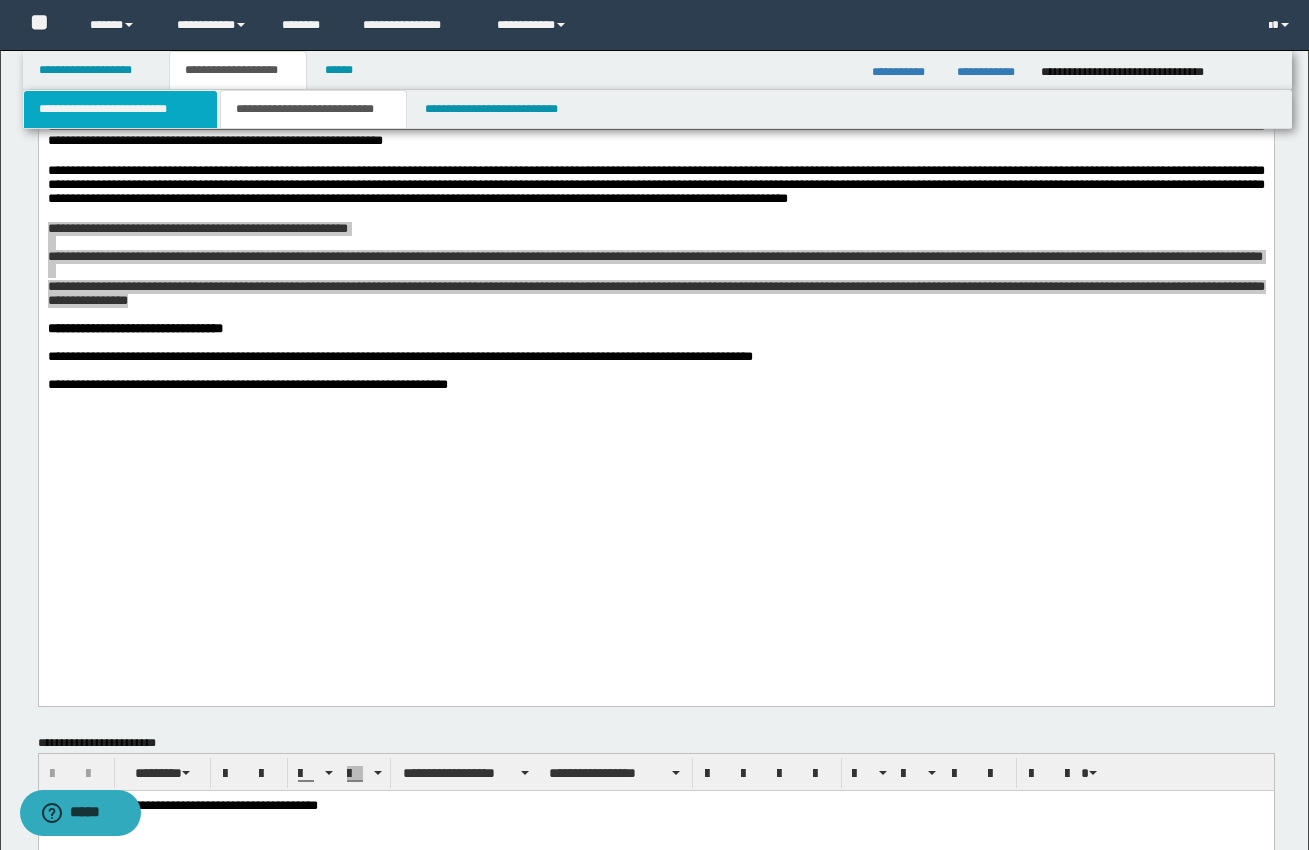 click on "**********" at bounding box center (120, 109) 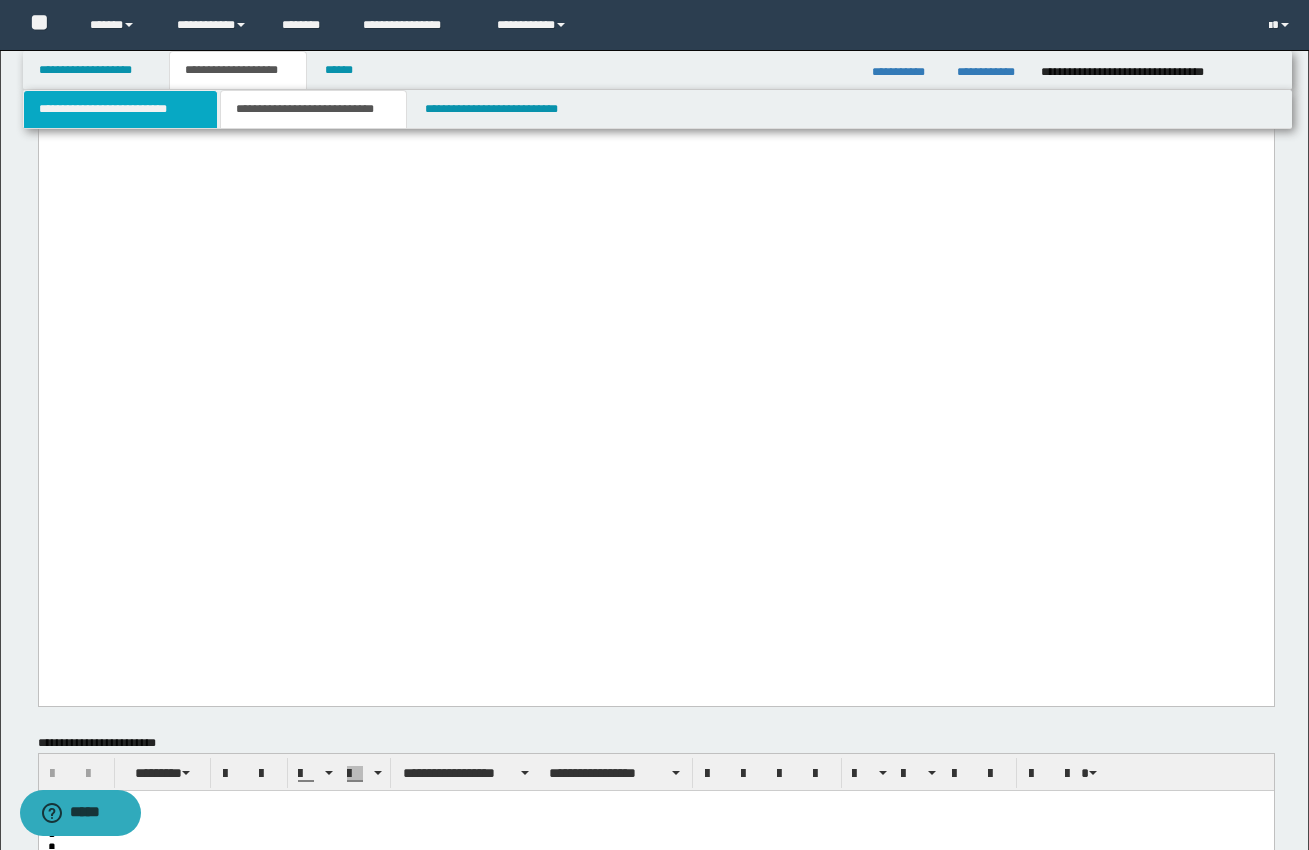 scroll, scrollTop: 986, scrollLeft: 0, axis: vertical 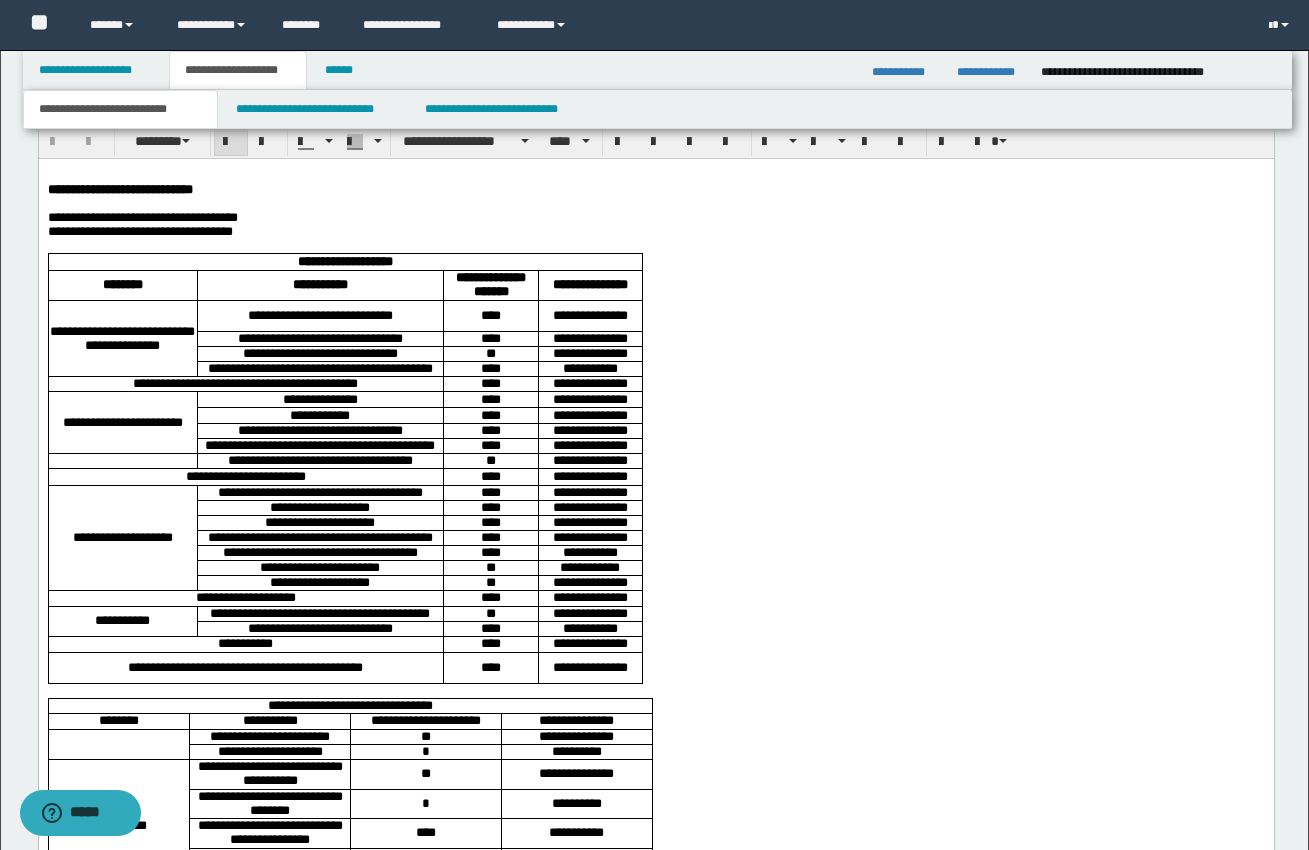 click on "**********" at bounding box center (119, 189) 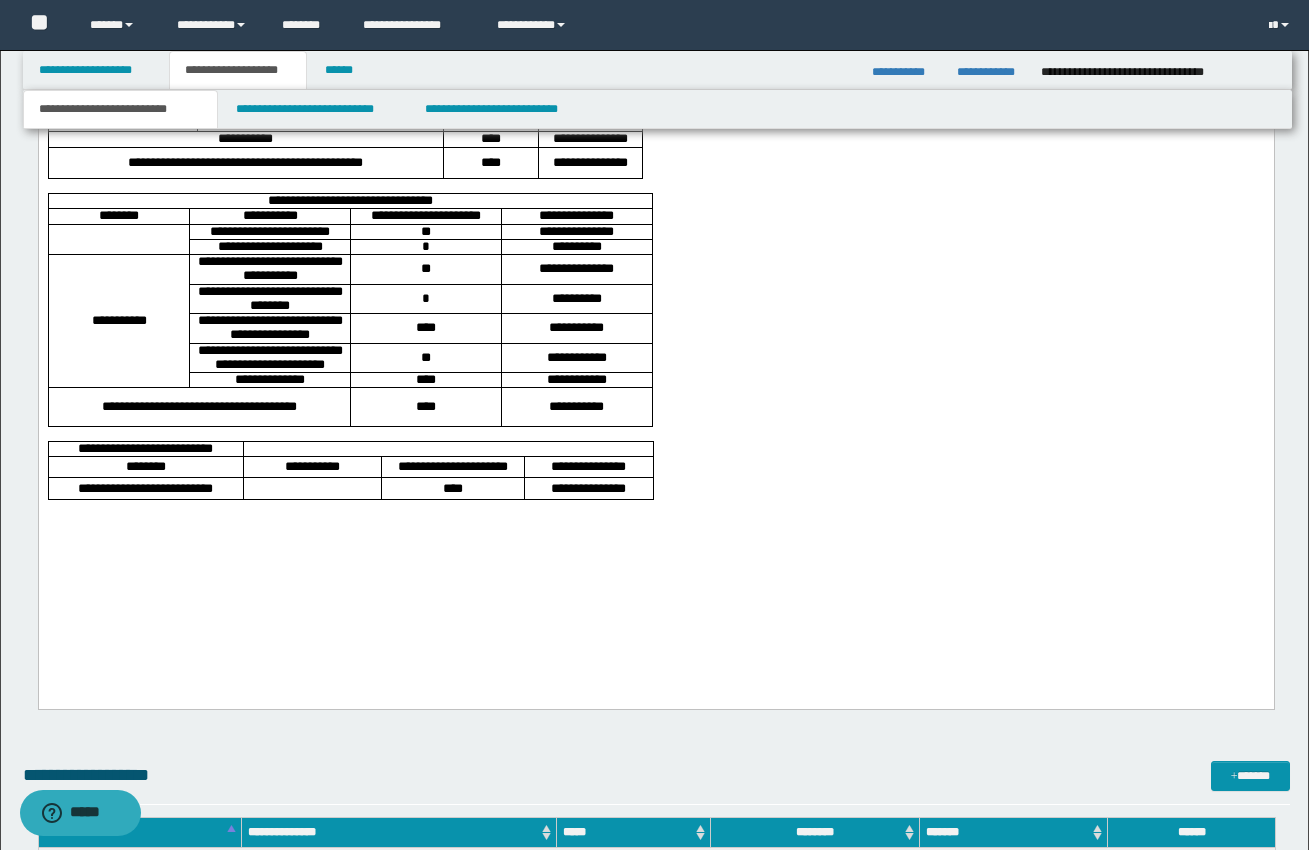scroll, scrollTop: 1531, scrollLeft: 0, axis: vertical 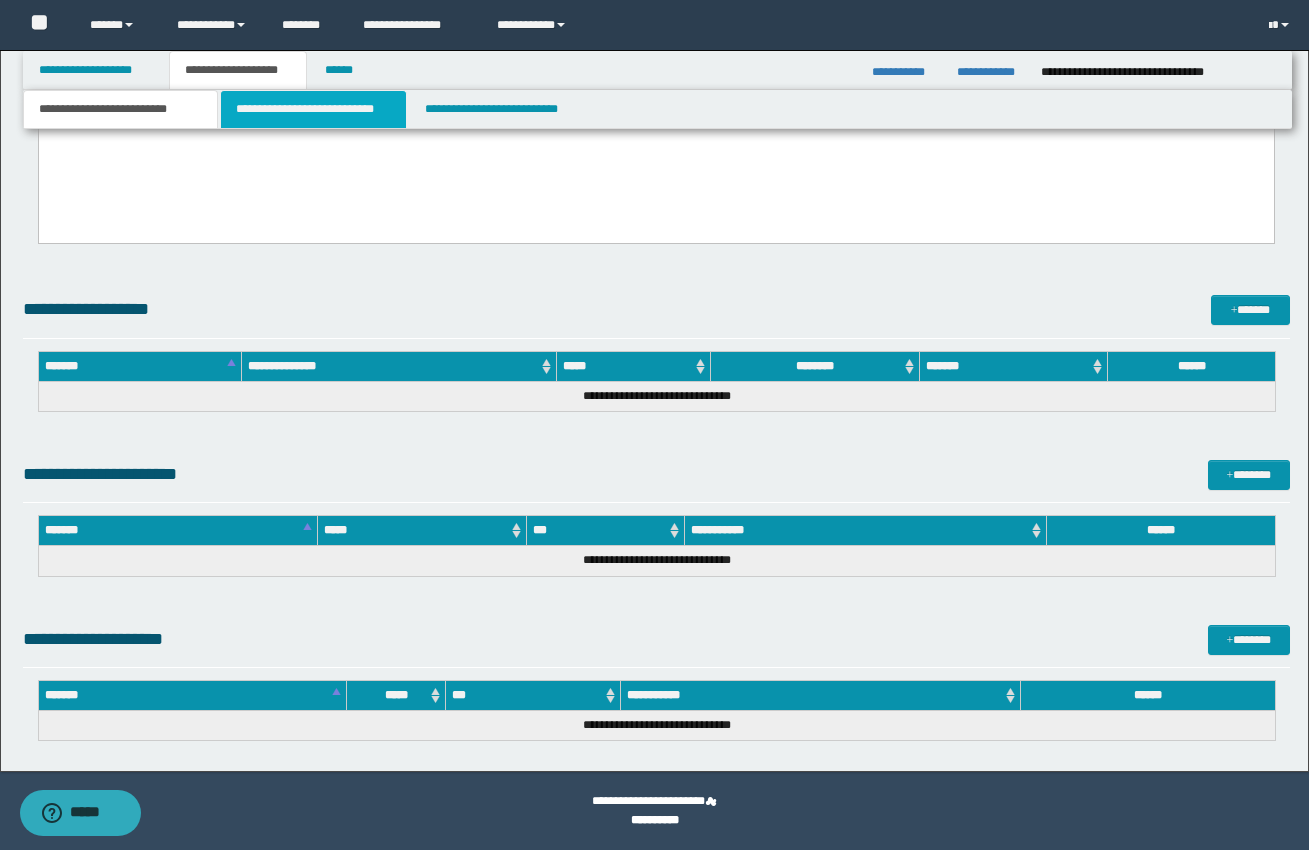 click on "**********" at bounding box center [314, 109] 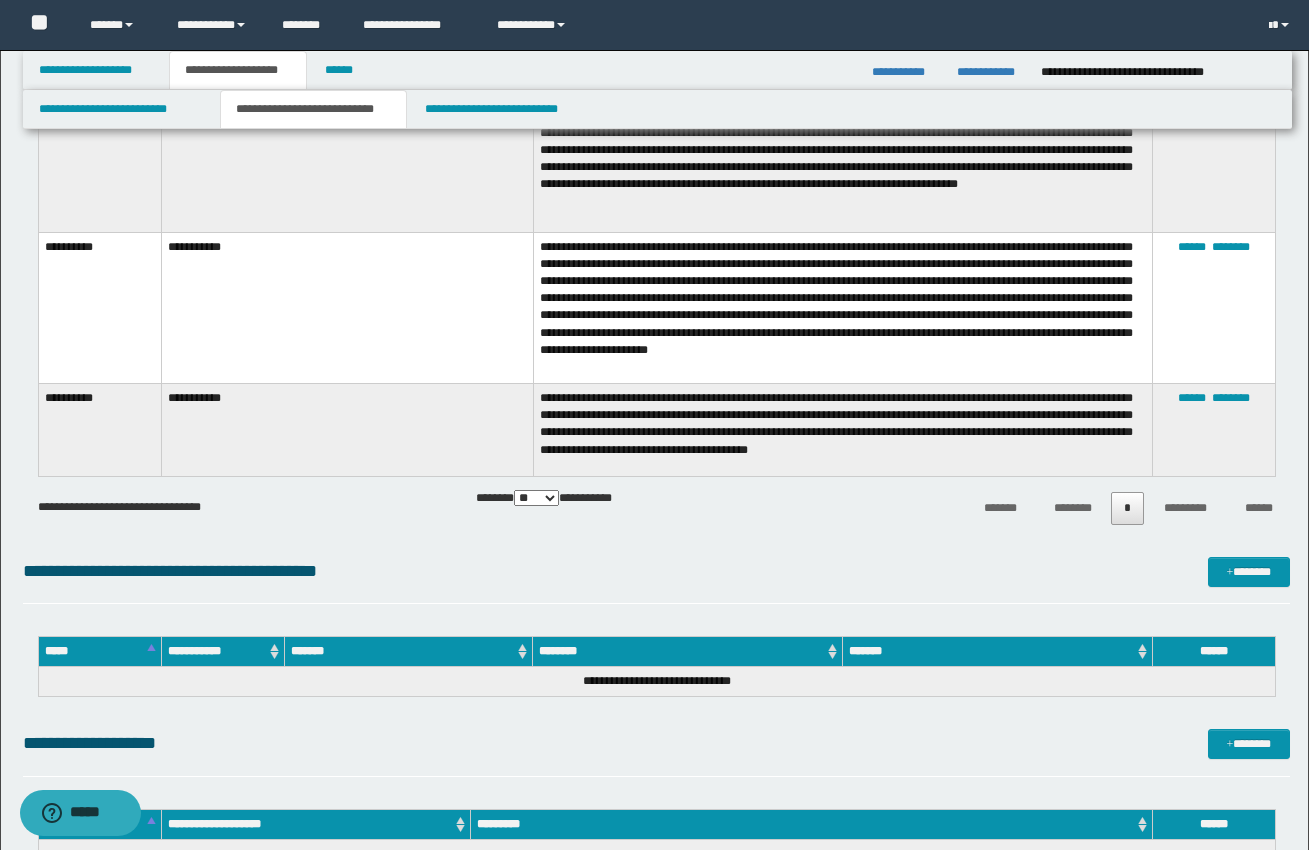 scroll, scrollTop: 3677, scrollLeft: 0, axis: vertical 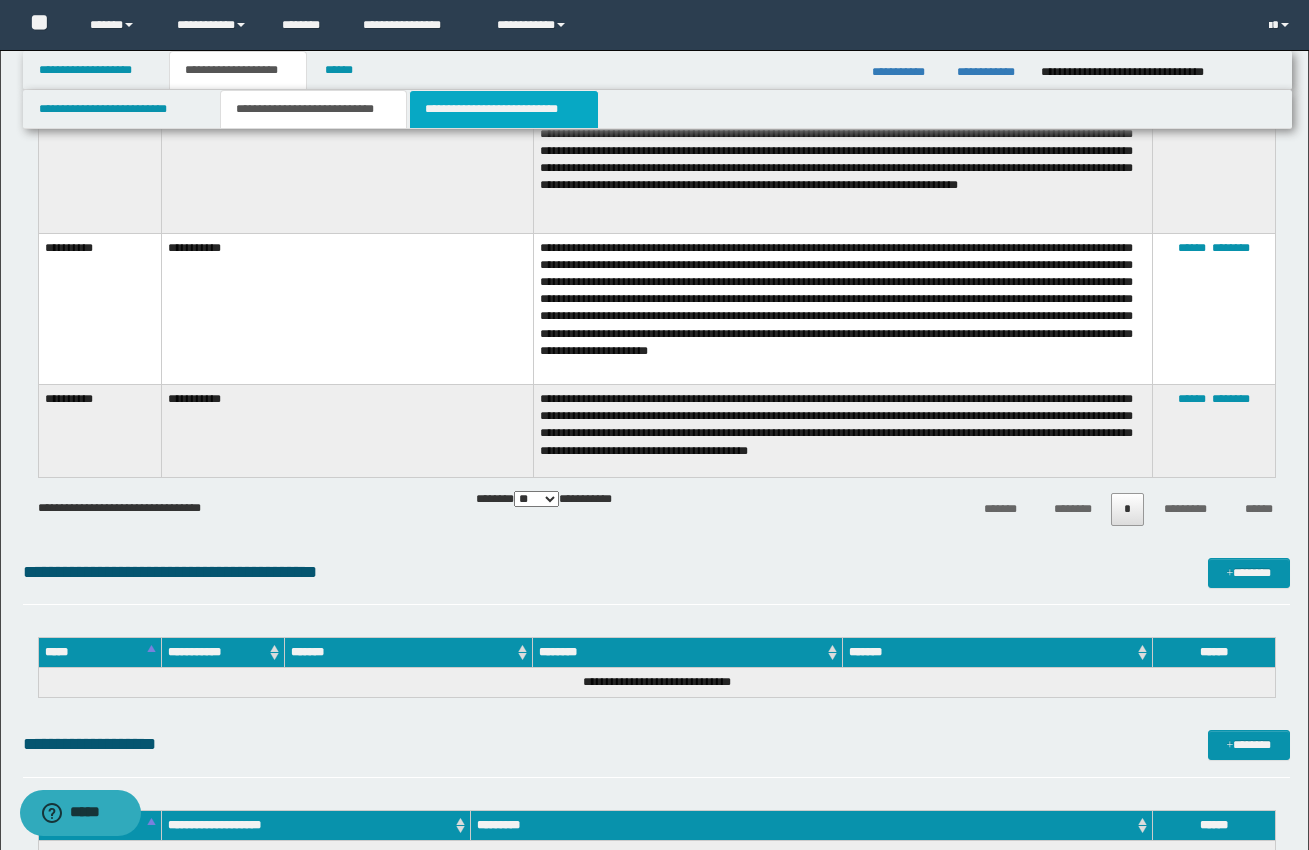 click on "**********" at bounding box center (504, 109) 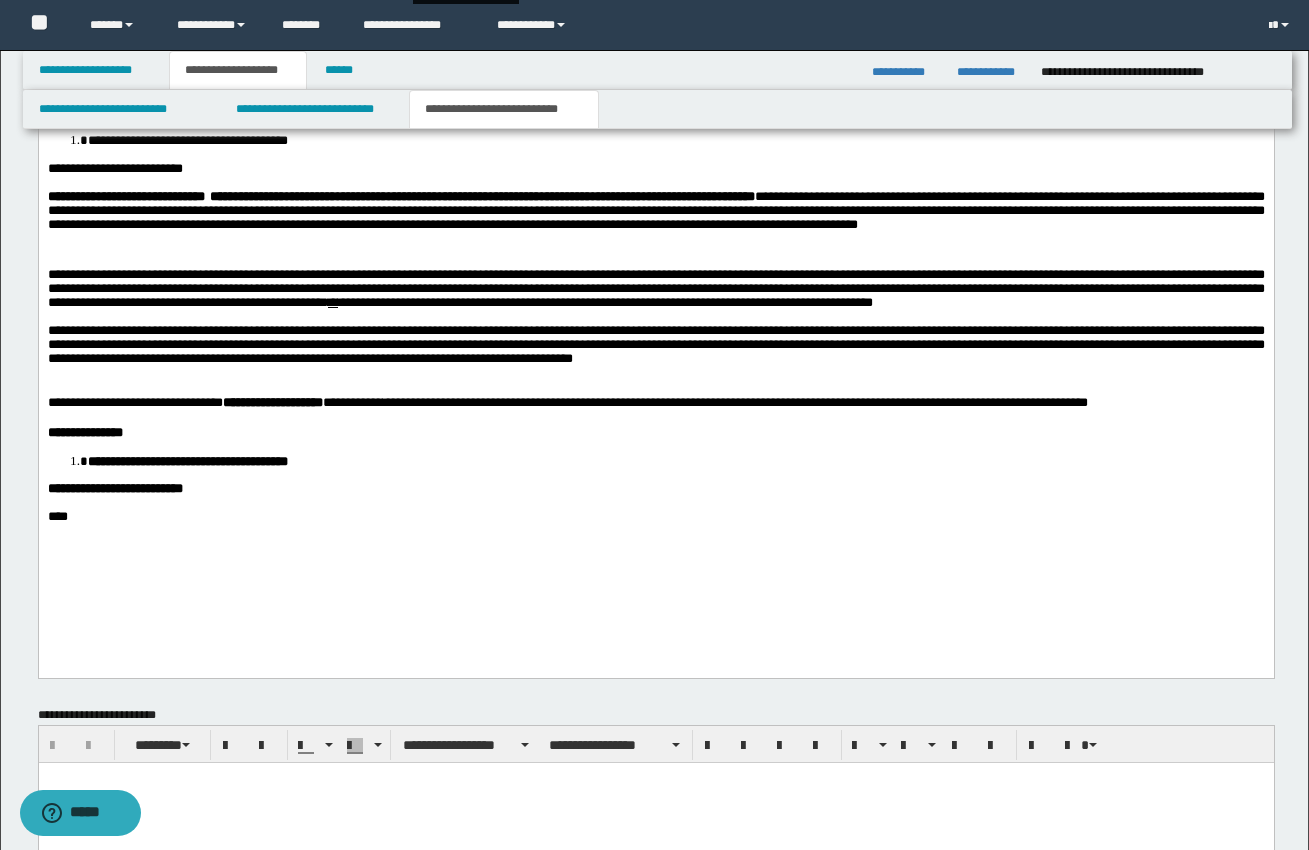 scroll, scrollTop: 1213, scrollLeft: 0, axis: vertical 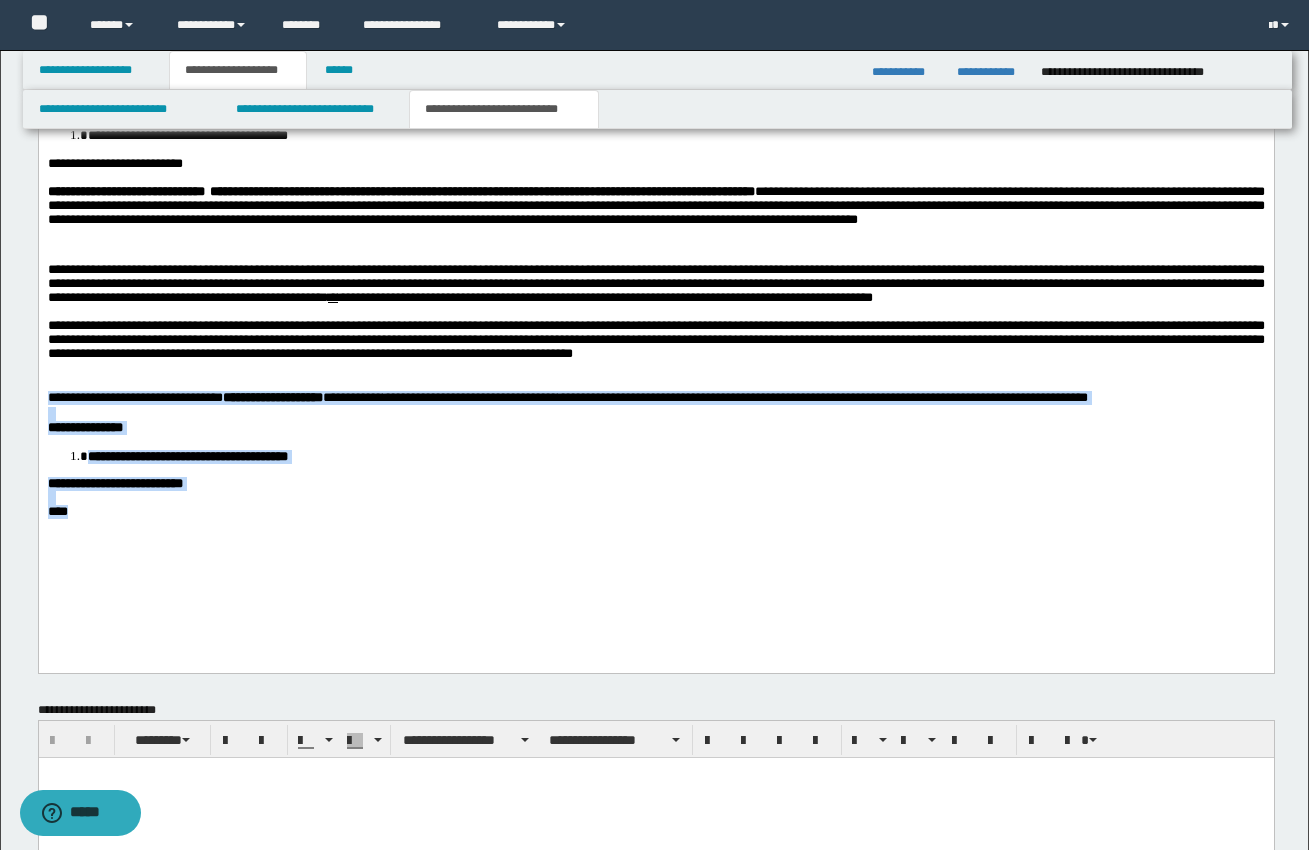 drag, startPoint x: 47, startPoint y: 436, endPoint x: 277, endPoint y: 548, distance: 255.82025 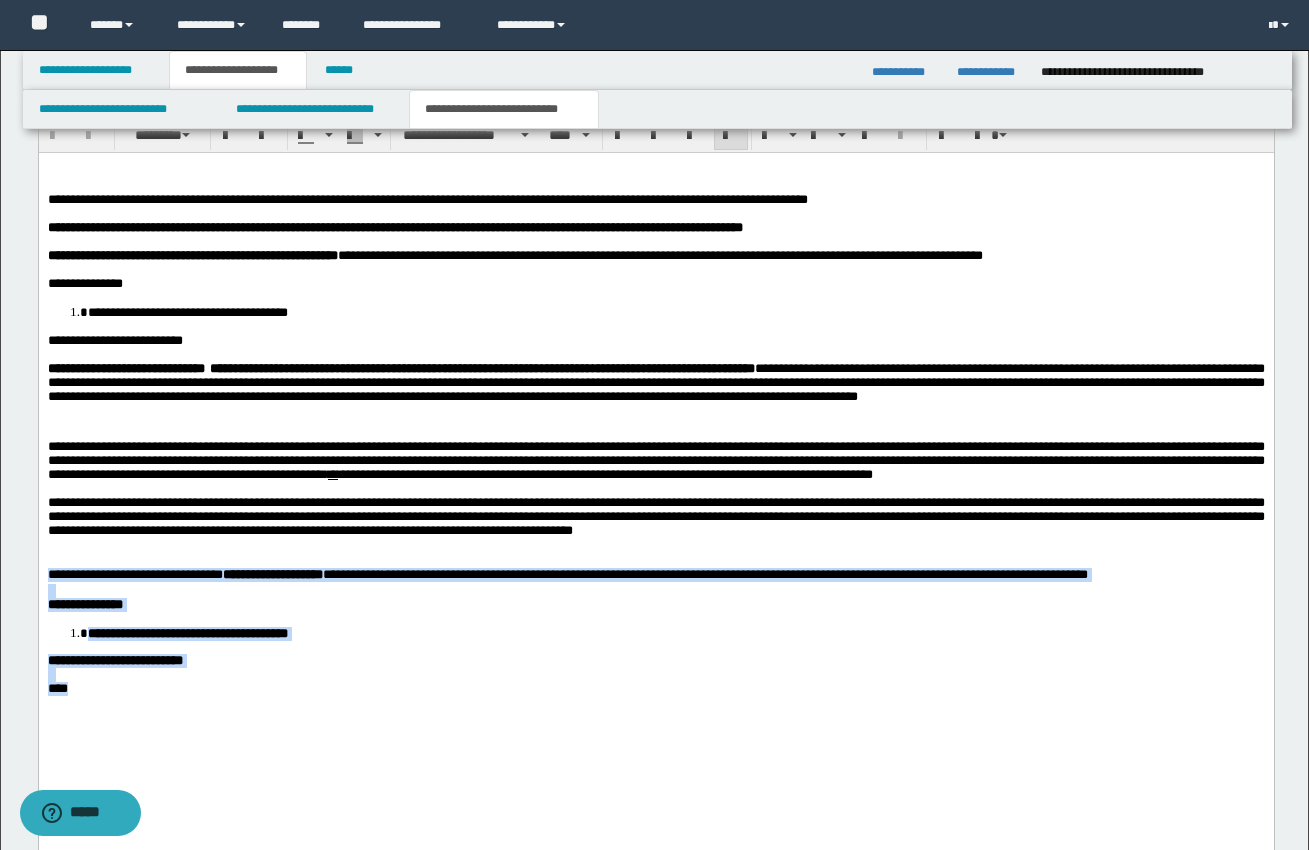 scroll, scrollTop: 1037, scrollLeft: 0, axis: vertical 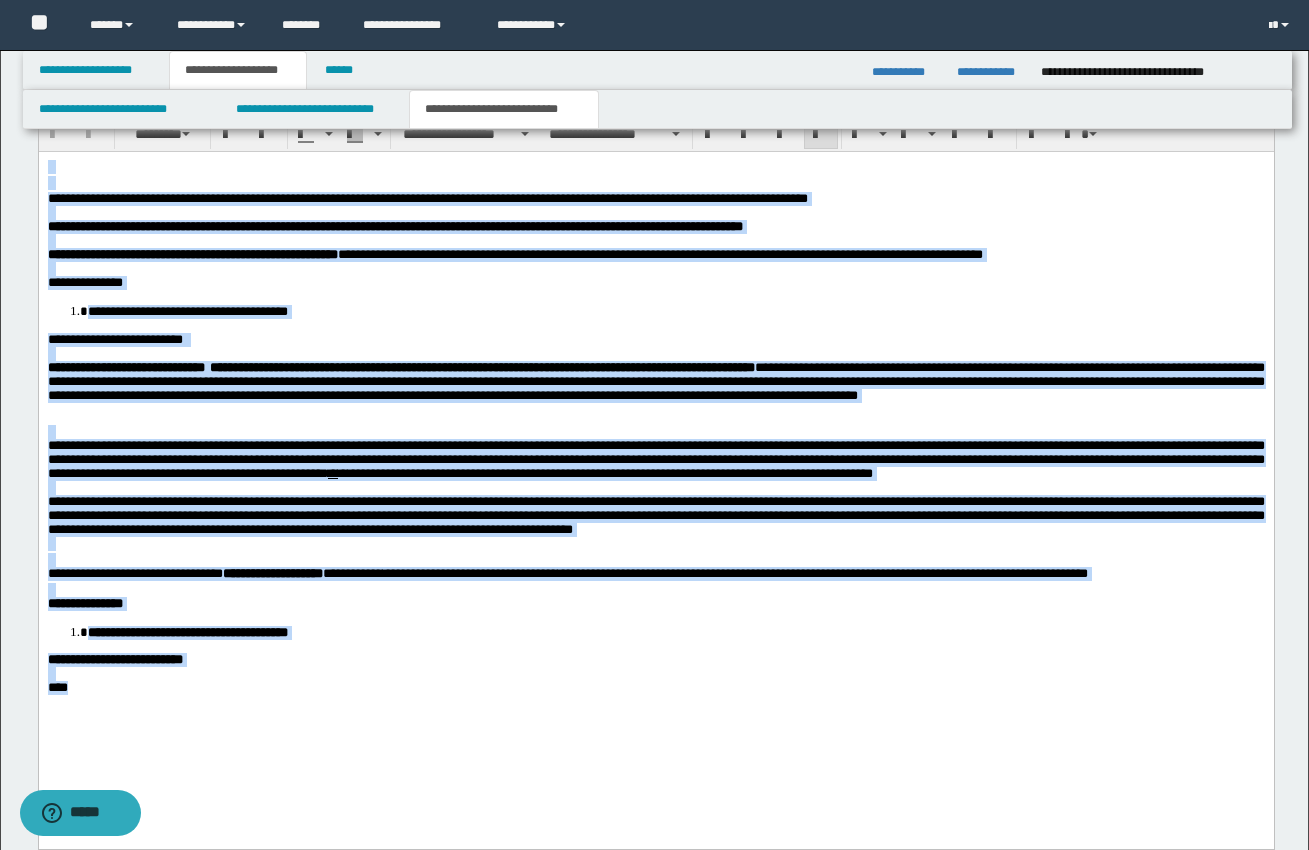 drag, startPoint x: 46, startPoint y: 165, endPoint x: 344, endPoint y: 703, distance: 615.0187 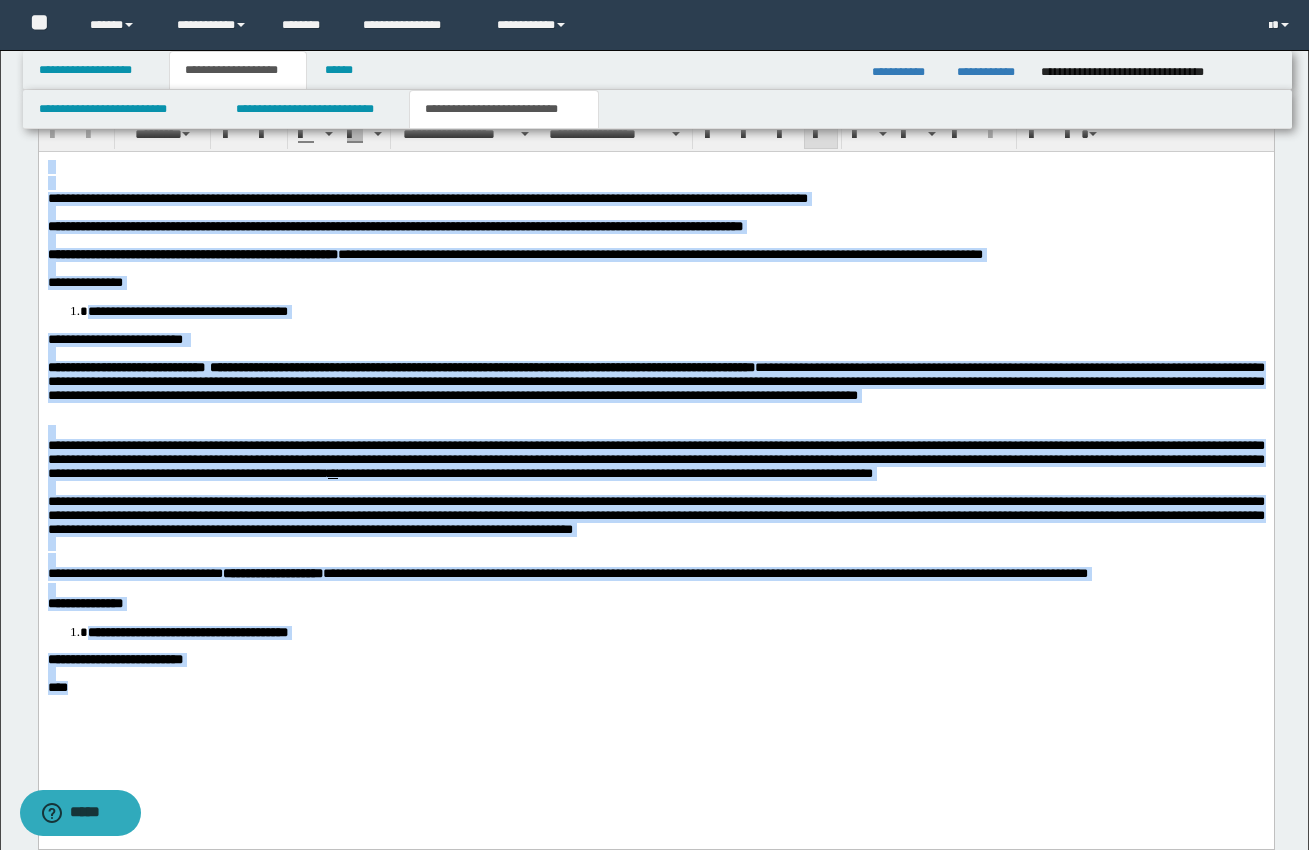 paste 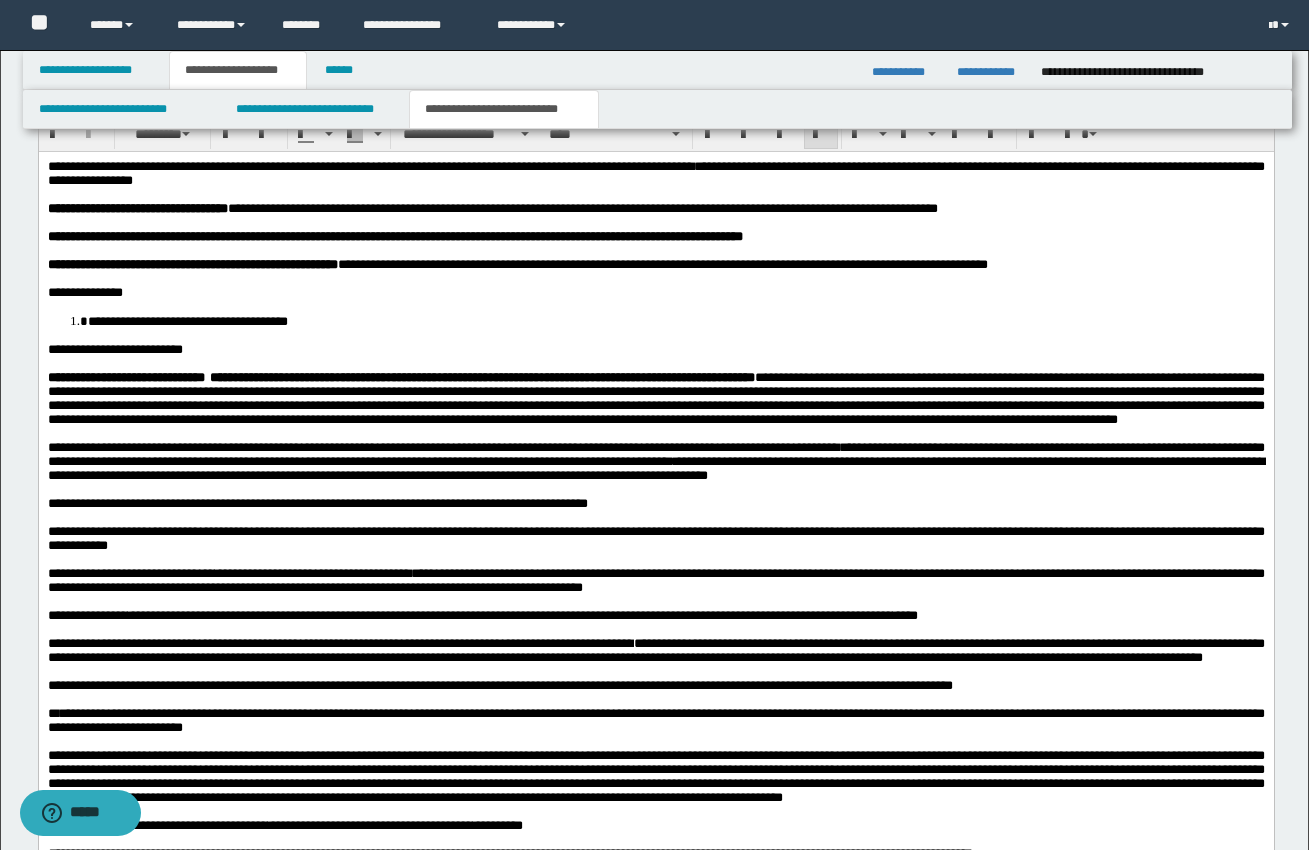 type 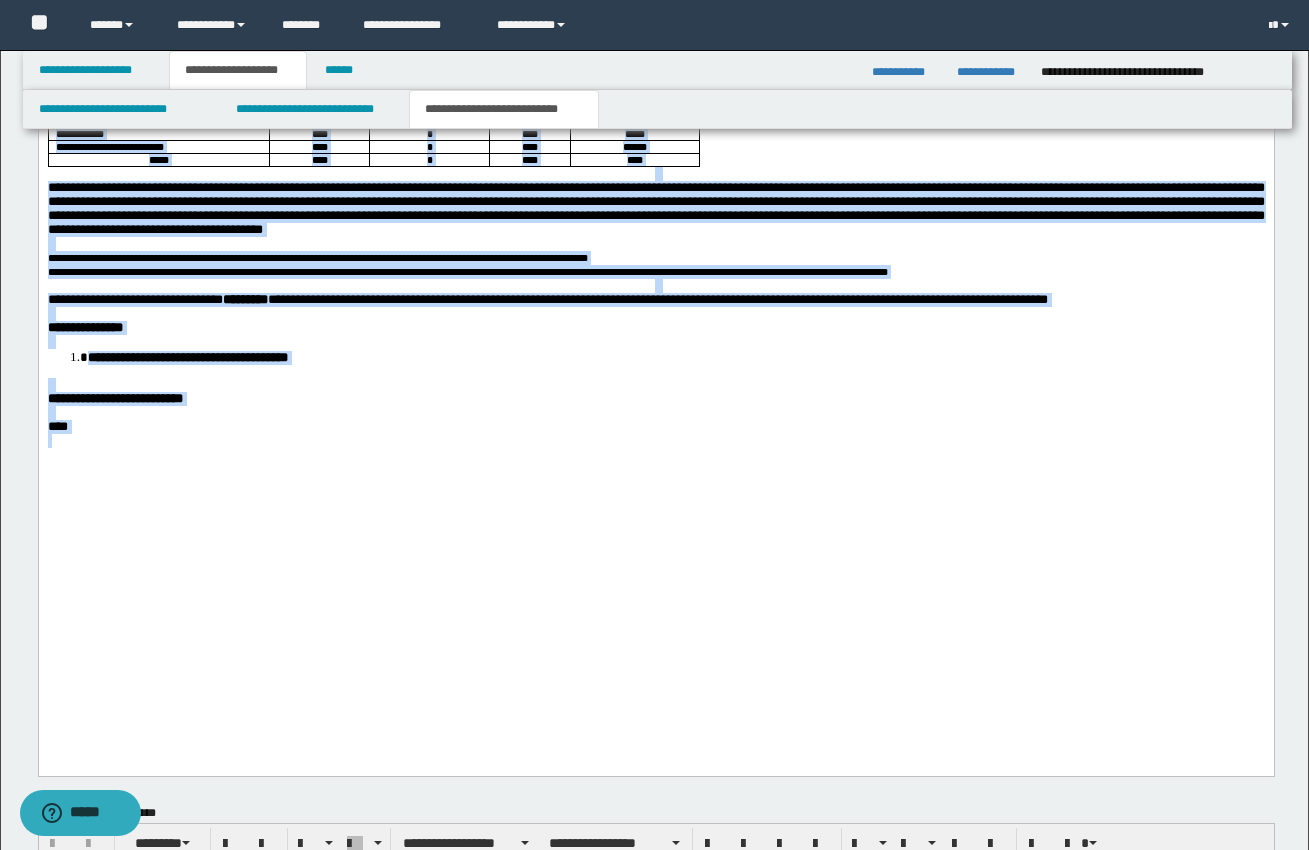 drag, startPoint x: 46, startPoint y: -895, endPoint x: 310, endPoint y: 836, distance: 1751.016 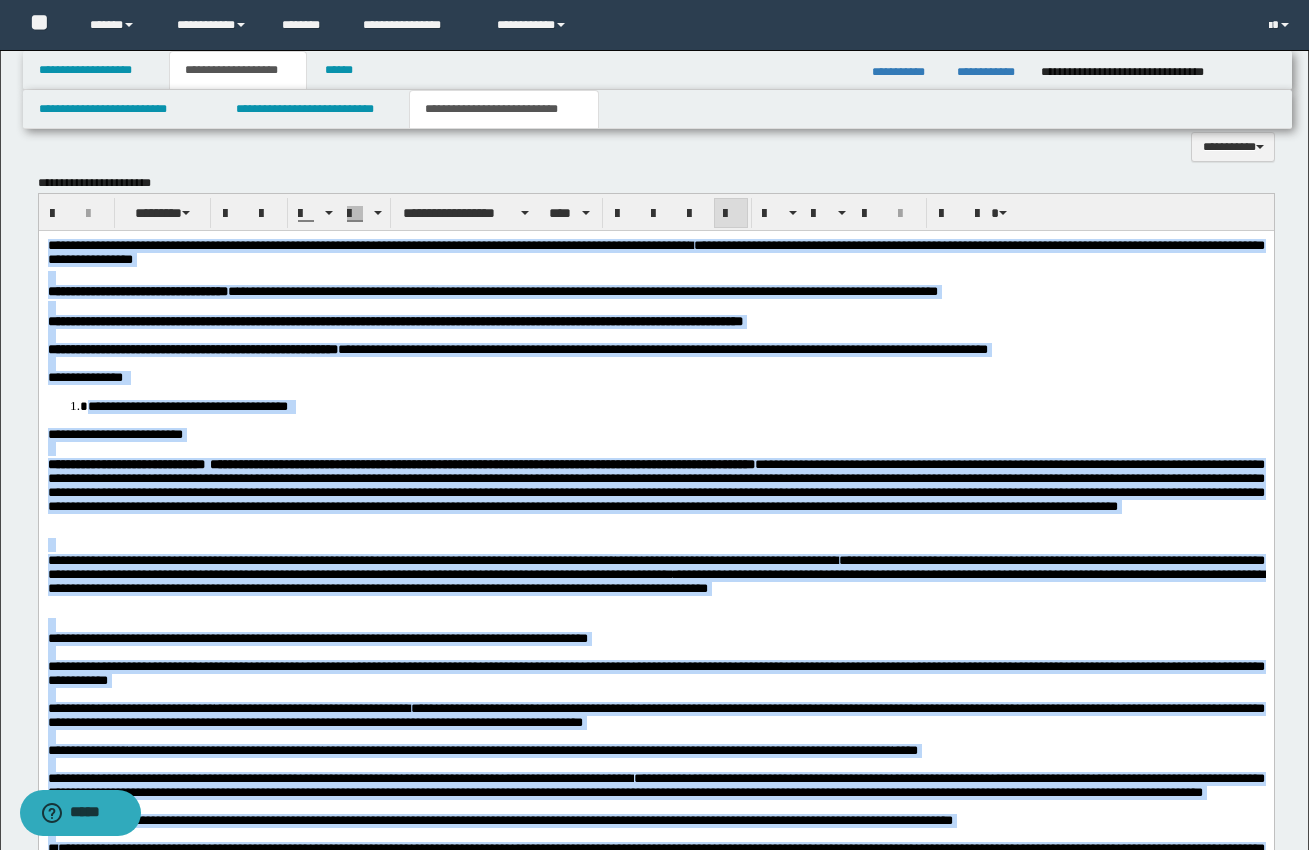 scroll, scrollTop: 957, scrollLeft: 0, axis: vertical 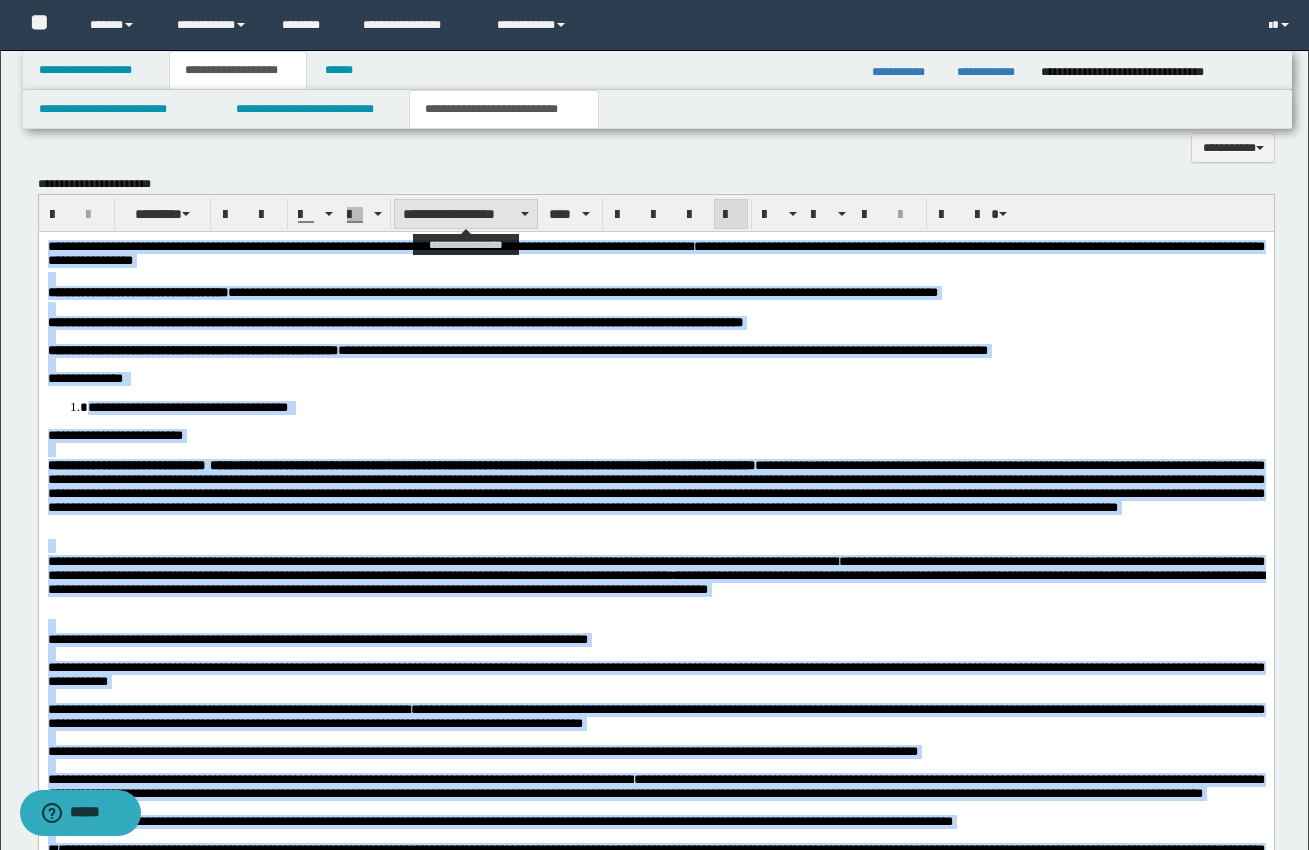 click on "**********" at bounding box center (466, 214) 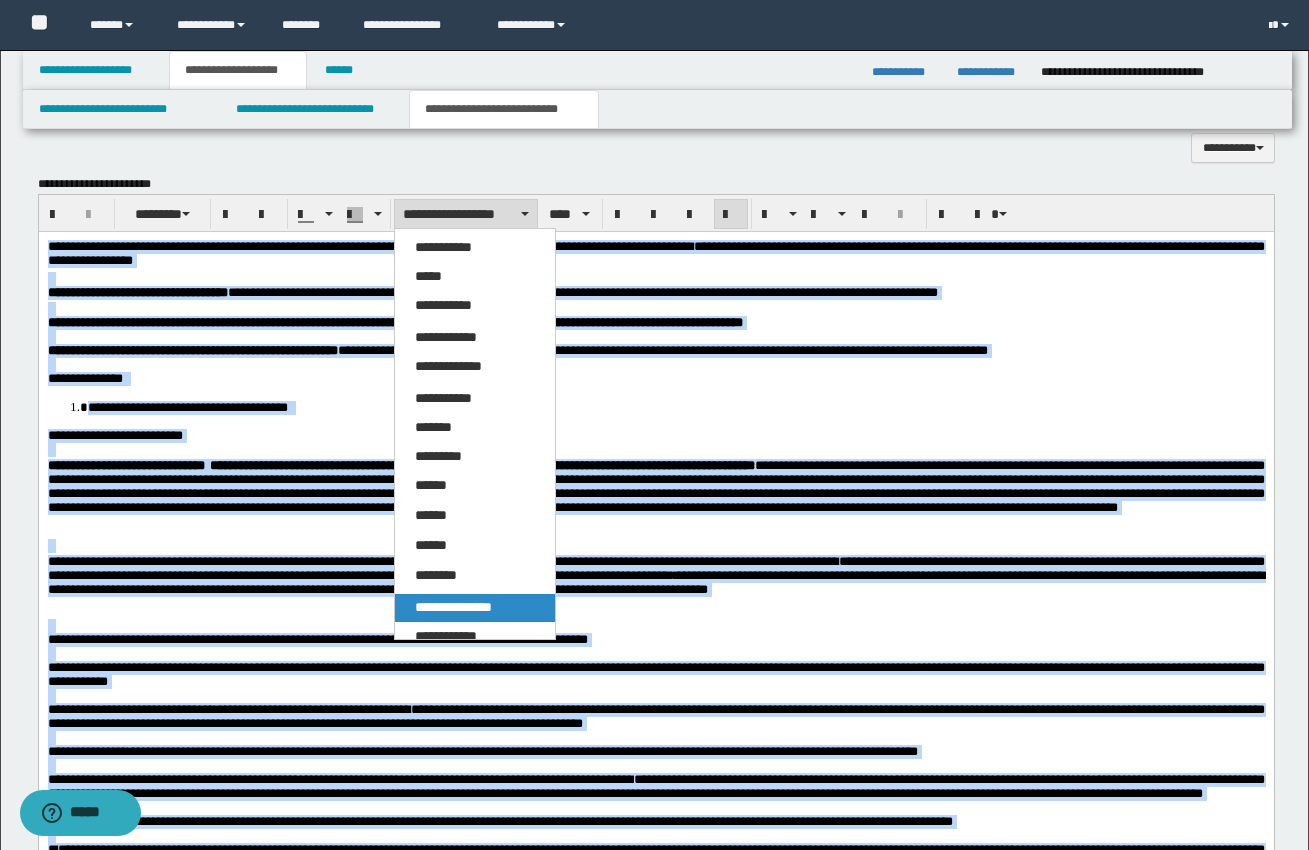 click on "**********" at bounding box center [475, 608] 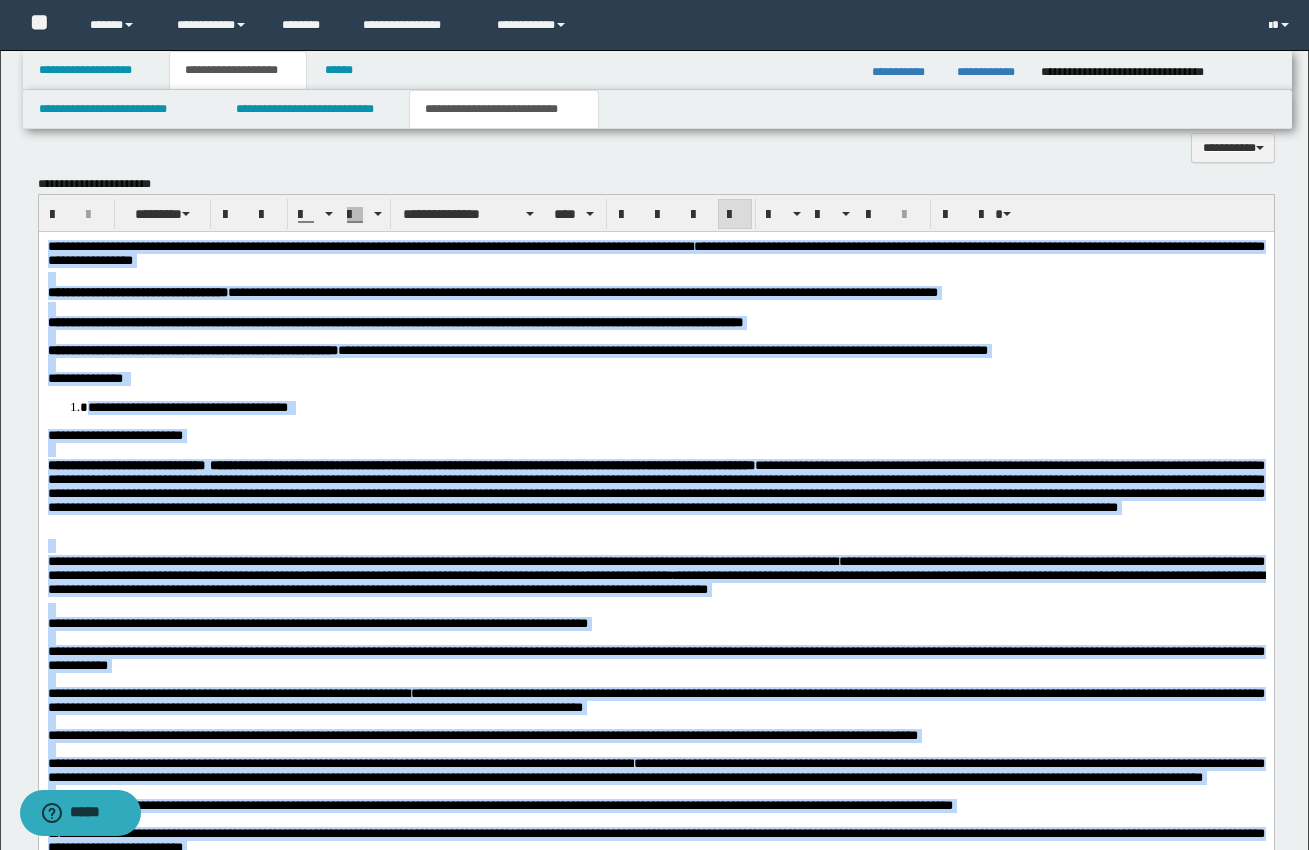 click on "**********" at bounding box center (655, 485) 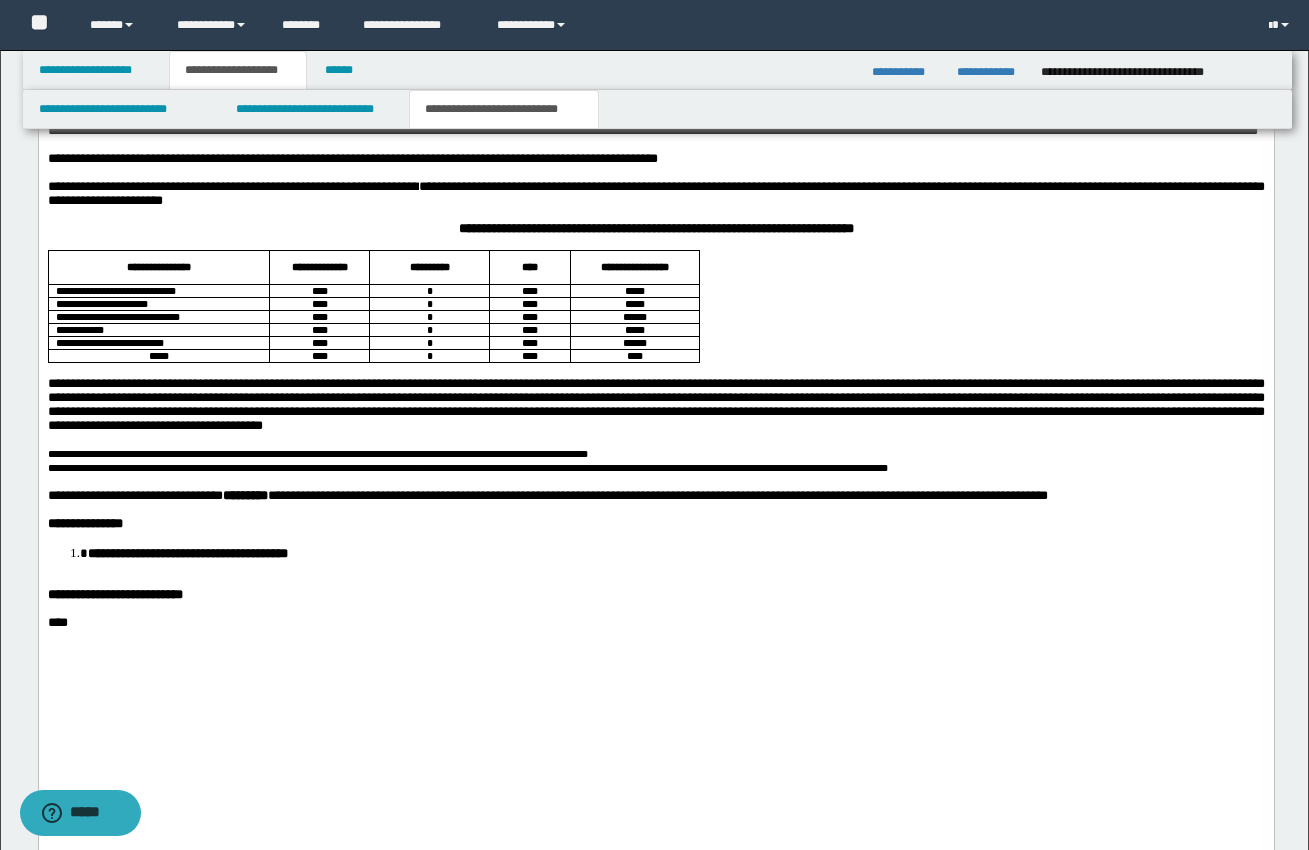 scroll, scrollTop: 1890, scrollLeft: 0, axis: vertical 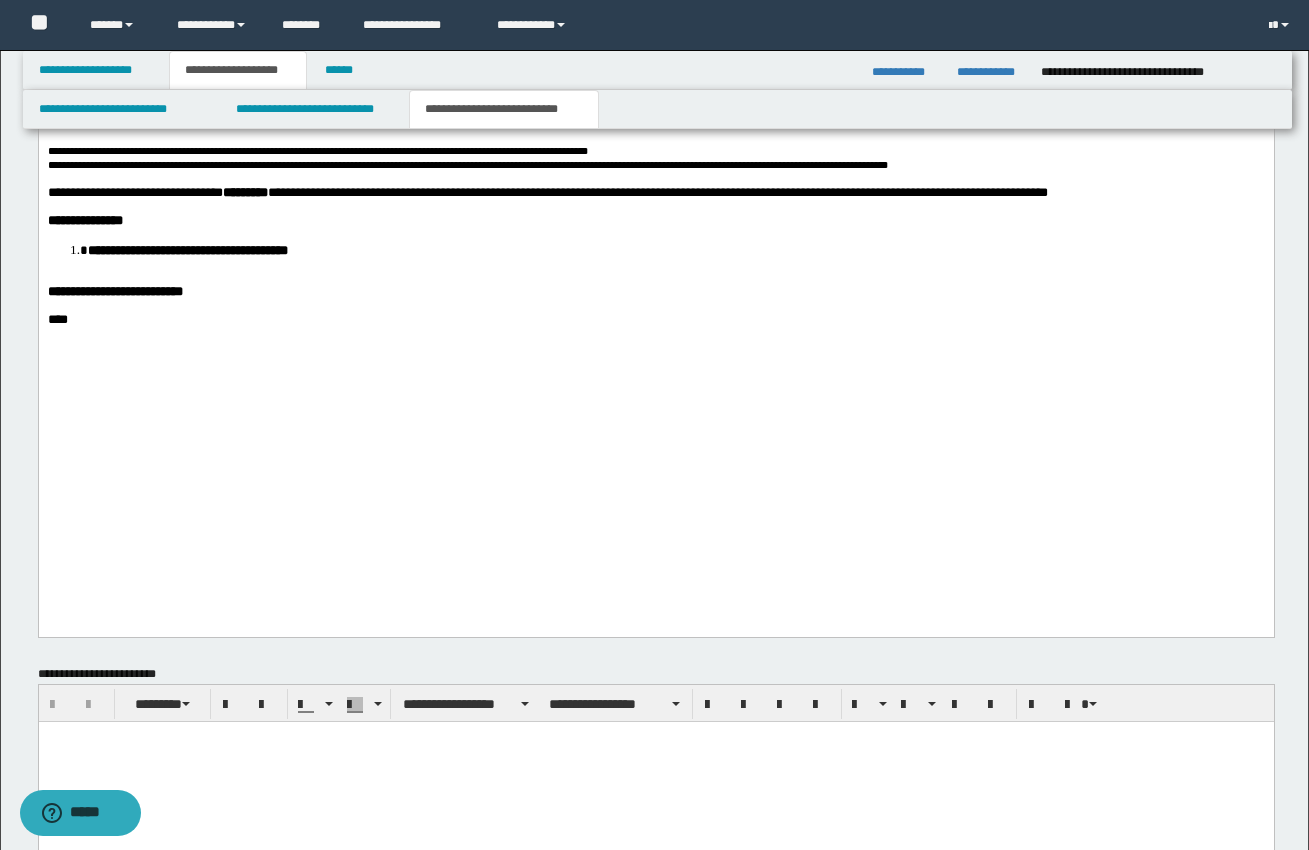 click on "**********" at bounding box center (655, -300) 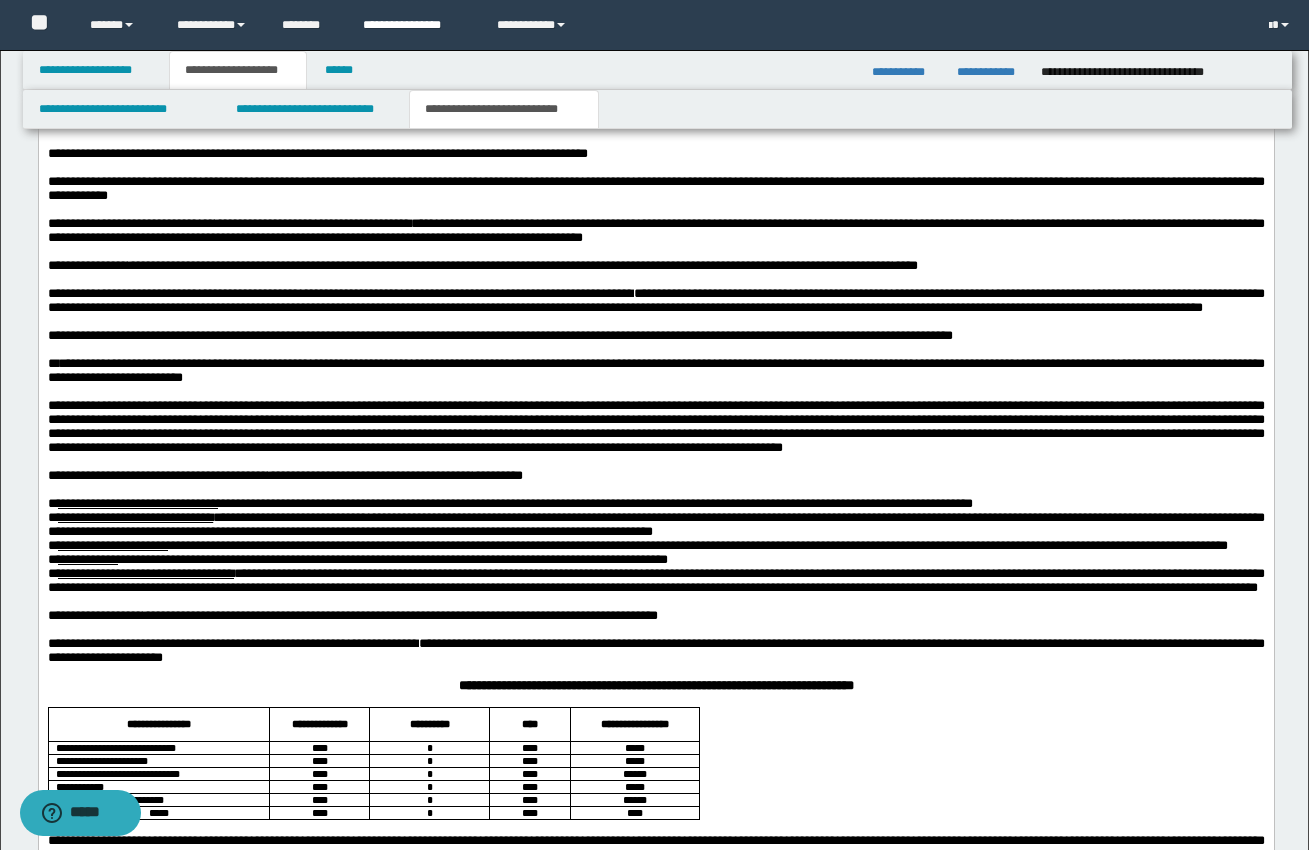 scroll, scrollTop: 1423, scrollLeft: 0, axis: vertical 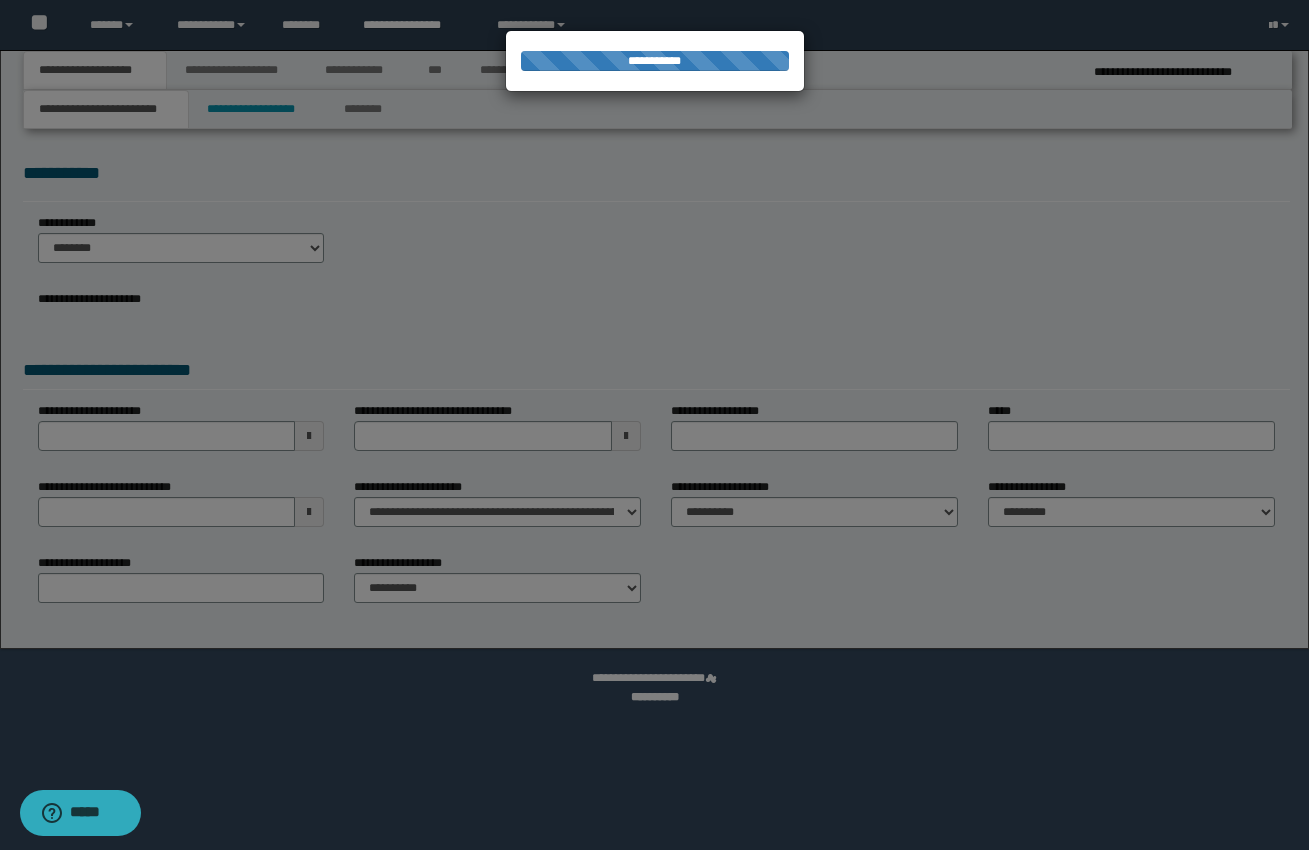 select on "*" 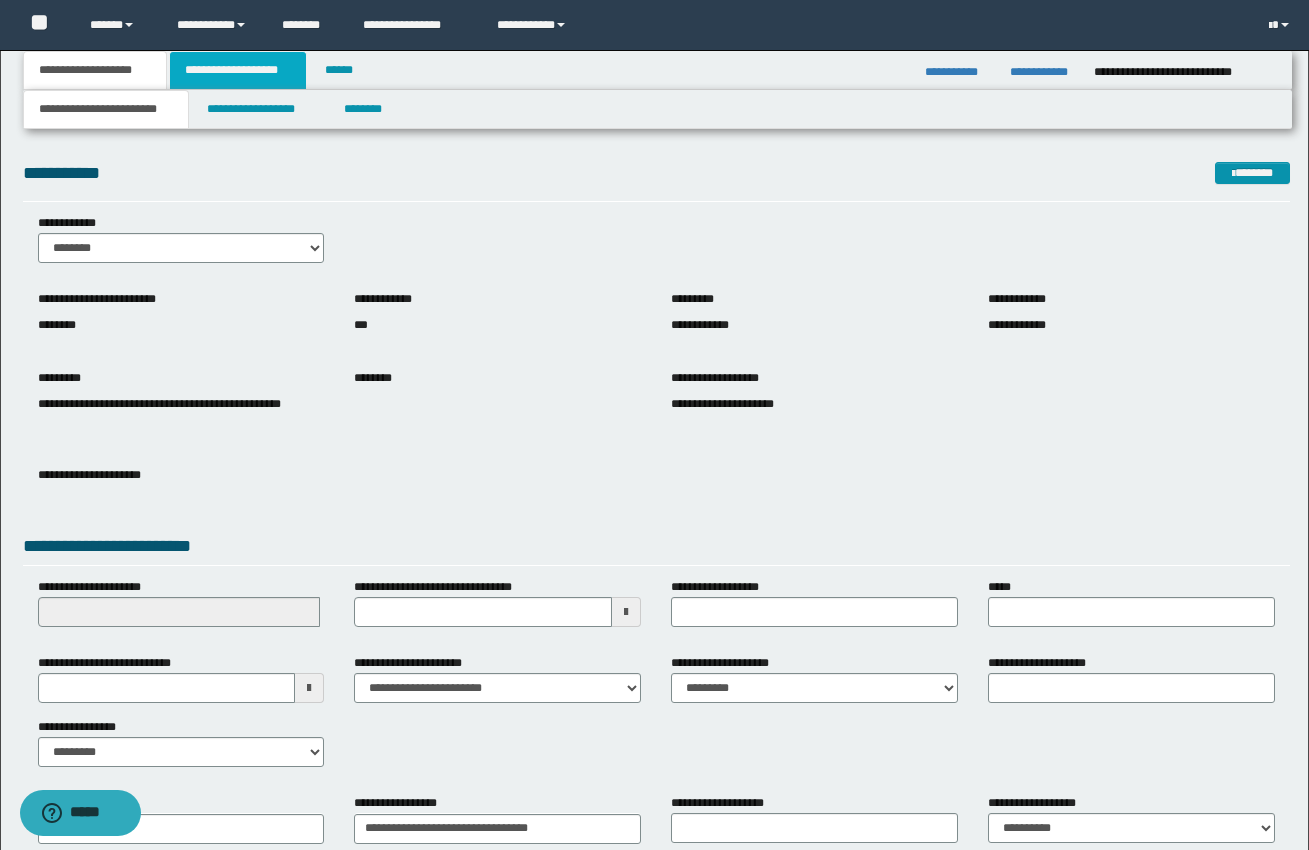 click on "**********" at bounding box center (238, 70) 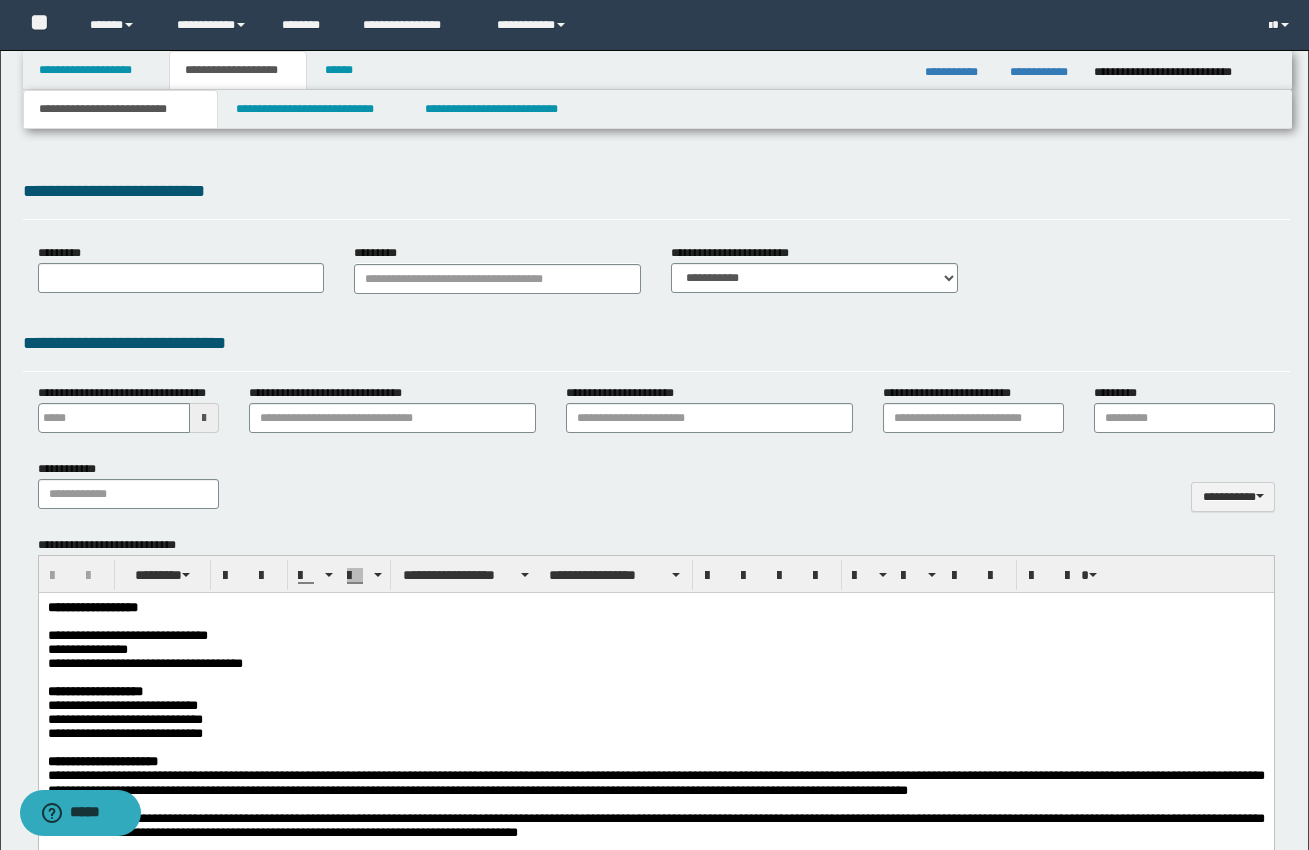 scroll, scrollTop: 0, scrollLeft: 0, axis: both 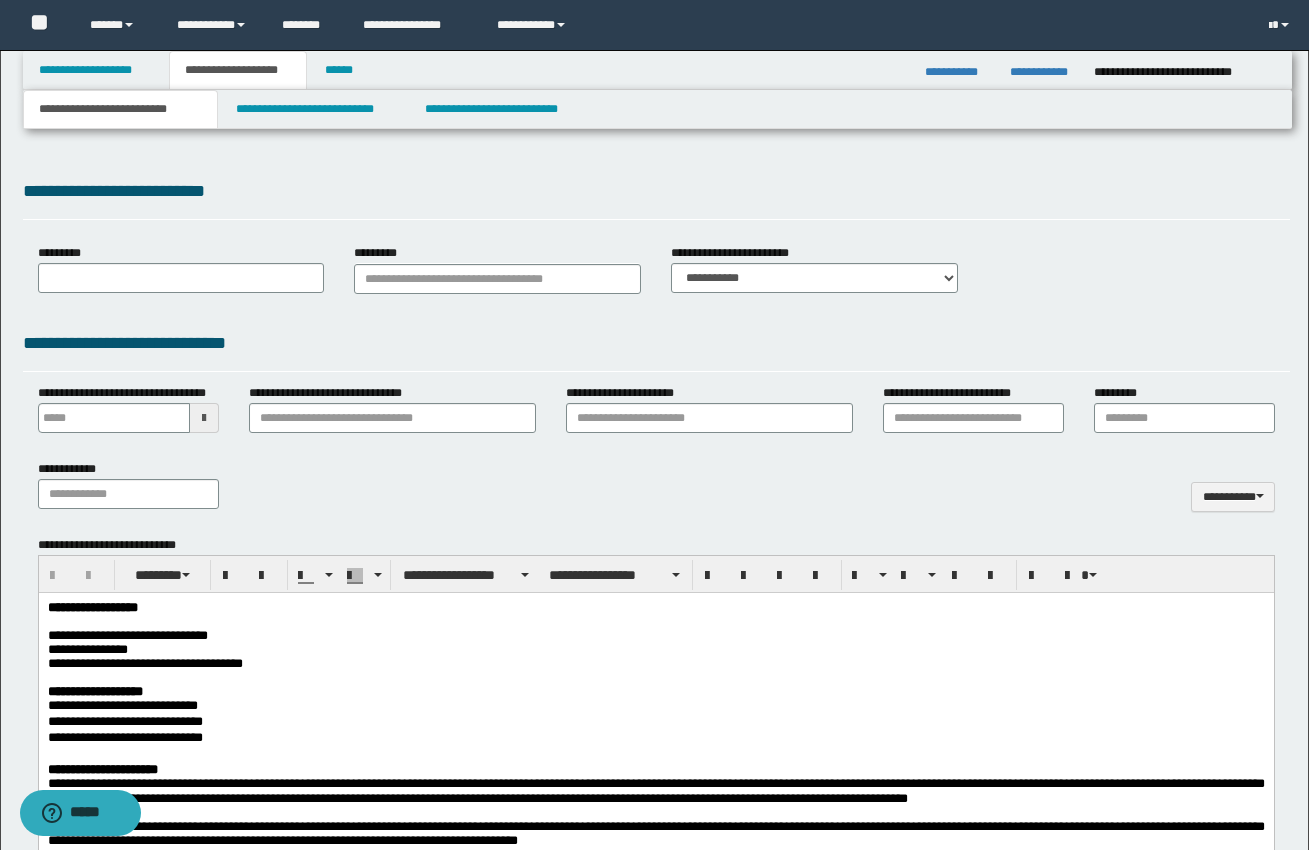 type on "********" 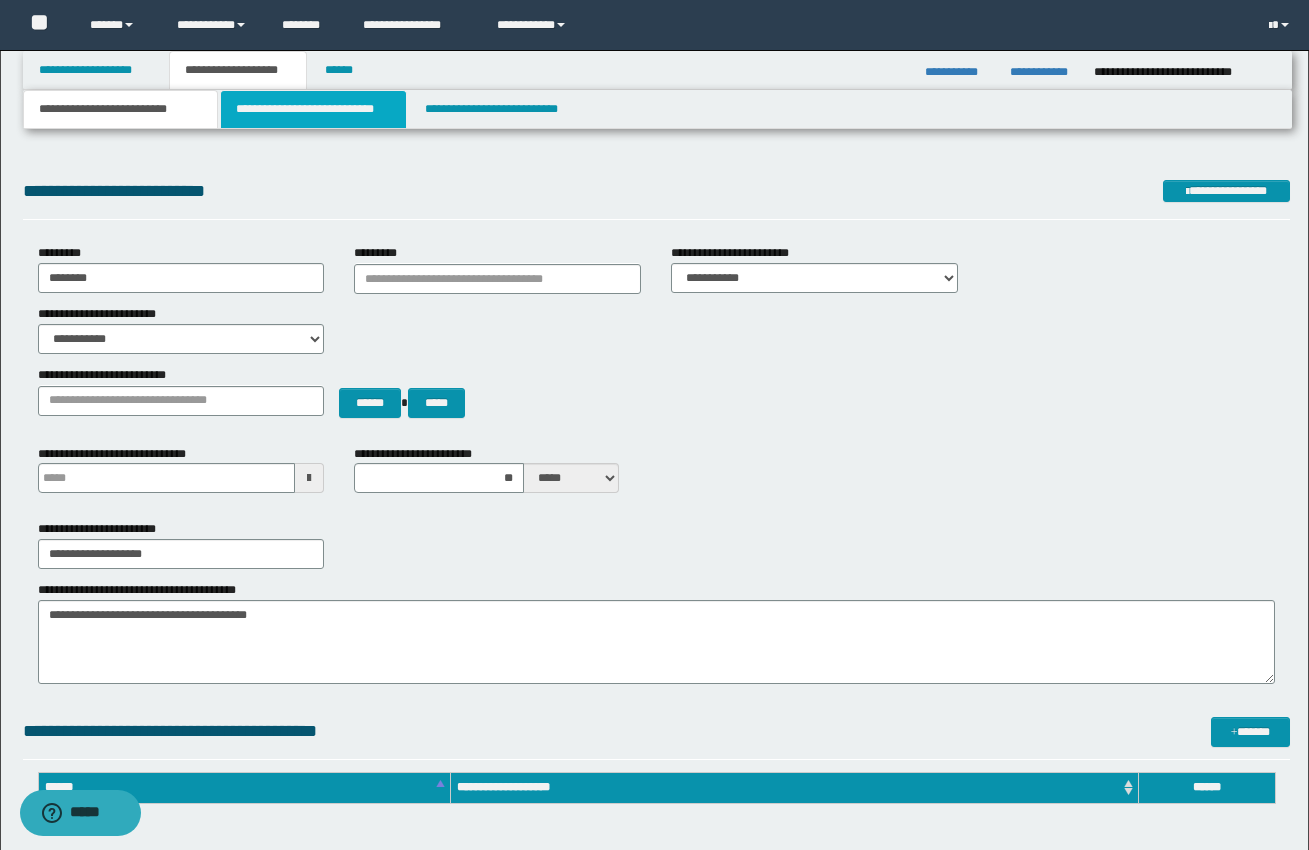 click on "**********" at bounding box center (314, 109) 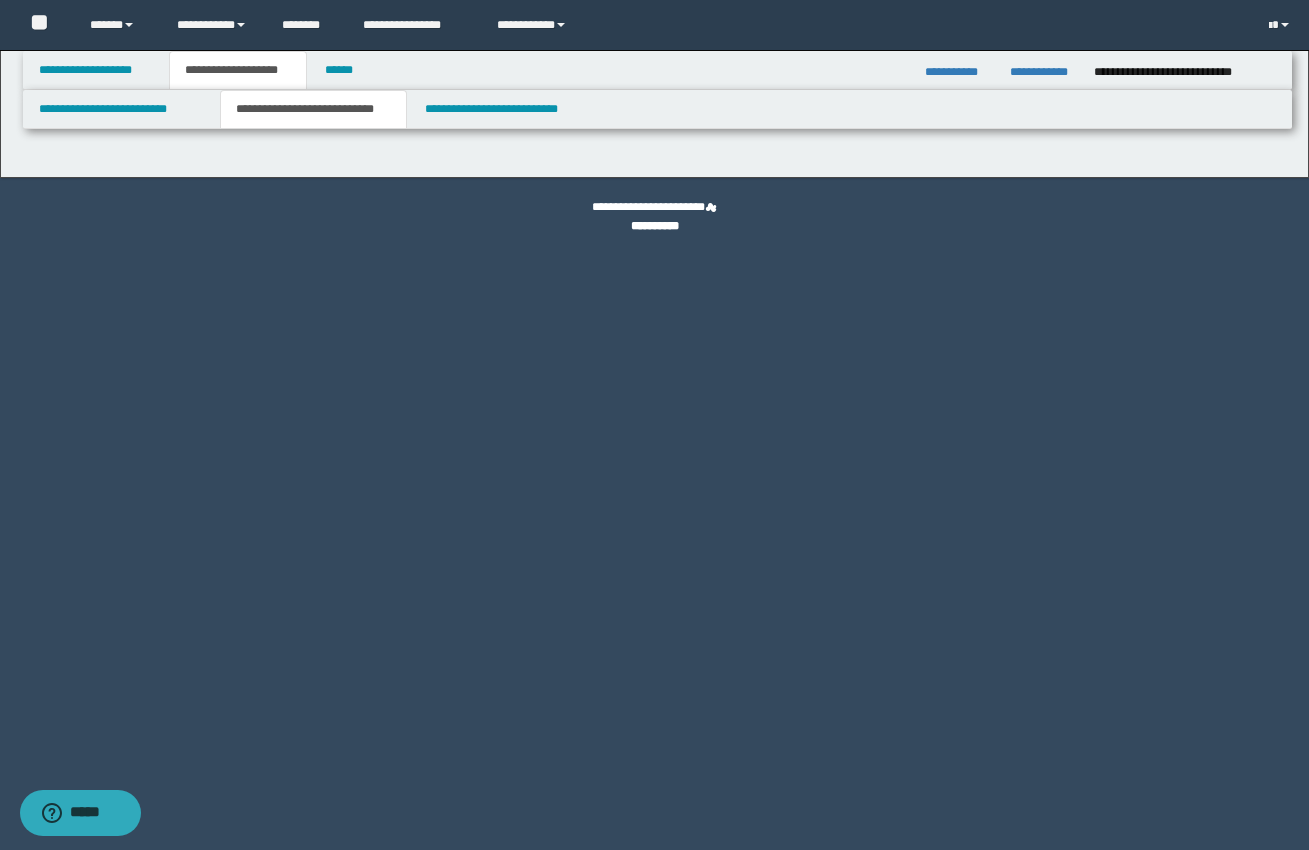 select on "*" 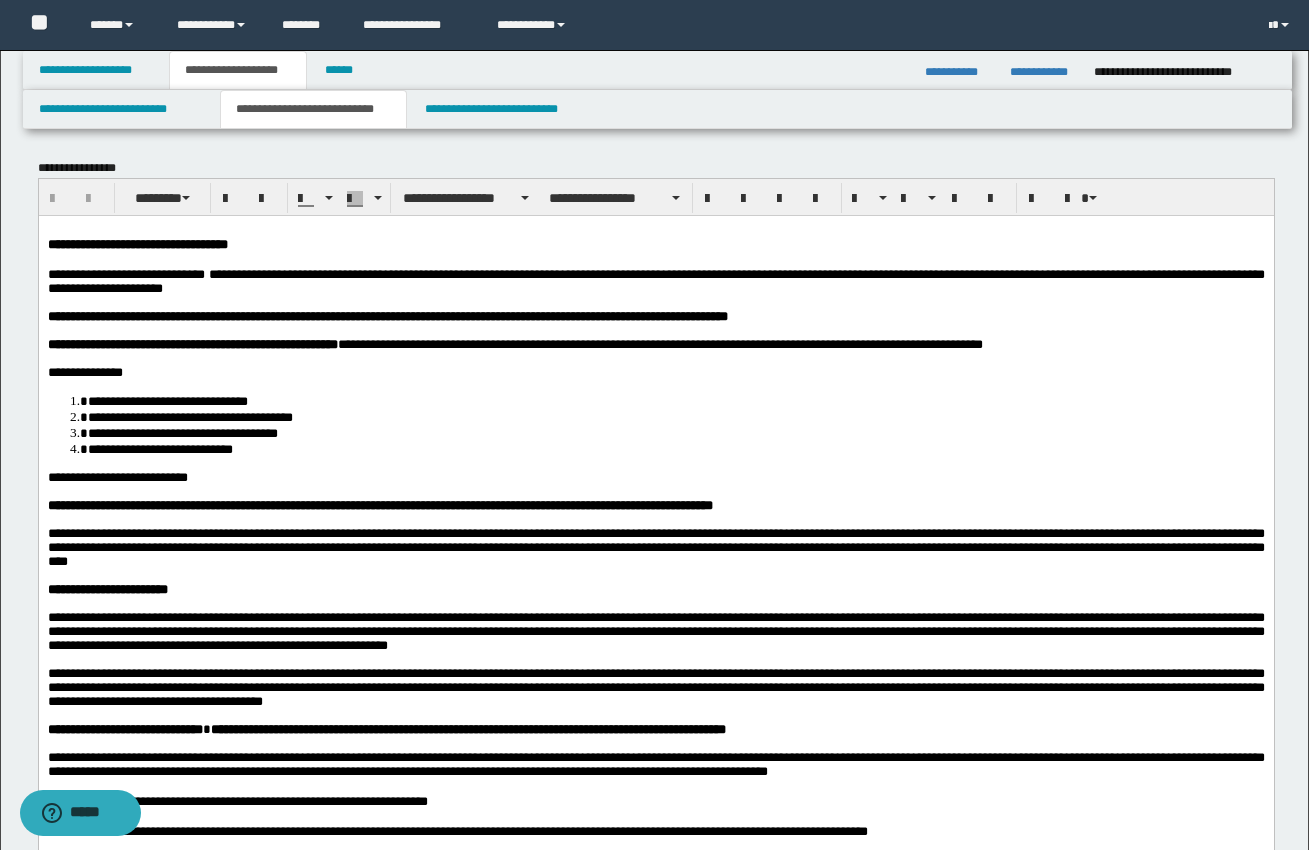 scroll, scrollTop: 3, scrollLeft: 0, axis: vertical 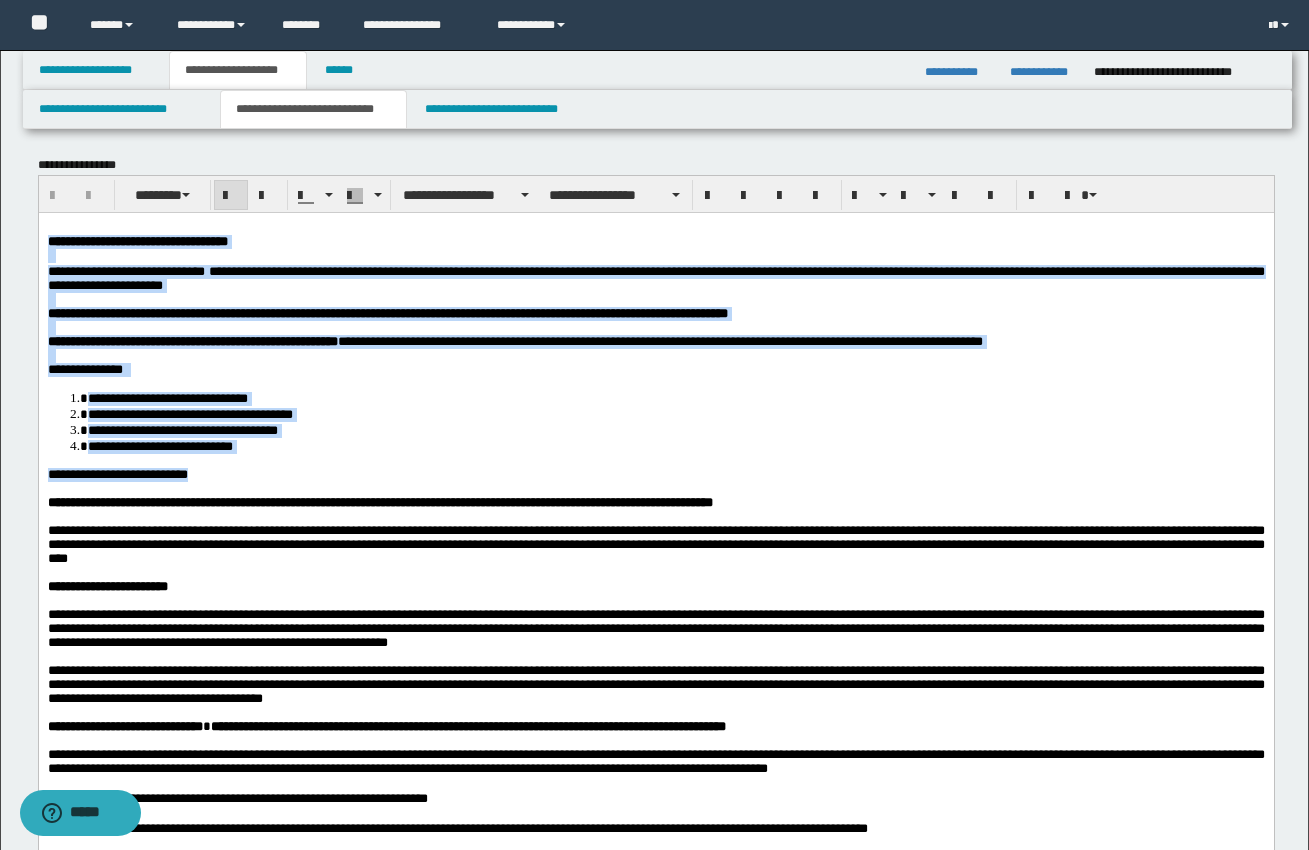 drag, startPoint x: 47, startPoint y: 239, endPoint x: 398, endPoint y: 467, distance: 418.5511 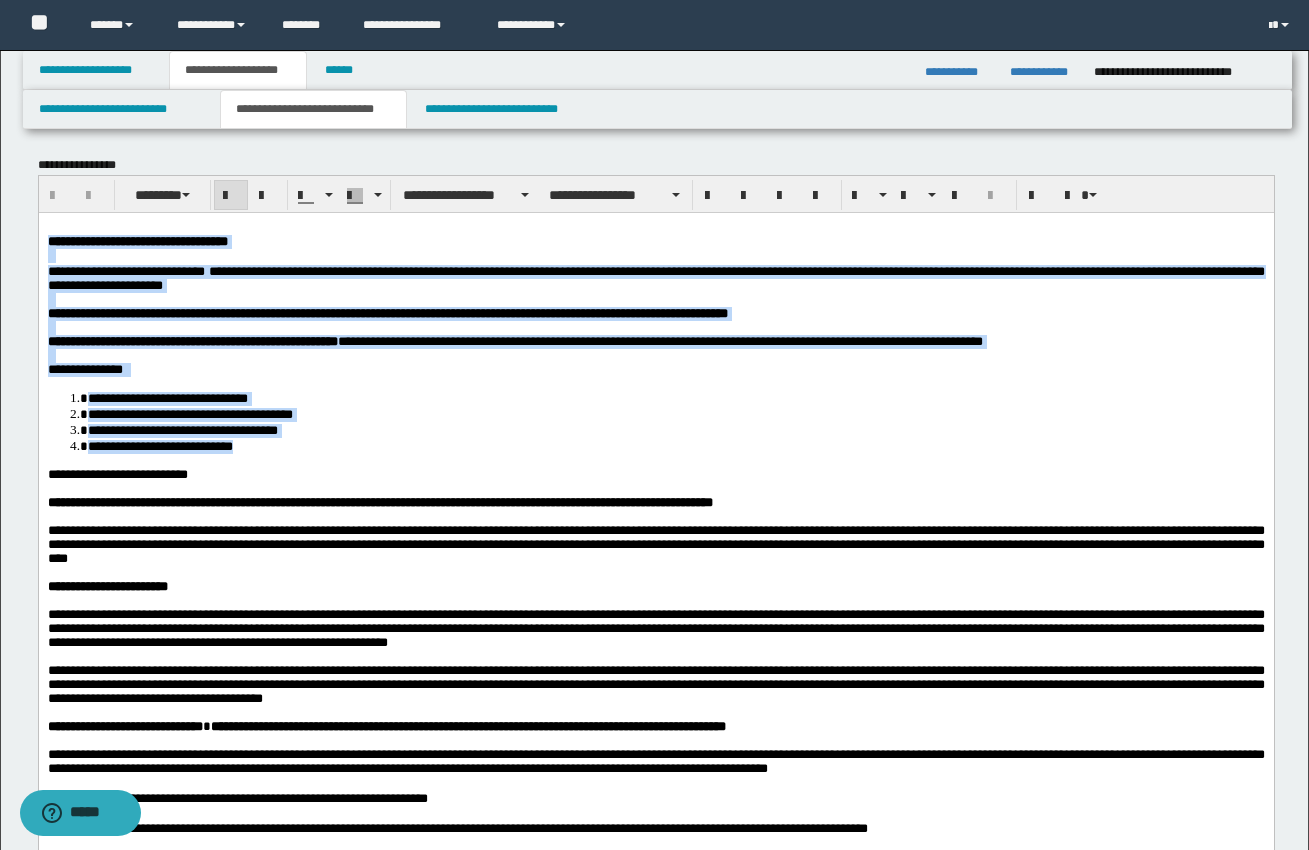copy on "**********" 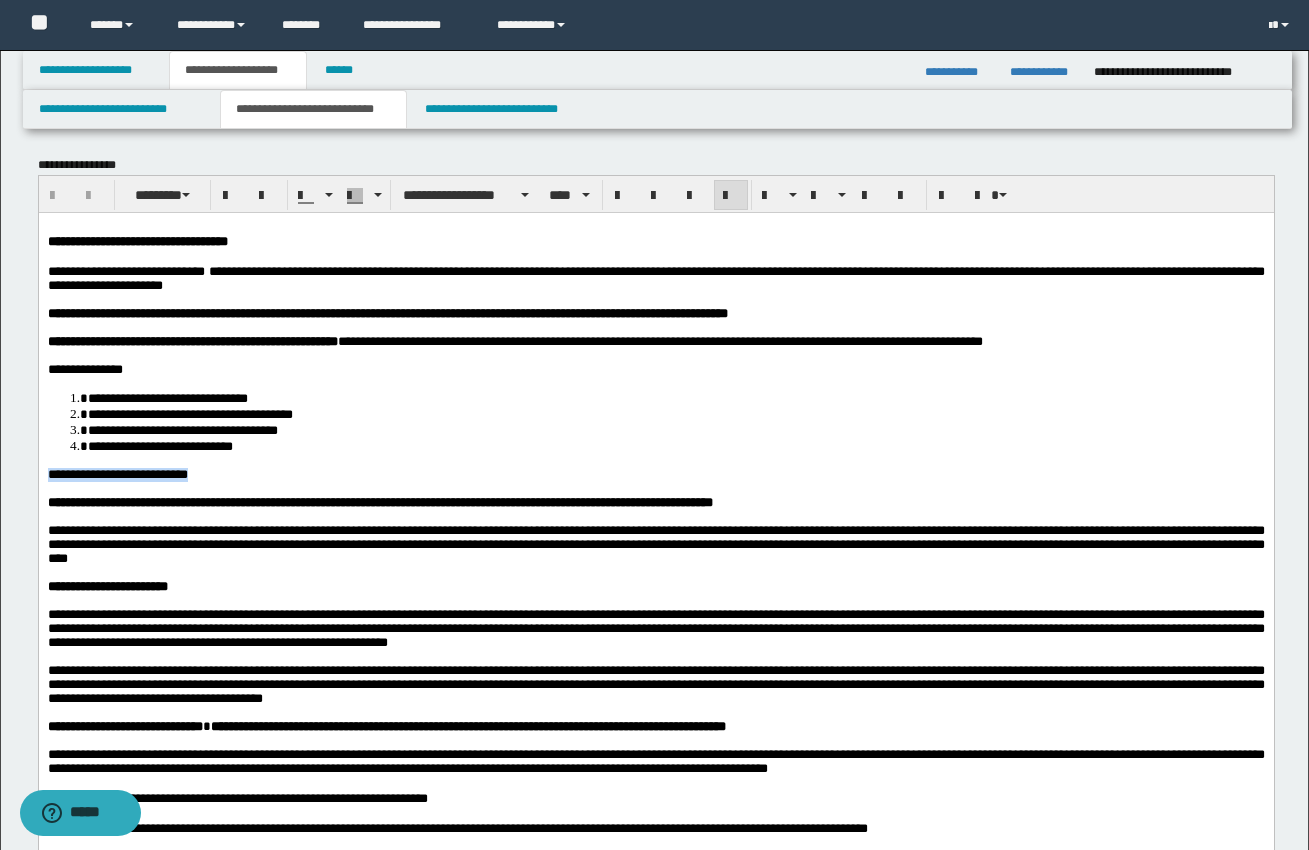 drag, startPoint x: 46, startPoint y: 489, endPoint x: 255, endPoint y: 494, distance: 209.0598 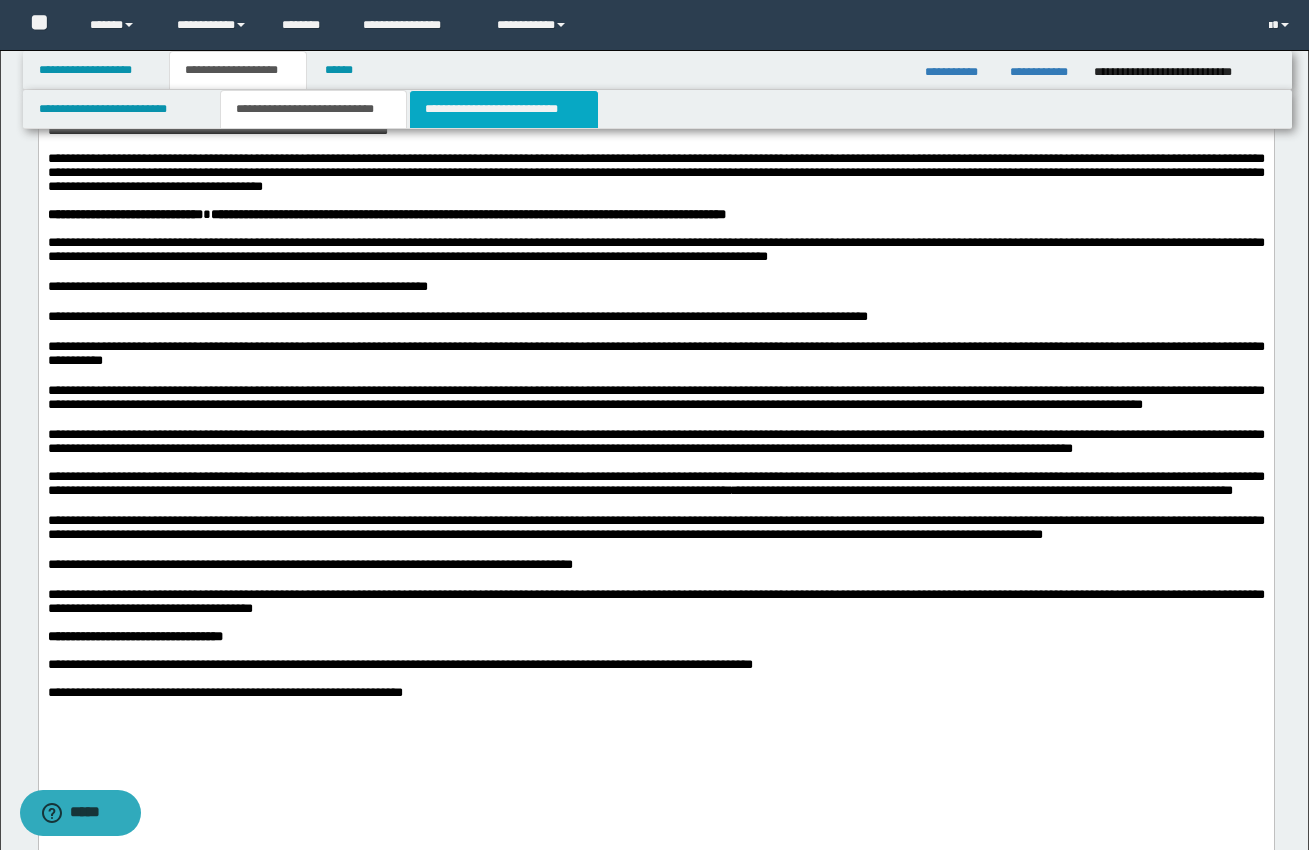 scroll, scrollTop: 521, scrollLeft: 0, axis: vertical 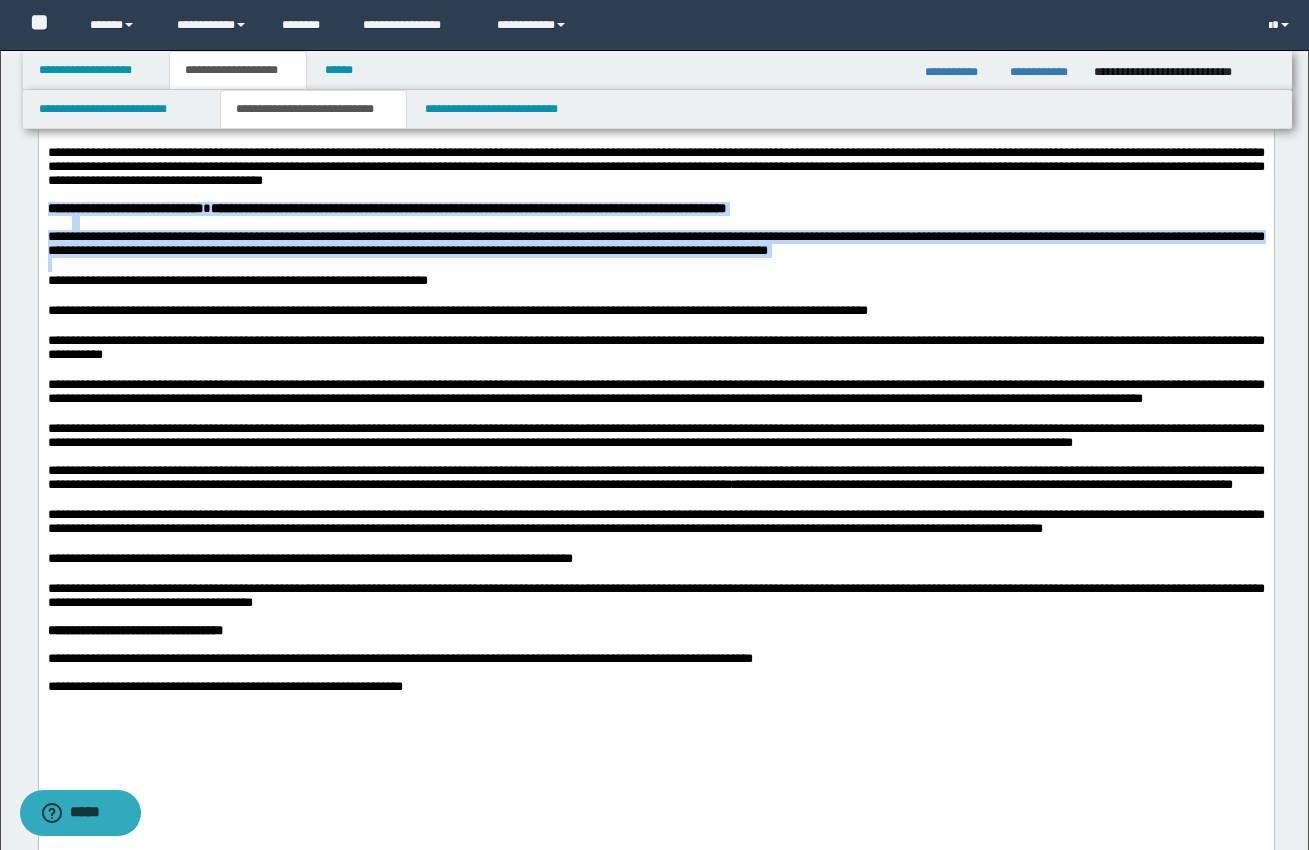 drag, startPoint x: 47, startPoint y: 264, endPoint x: 339, endPoint y: 325, distance: 298.30353 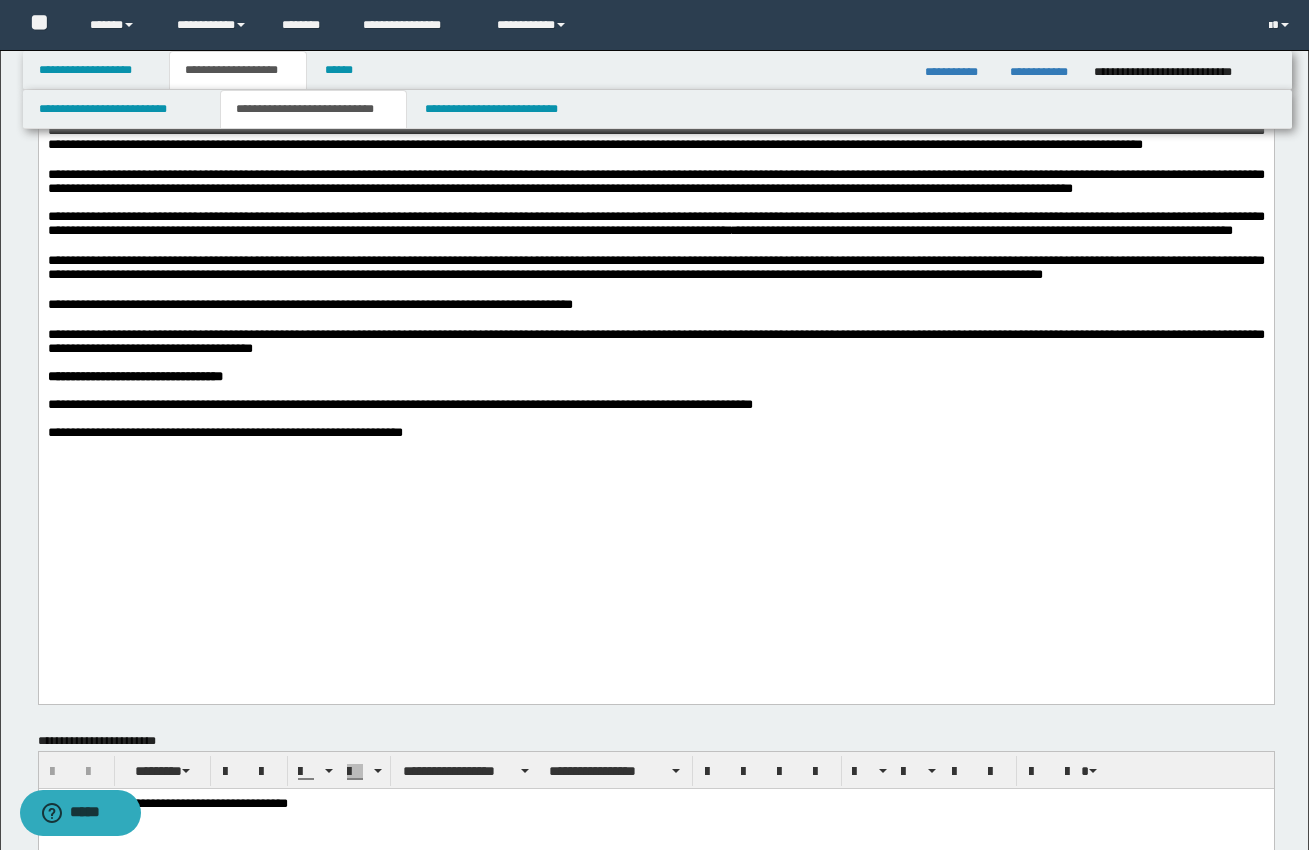 scroll, scrollTop: 782, scrollLeft: 0, axis: vertical 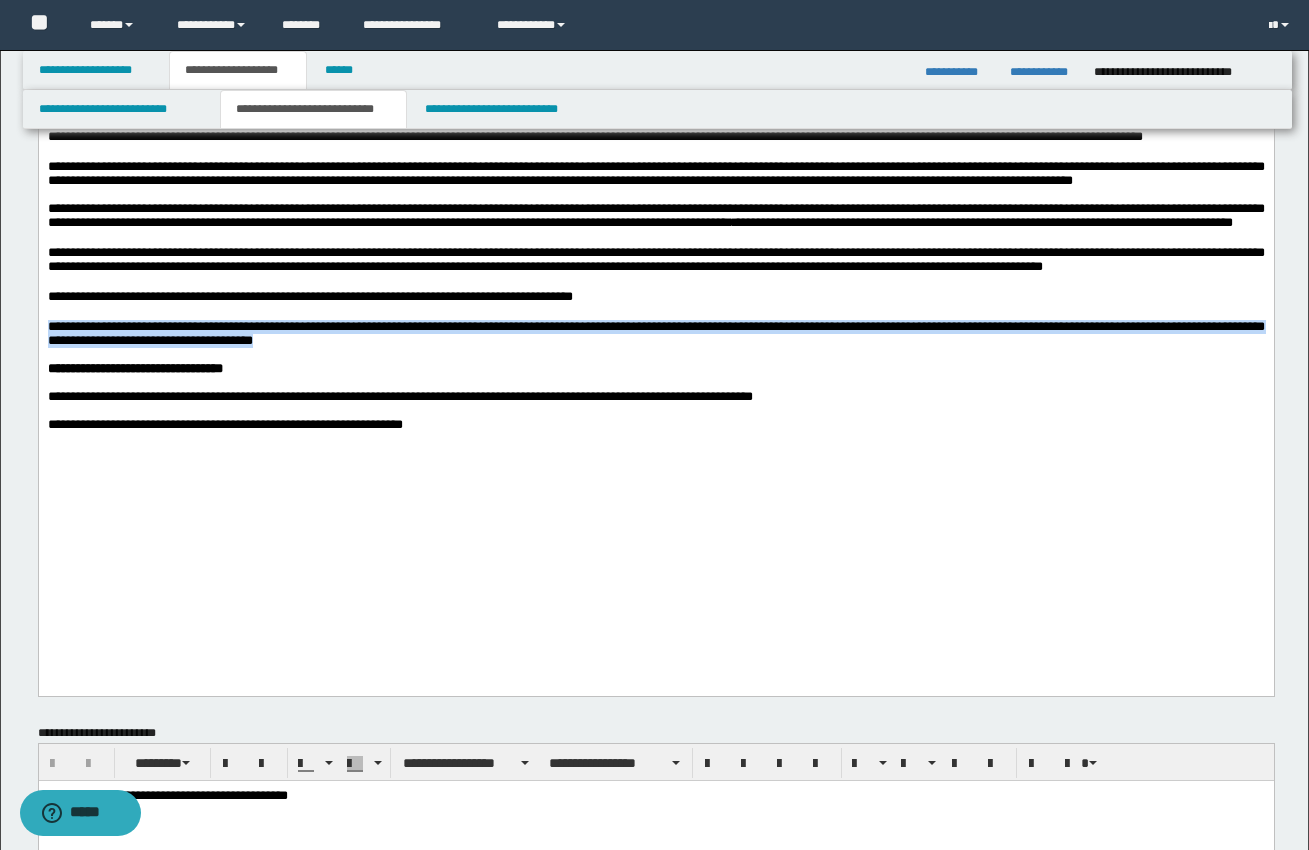 drag, startPoint x: 50, startPoint y: 463, endPoint x: 419, endPoint y: 487, distance: 369.77966 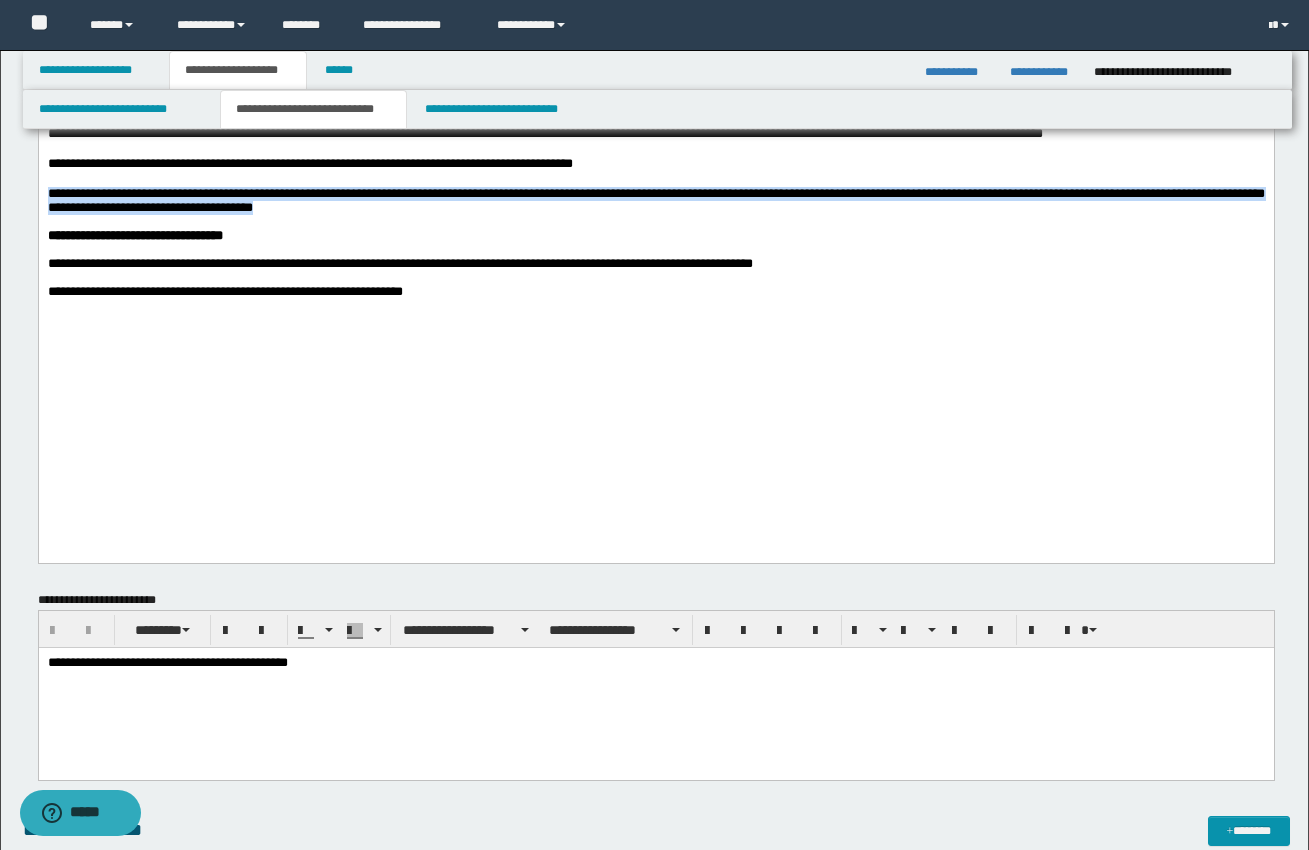 scroll, scrollTop: 920, scrollLeft: 0, axis: vertical 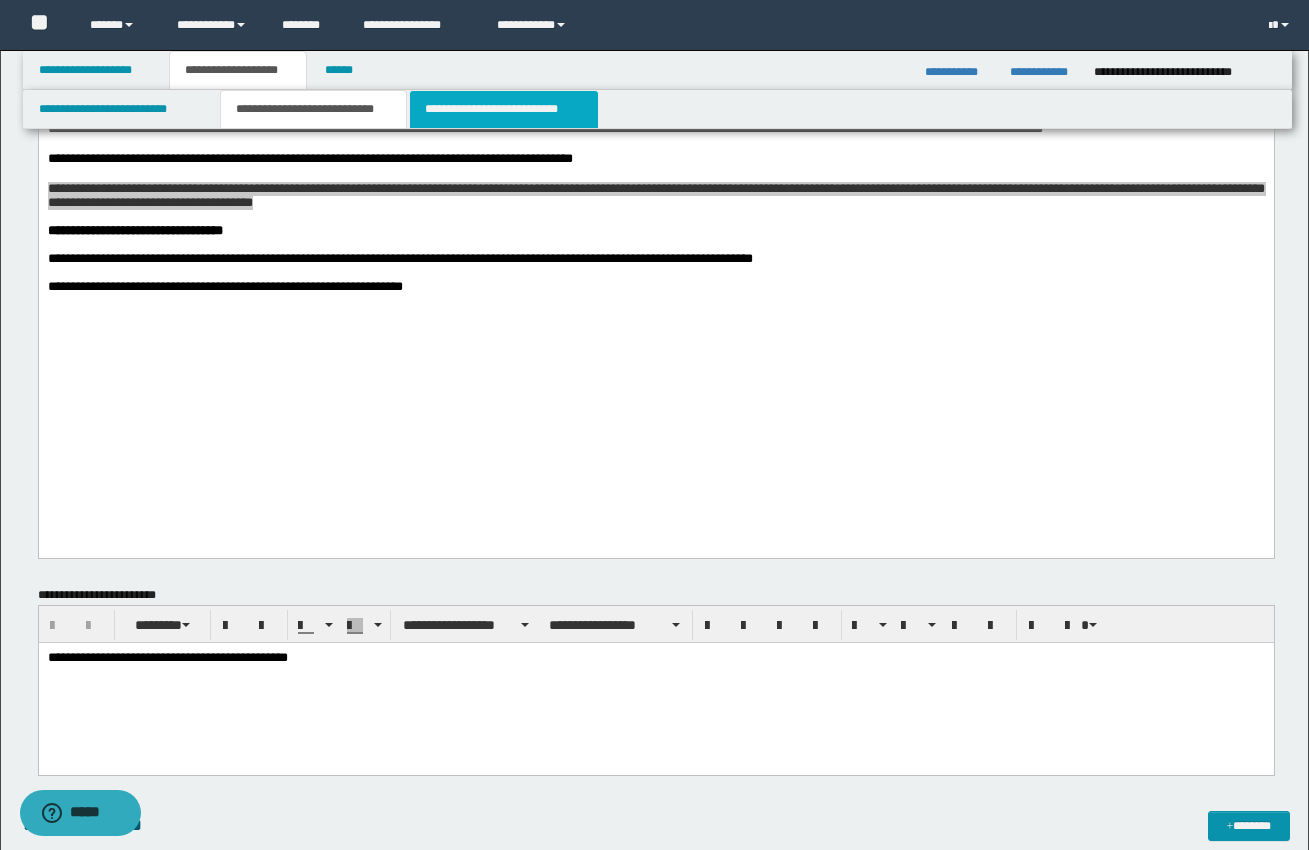 click on "**********" at bounding box center (504, 109) 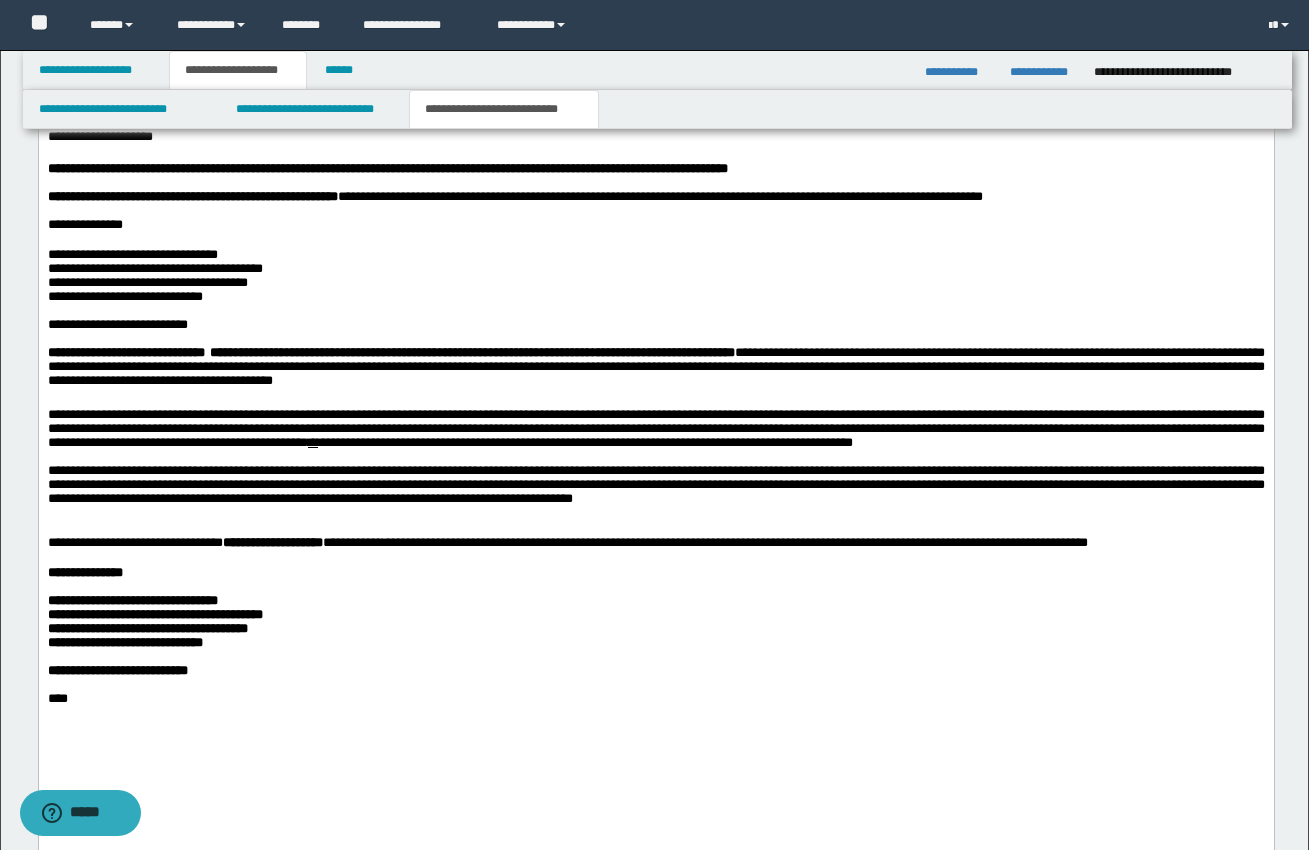 scroll, scrollTop: 1199, scrollLeft: 0, axis: vertical 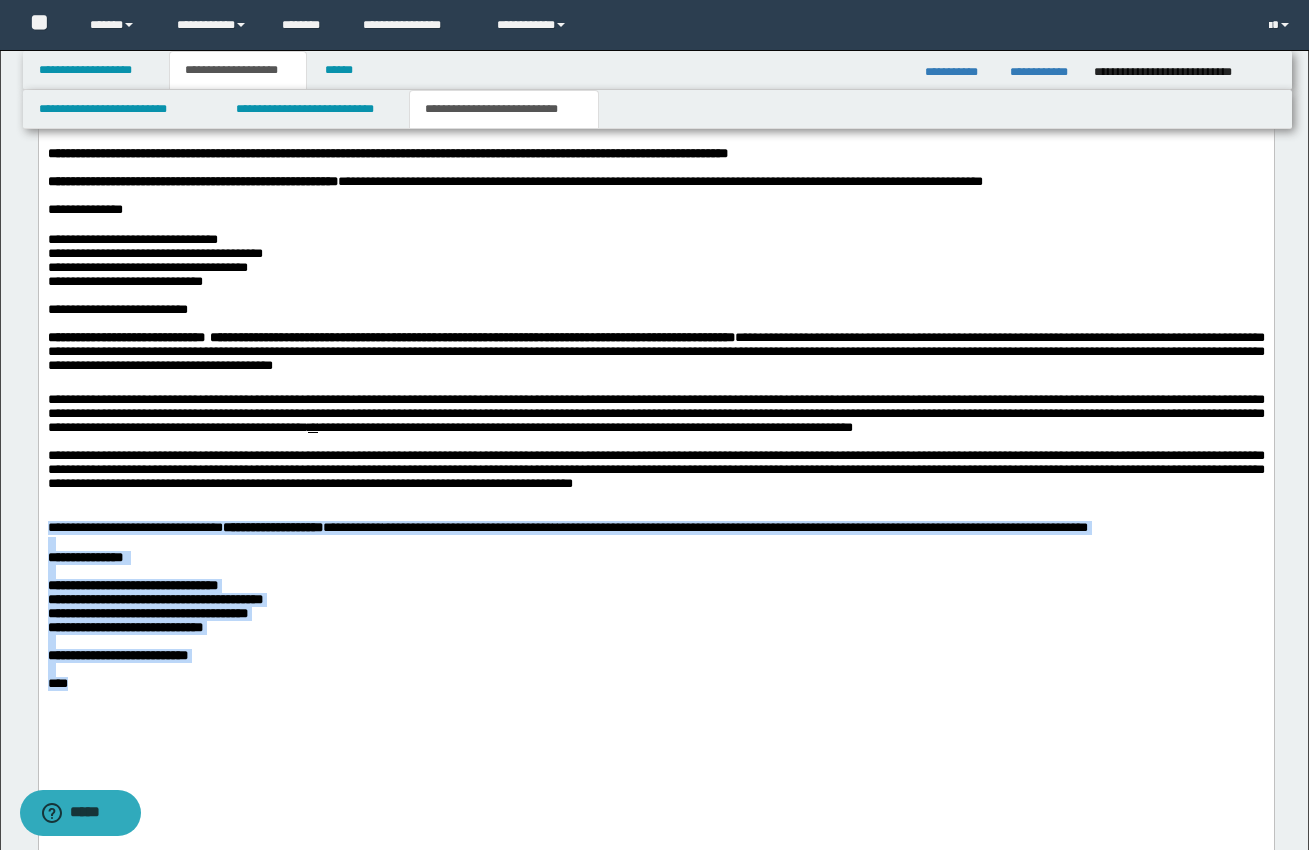 drag, startPoint x: 48, startPoint y: 574, endPoint x: 255, endPoint y: 729, distance: 258.60007 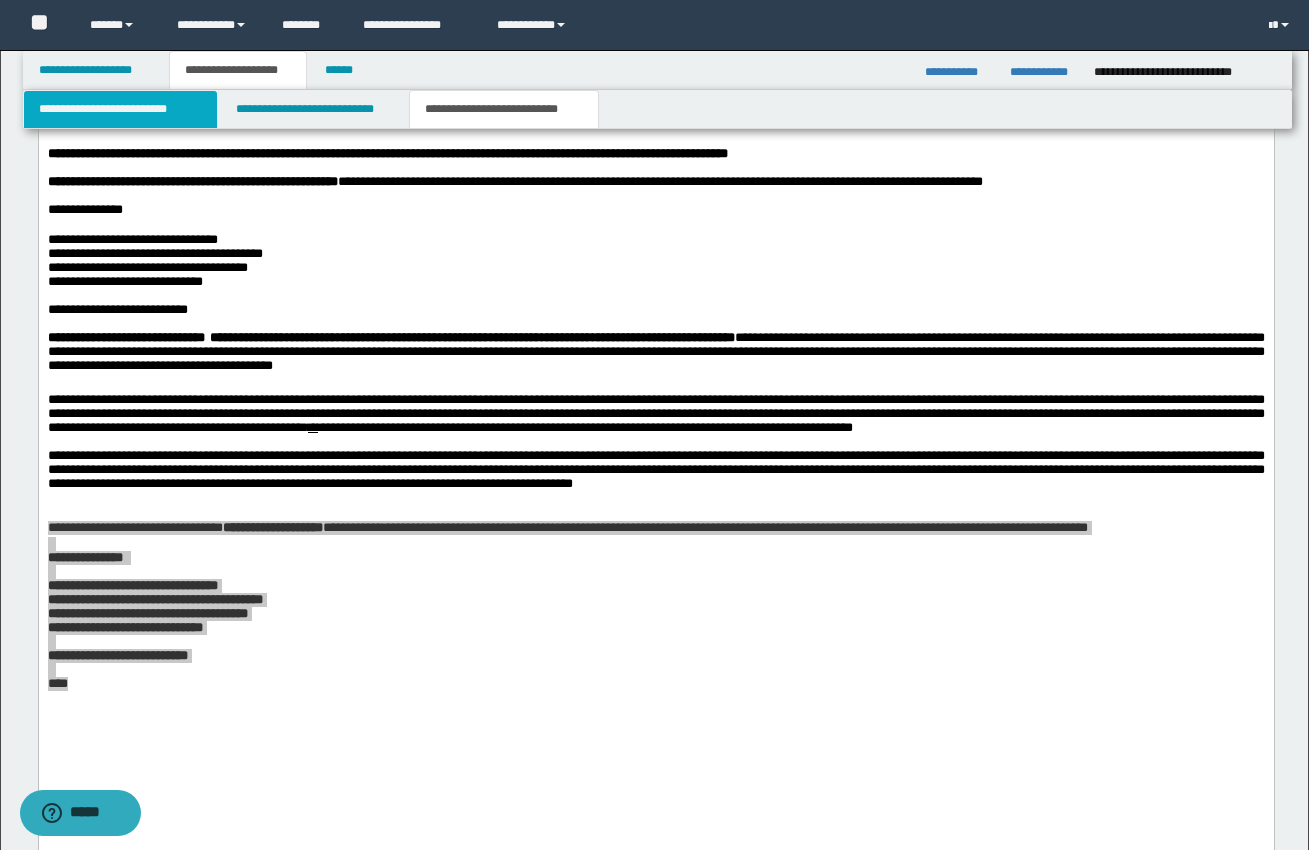 click on "**********" at bounding box center [120, 109] 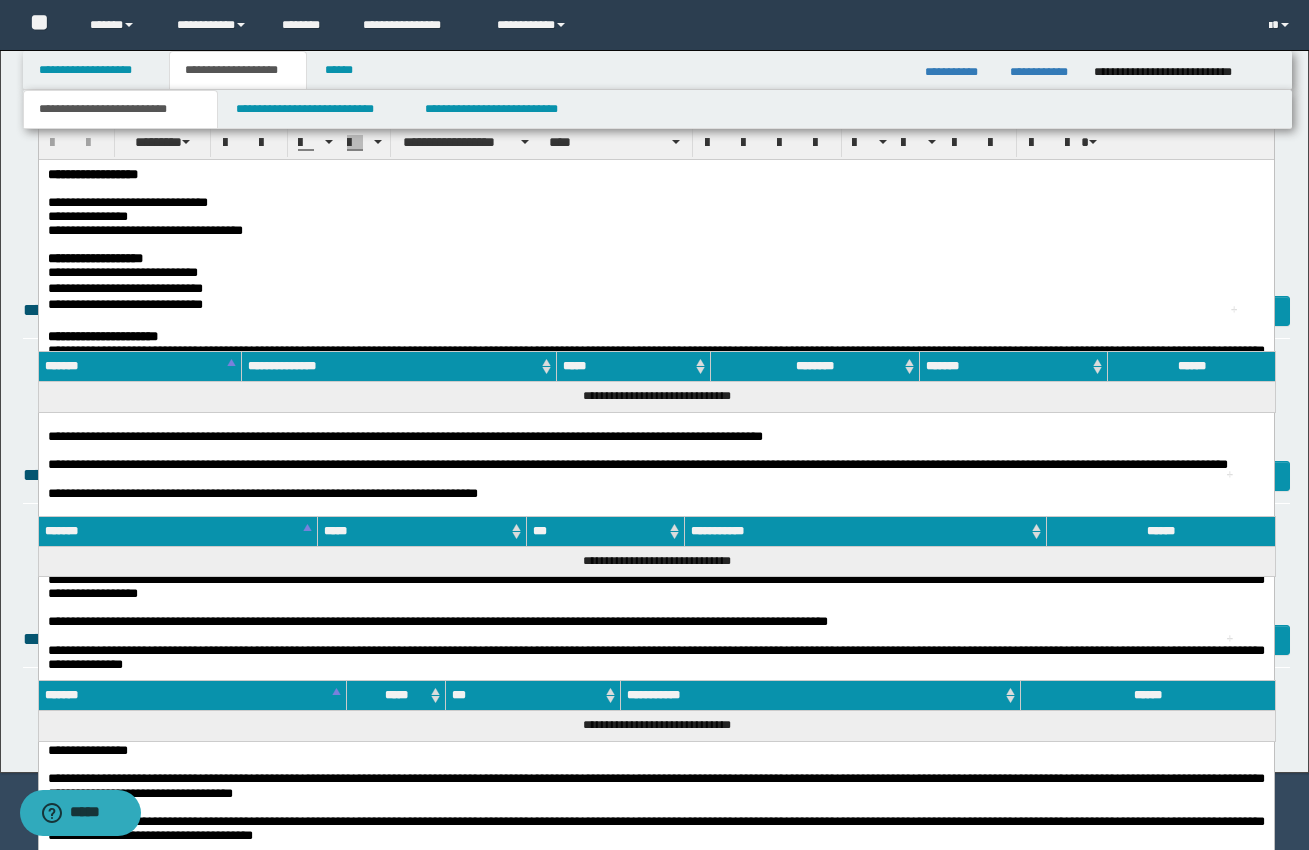 click on "**********" at bounding box center (655, 202) 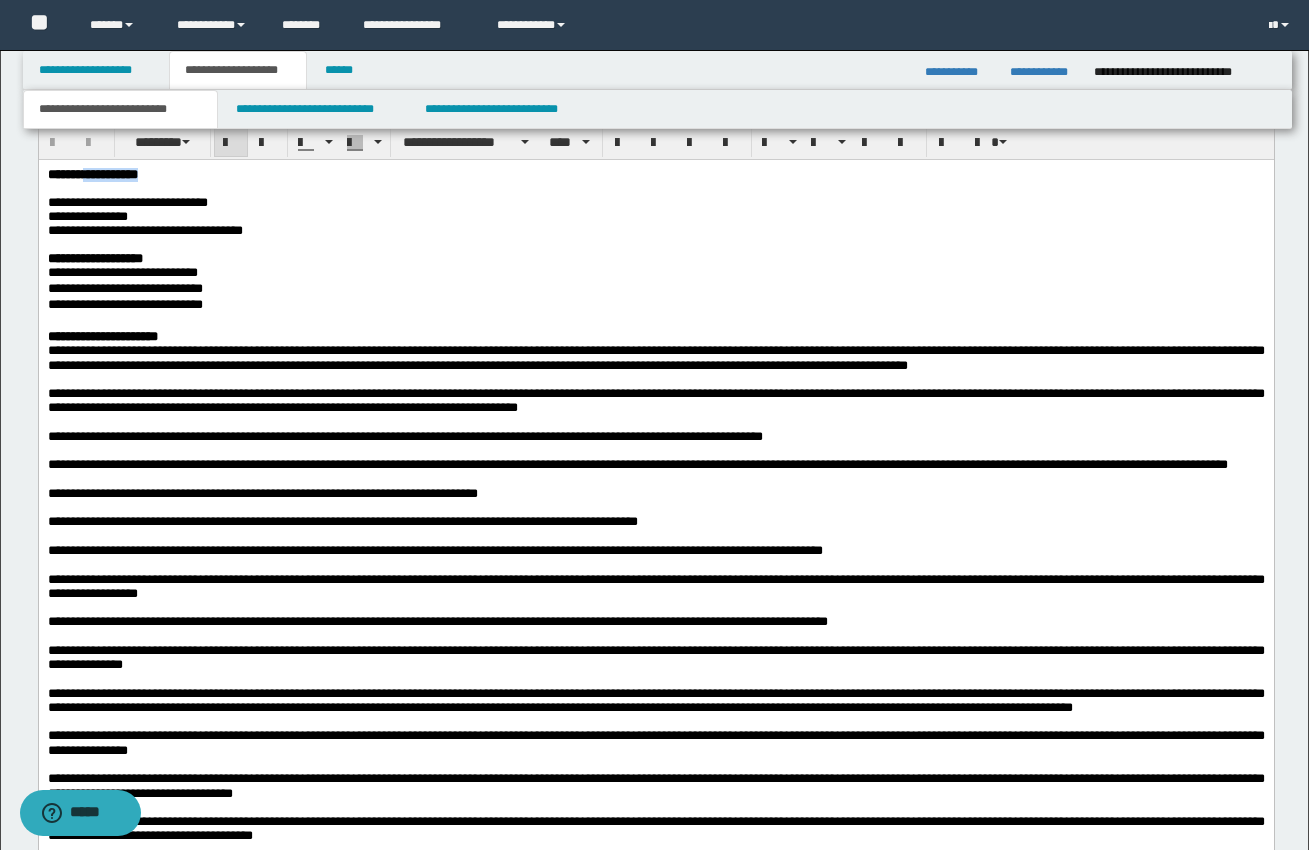 drag, startPoint x: 100, startPoint y: 175, endPoint x: 155, endPoint y: 178, distance: 55.081757 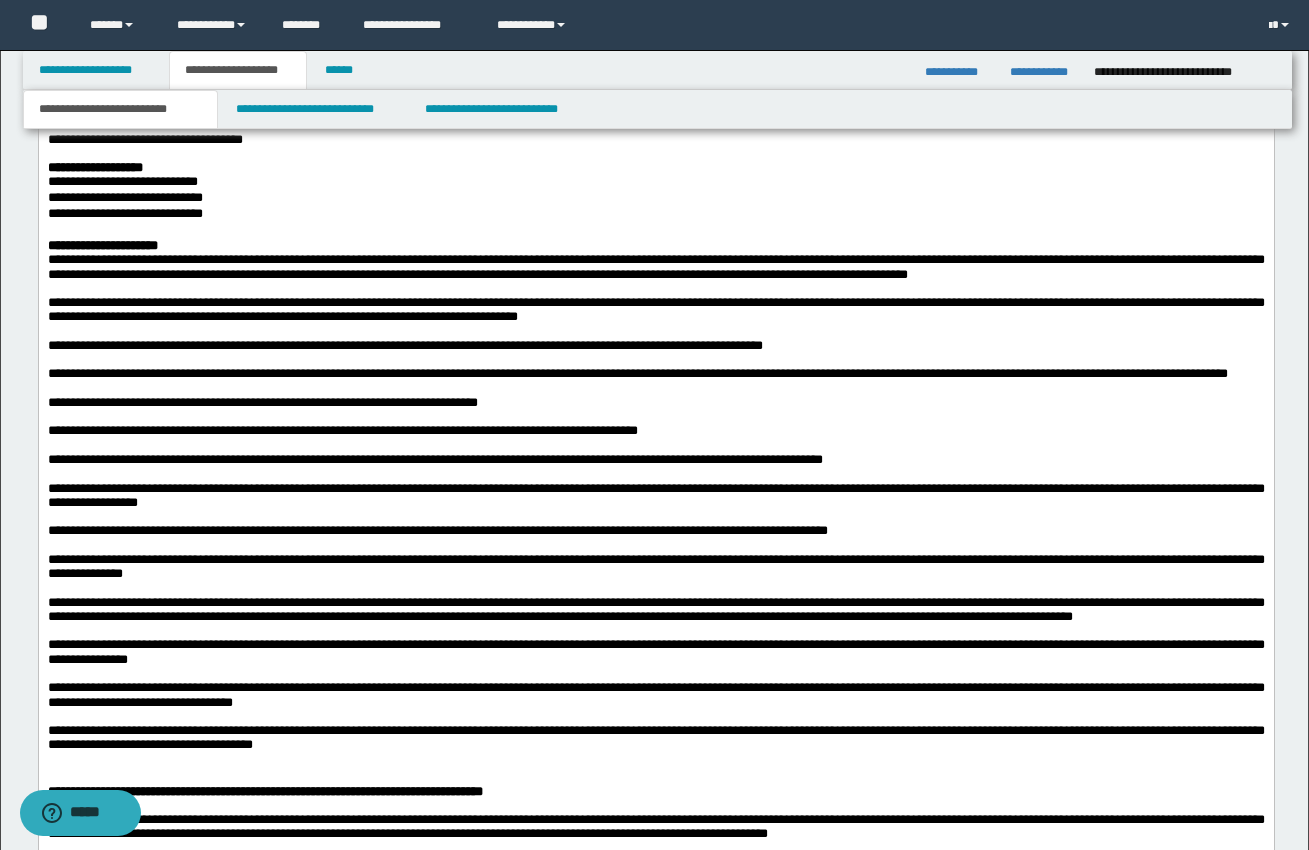 scroll, scrollTop: 1203, scrollLeft: 0, axis: vertical 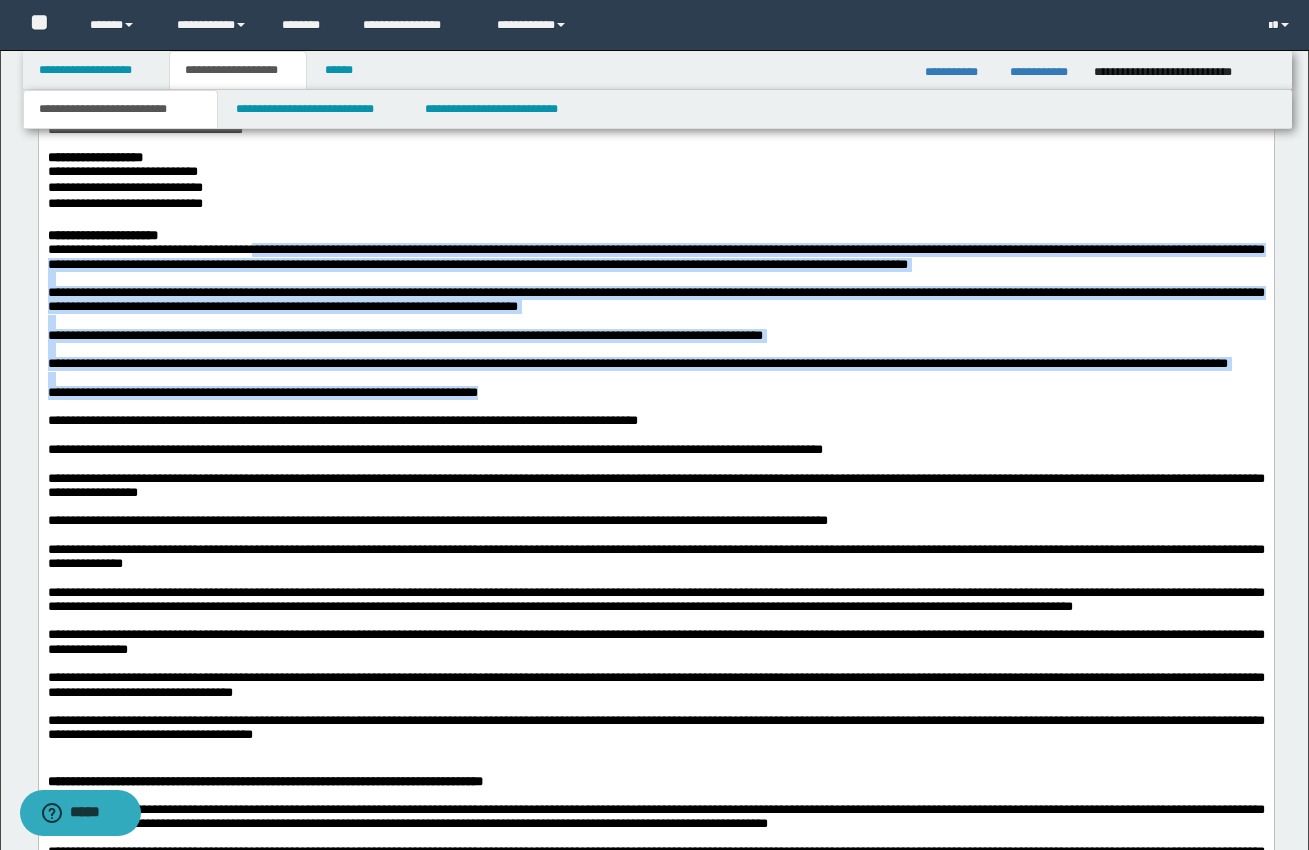 drag, startPoint x: 366, startPoint y: 270, endPoint x: 662, endPoint y: 441, distance: 341.84354 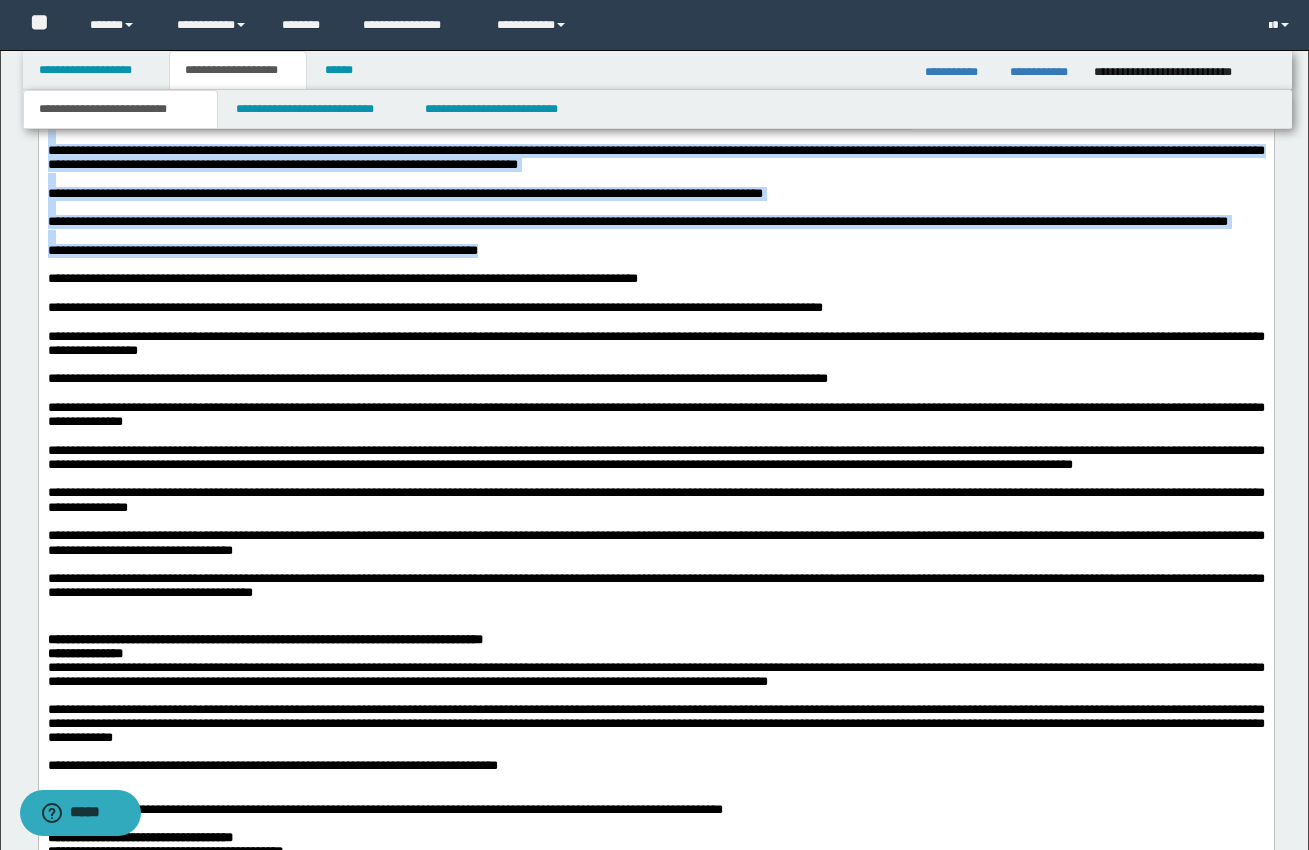 scroll, scrollTop: 1353, scrollLeft: 0, axis: vertical 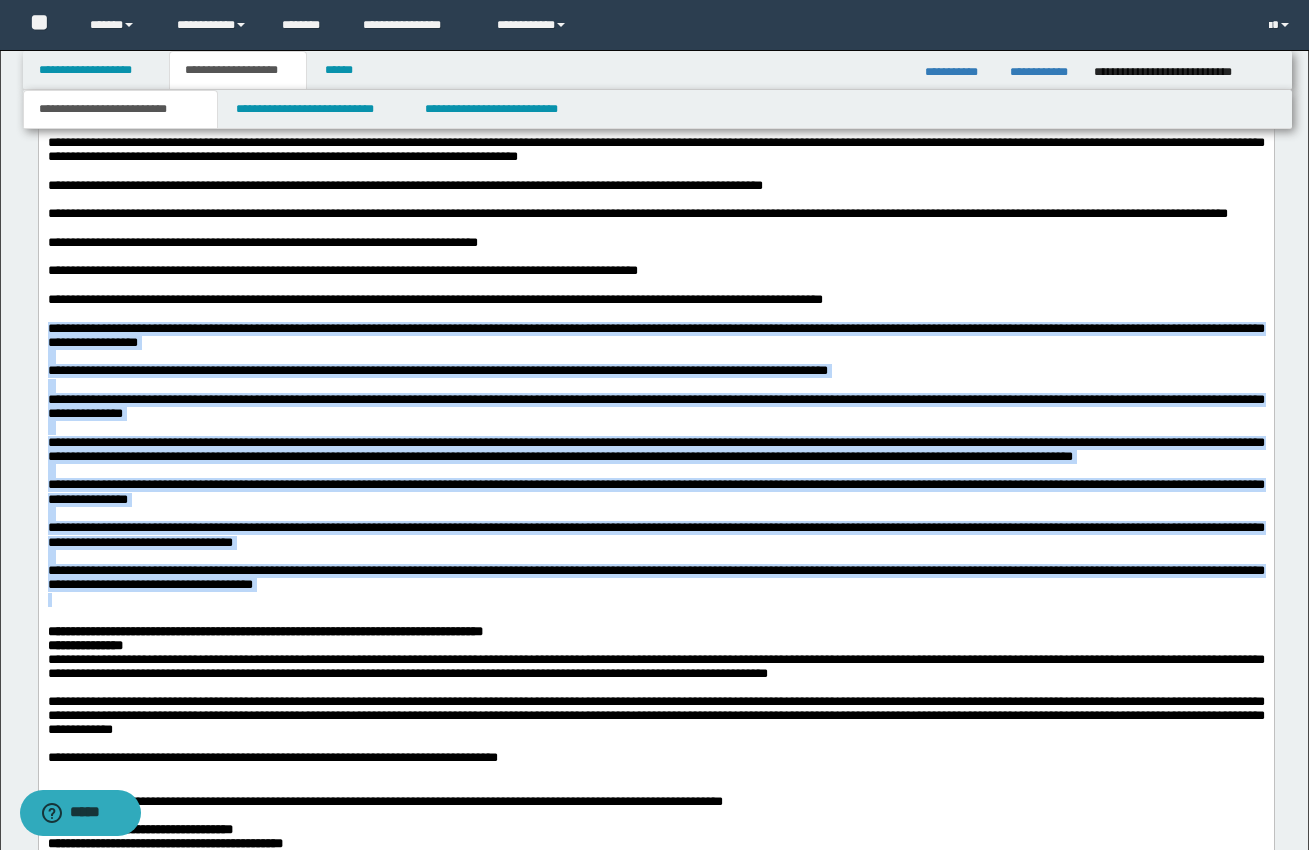 drag, startPoint x: 50, startPoint y: 387, endPoint x: 687, endPoint y: 679, distance: 700.7375 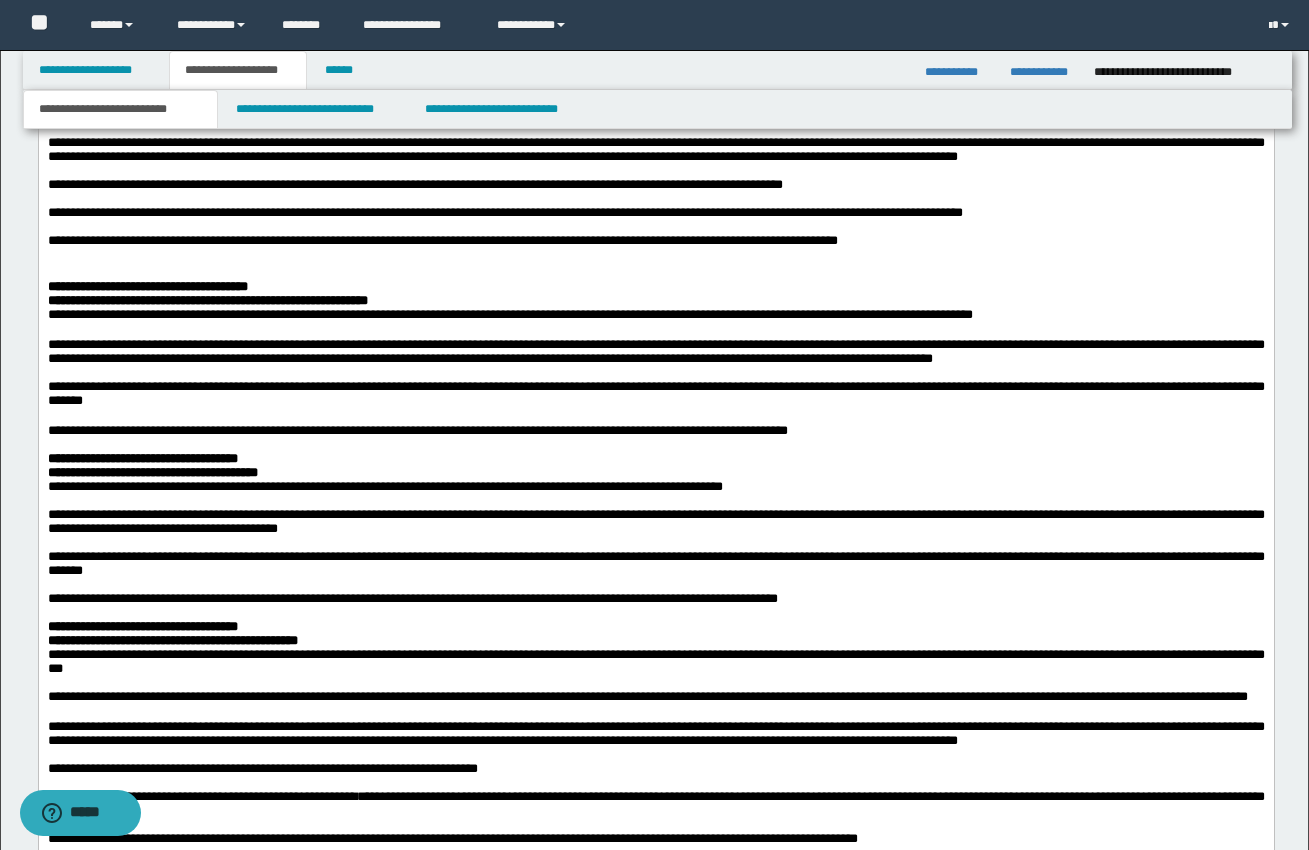 scroll, scrollTop: 2819, scrollLeft: 0, axis: vertical 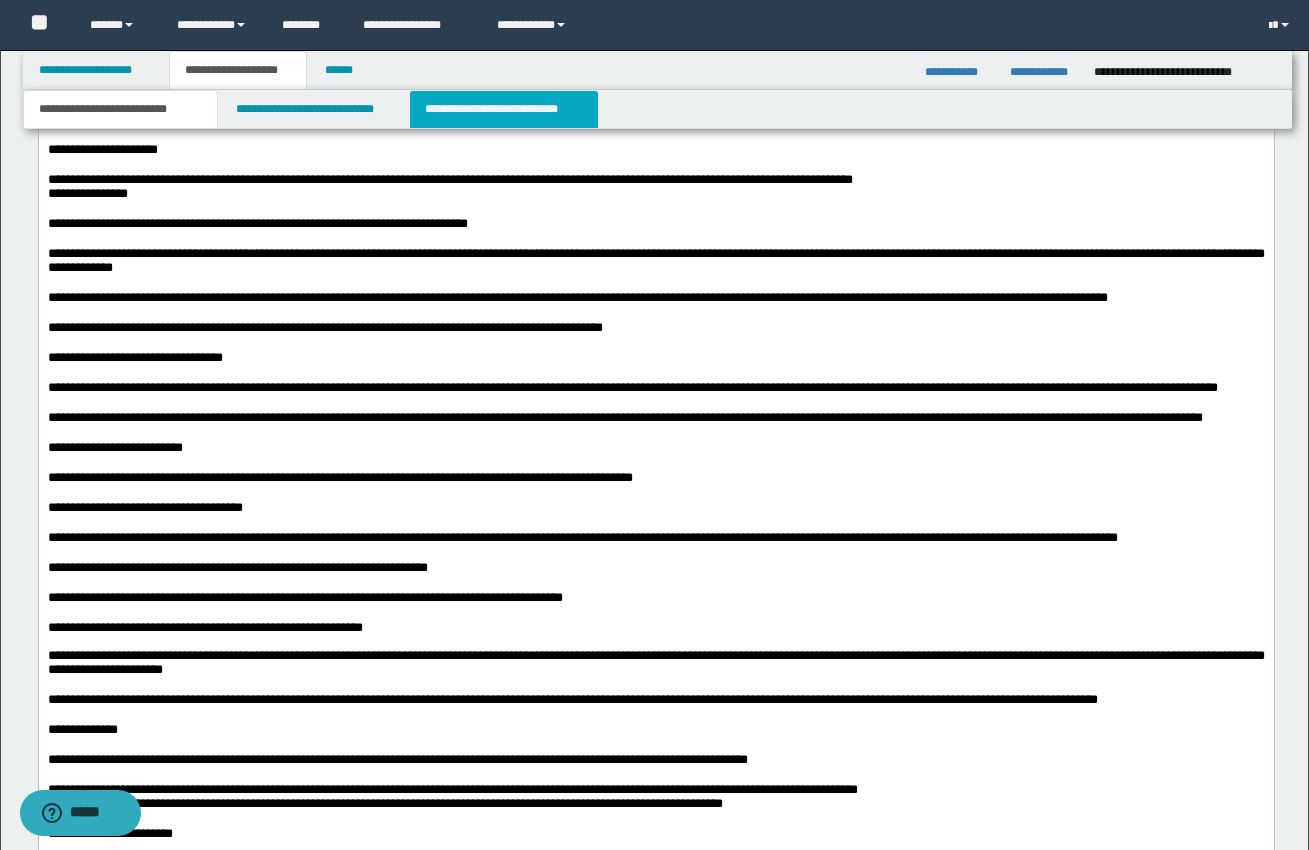 click on "**********" at bounding box center [504, 109] 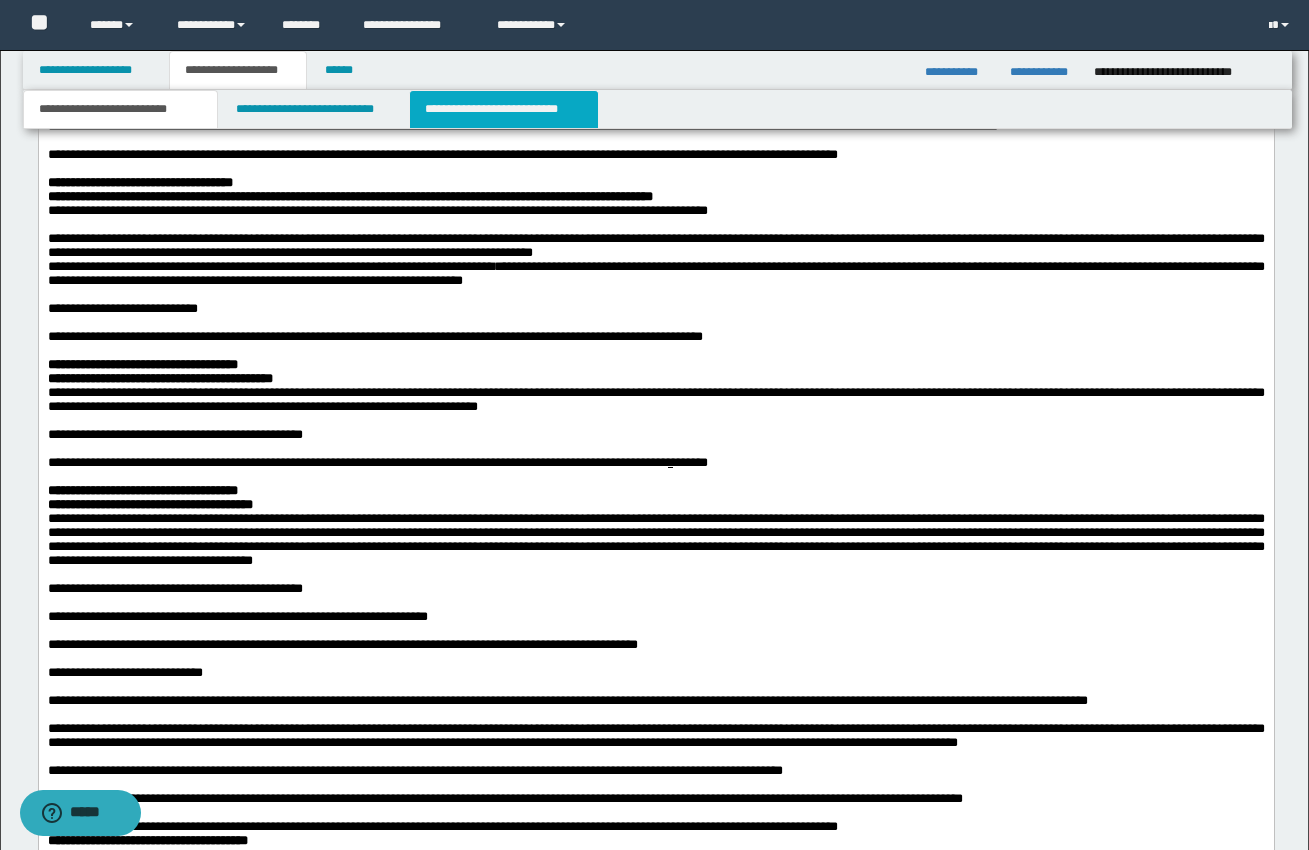 click on "**********" at bounding box center [504, 109] 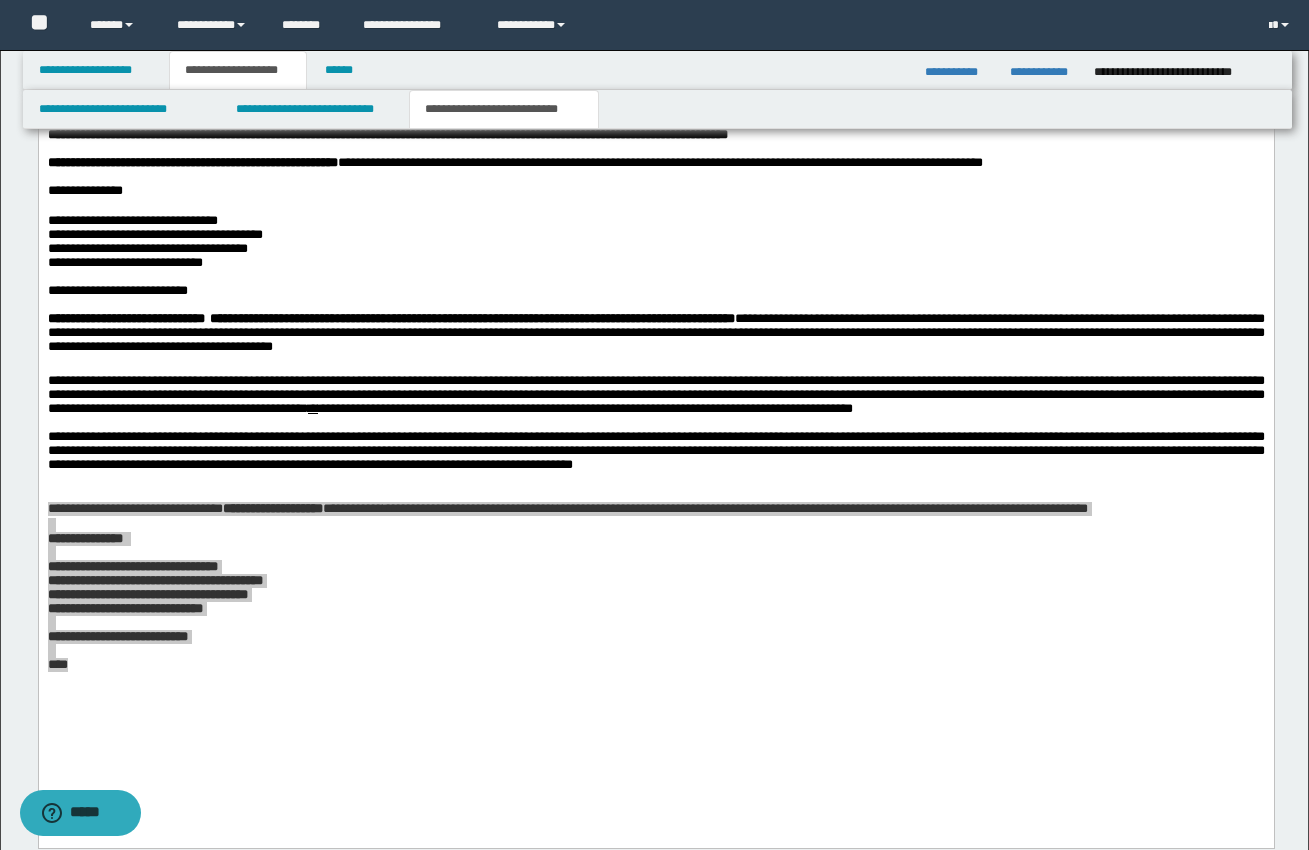scroll, scrollTop: 1190, scrollLeft: 0, axis: vertical 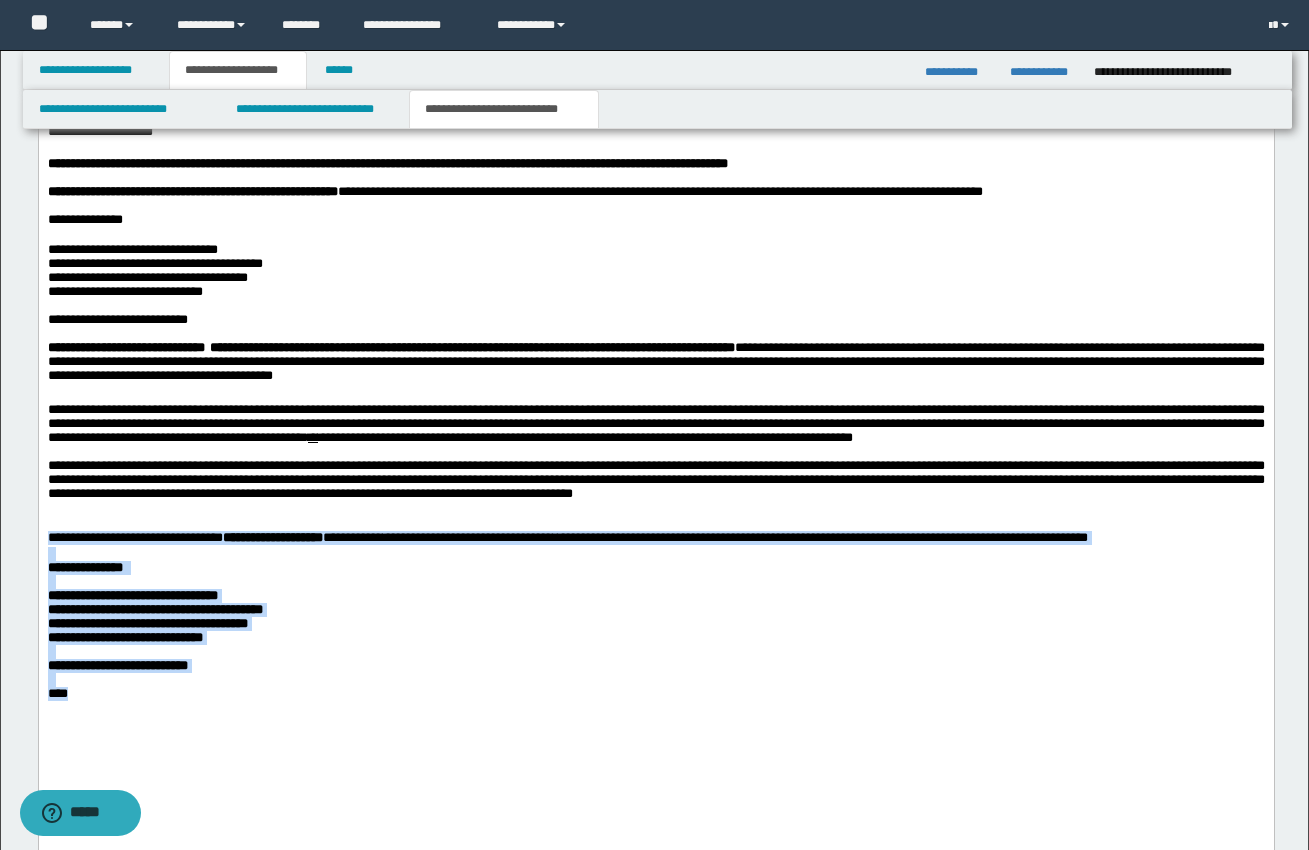 click at bounding box center [655, 334] 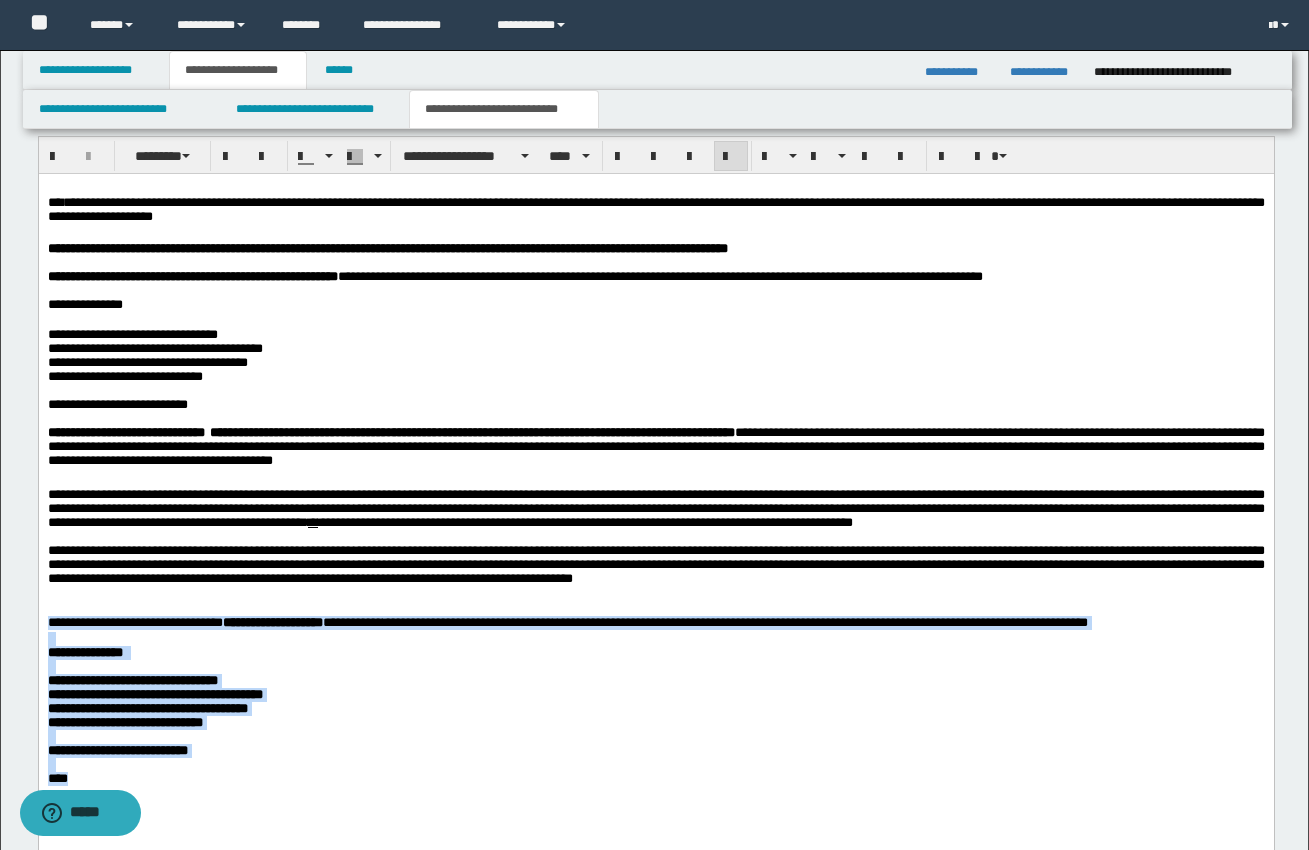 scroll, scrollTop: 1110, scrollLeft: 0, axis: vertical 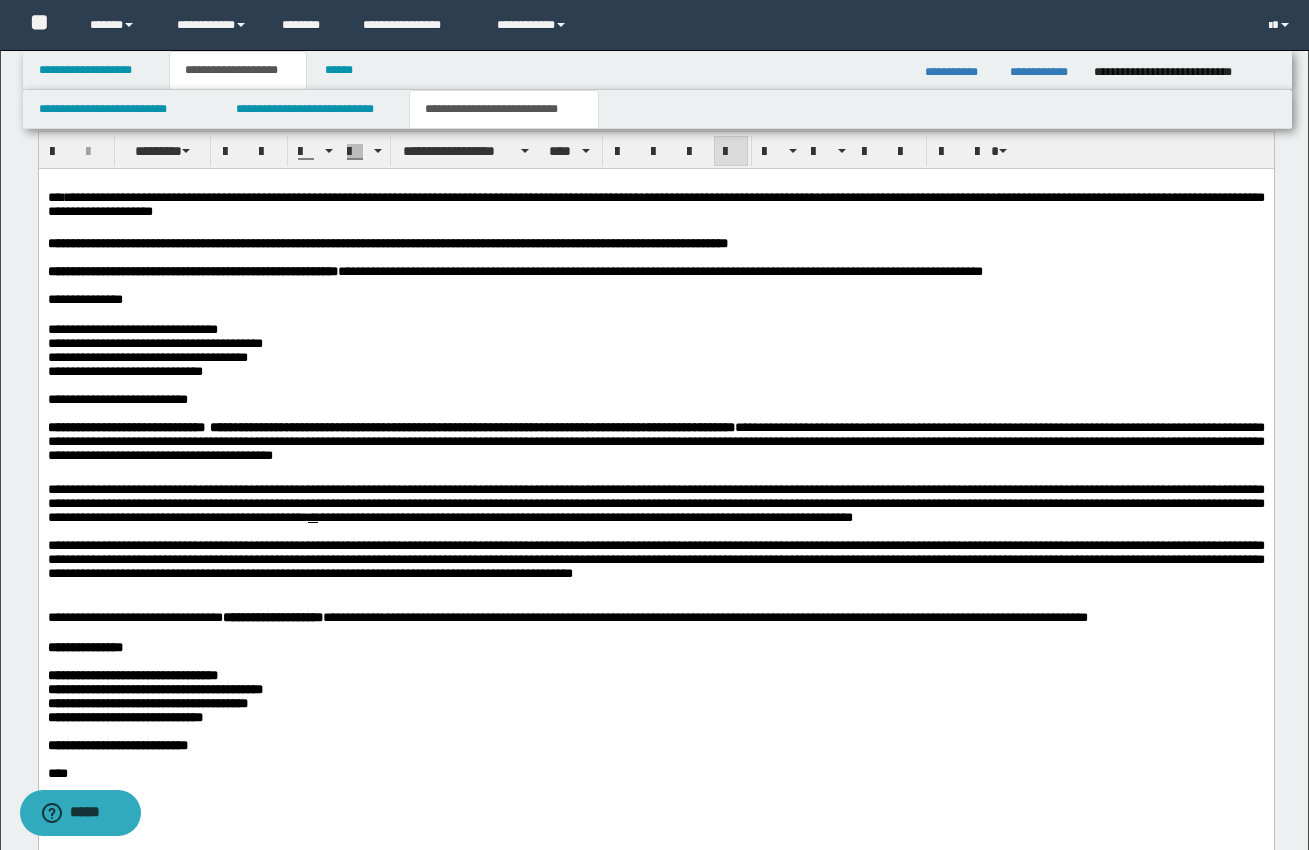 drag, startPoint x: 44, startPoint y: 182, endPoint x: 118, endPoint y: 227, distance: 86.608315 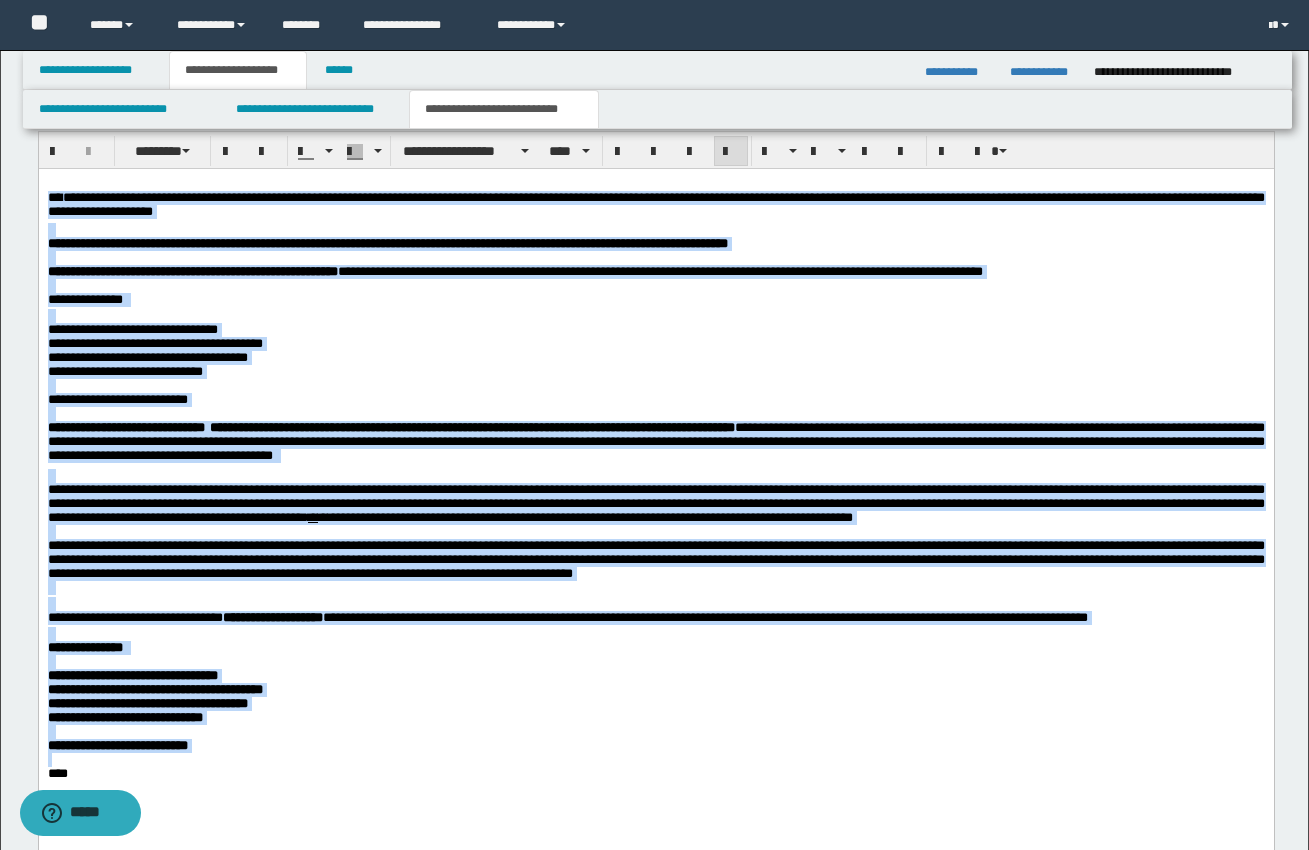 drag, startPoint x: 49, startPoint y: 198, endPoint x: 244, endPoint y: 809, distance: 641.3626 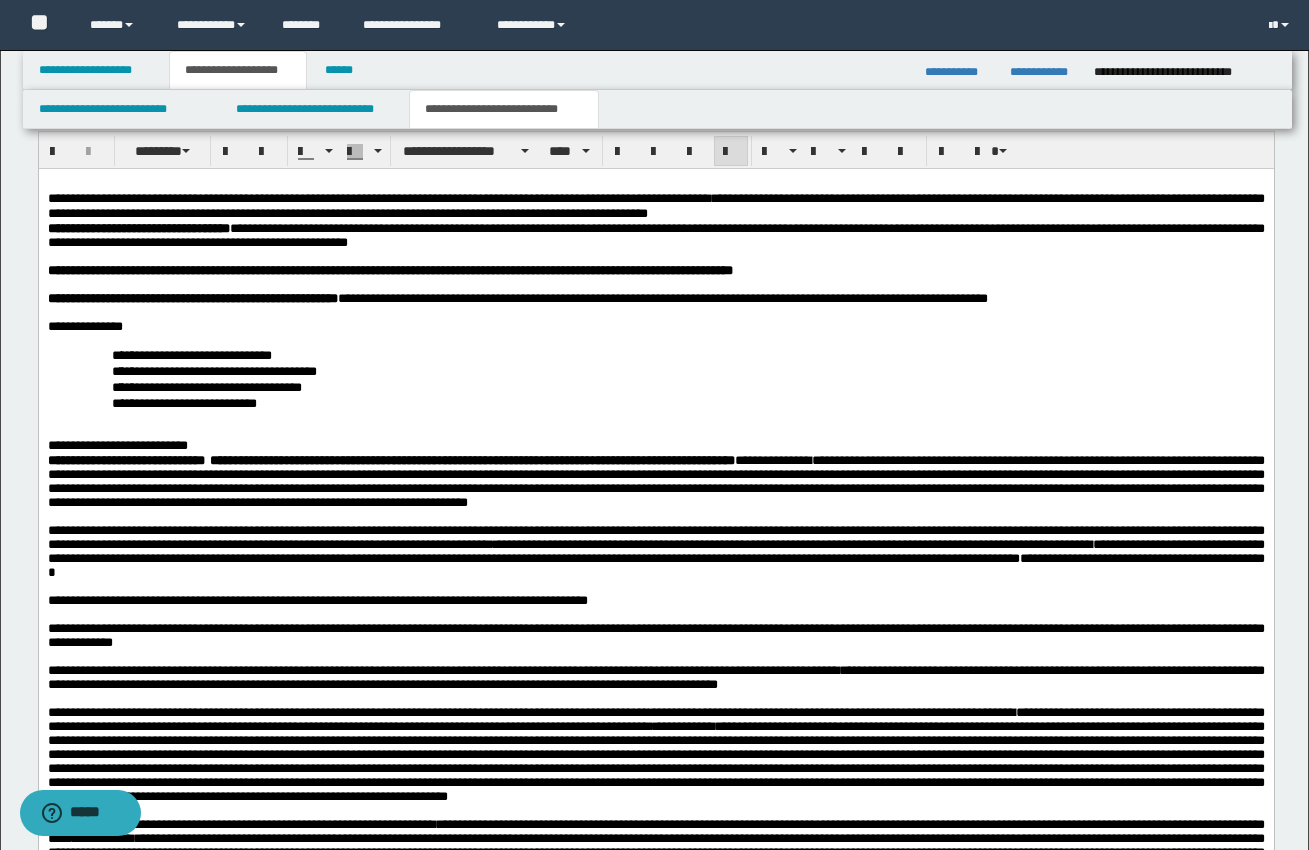 type 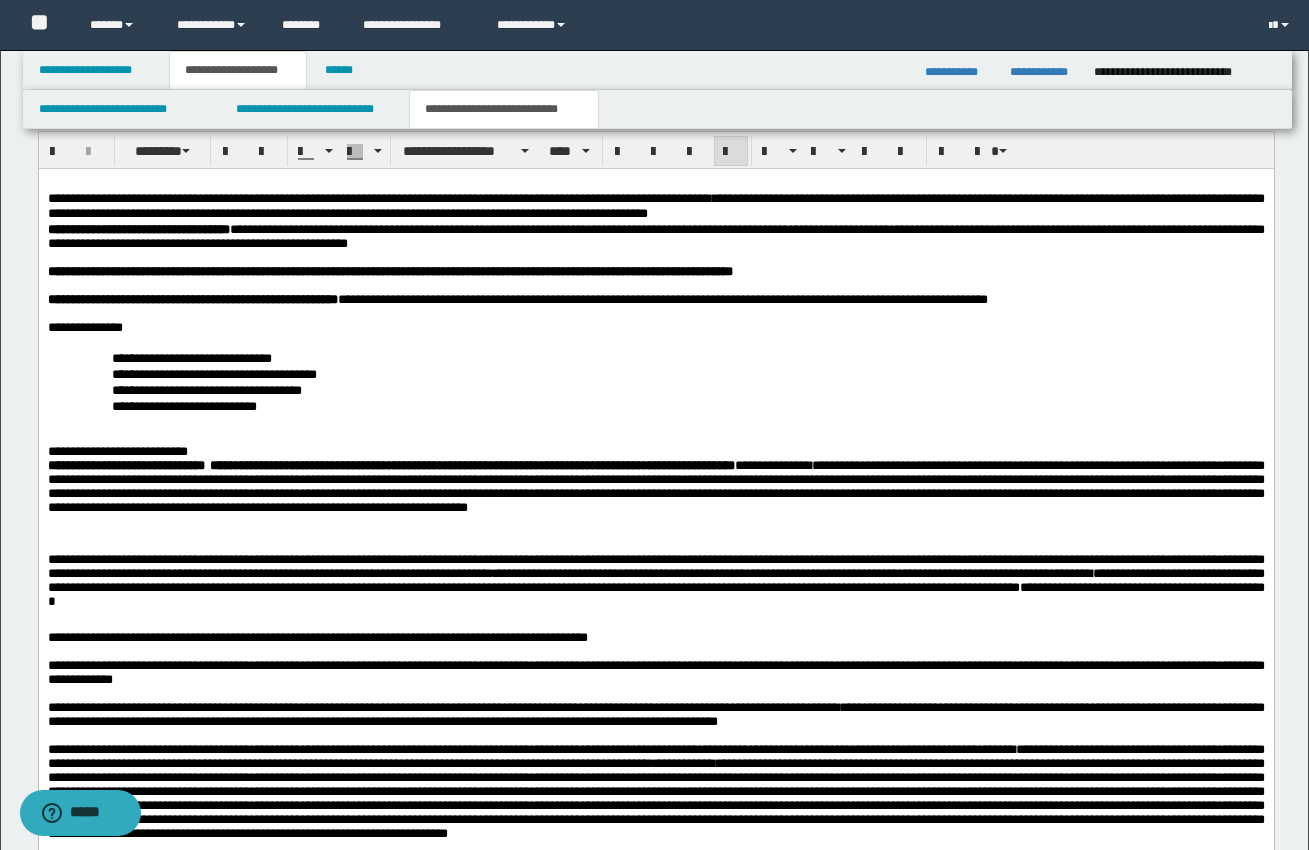 click on "**********" at bounding box center (655, 207) 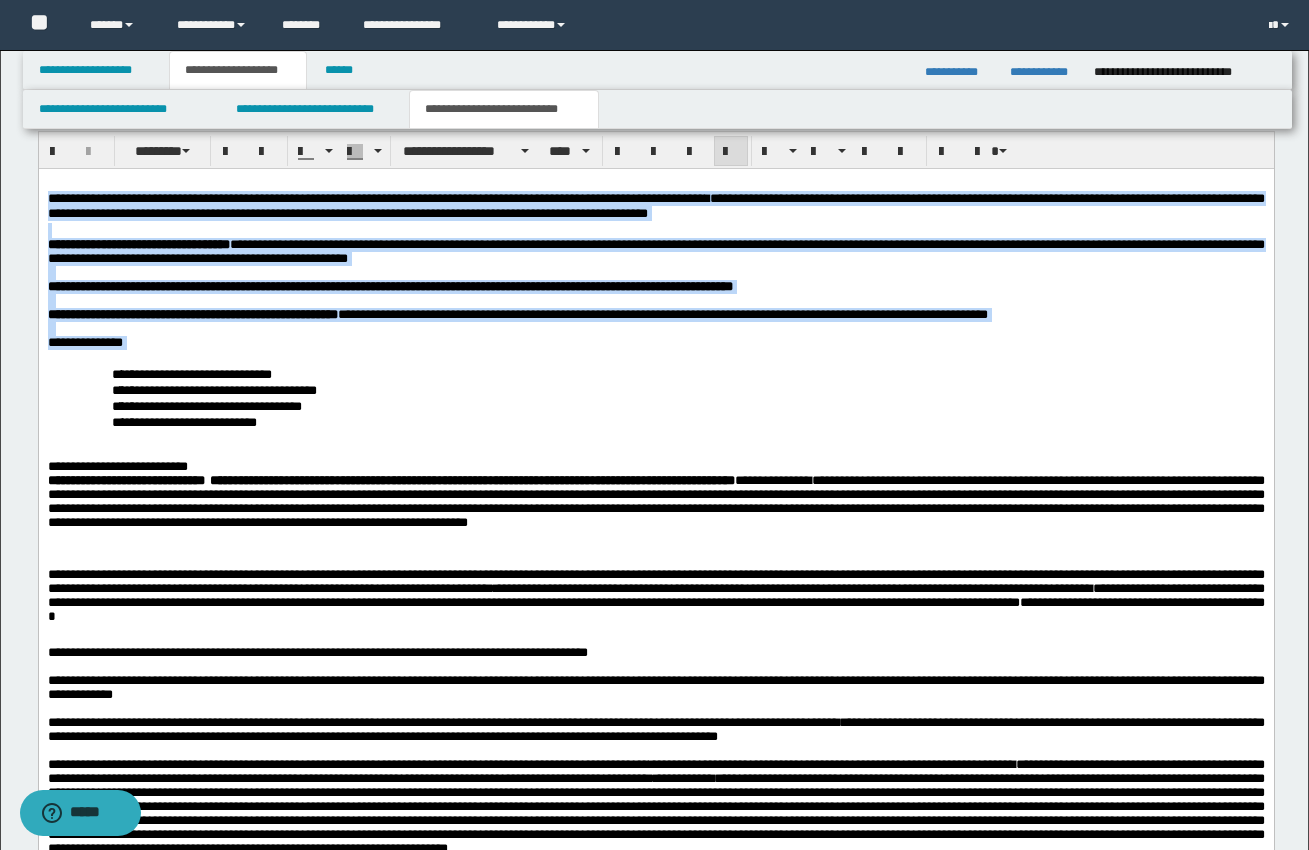 drag, startPoint x: 49, startPoint y: 195, endPoint x: 222, endPoint y: 379, distance: 252.55693 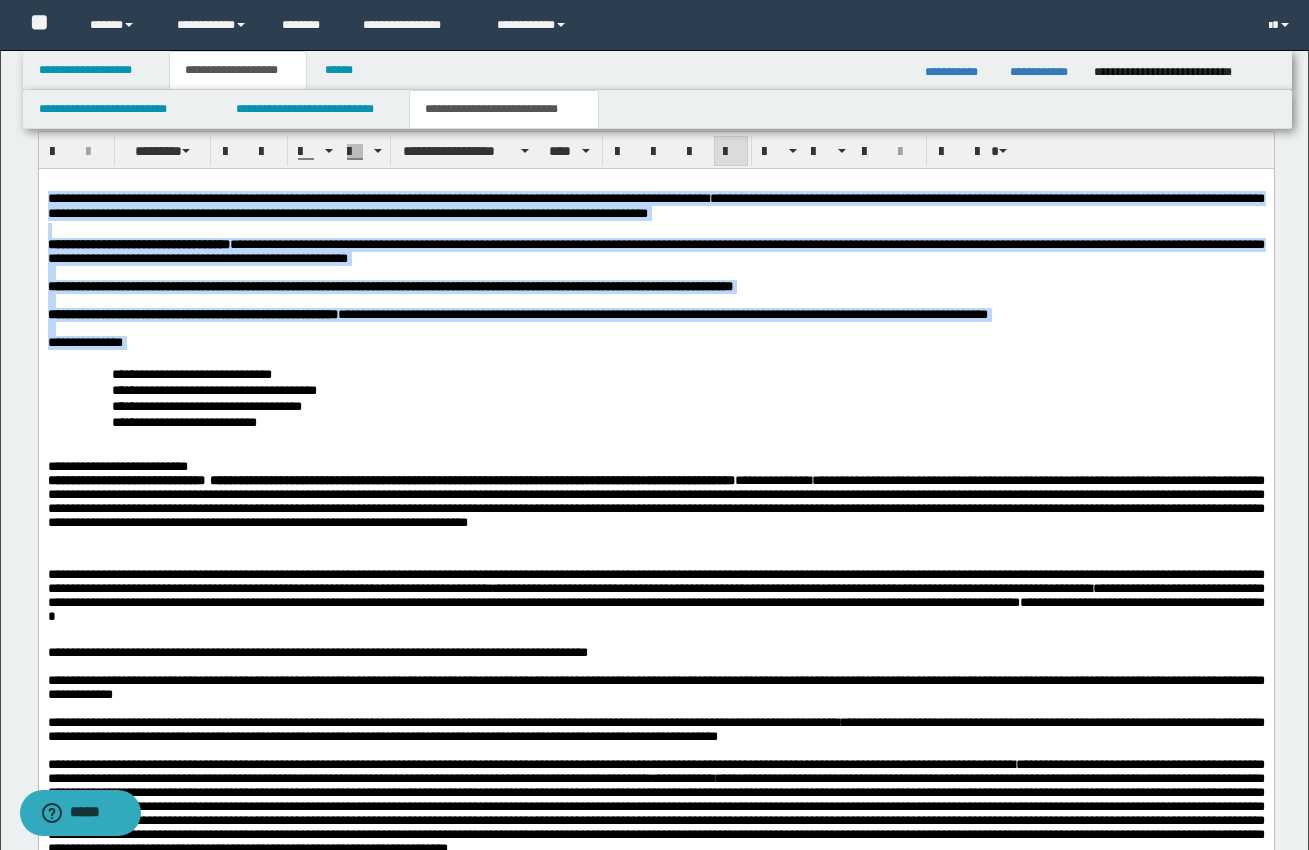 click on "**********" at bounding box center (655, 995) 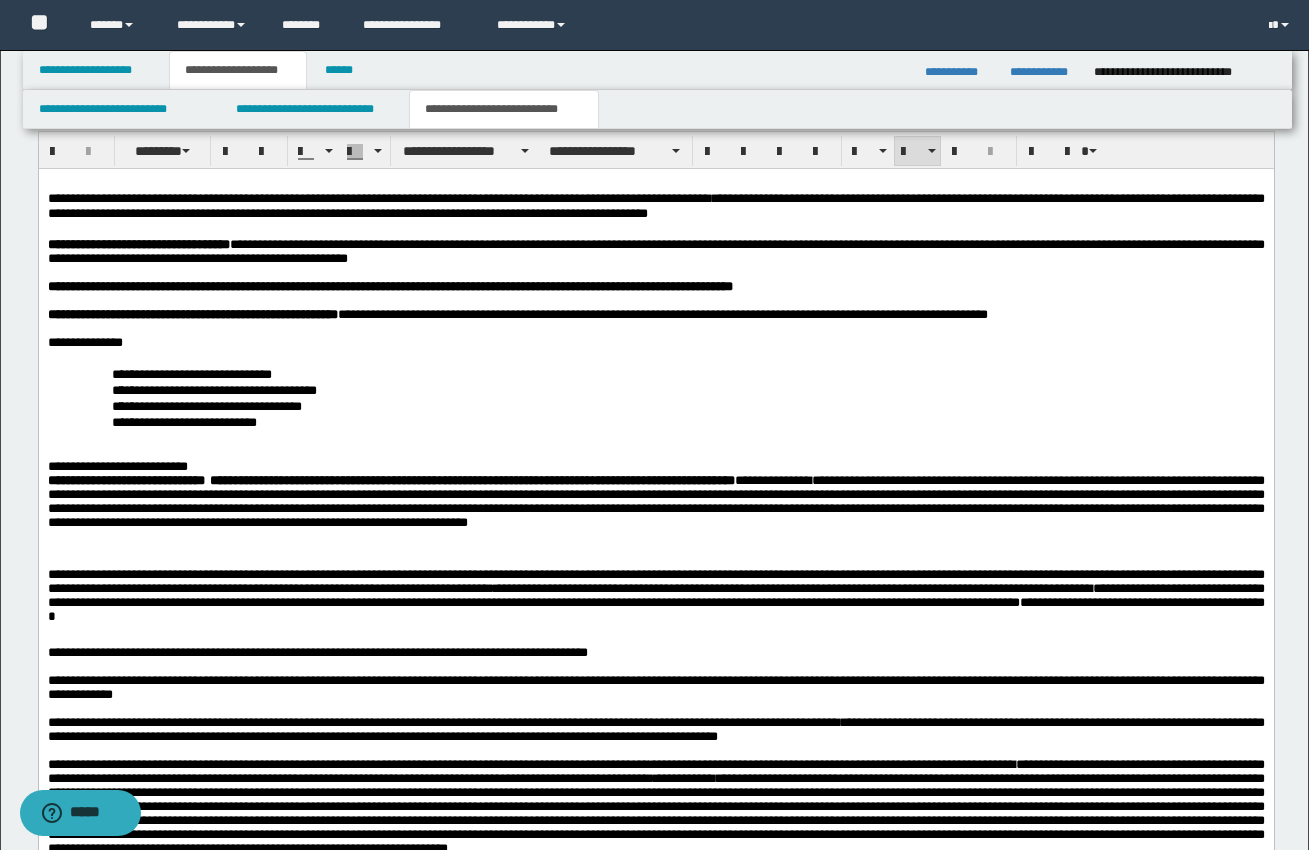 click at bounding box center [655, 451] 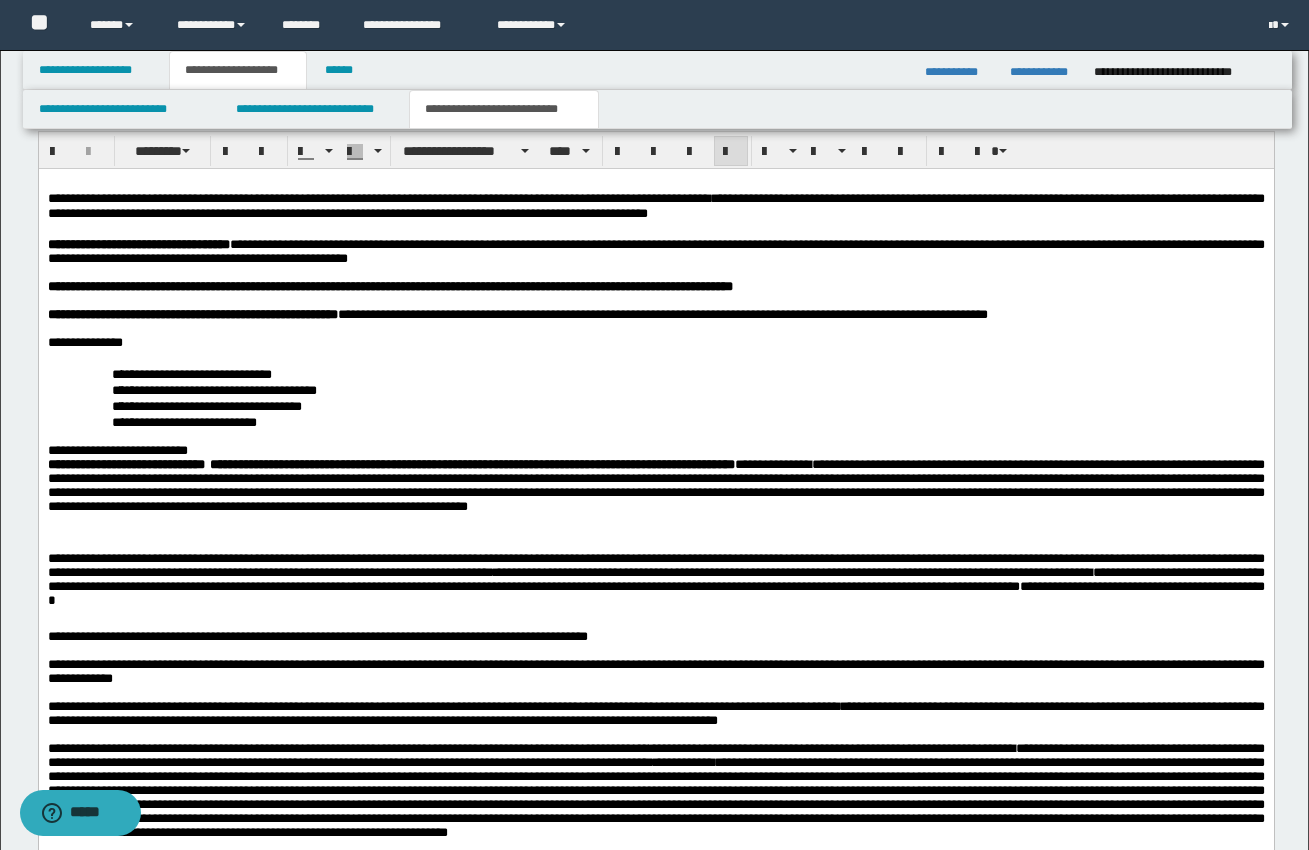 click on "**********" at bounding box center (655, 450) 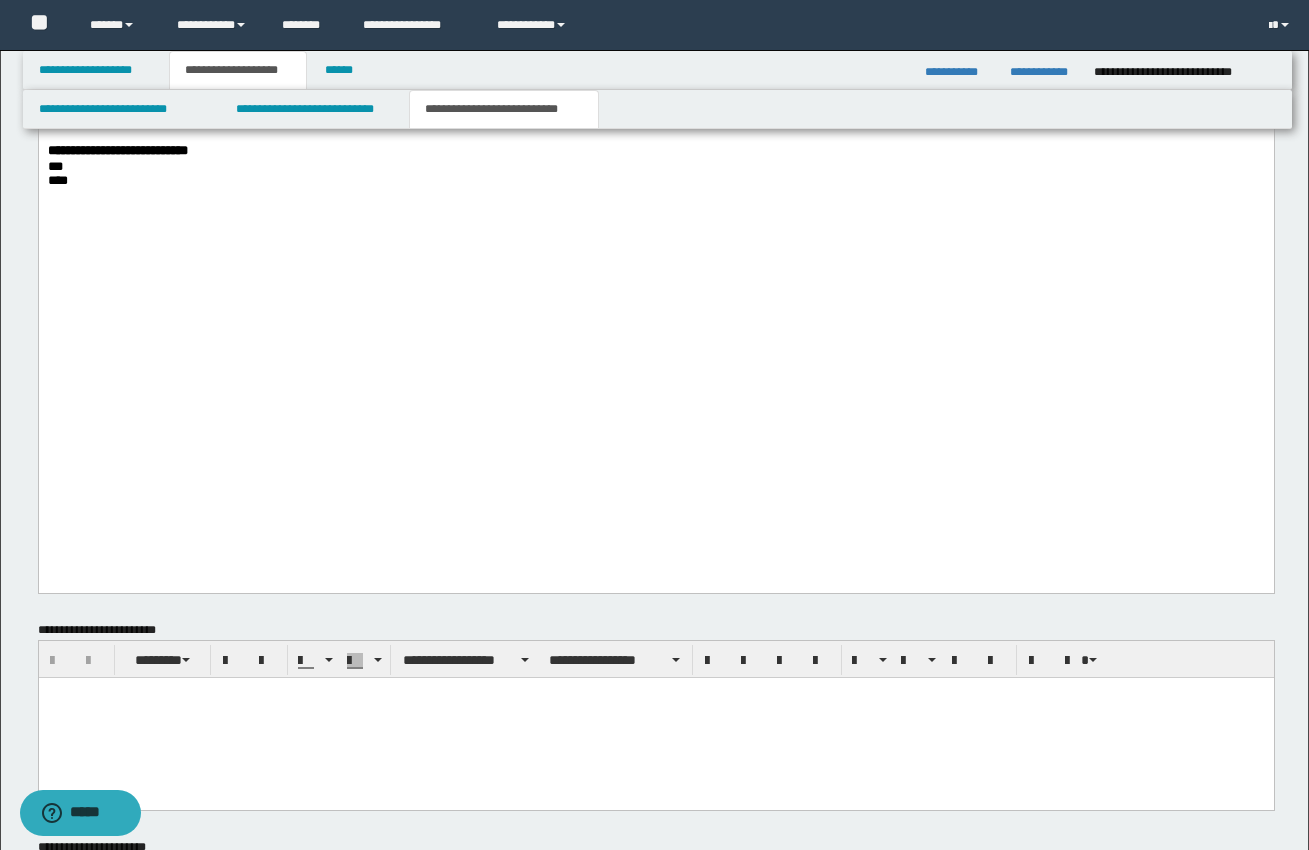 scroll, scrollTop: 2687, scrollLeft: 0, axis: vertical 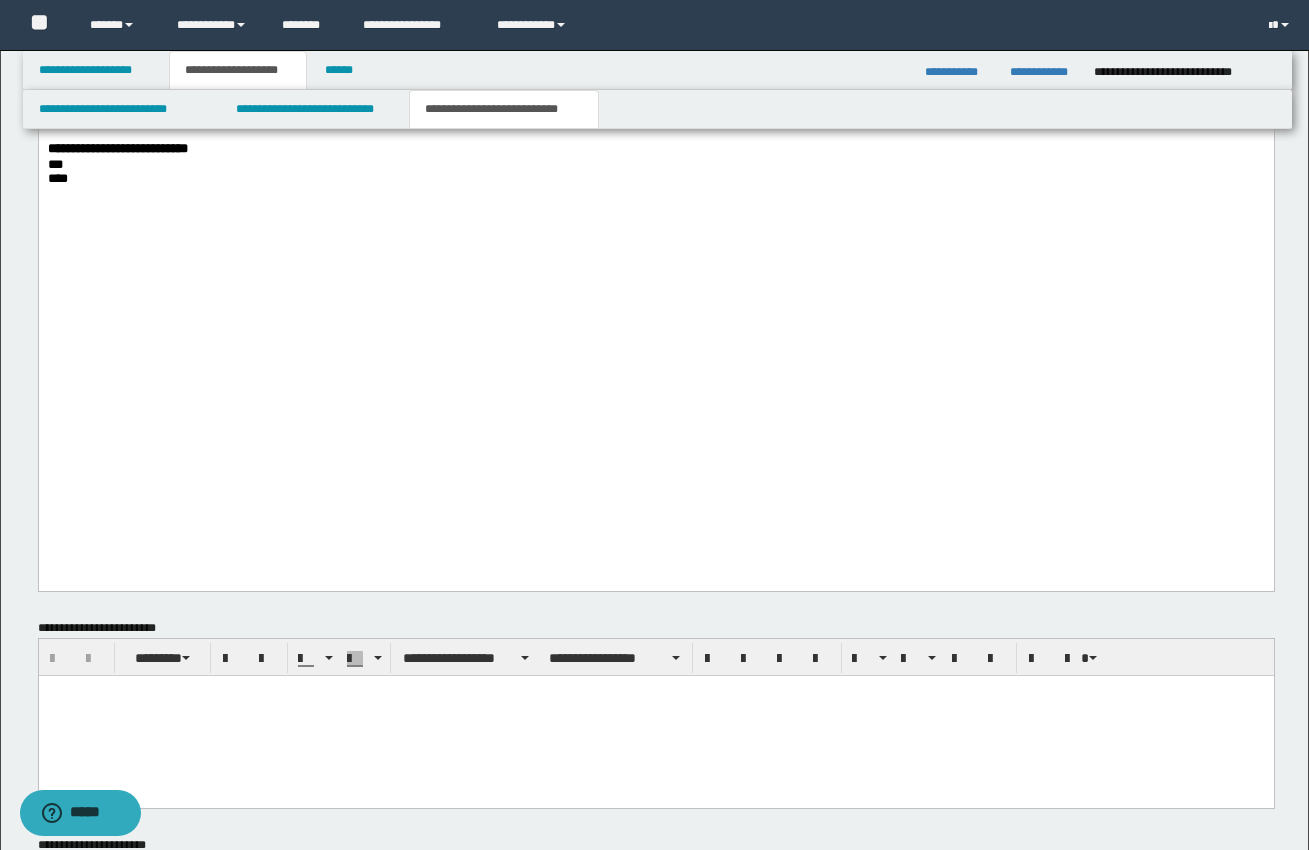 click on "**********" at bounding box center [655, -581] 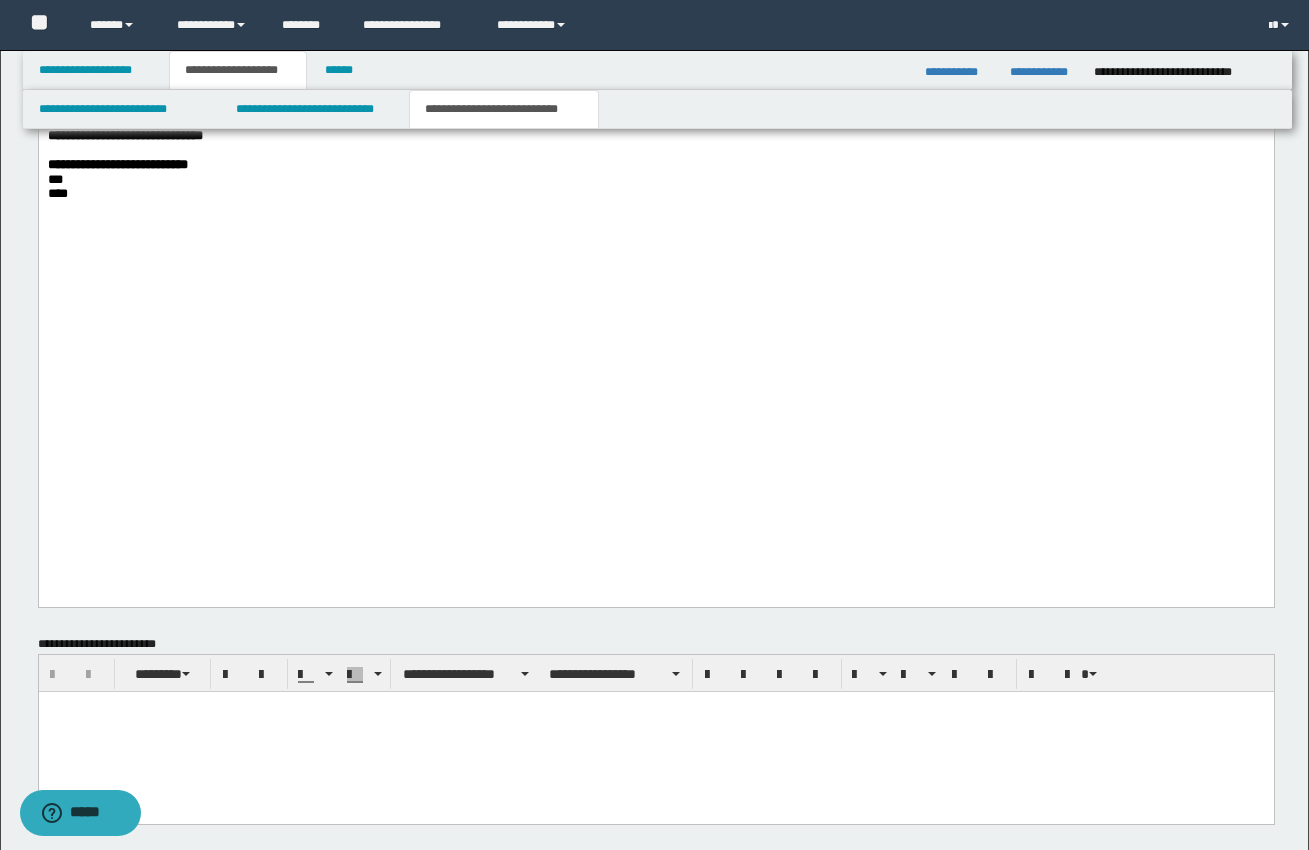 click on "**********" at bounding box center (655, 79) 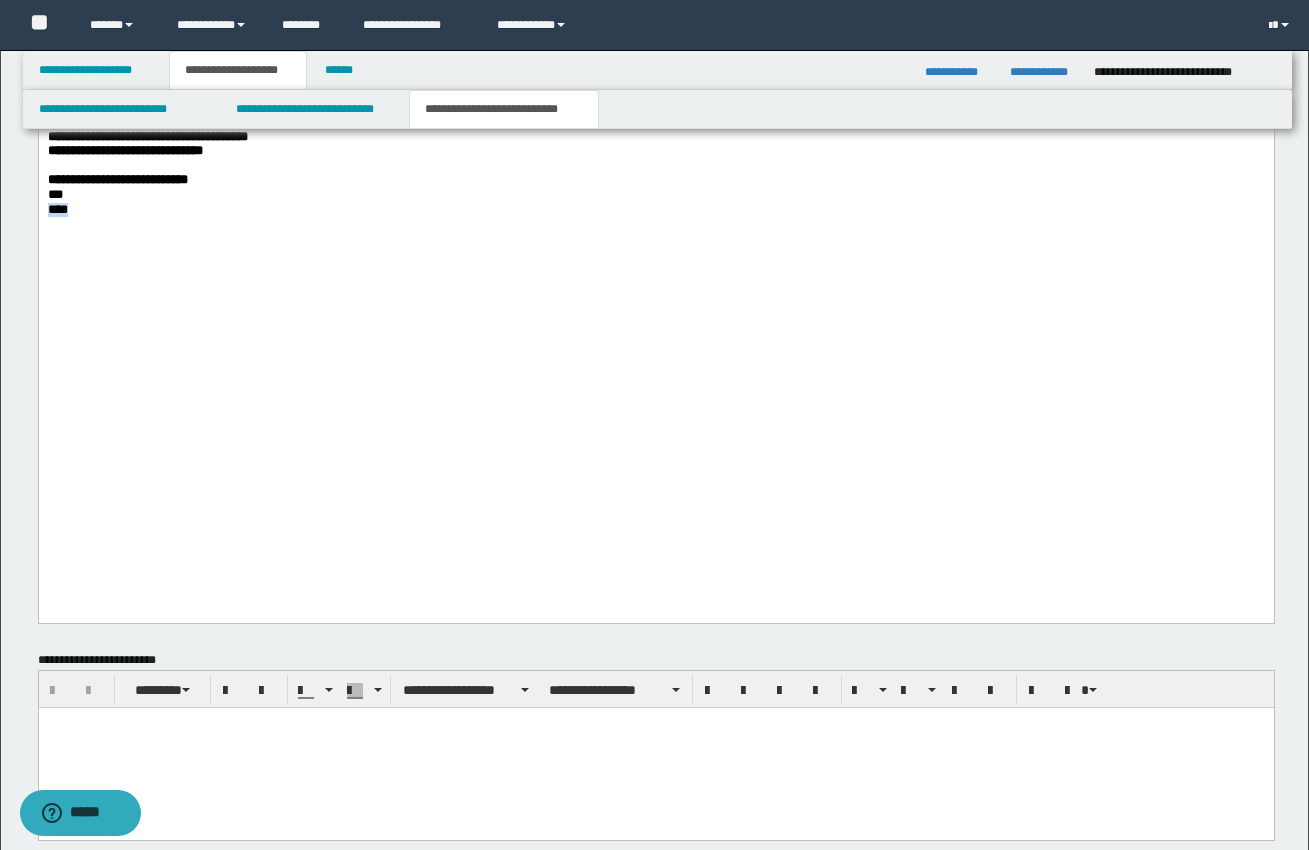 drag, startPoint x: 99, startPoint y: 508, endPoint x: 39, endPoint y: 506, distance: 60.033325 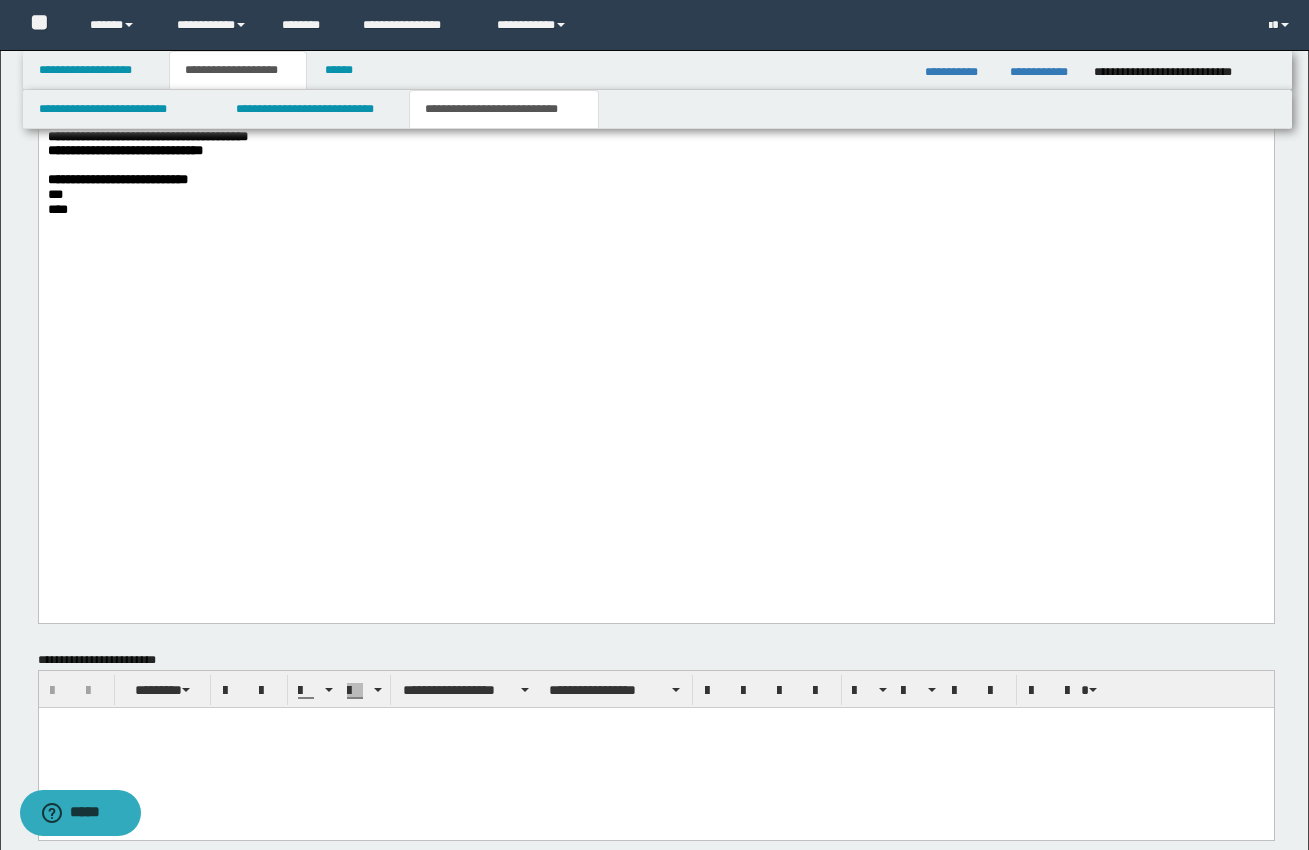 click on "***" at bounding box center [655, 195] 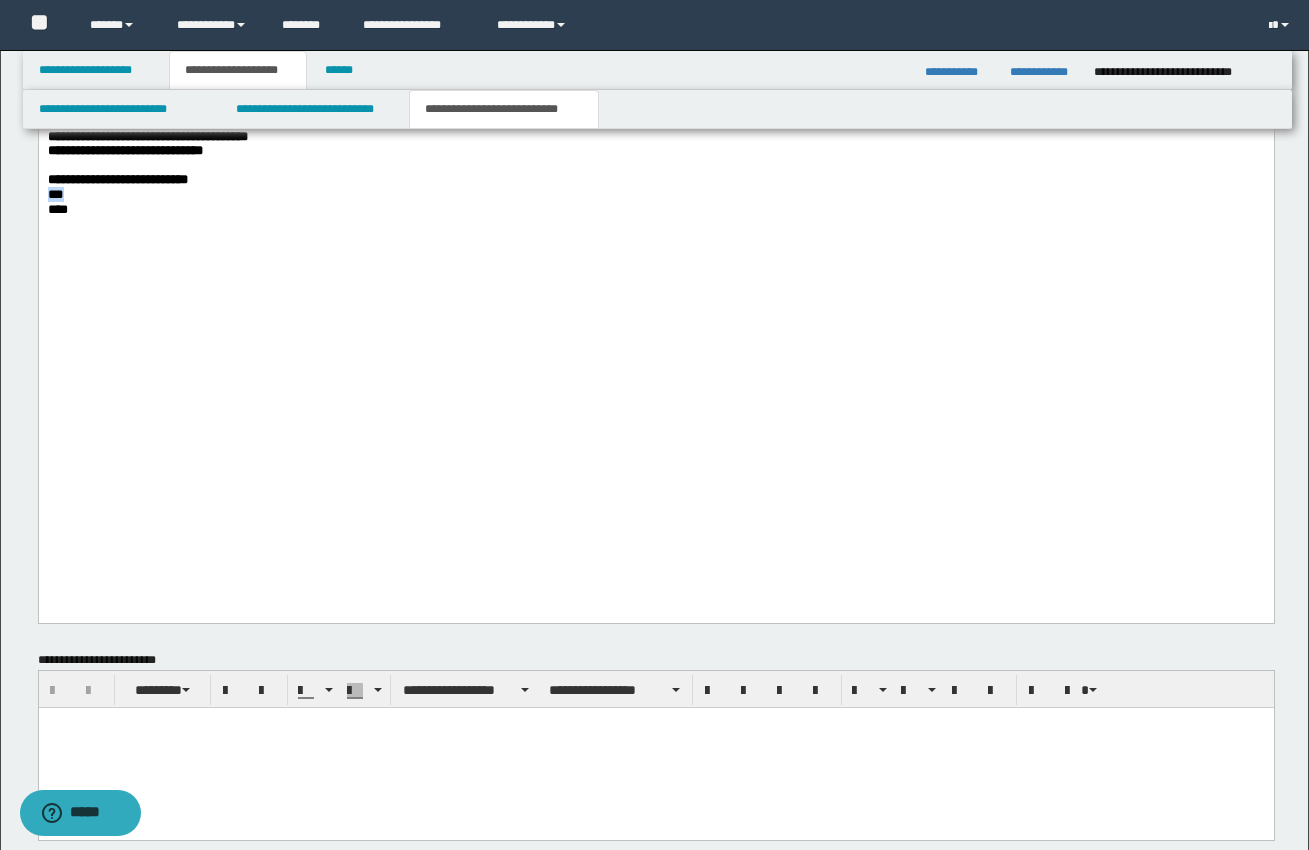 drag, startPoint x: 84, startPoint y: 493, endPoint x: 48, endPoint y: 492, distance: 36.013885 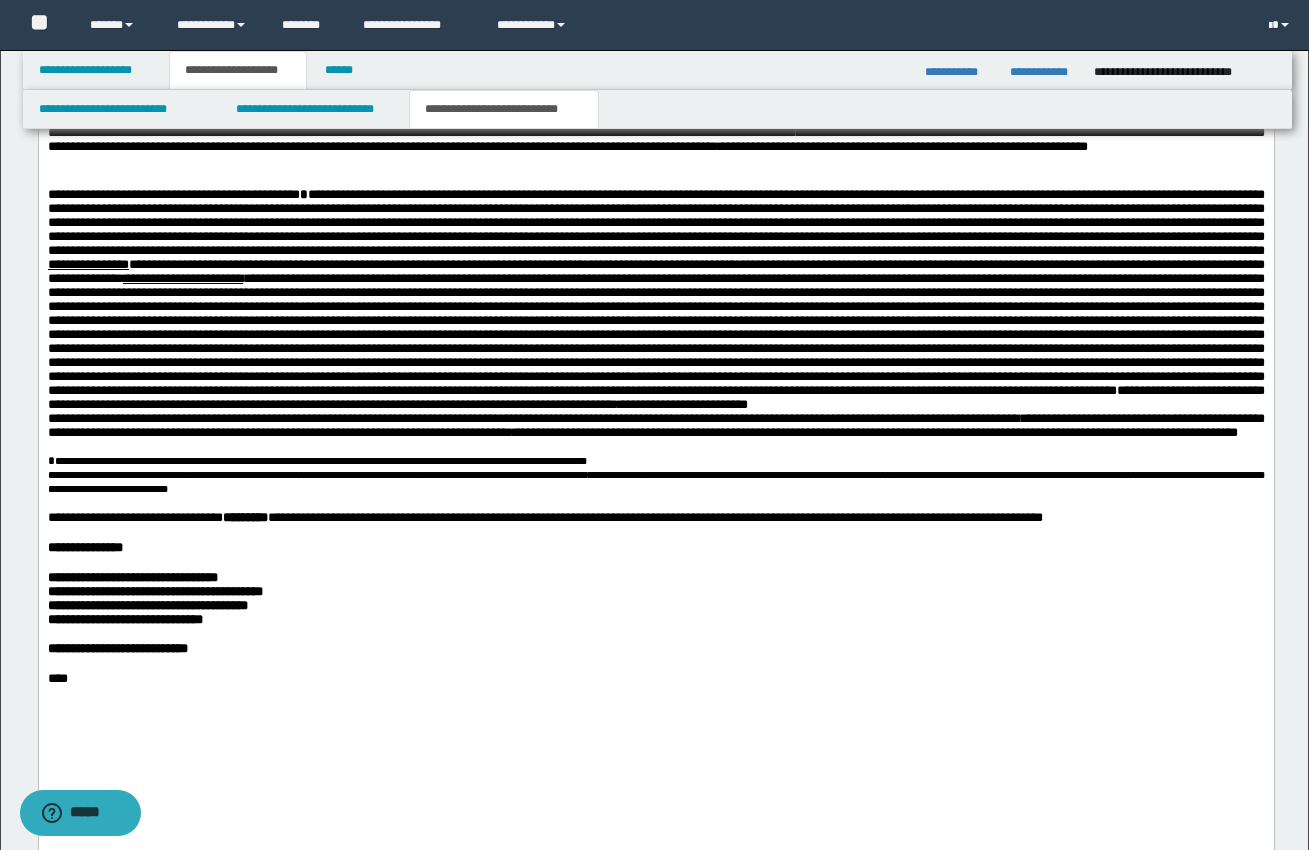 scroll, scrollTop: 2202, scrollLeft: 0, axis: vertical 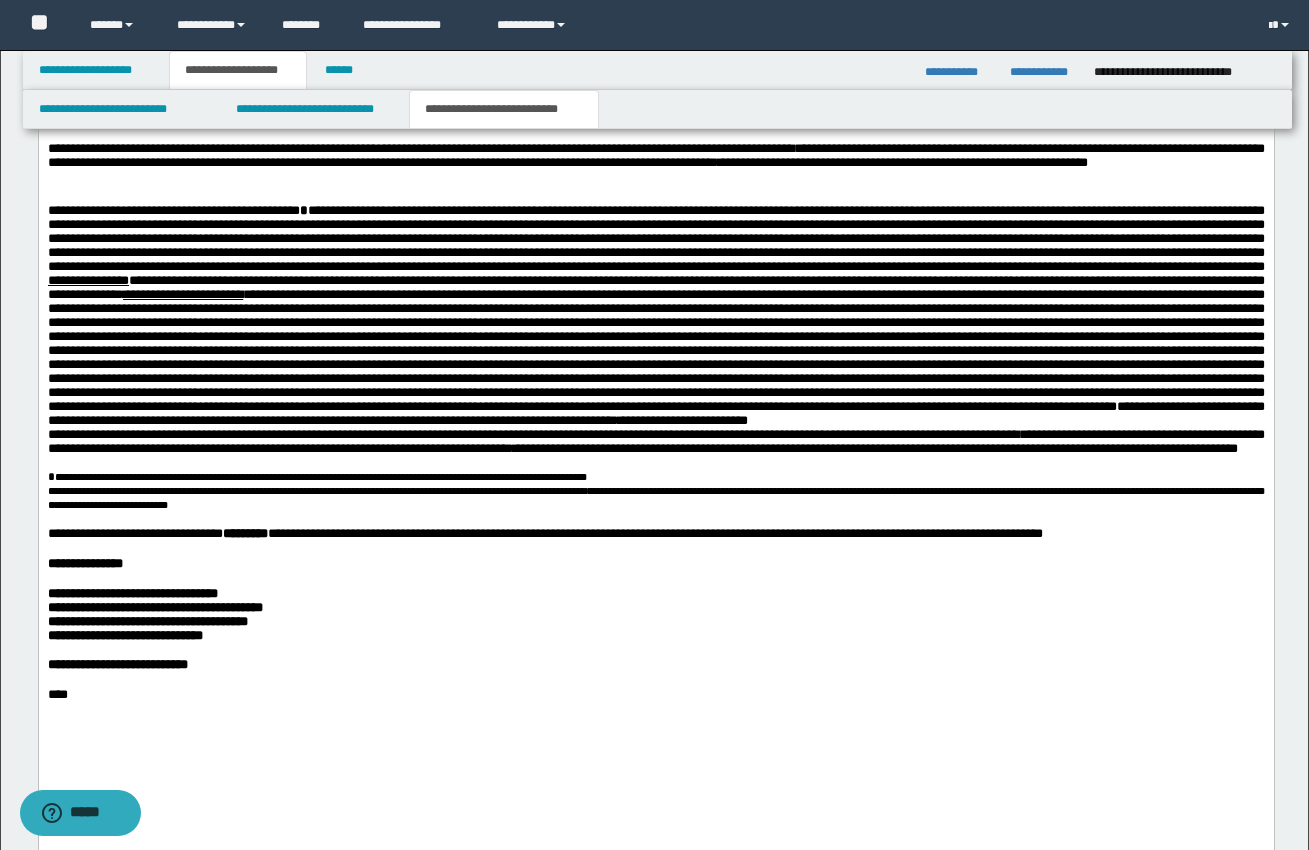click on "**********" at bounding box center [655, 317] 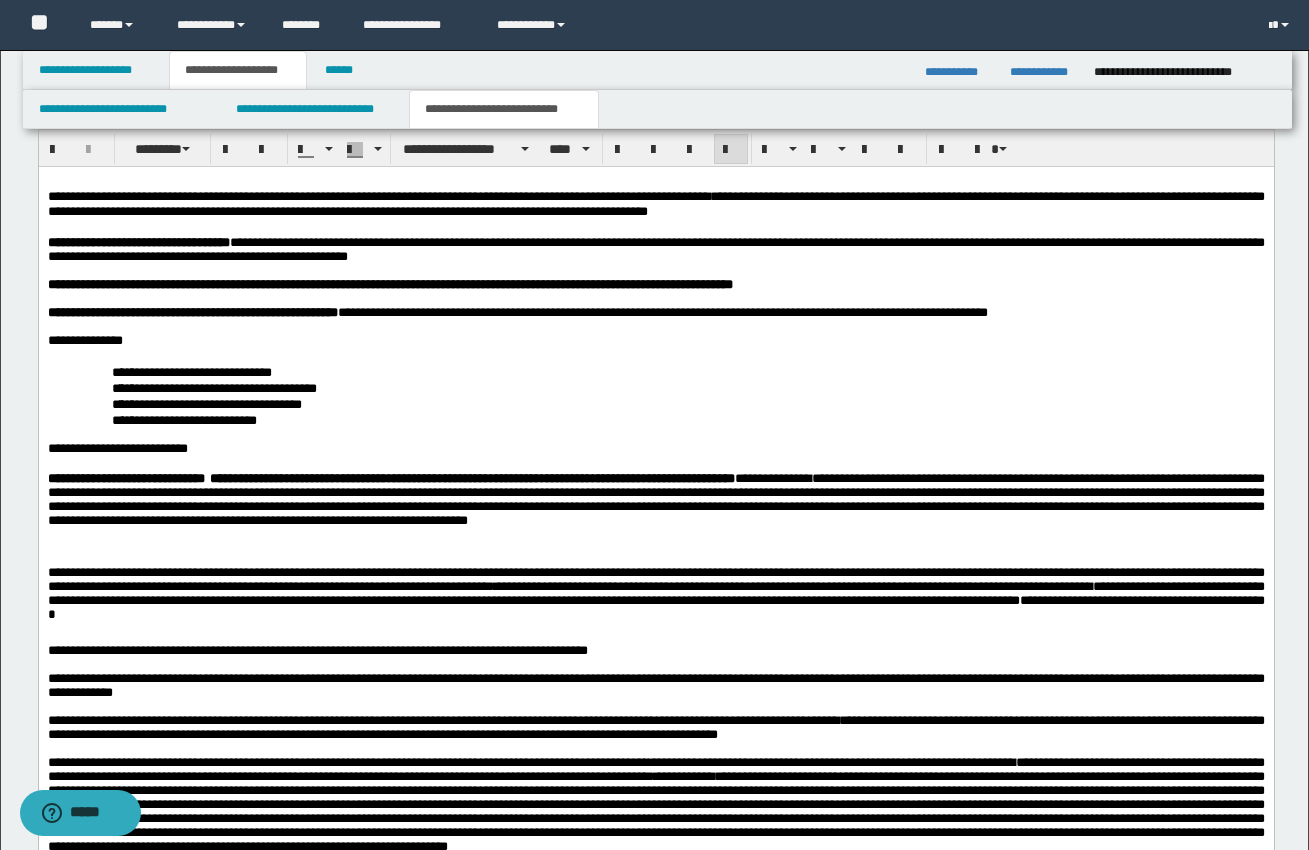 scroll, scrollTop: 1111, scrollLeft: 0, axis: vertical 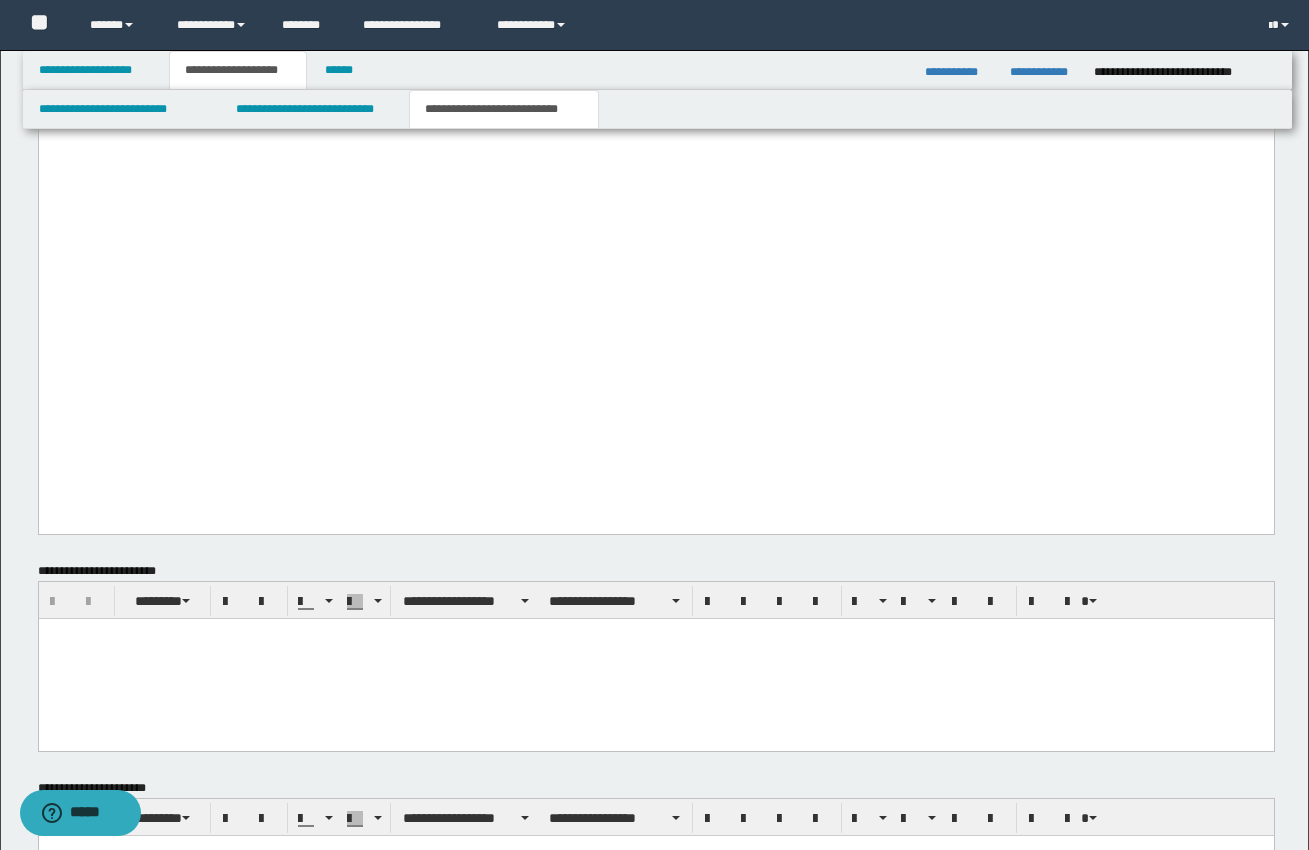 drag, startPoint x: 45, startPoint y: -1481, endPoint x: 226, endPoint y: 832, distance: 2320.071 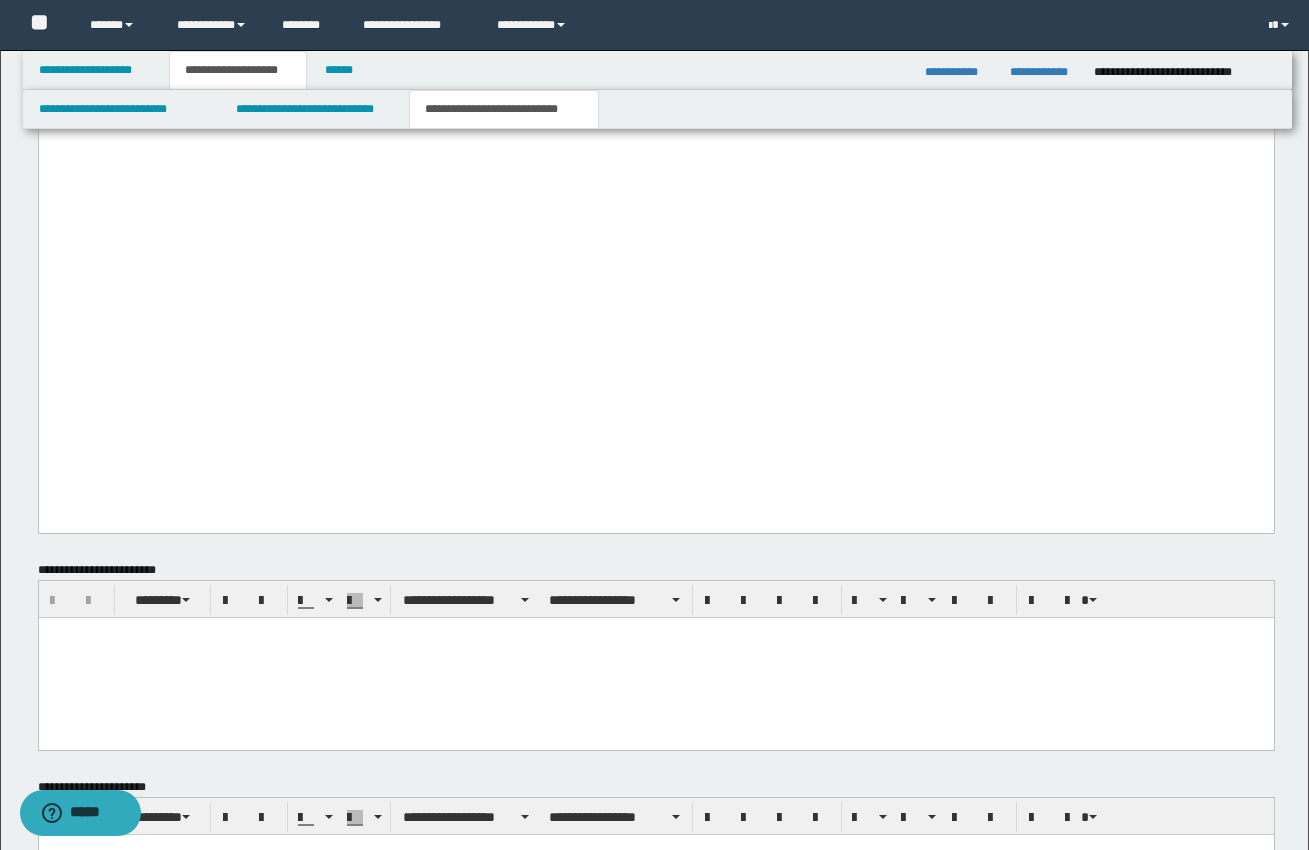 click on "**********" at bounding box center [655, -665] 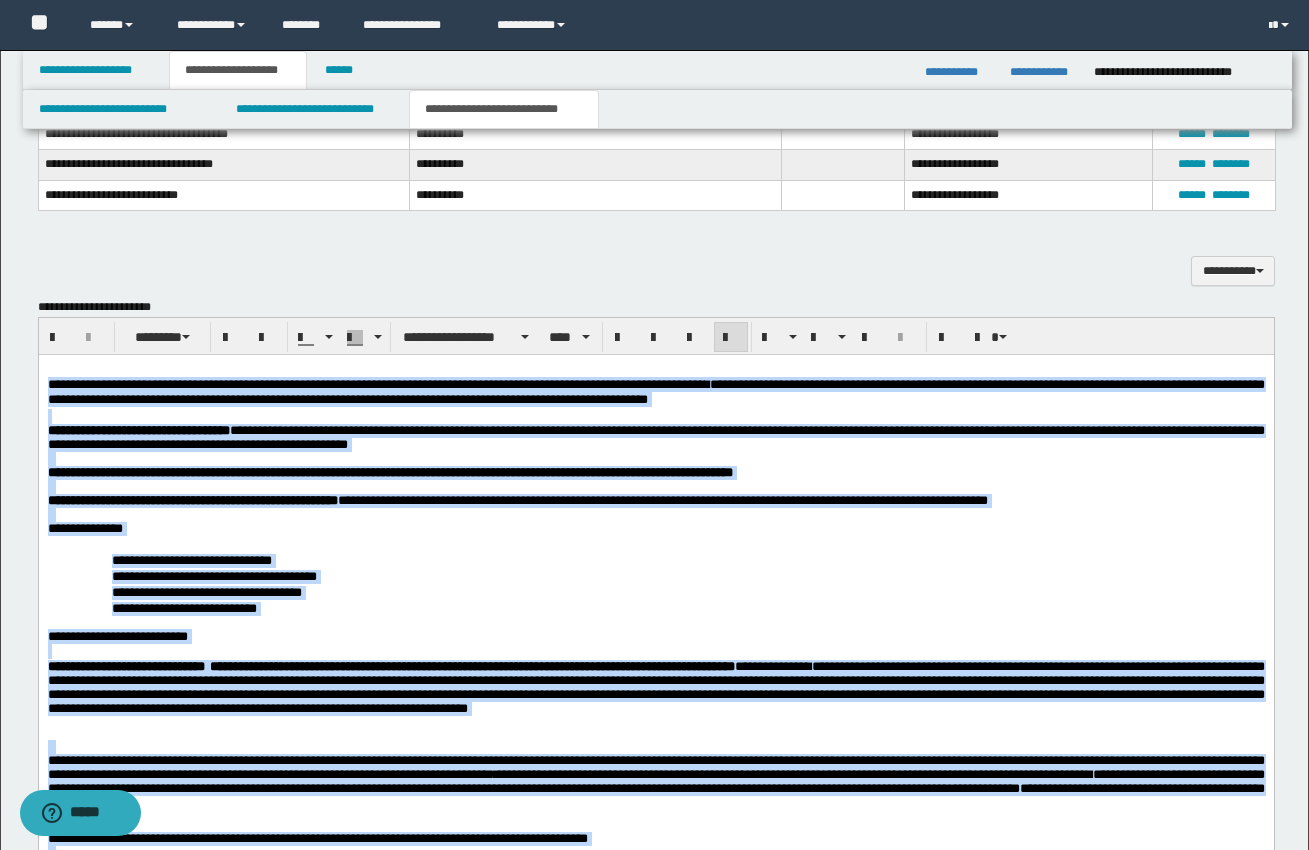 scroll, scrollTop: 923, scrollLeft: 0, axis: vertical 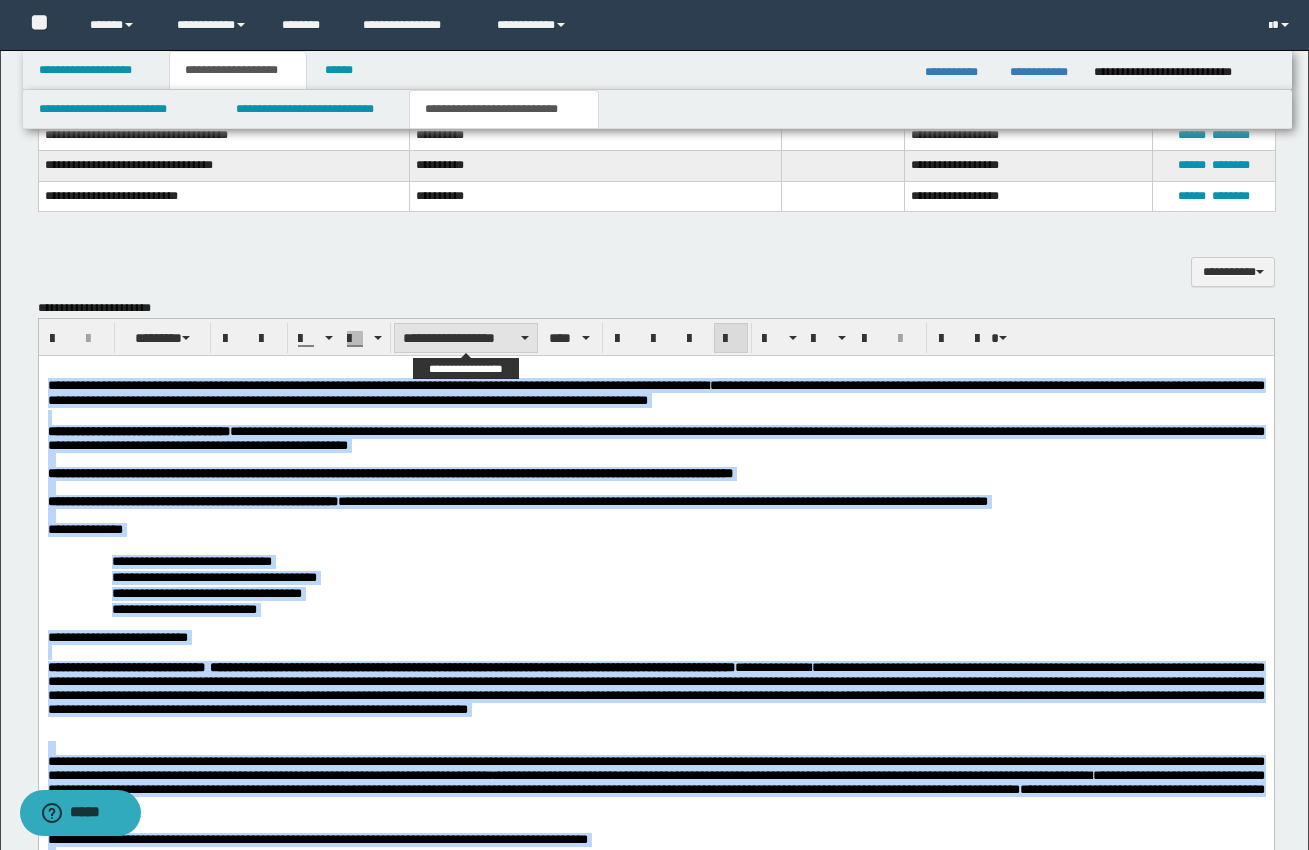click at bounding box center (525, 338) 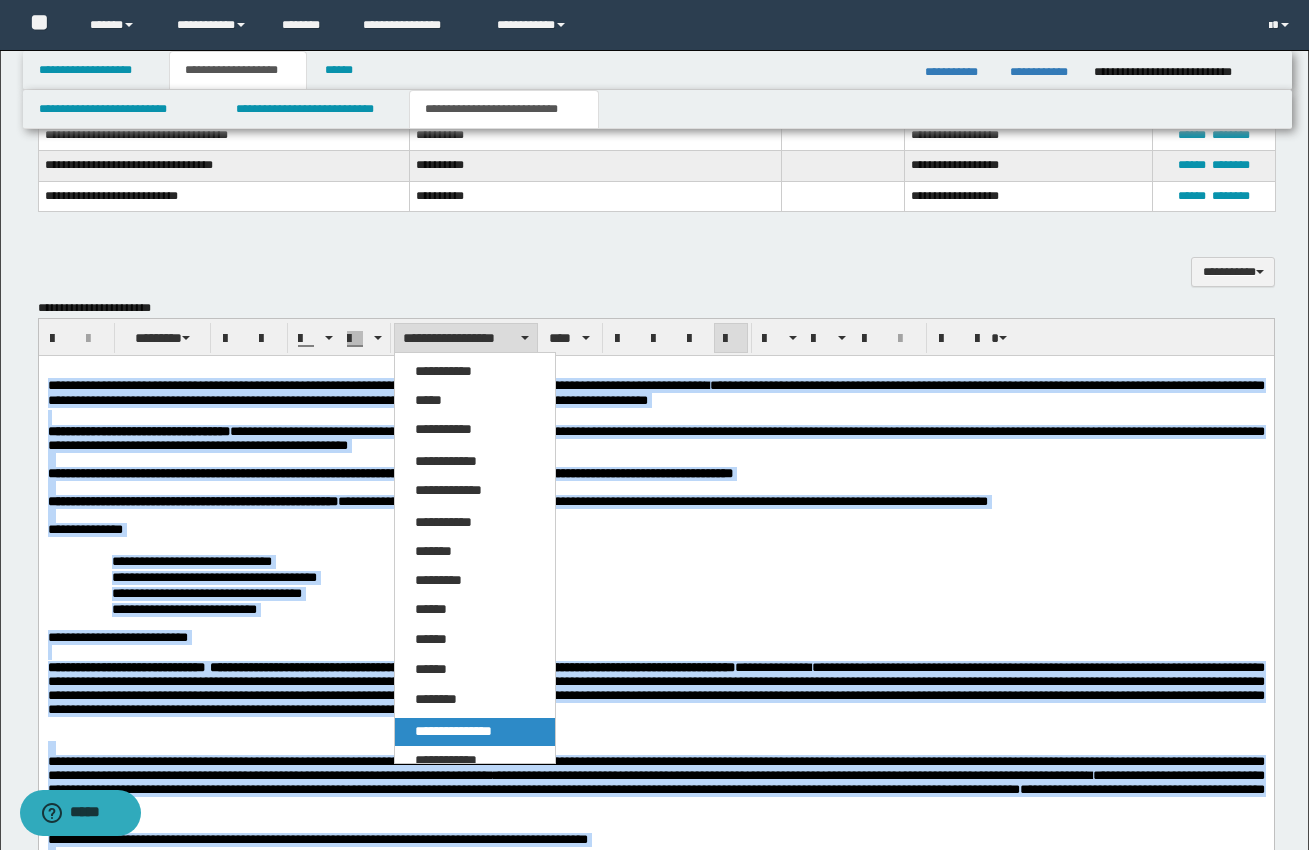 click on "**********" at bounding box center (453, 731) 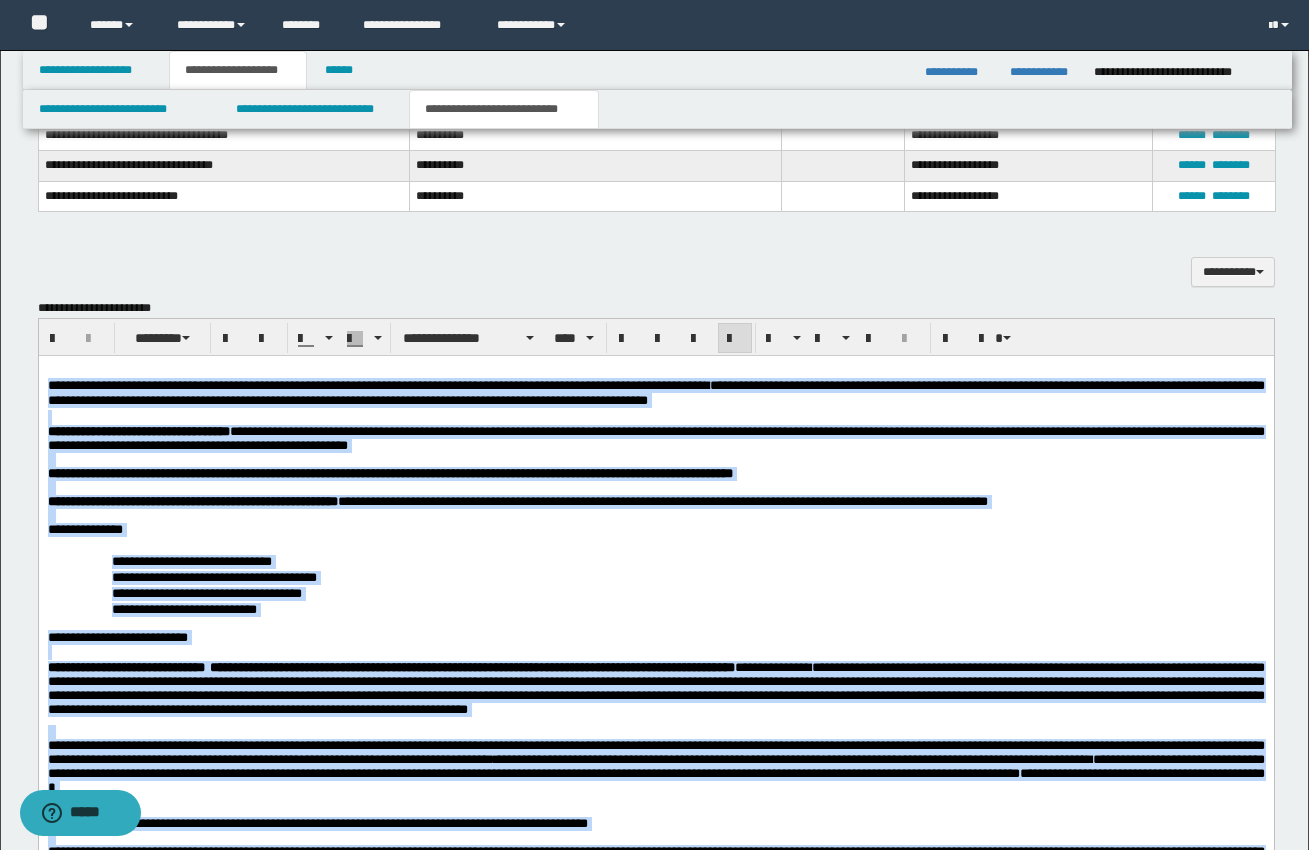 click on "**********" at bounding box center [655, 688] 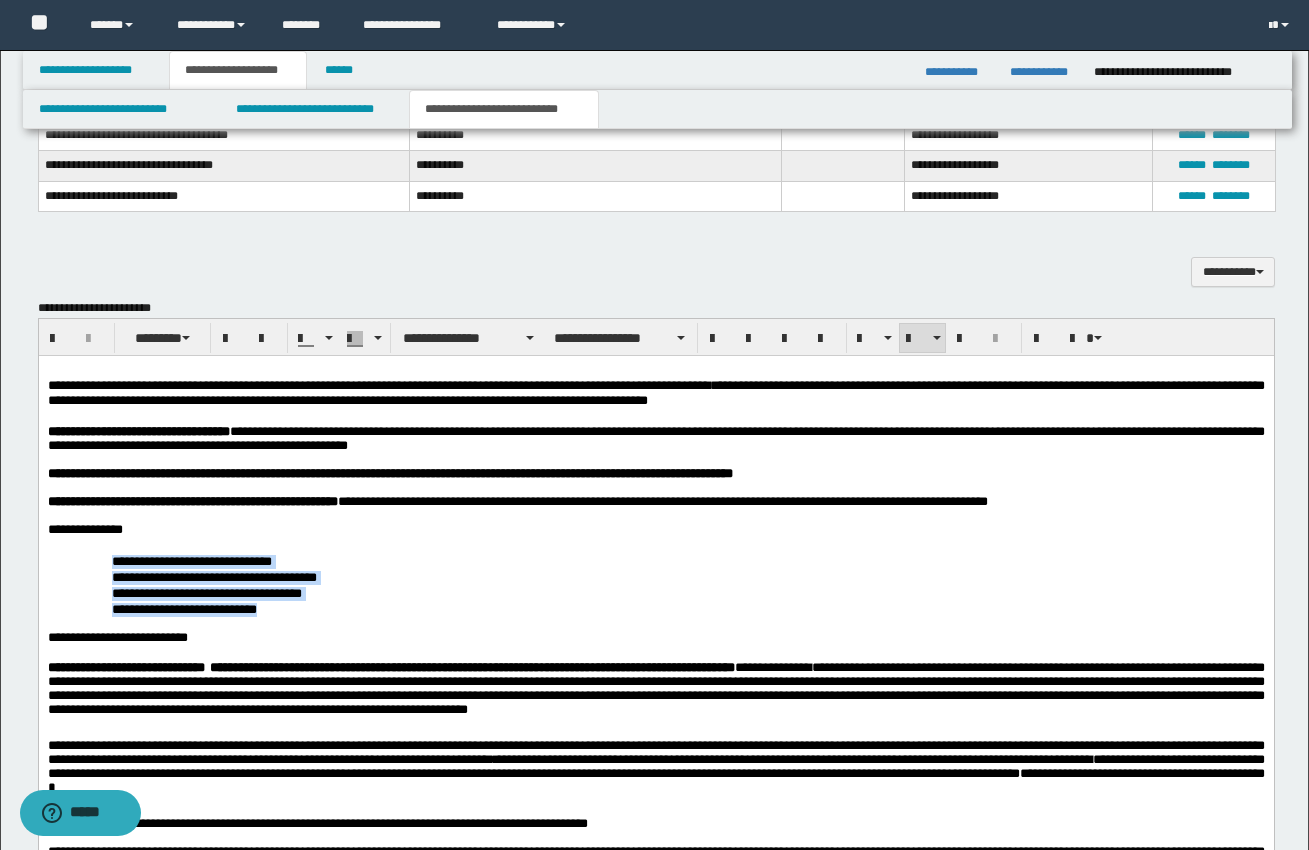 drag, startPoint x: 112, startPoint y: 573, endPoint x: 338, endPoint y: 619, distance: 230.63391 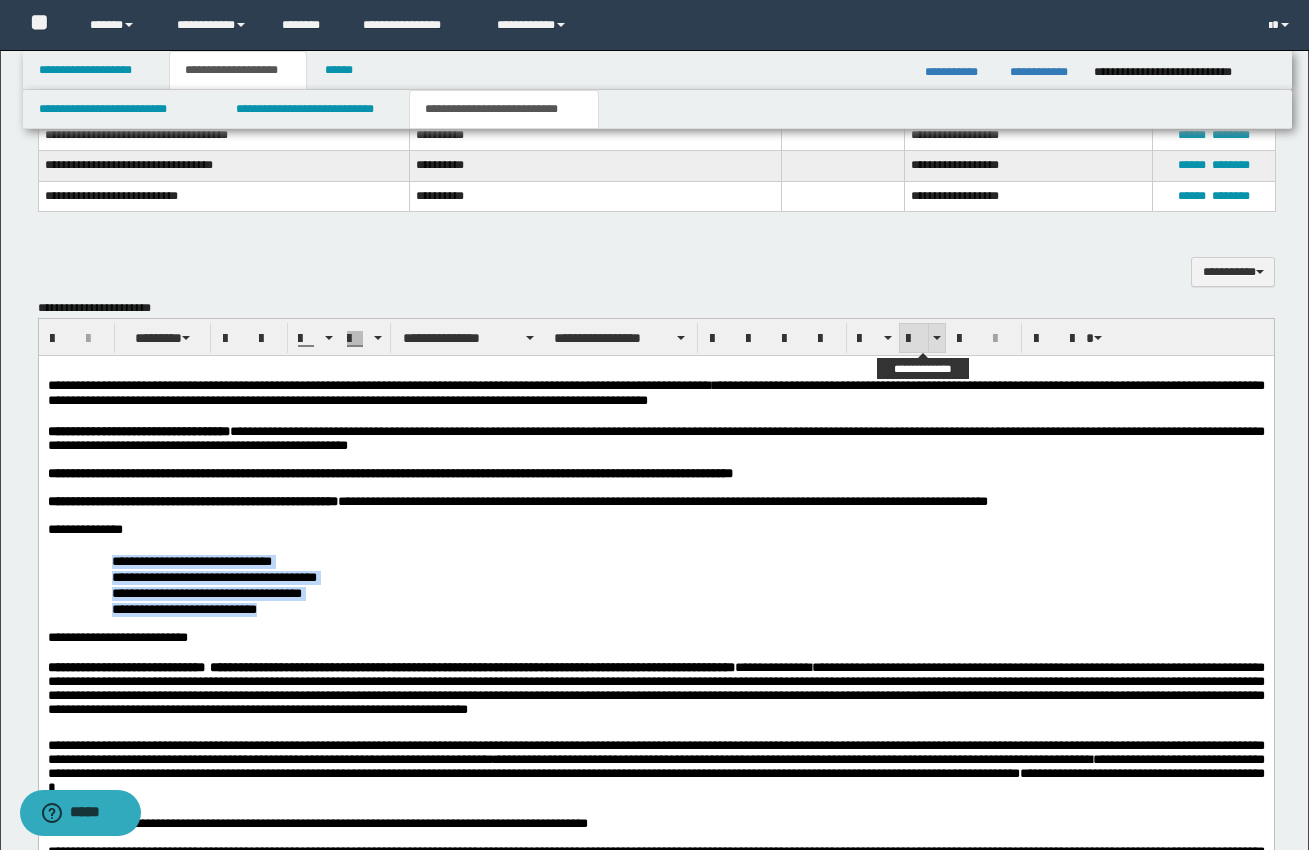 click at bounding box center [914, 339] 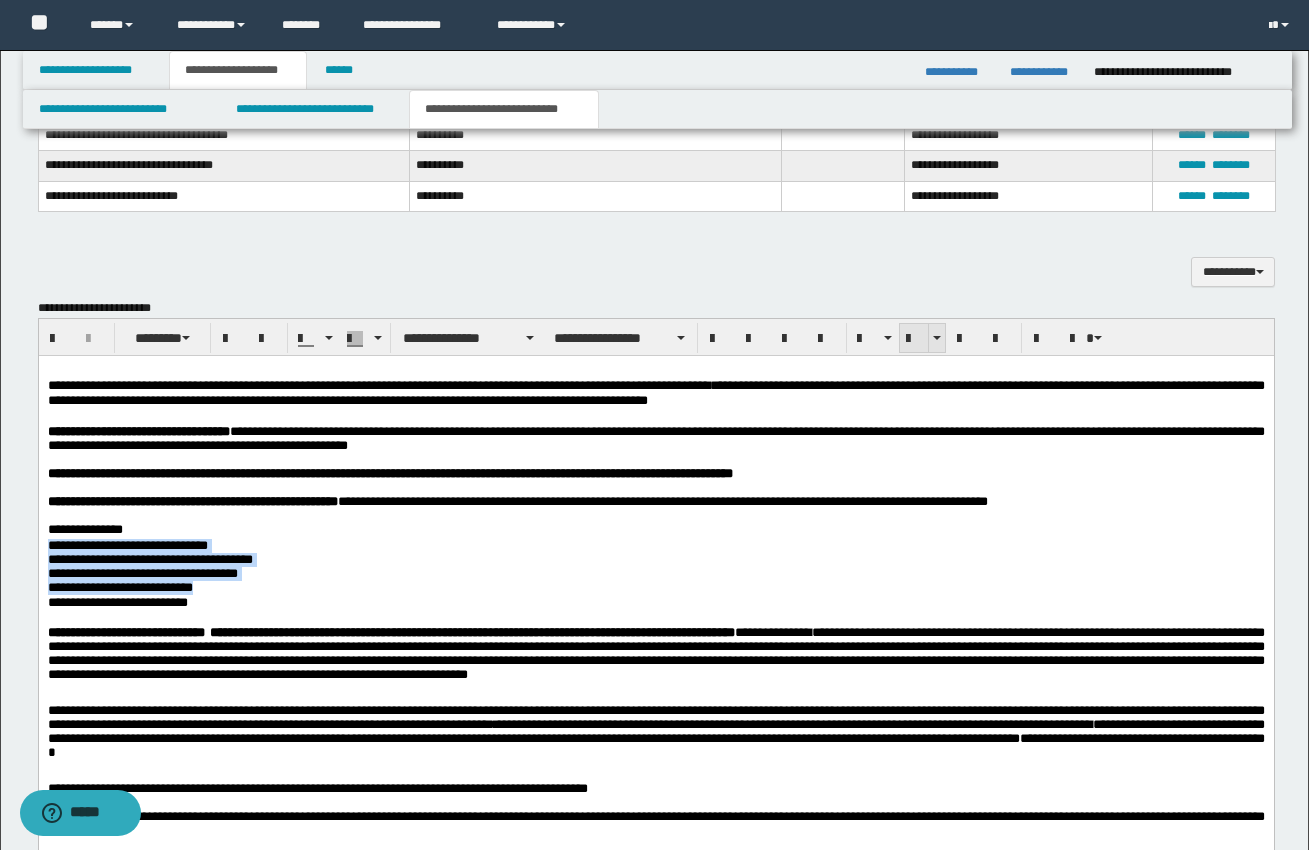 click at bounding box center (914, 339) 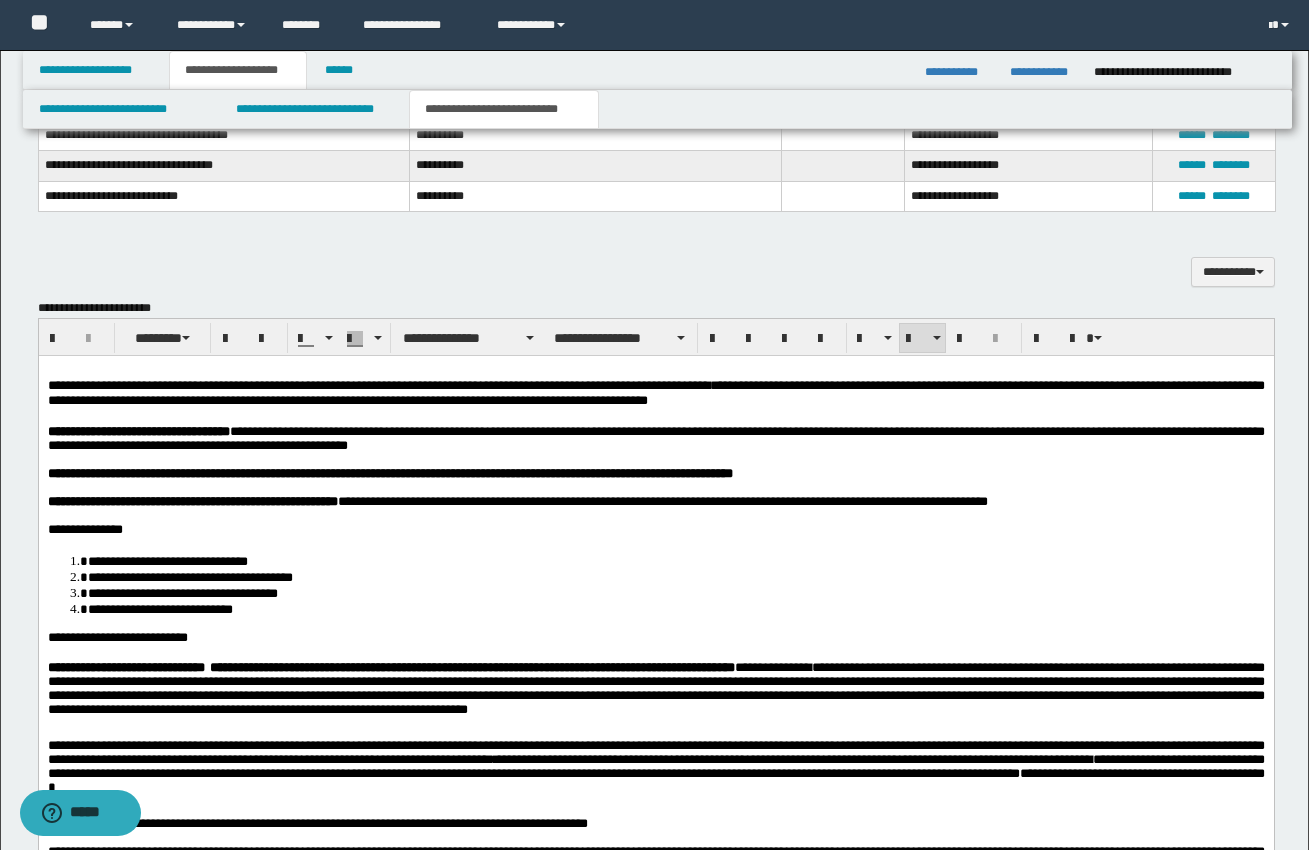 click on "**********" at bounding box center (675, 593) 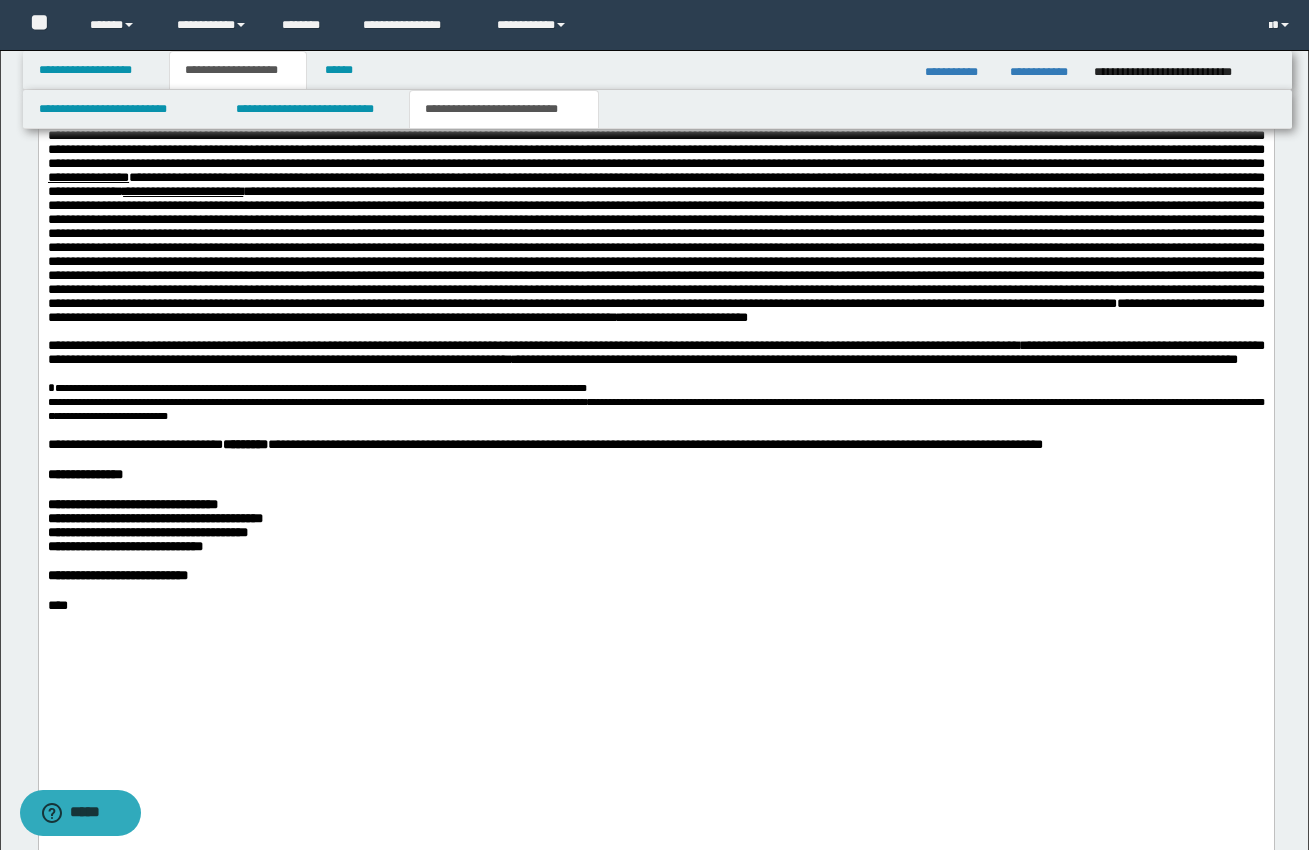 scroll, scrollTop: 2287, scrollLeft: 0, axis: vertical 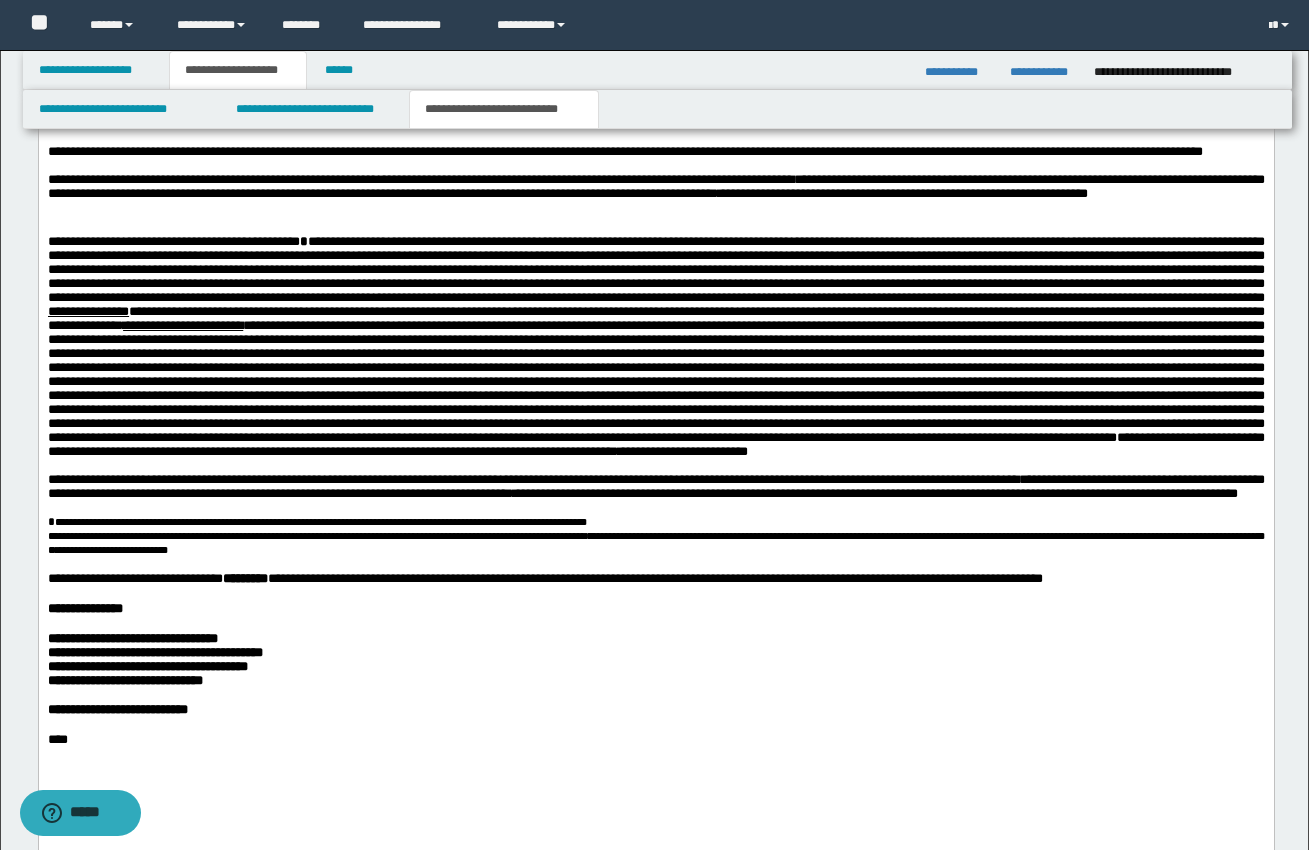 click on "**********" at bounding box center (655, 340) 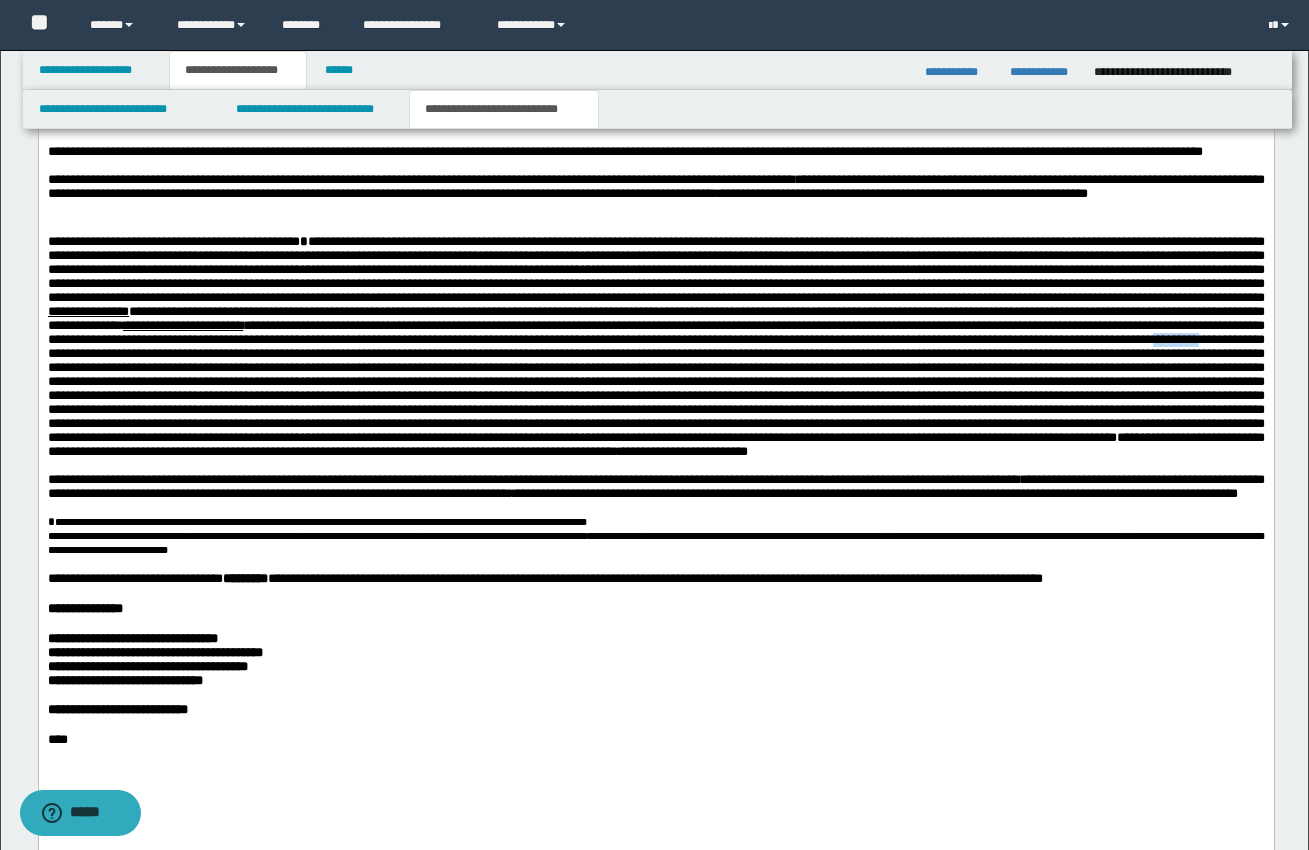 click on "**********" at bounding box center [655, 340] 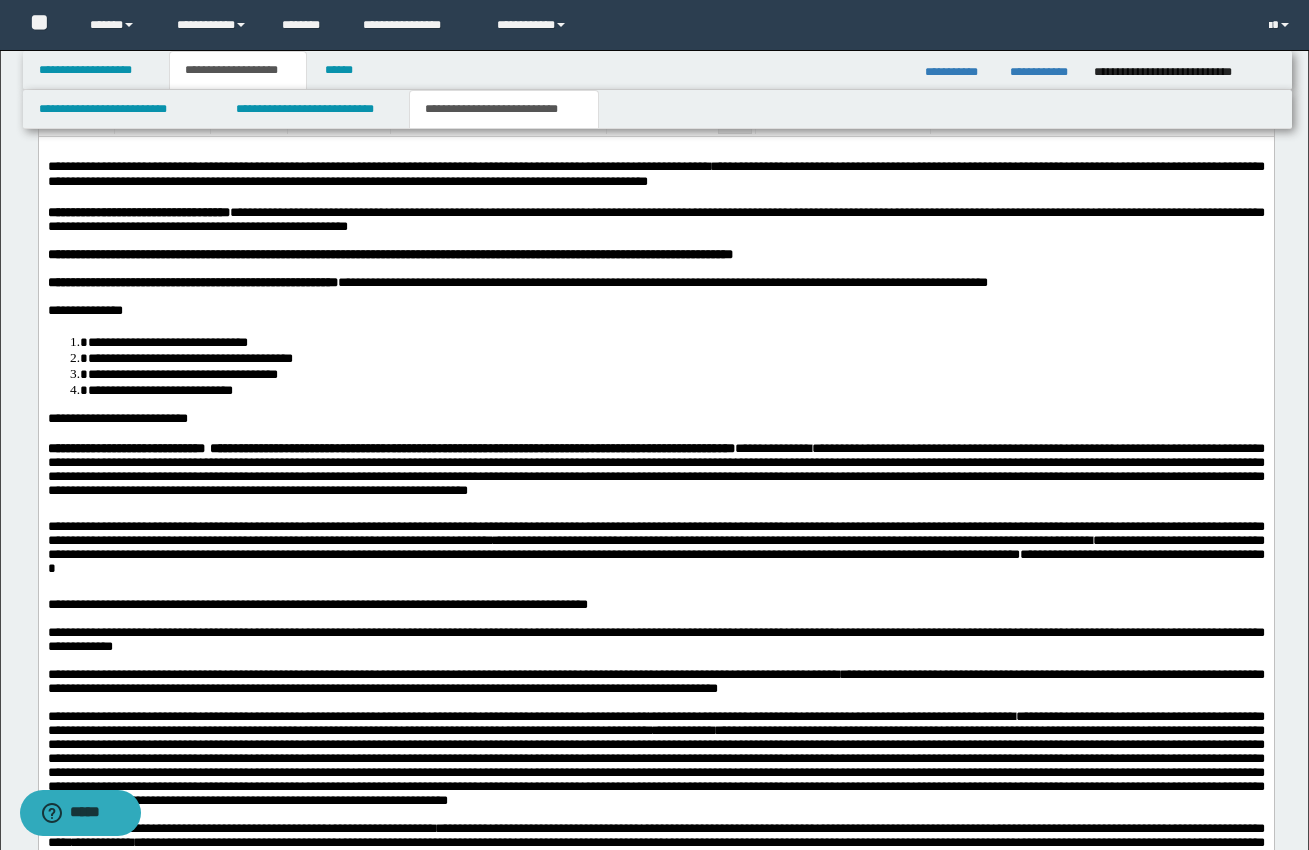scroll, scrollTop: 1154, scrollLeft: 0, axis: vertical 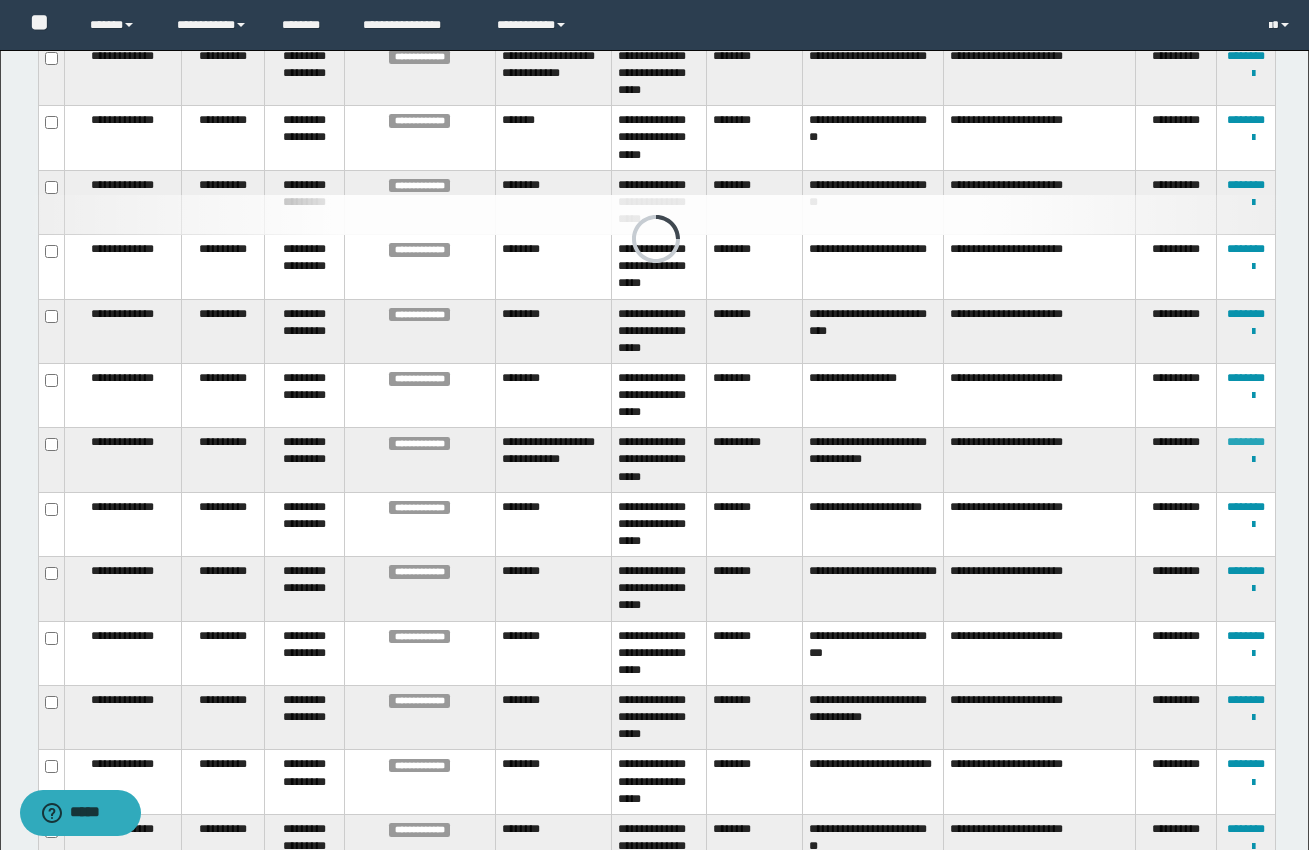 click on "********" at bounding box center [1246, 442] 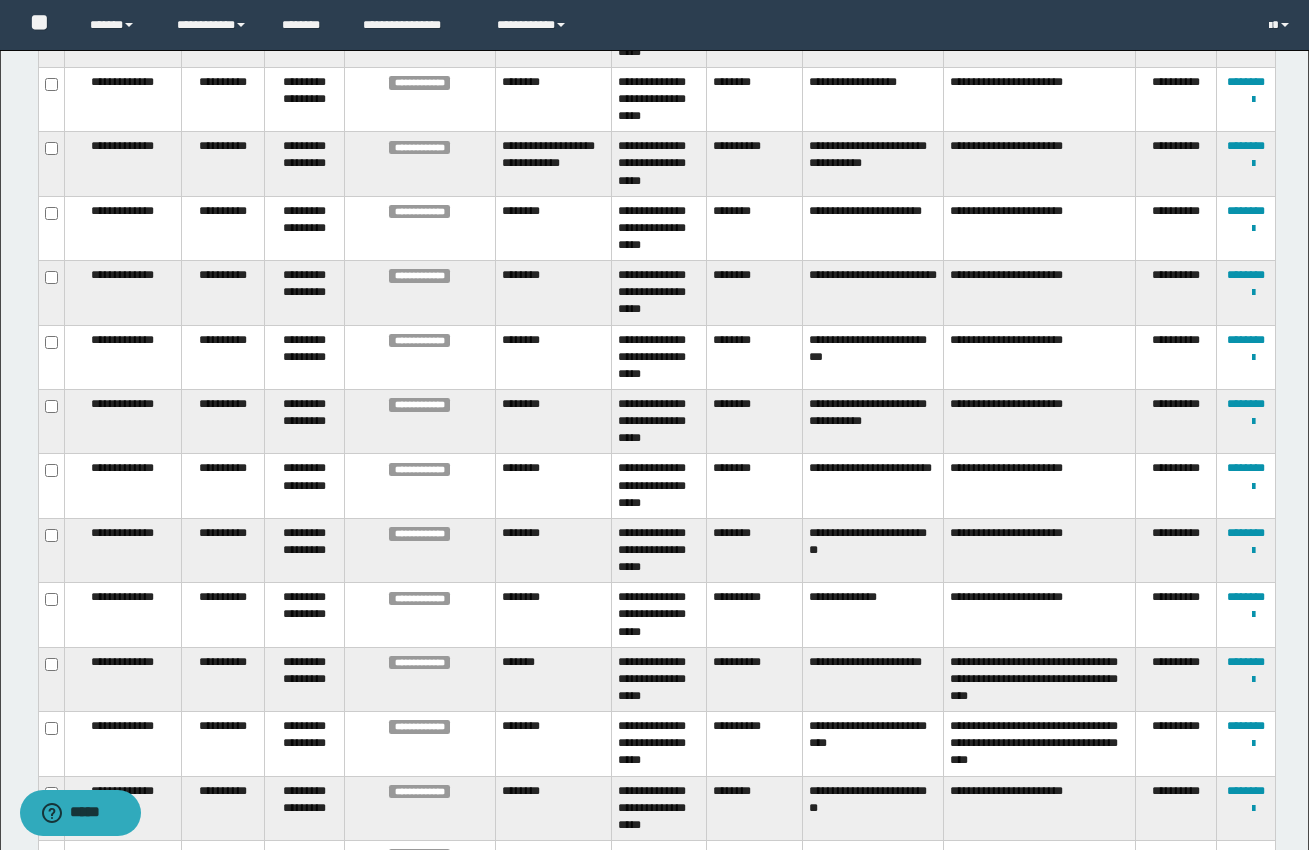 scroll, scrollTop: 2069, scrollLeft: 0, axis: vertical 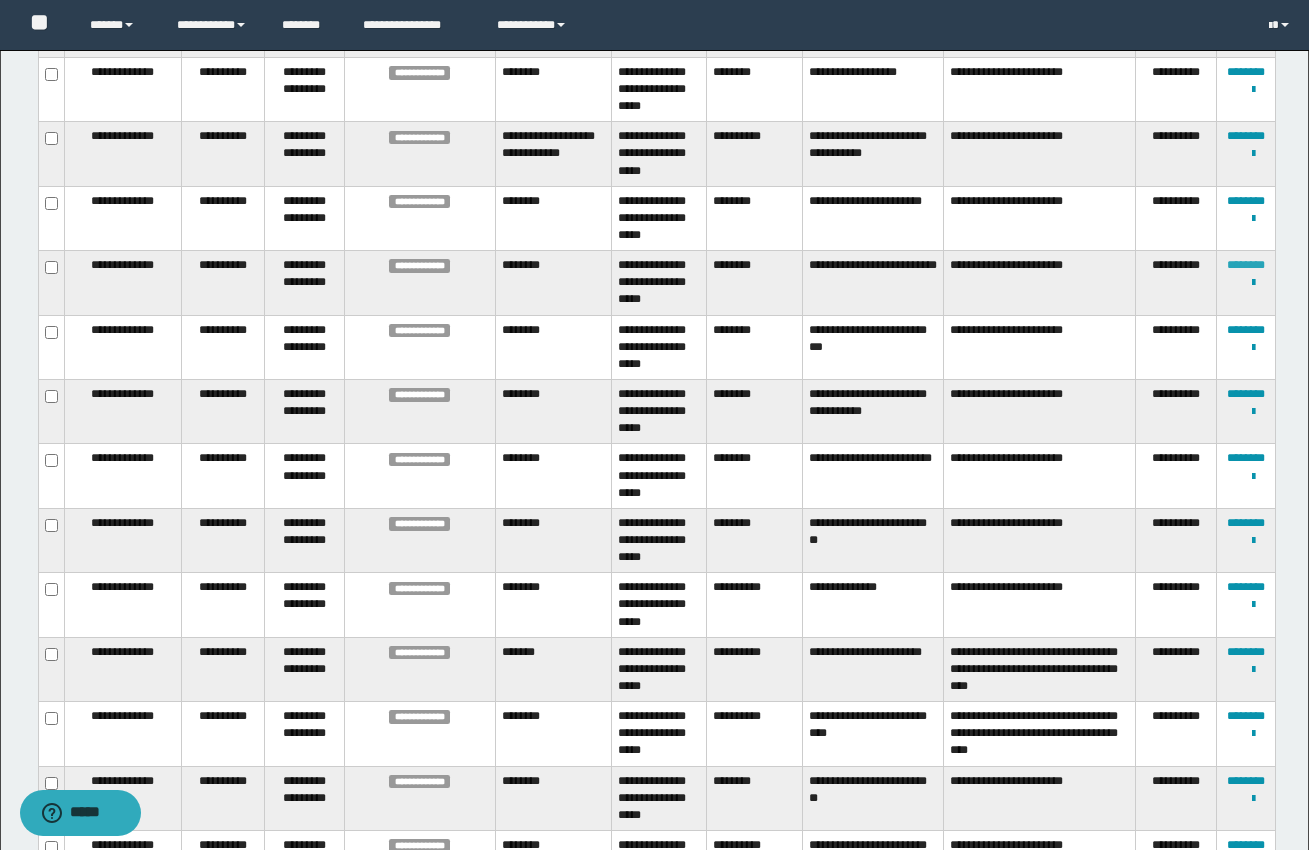 click on "********" at bounding box center [1246, 265] 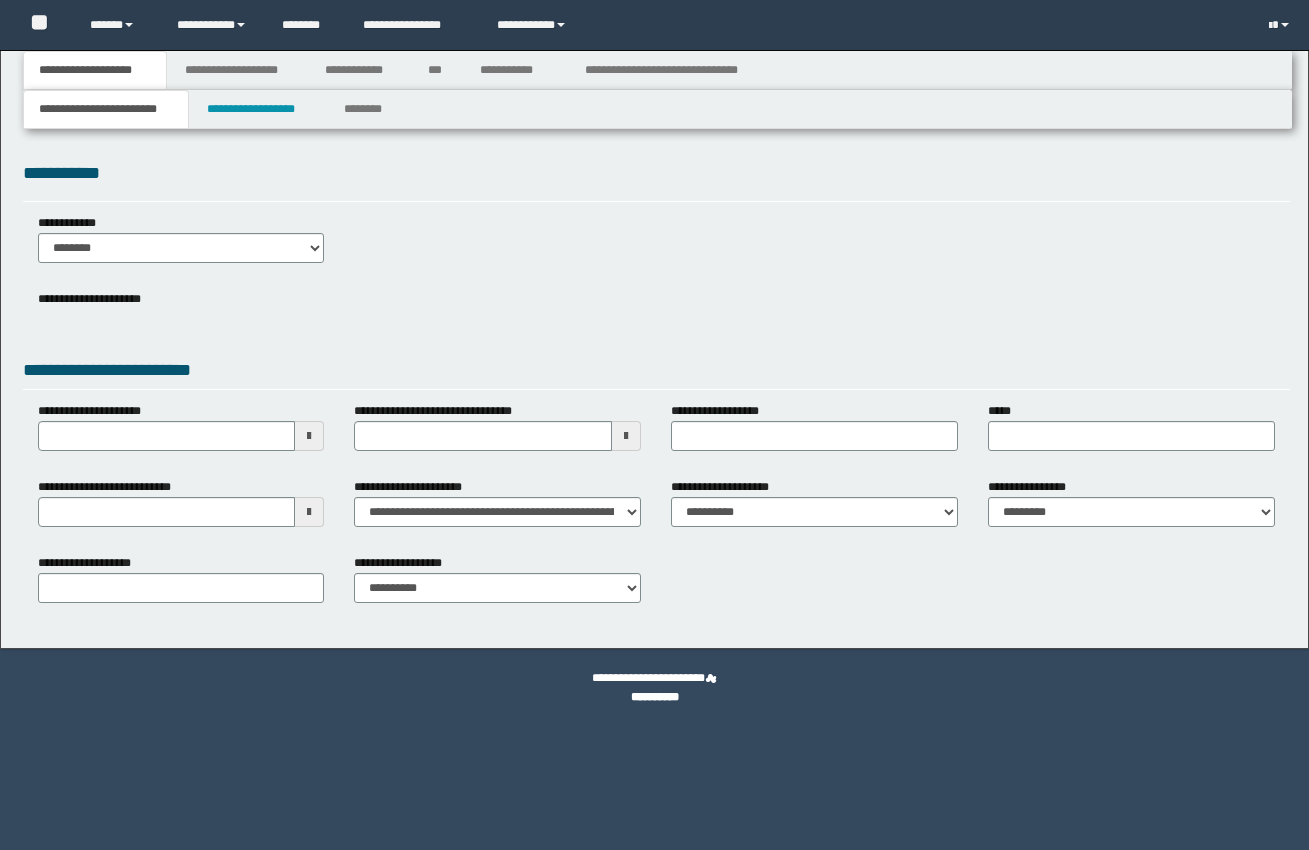 scroll, scrollTop: 0, scrollLeft: 0, axis: both 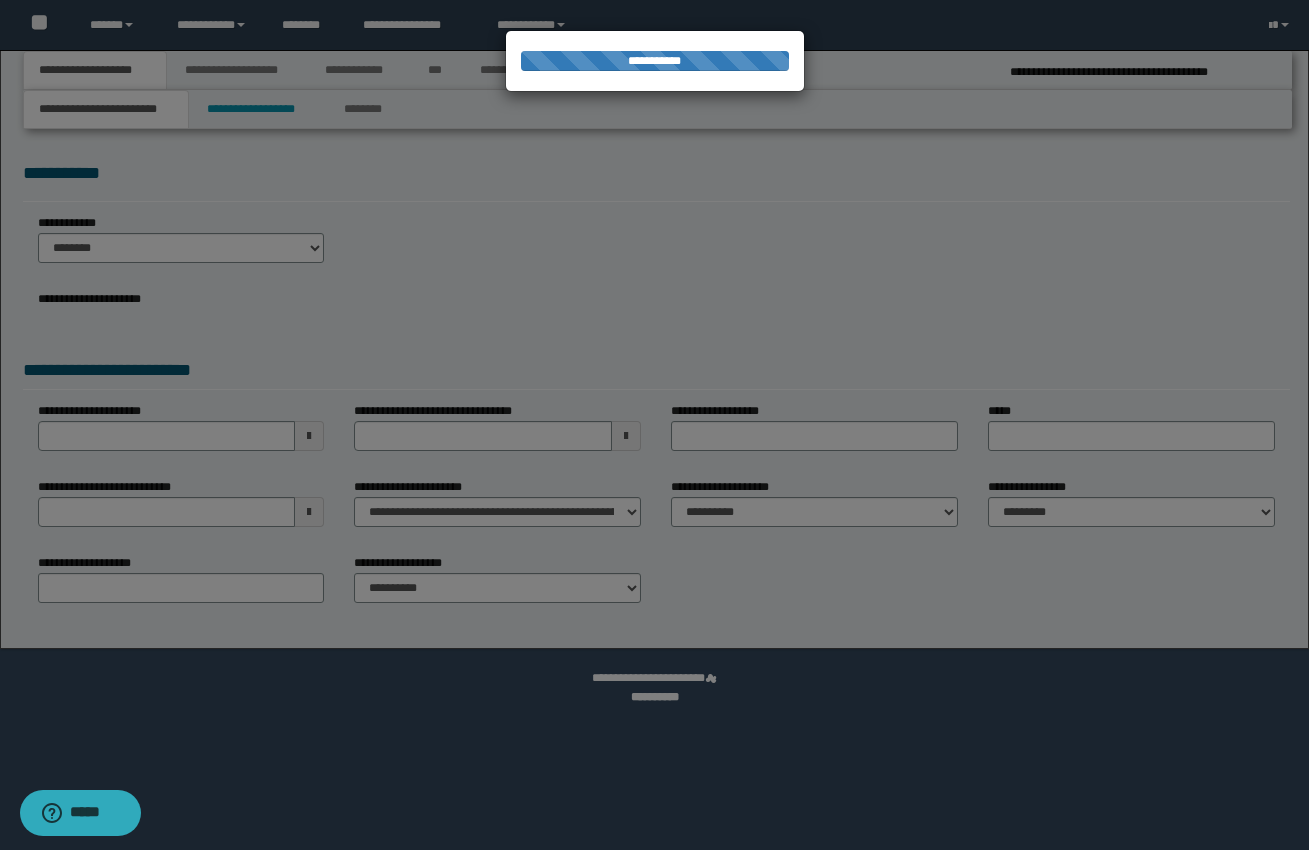 select on "*" 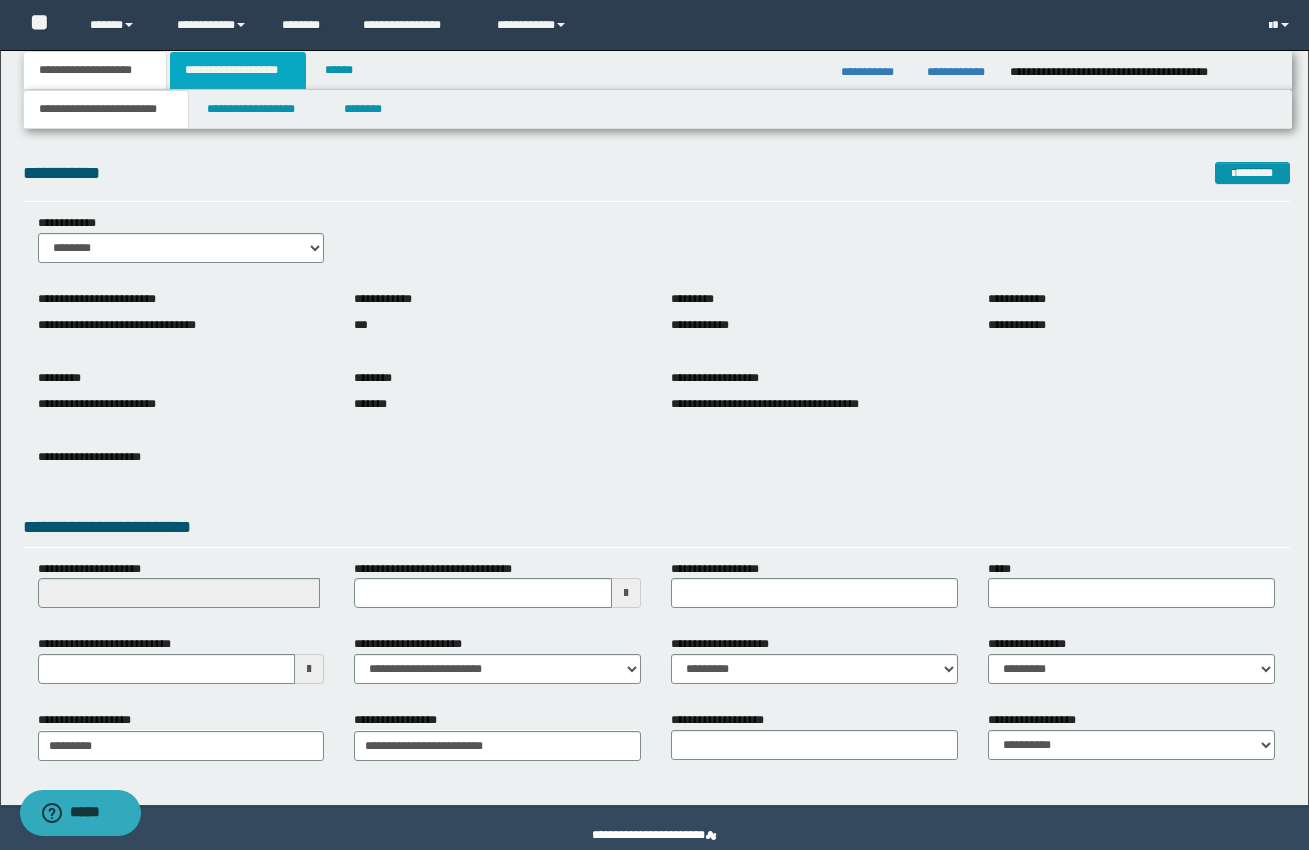 click on "**********" at bounding box center (238, 70) 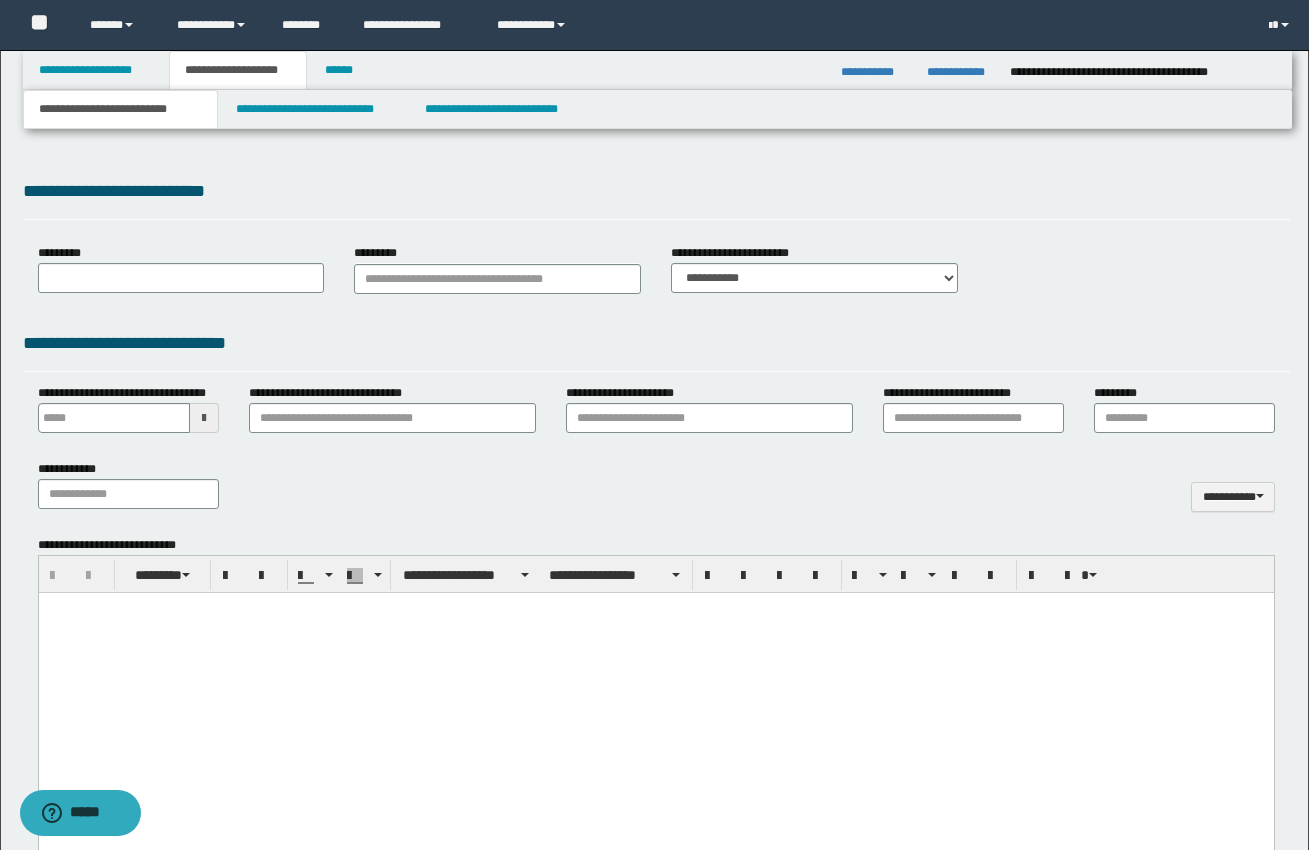 type 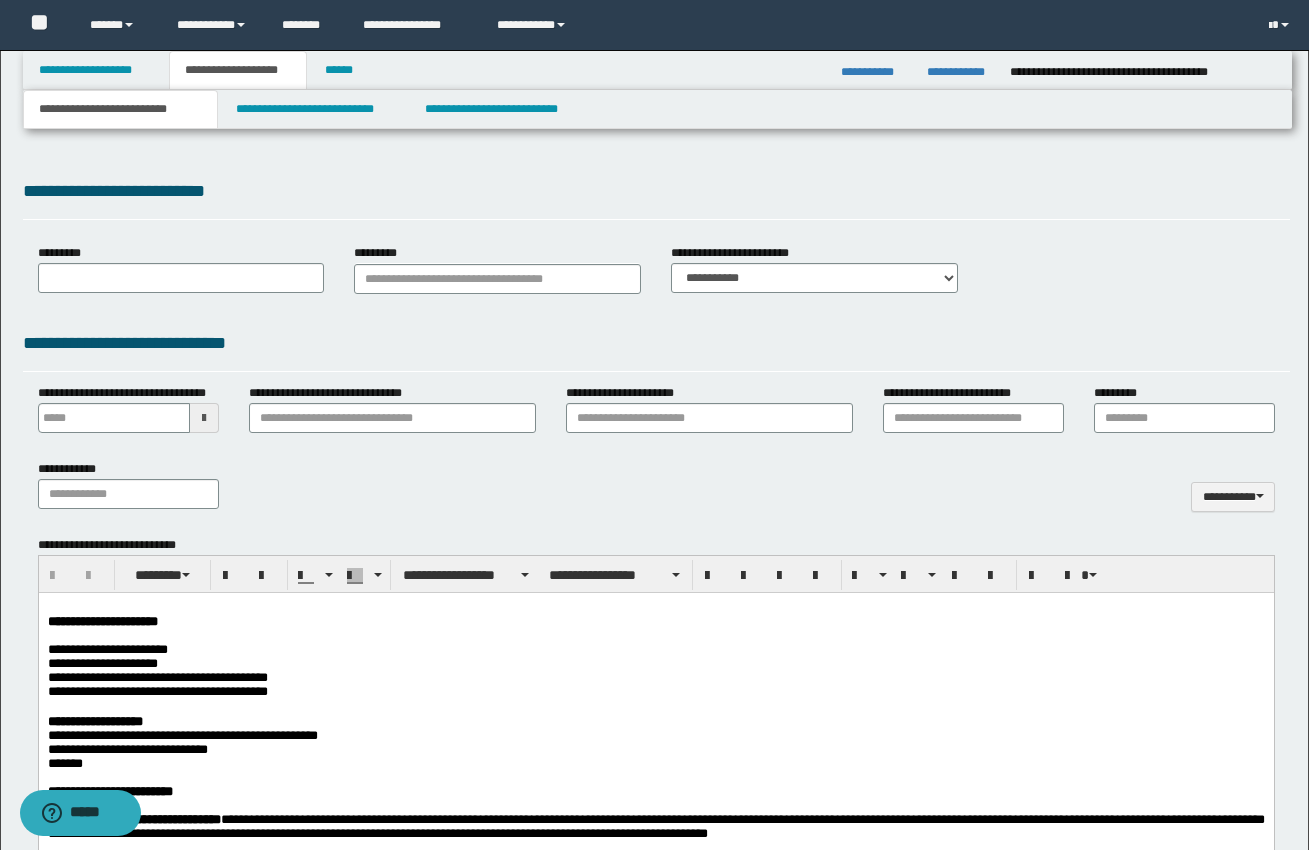 scroll, scrollTop: 0, scrollLeft: 0, axis: both 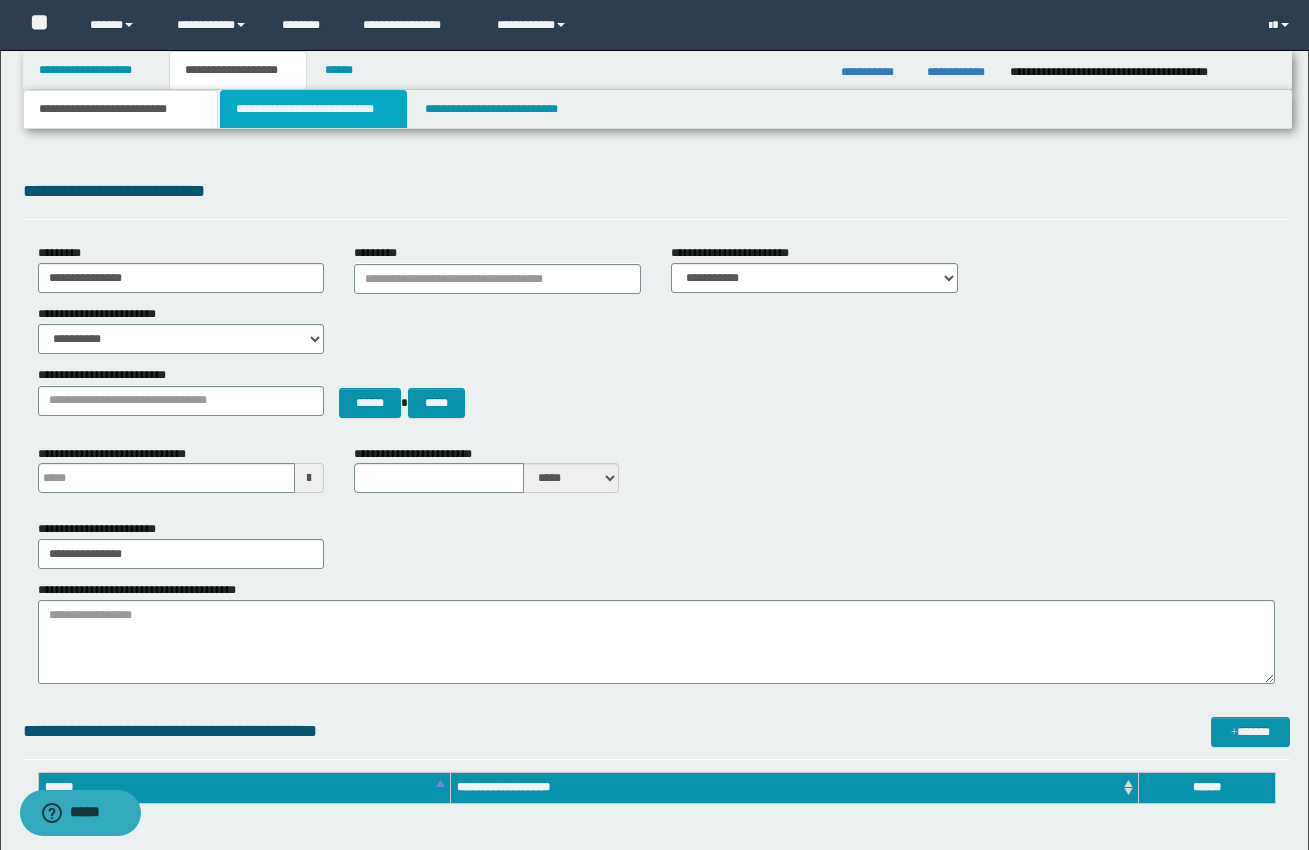 click on "**********" at bounding box center [314, 109] 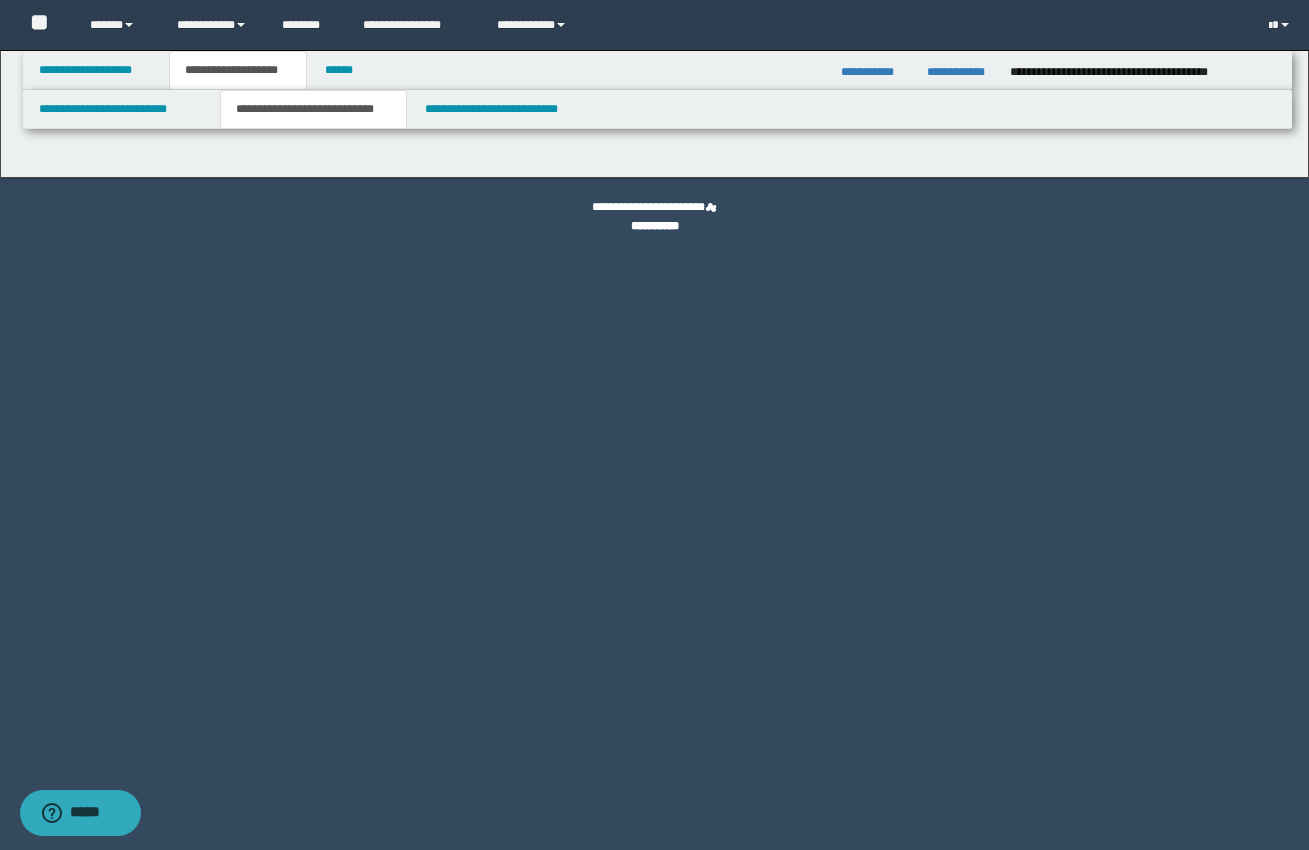 select on "*" 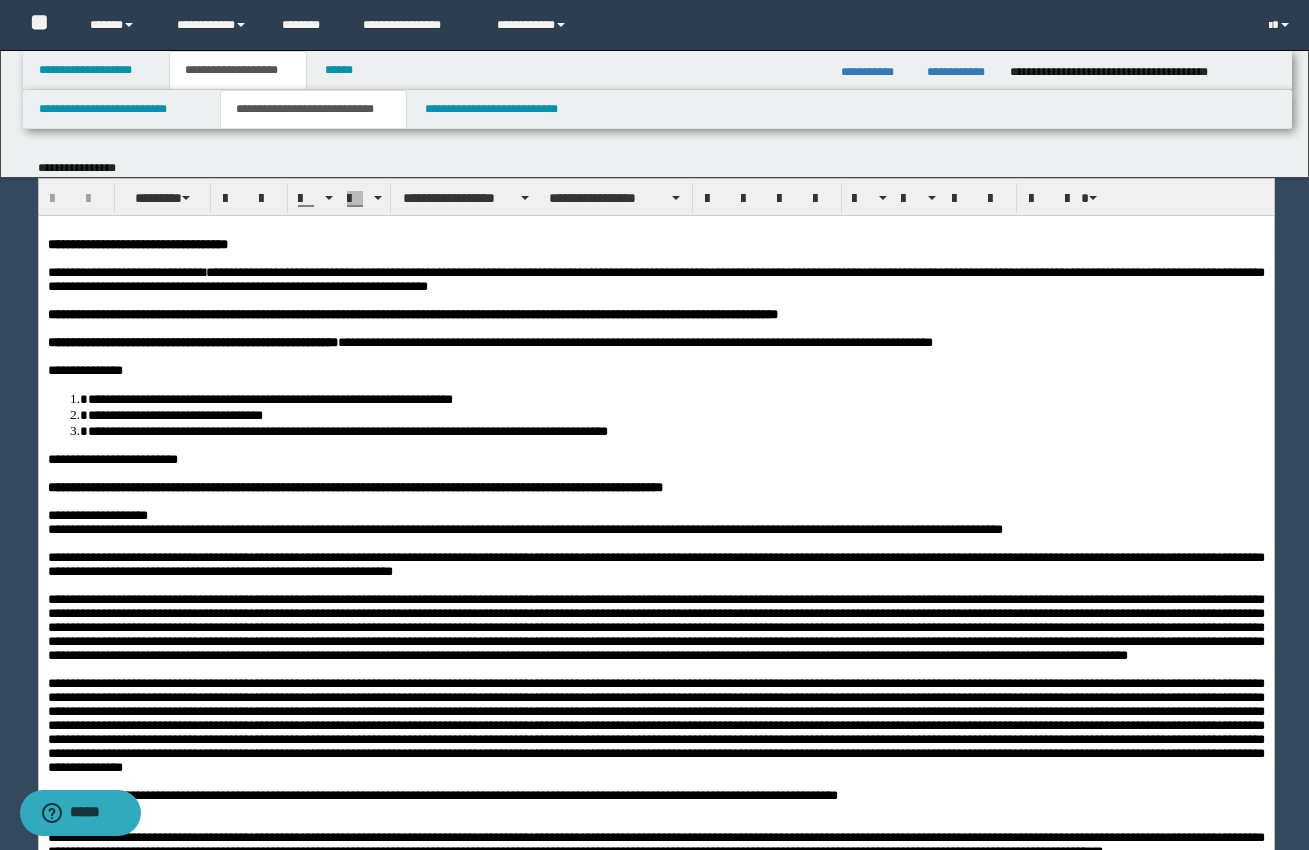 scroll, scrollTop: 0, scrollLeft: 0, axis: both 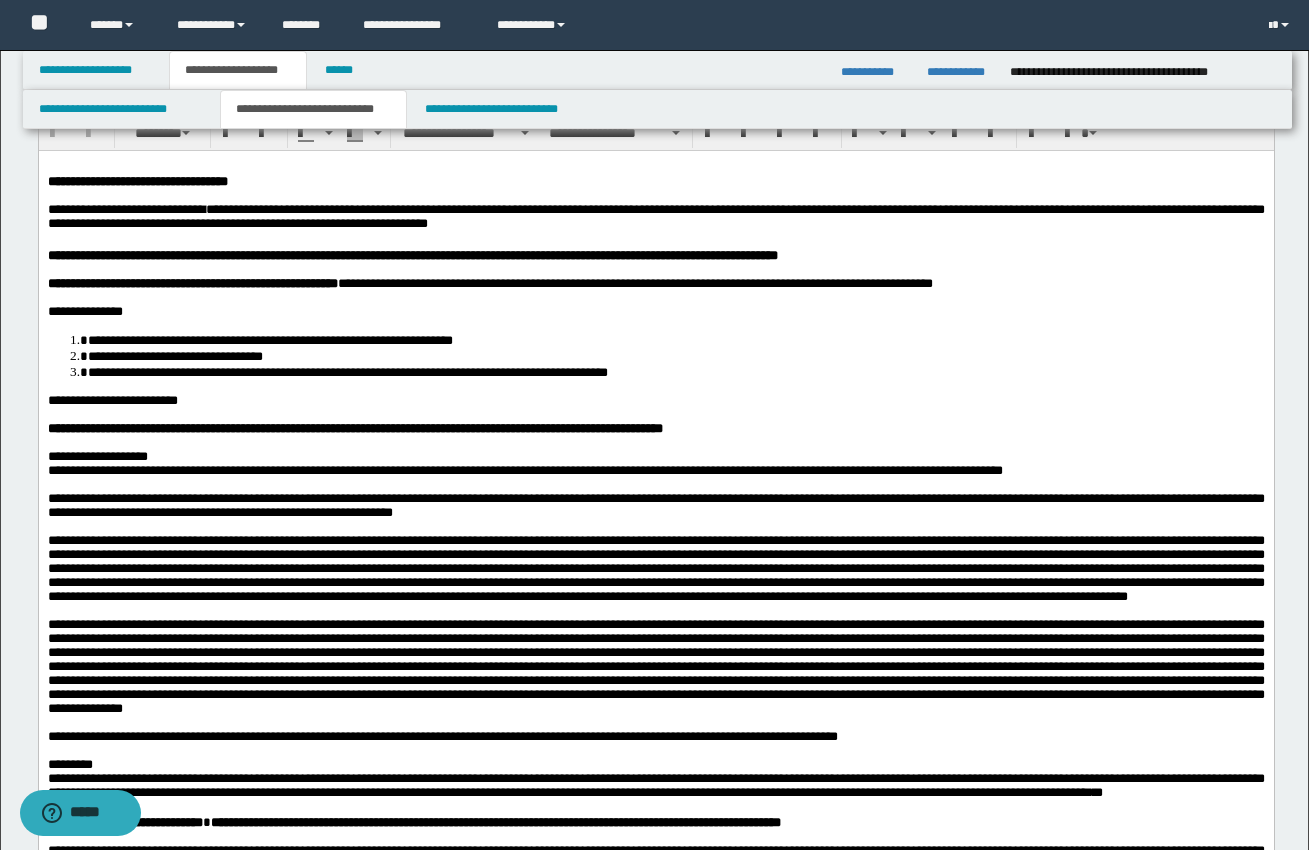click on "**********" at bounding box center (675, 355) 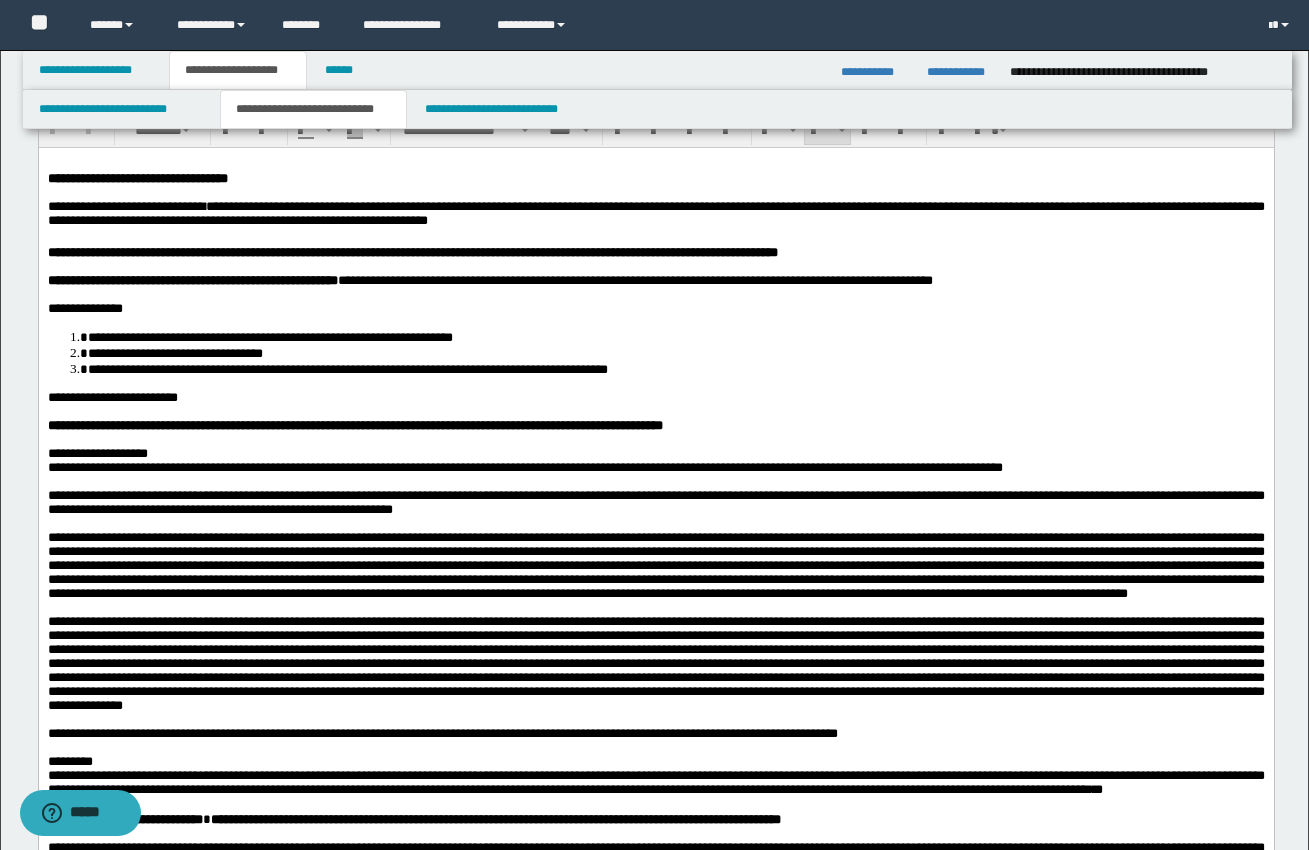 scroll, scrollTop: 71, scrollLeft: 0, axis: vertical 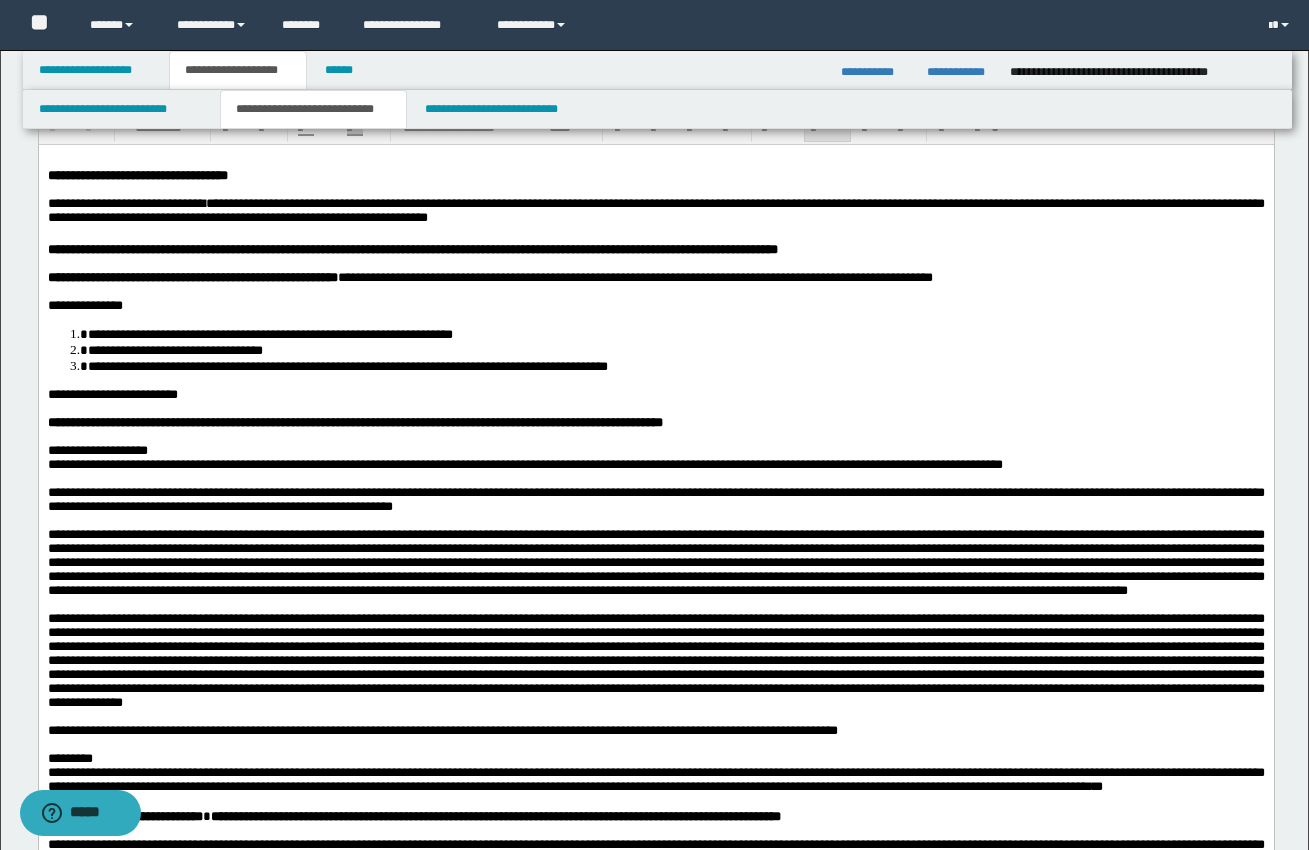 type 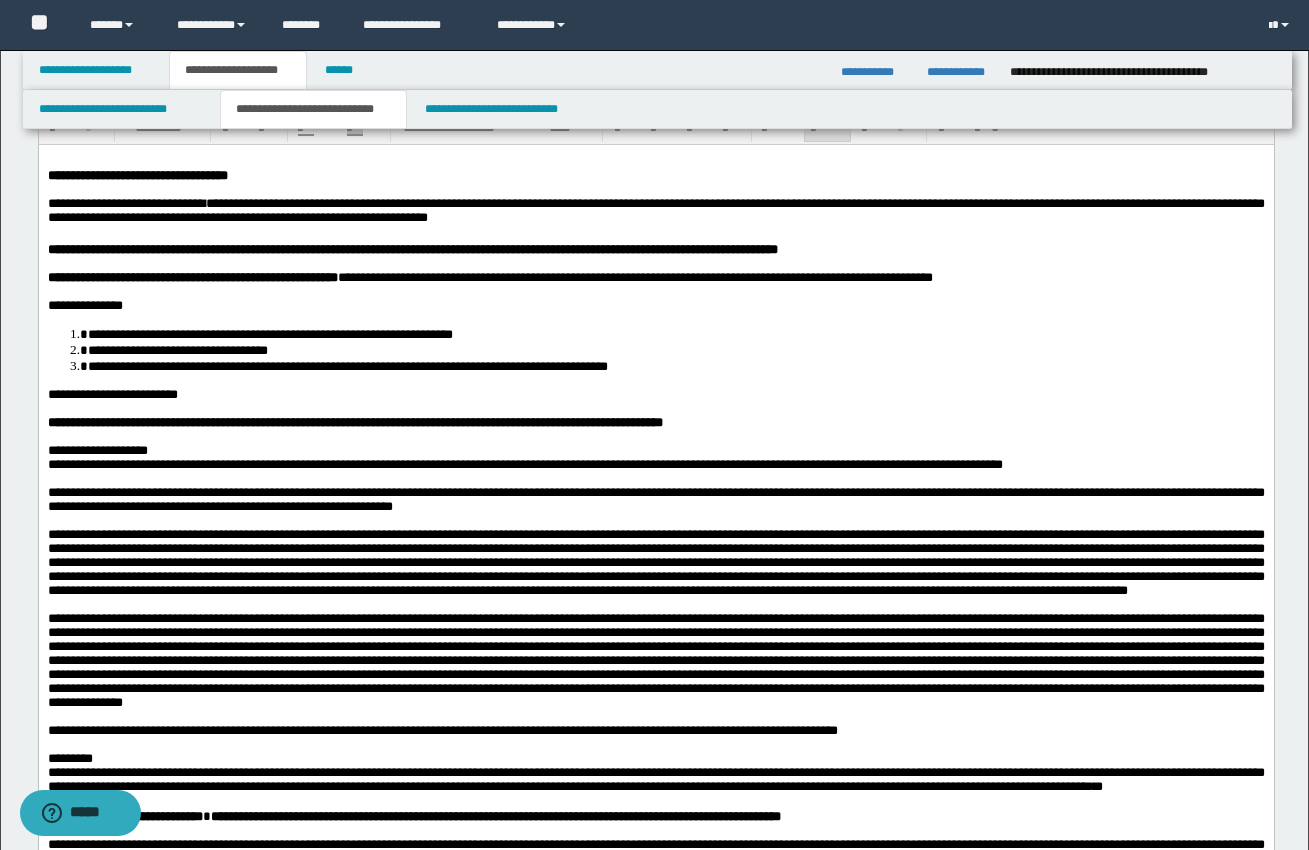click on "**********" at bounding box center [675, 333] 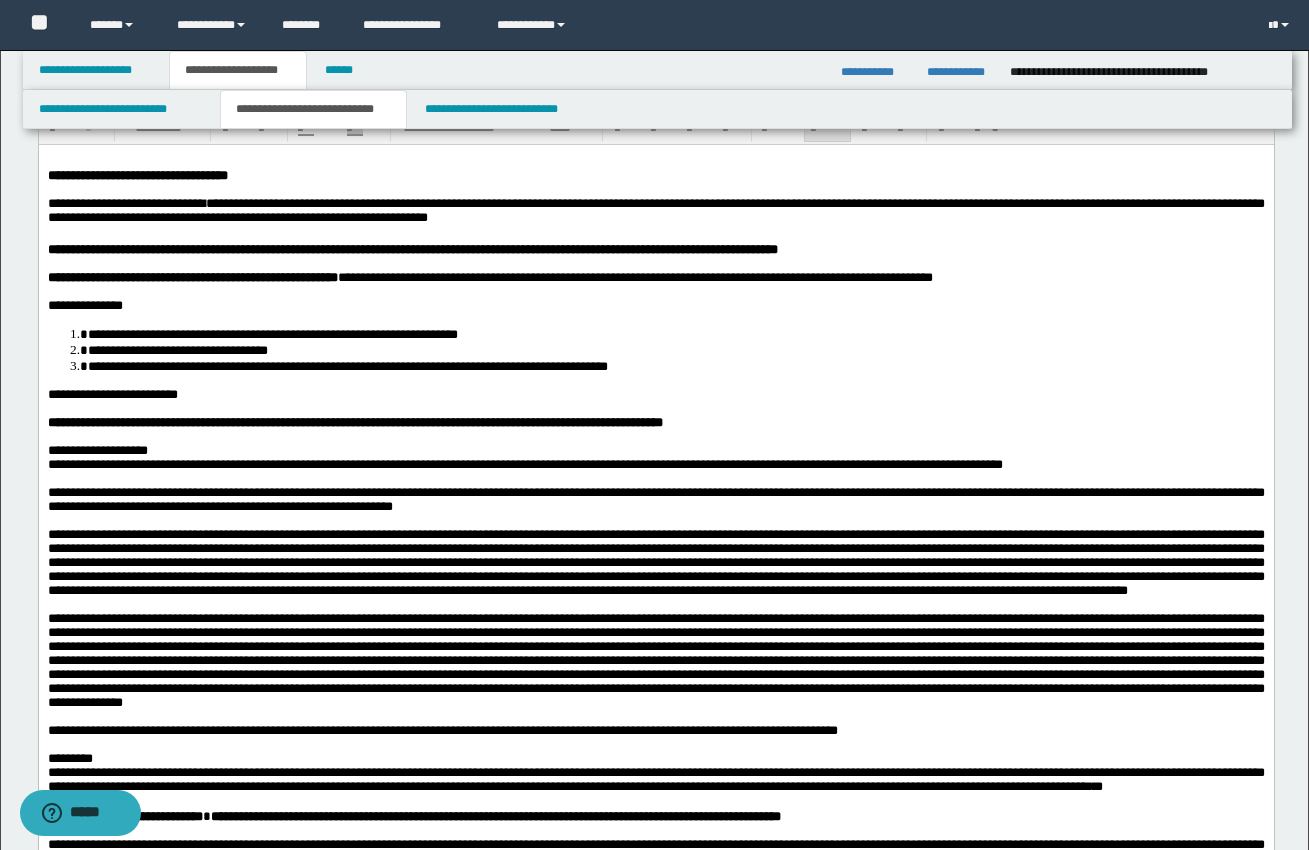 click on "**********" at bounding box center [675, 365] 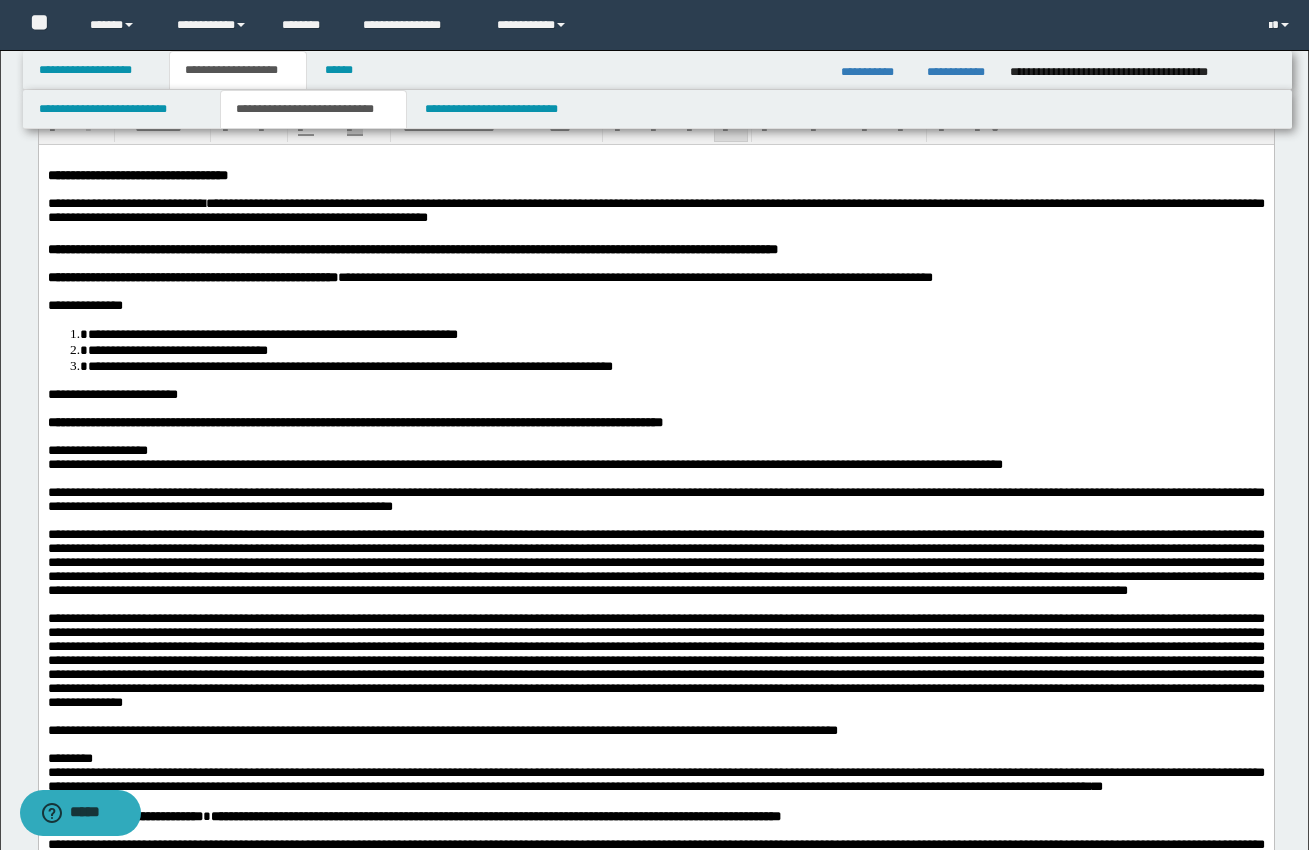 click on "**********" at bounding box center [655, 394] 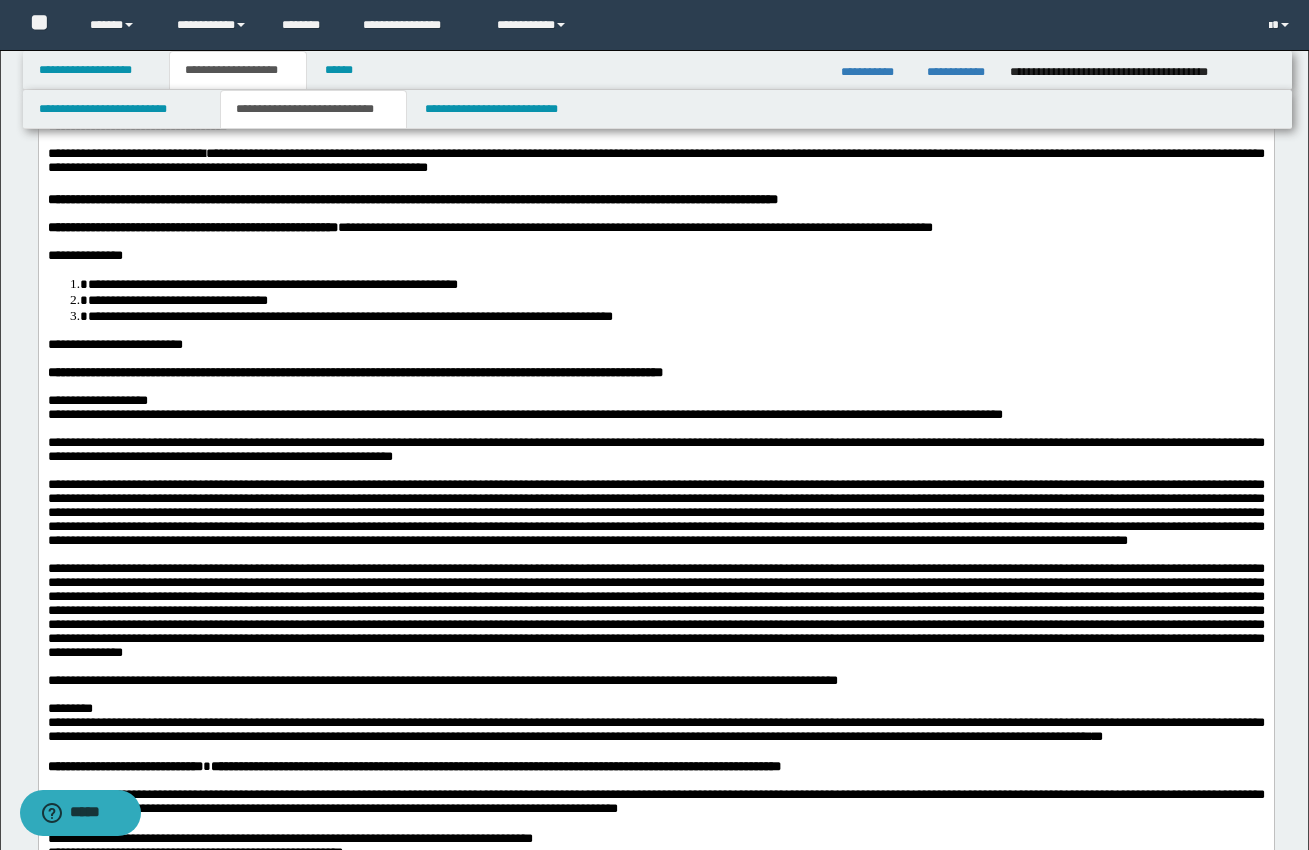 scroll, scrollTop: 123, scrollLeft: 0, axis: vertical 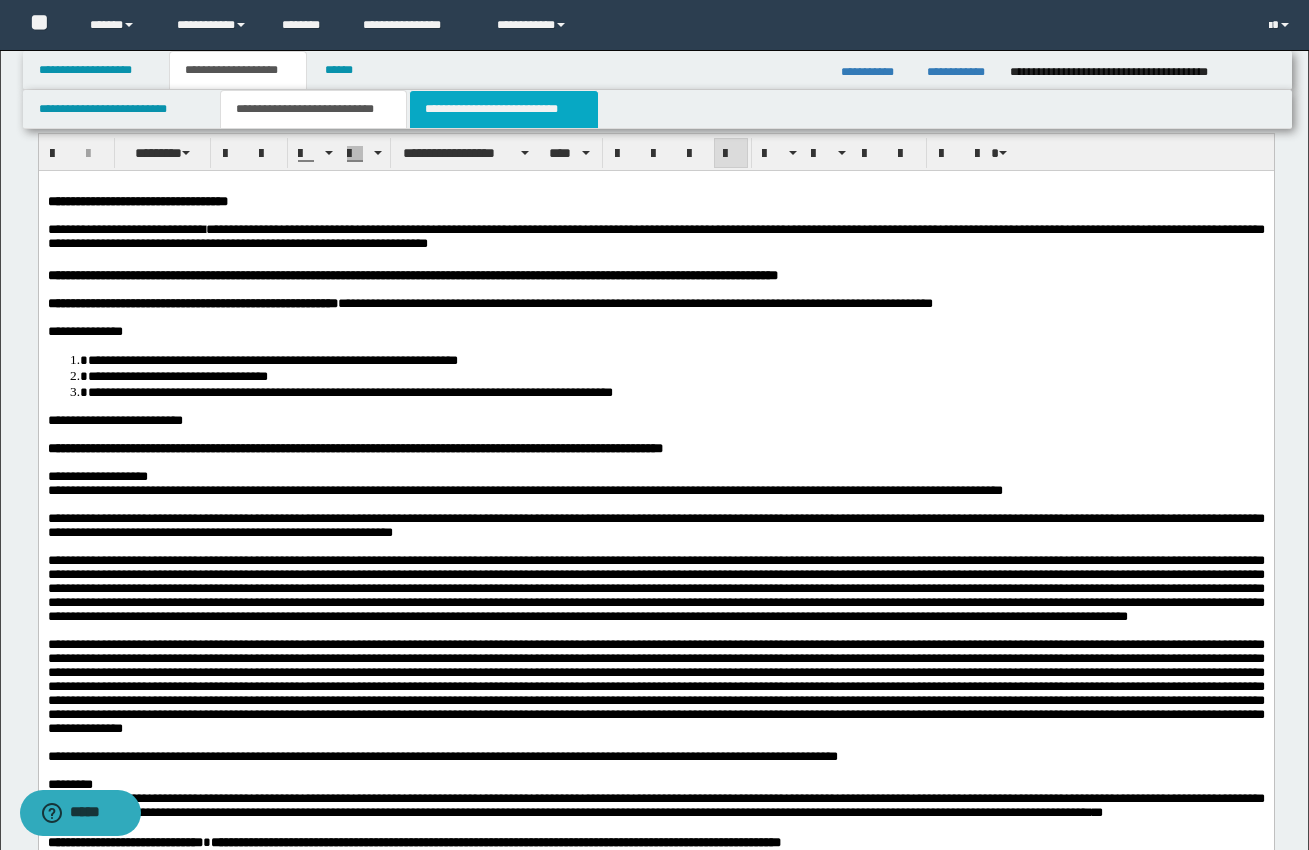 click on "**********" at bounding box center [504, 109] 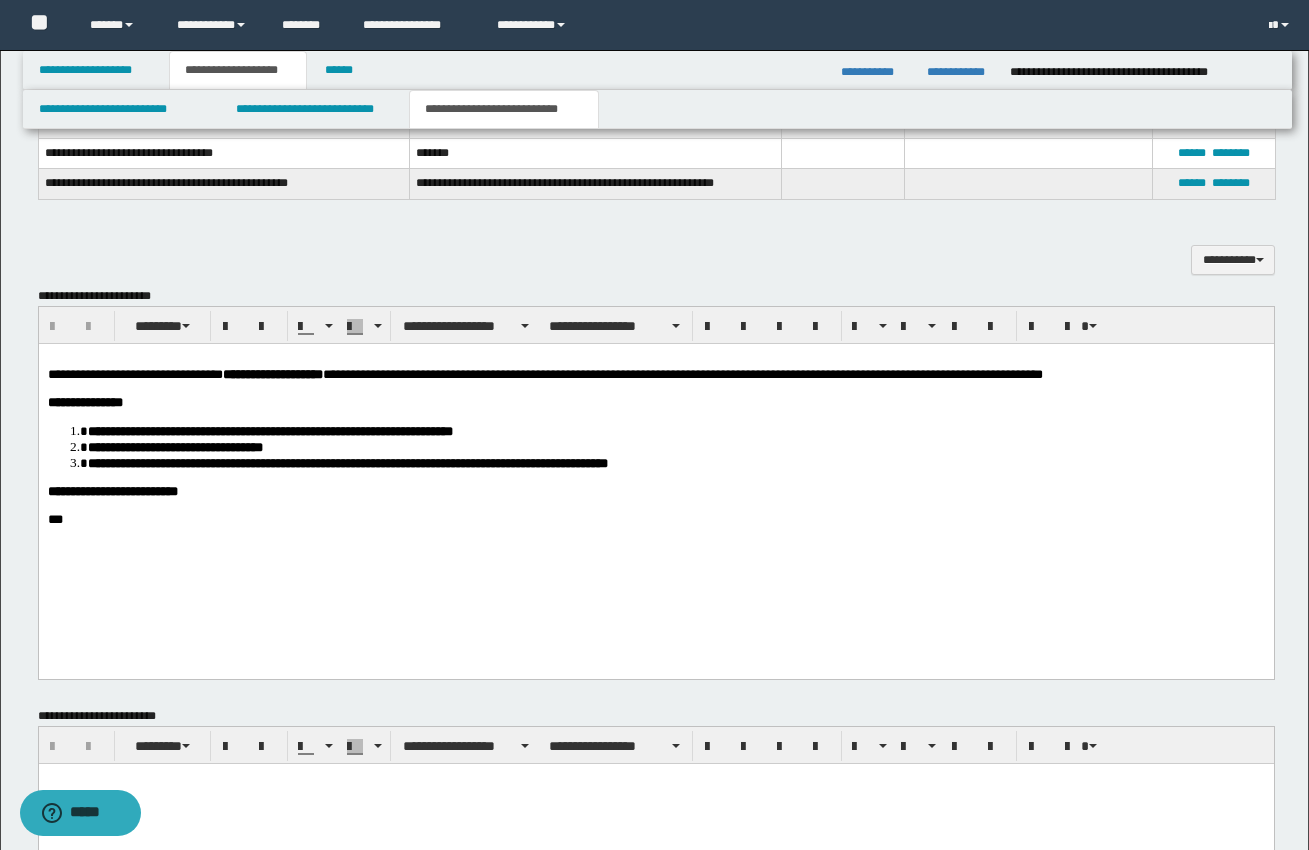 scroll, scrollTop: 909, scrollLeft: 0, axis: vertical 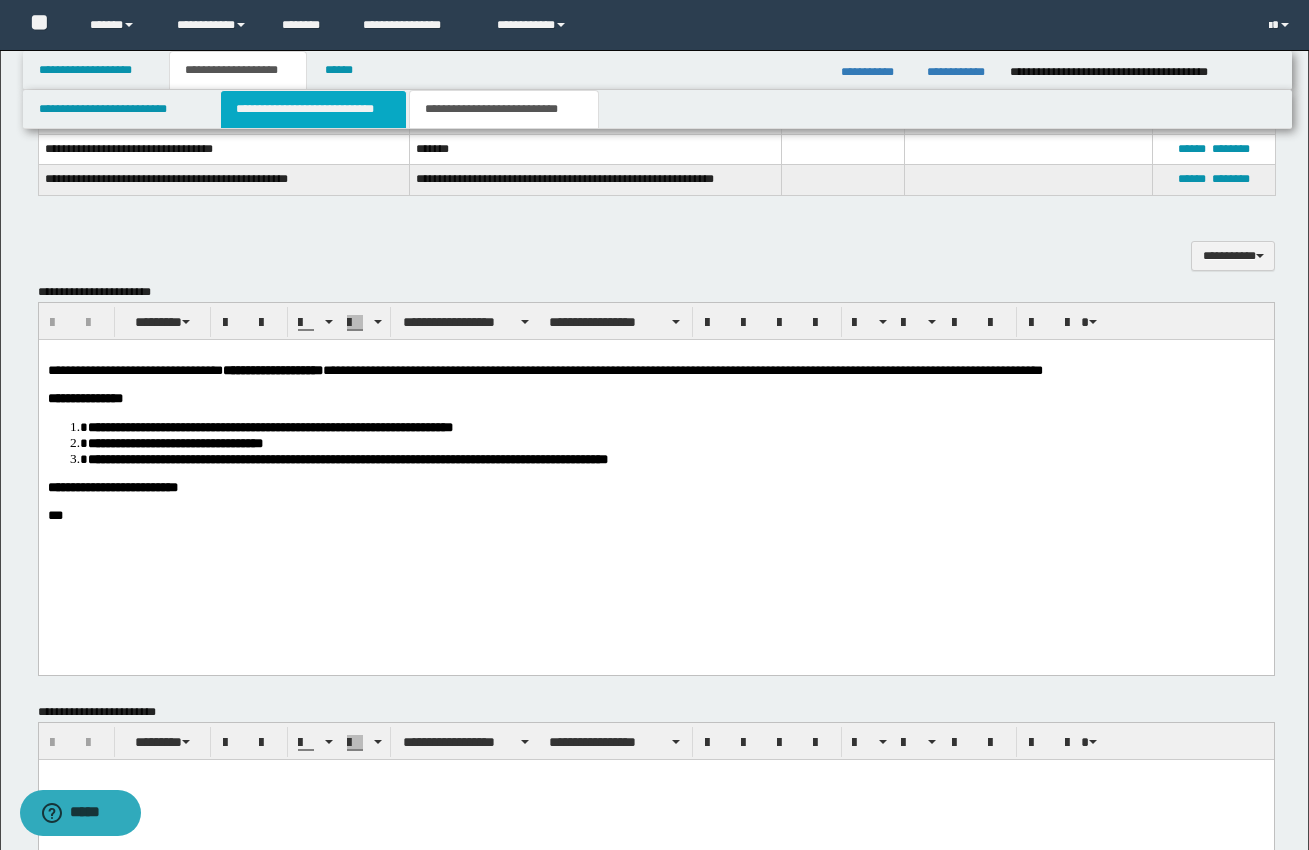 click on "**********" at bounding box center (314, 109) 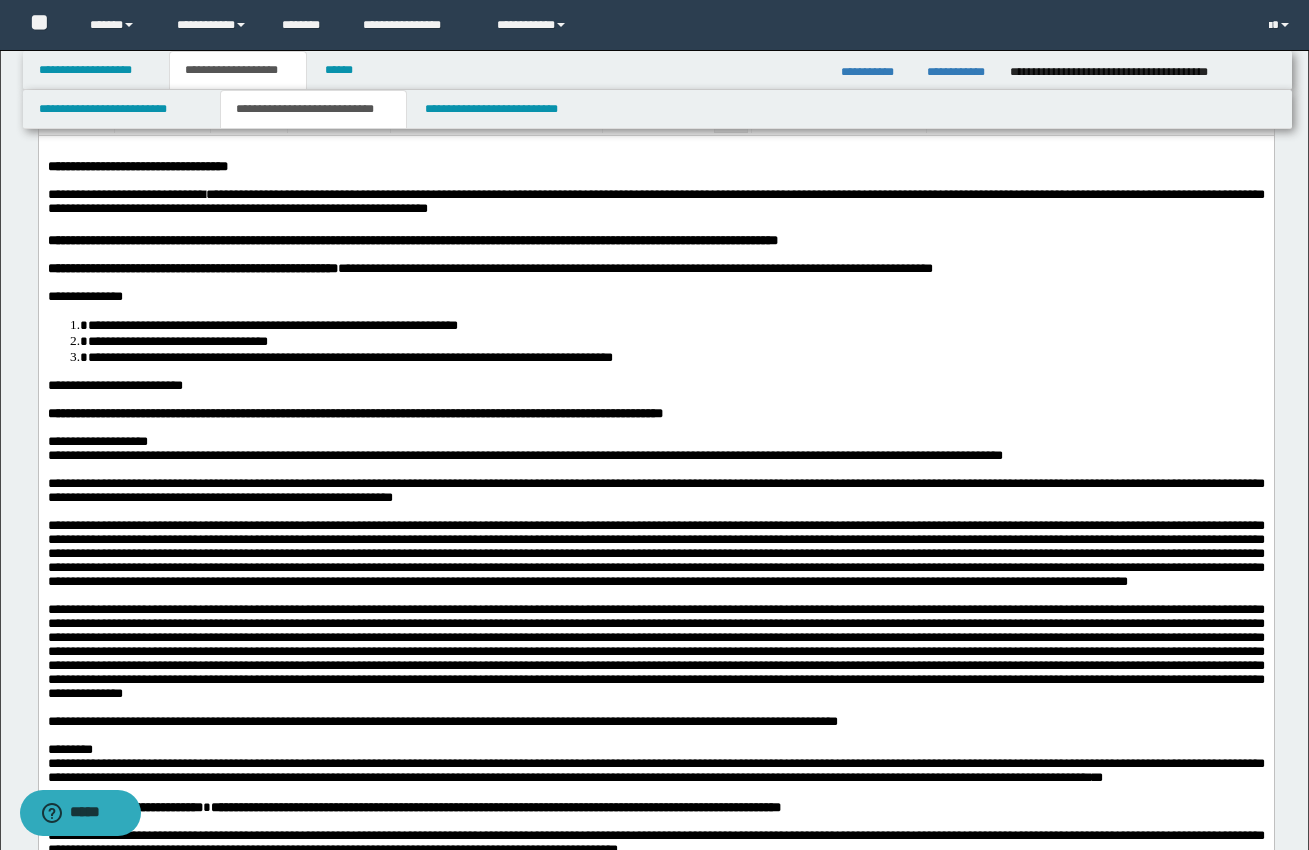 scroll, scrollTop: 102, scrollLeft: 0, axis: vertical 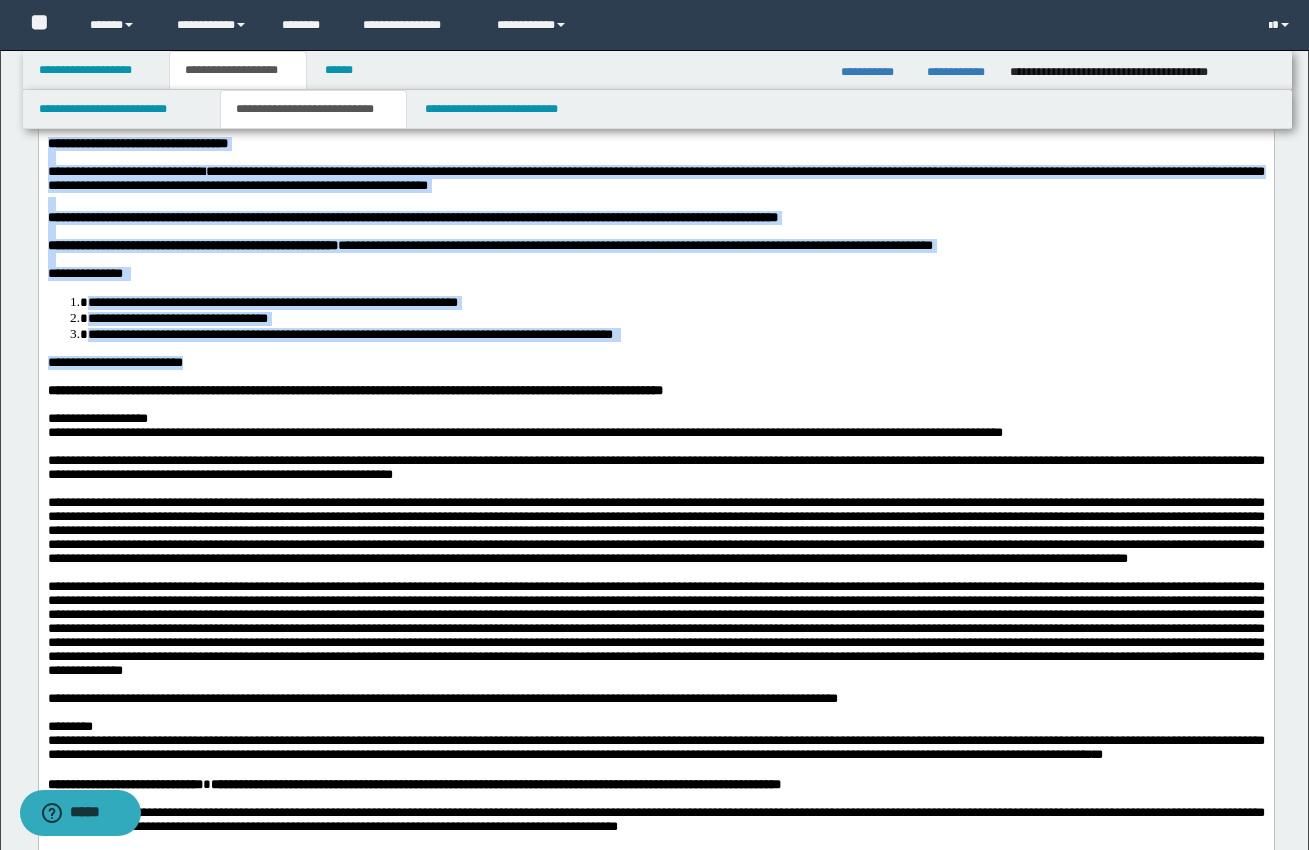 drag, startPoint x: 47, startPoint y: 143, endPoint x: 367, endPoint y: 362, distance: 387.7641 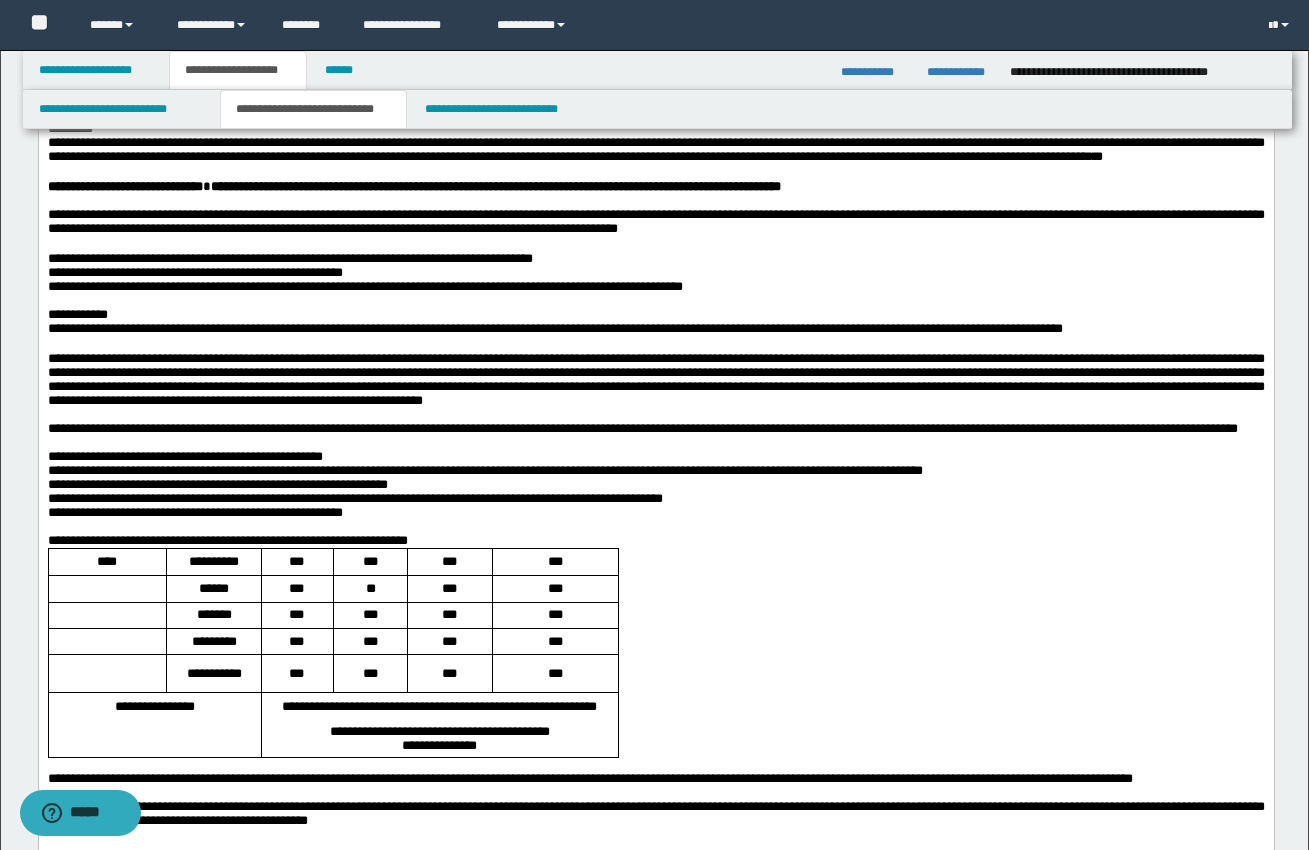 scroll, scrollTop: 703, scrollLeft: 0, axis: vertical 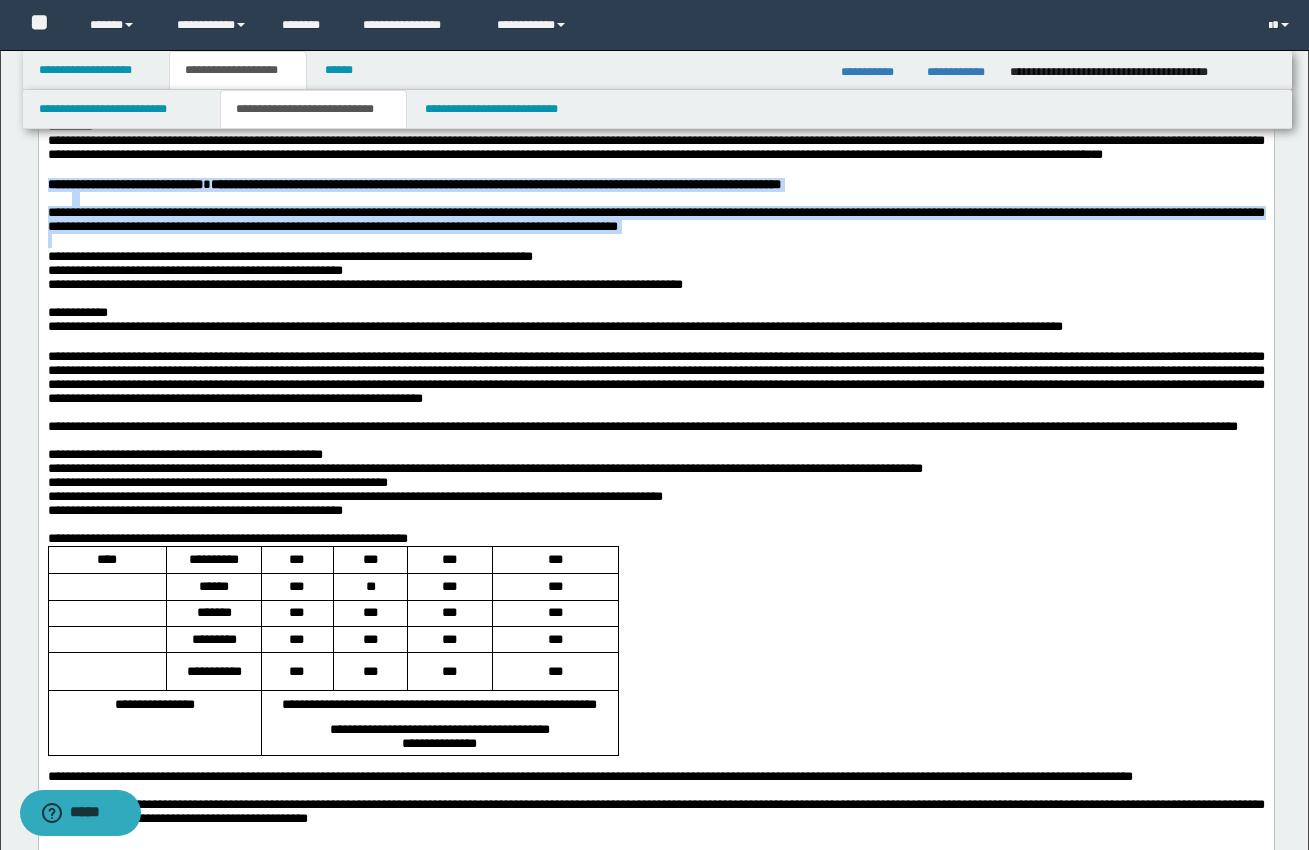 drag, startPoint x: 47, startPoint y: 289, endPoint x: 575, endPoint y: 359, distance: 532.61993 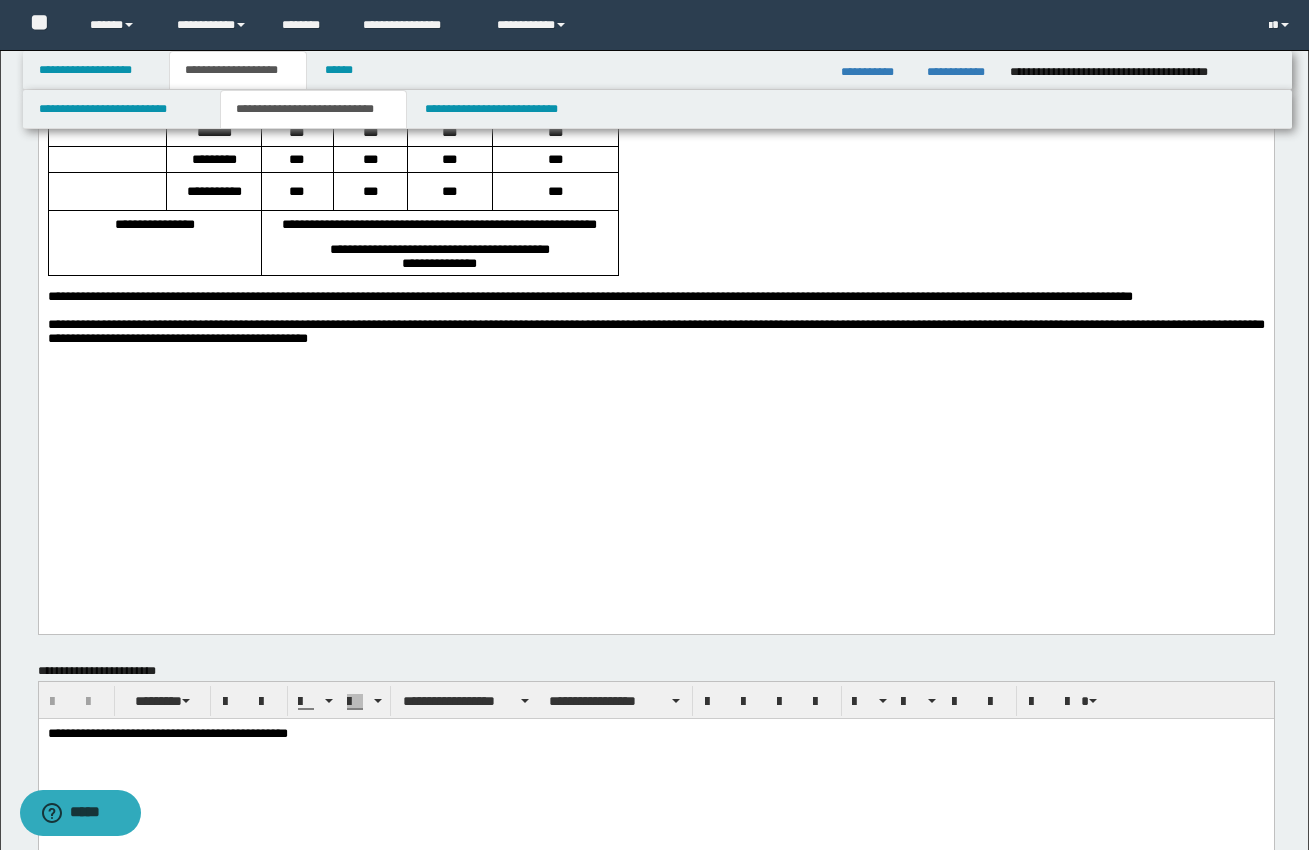 scroll, scrollTop: 1187, scrollLeft: 0, axis: vertical 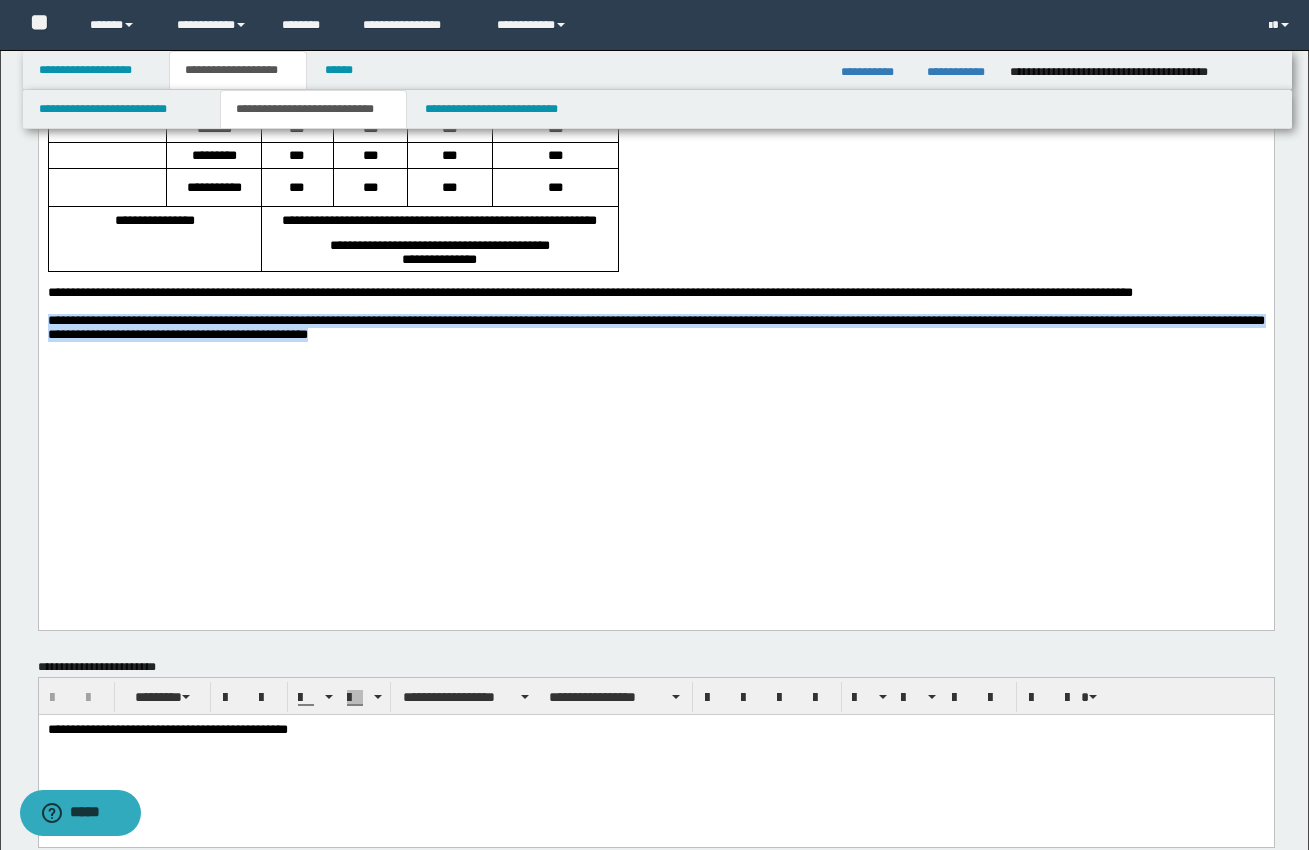 drag, startPoint x: 46, startPoint y: 496, endPoint x: 386, endPoint y: 537, distance: 342.46313 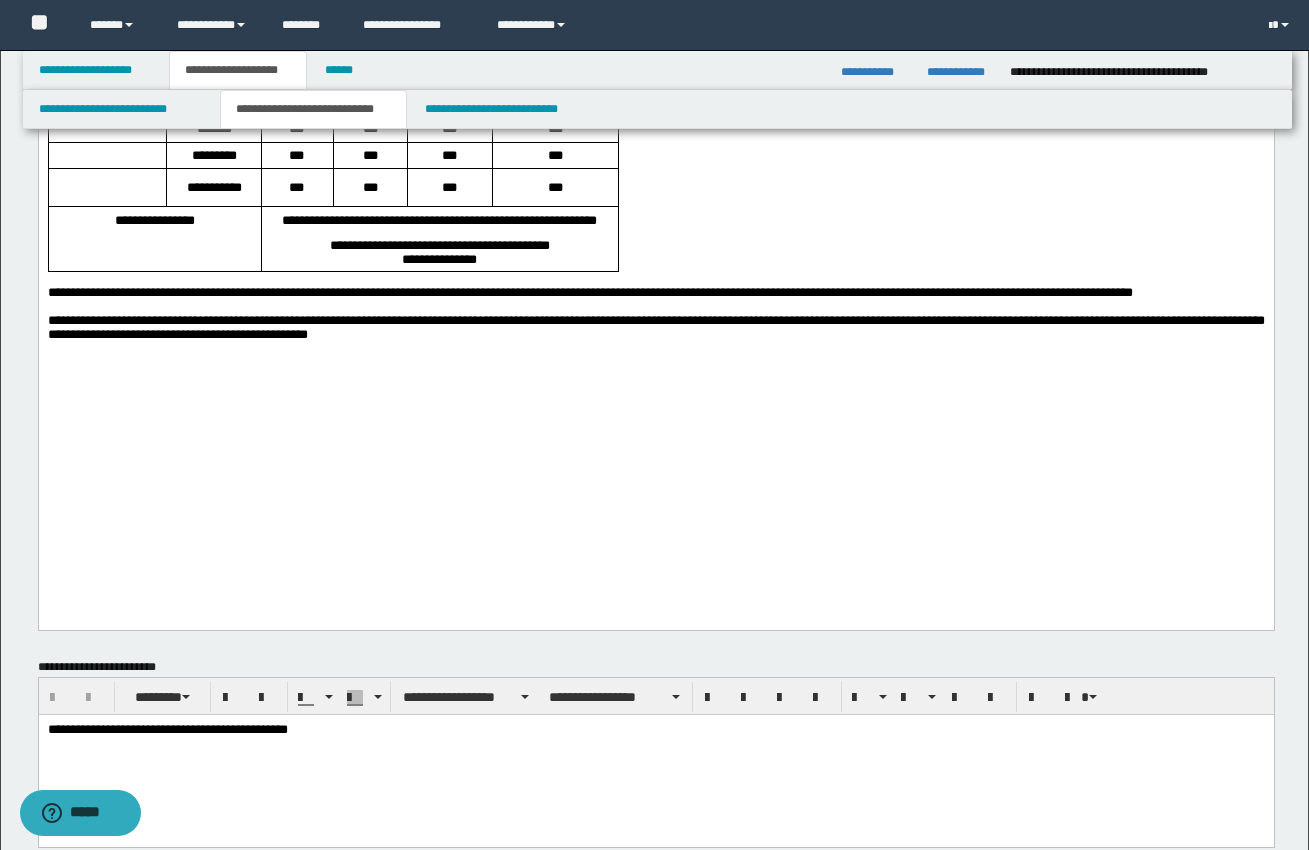 click on "**********" at bounding box center (184, -30) 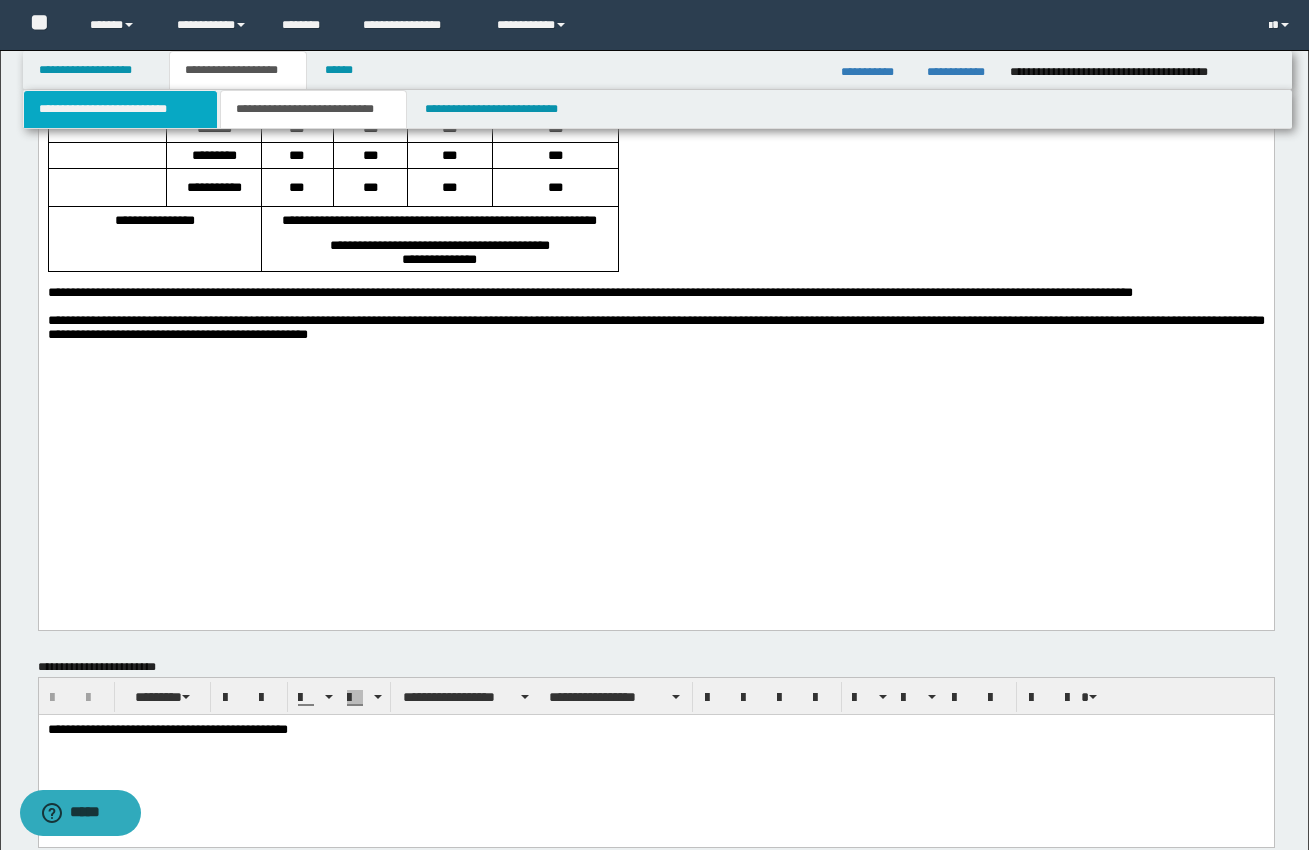 click on "**********" at bounding box center [120, 109] 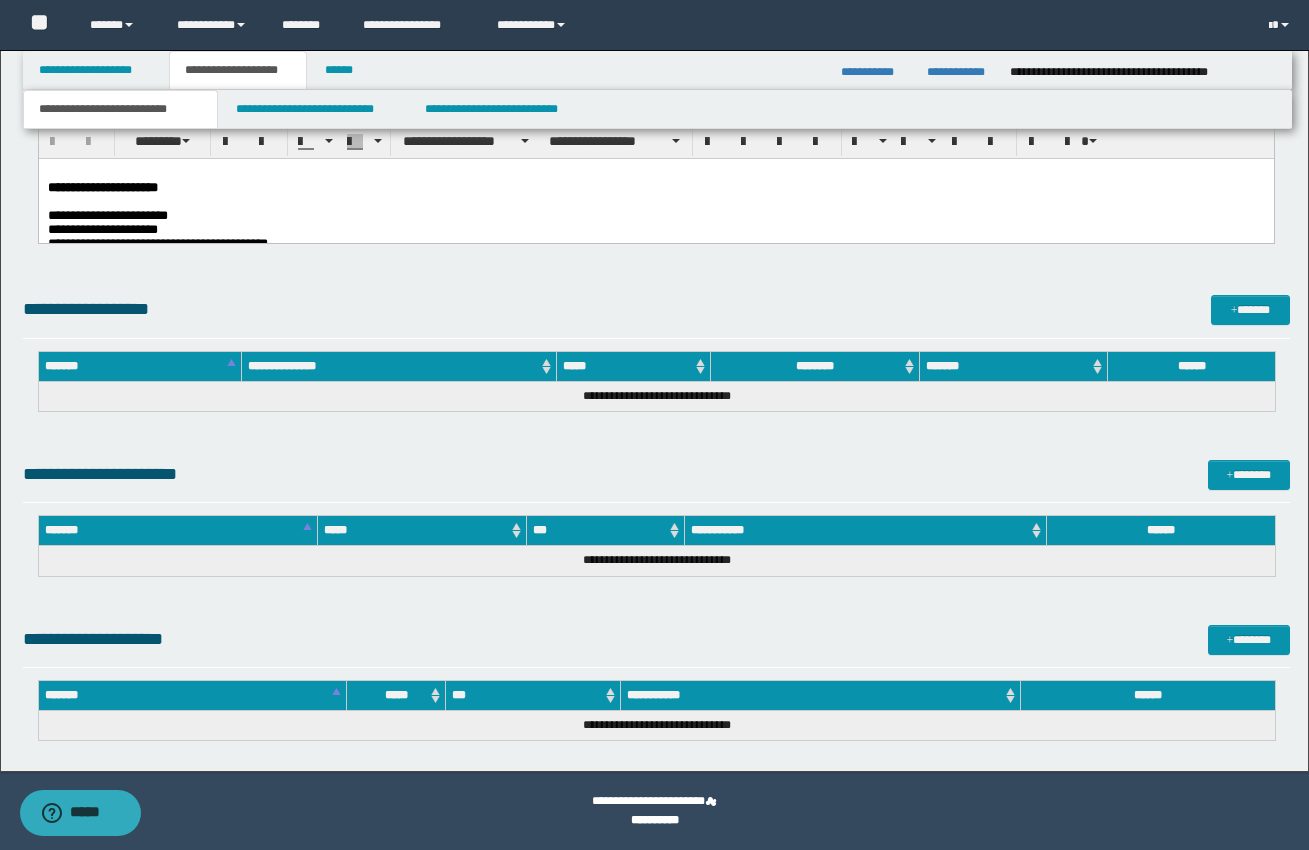 scroll, scrollTop: 986, scrollLeft: 0, axis: vertical 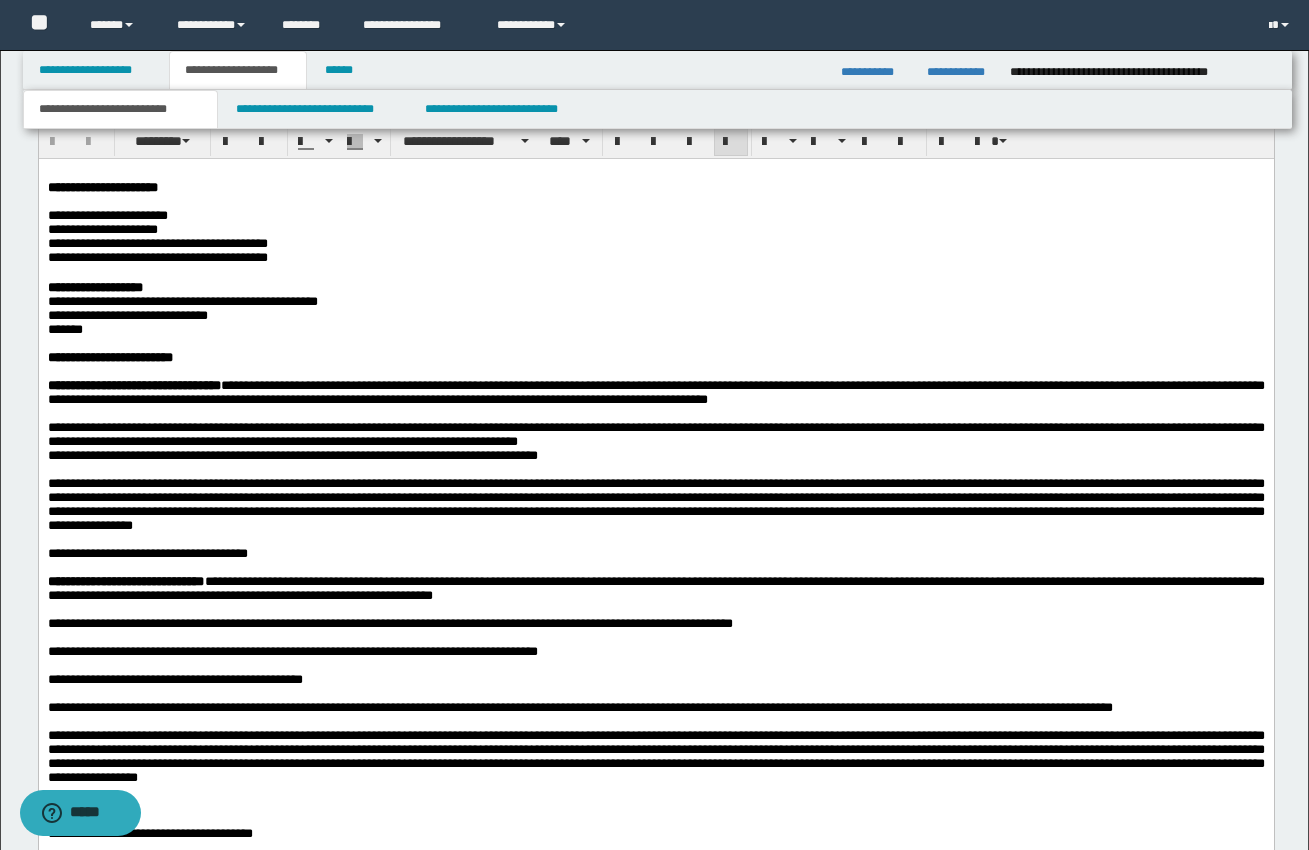 click on "**********" at bounding box center [655, 230] 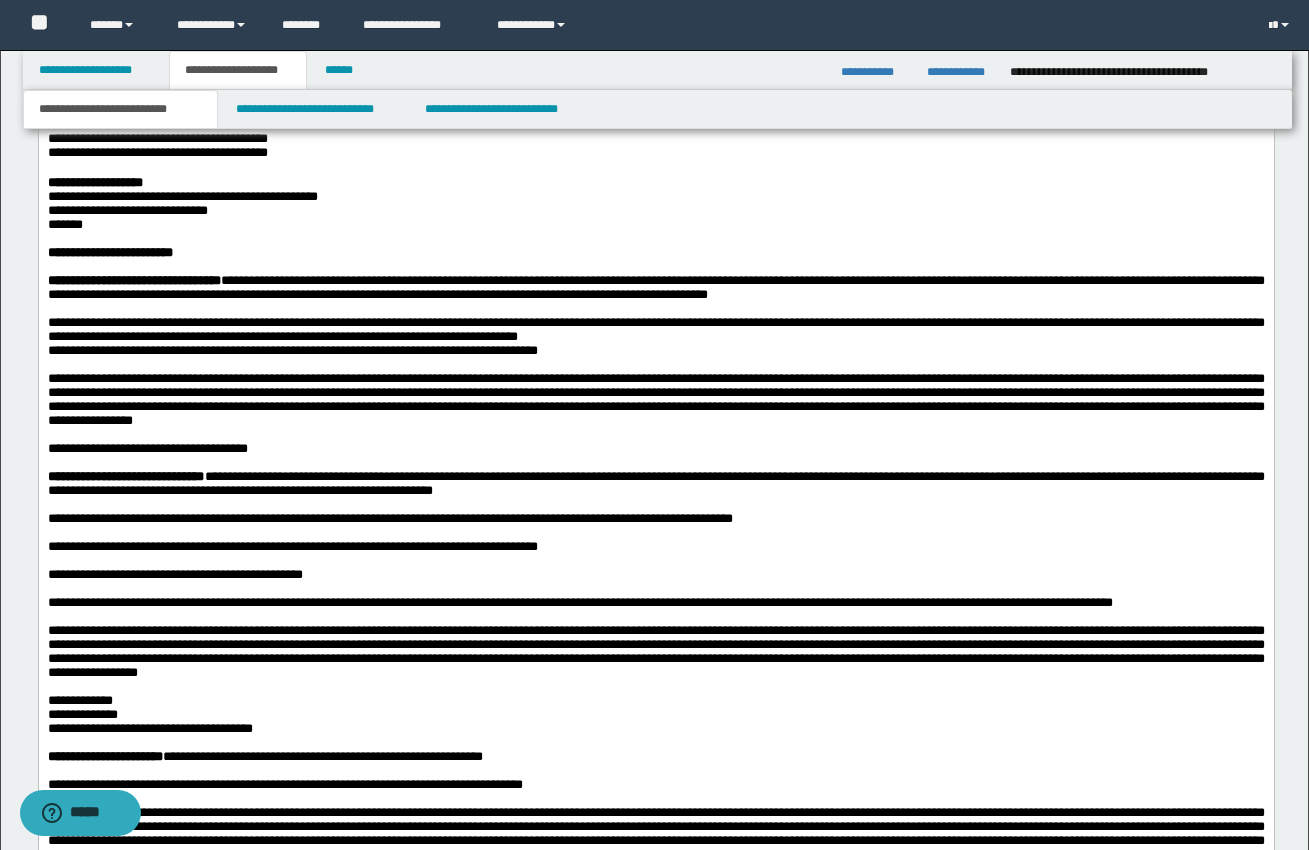 scroll, scrollTop: 1106, scrollLeft: 0, axis: vertical 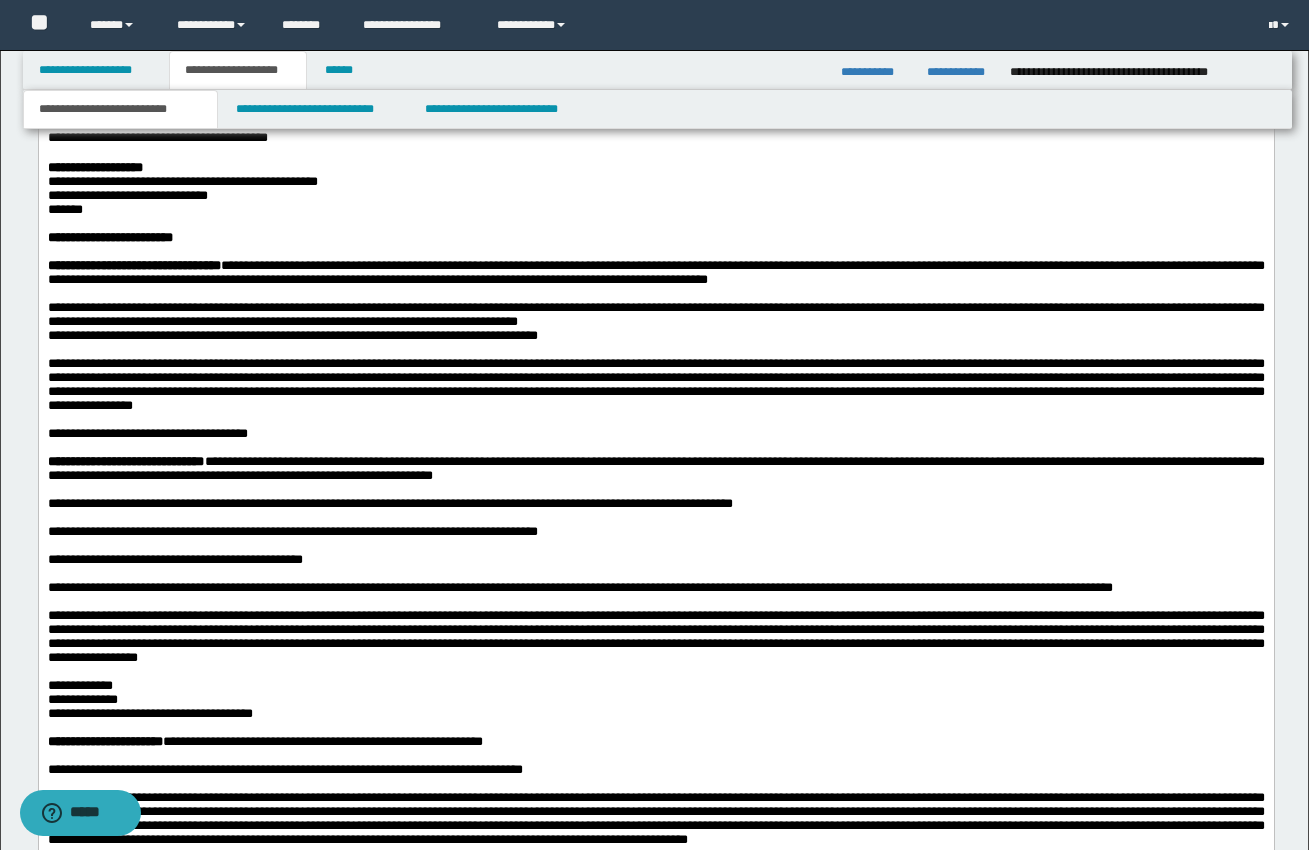 click on "**********" at bounding box center (133, 265) 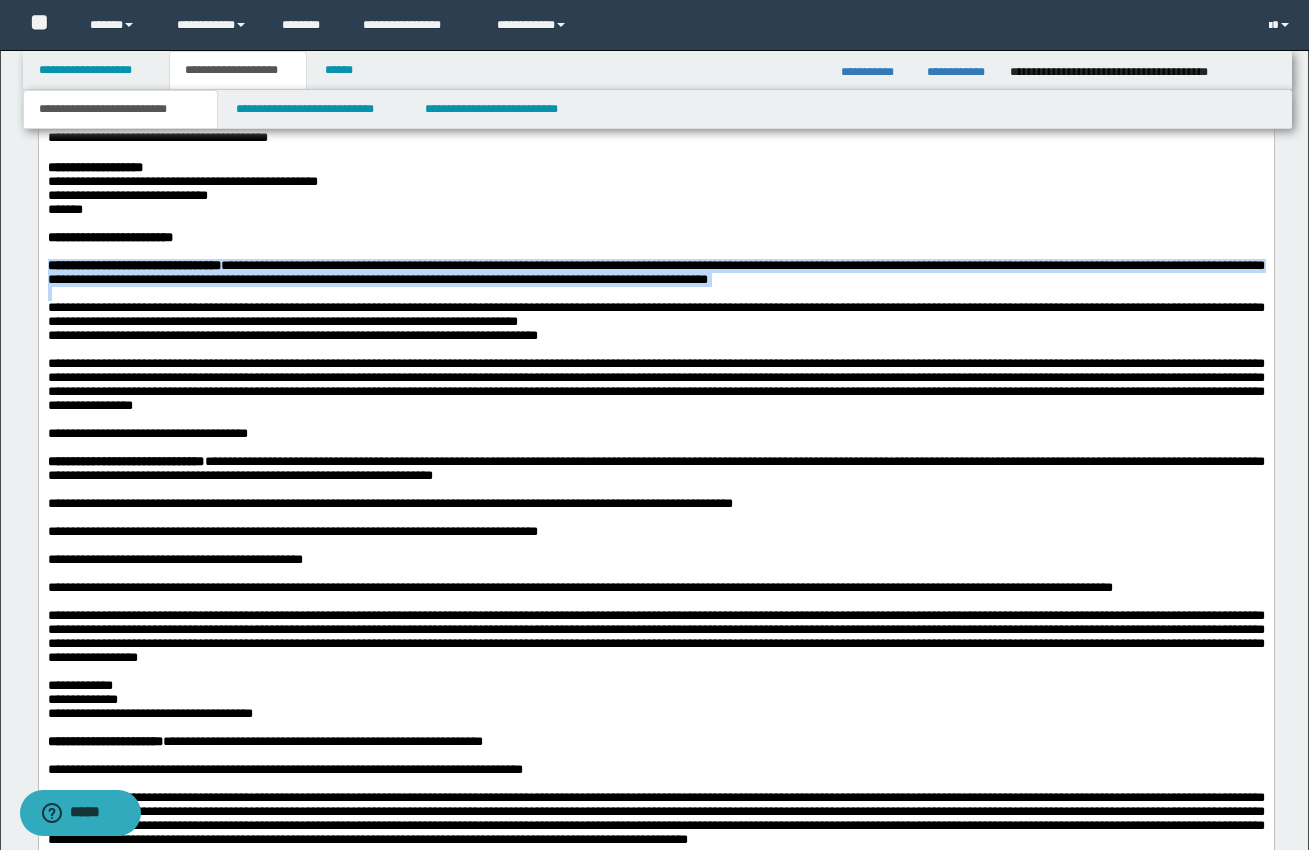 drag, startPoint x: 45, startPoint y: 292, endPoint x: 756, endPoint y: 324, distance: 711.7197 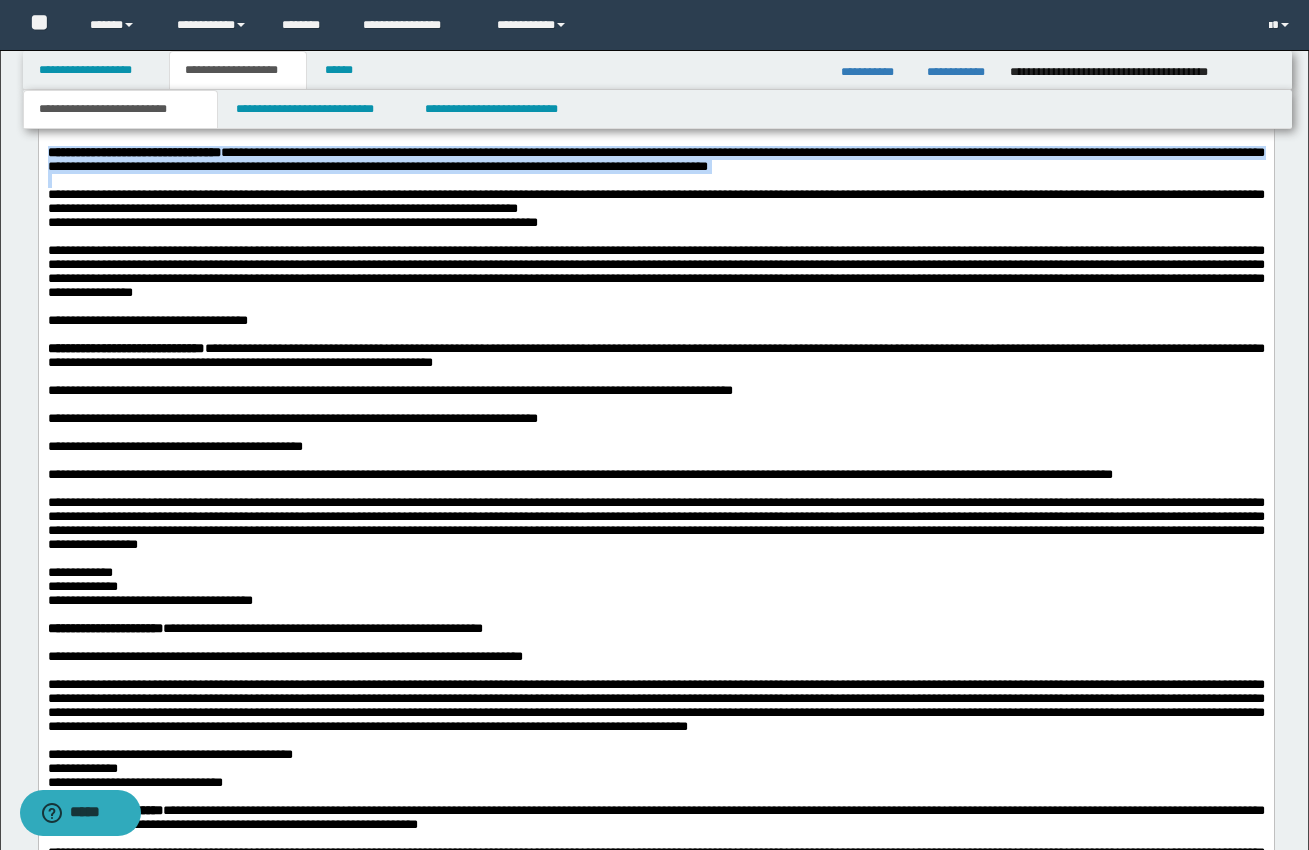 scroll, scrollTop: 1220, scrollLeft: 0, axis: vertical 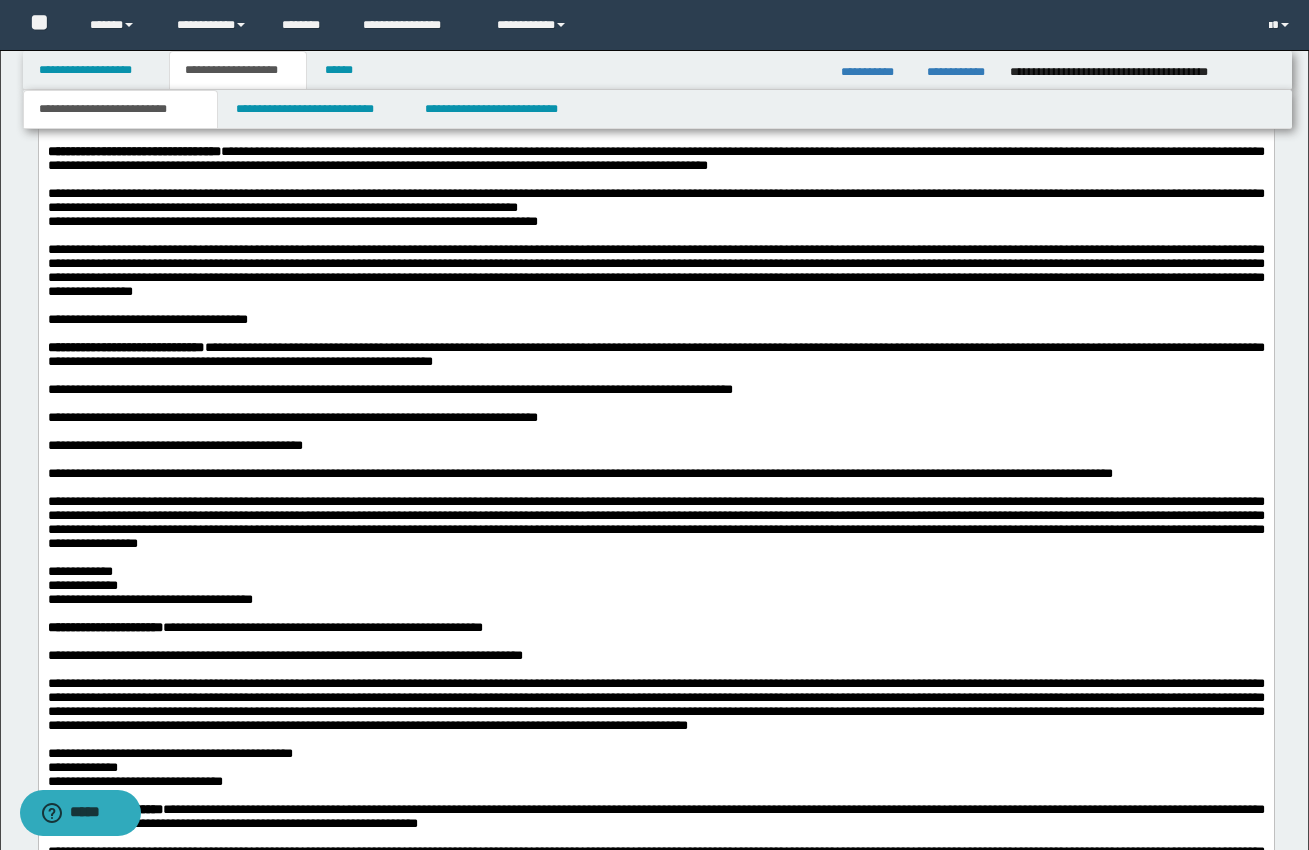 click on "**********" at bounding box center (125, 348) 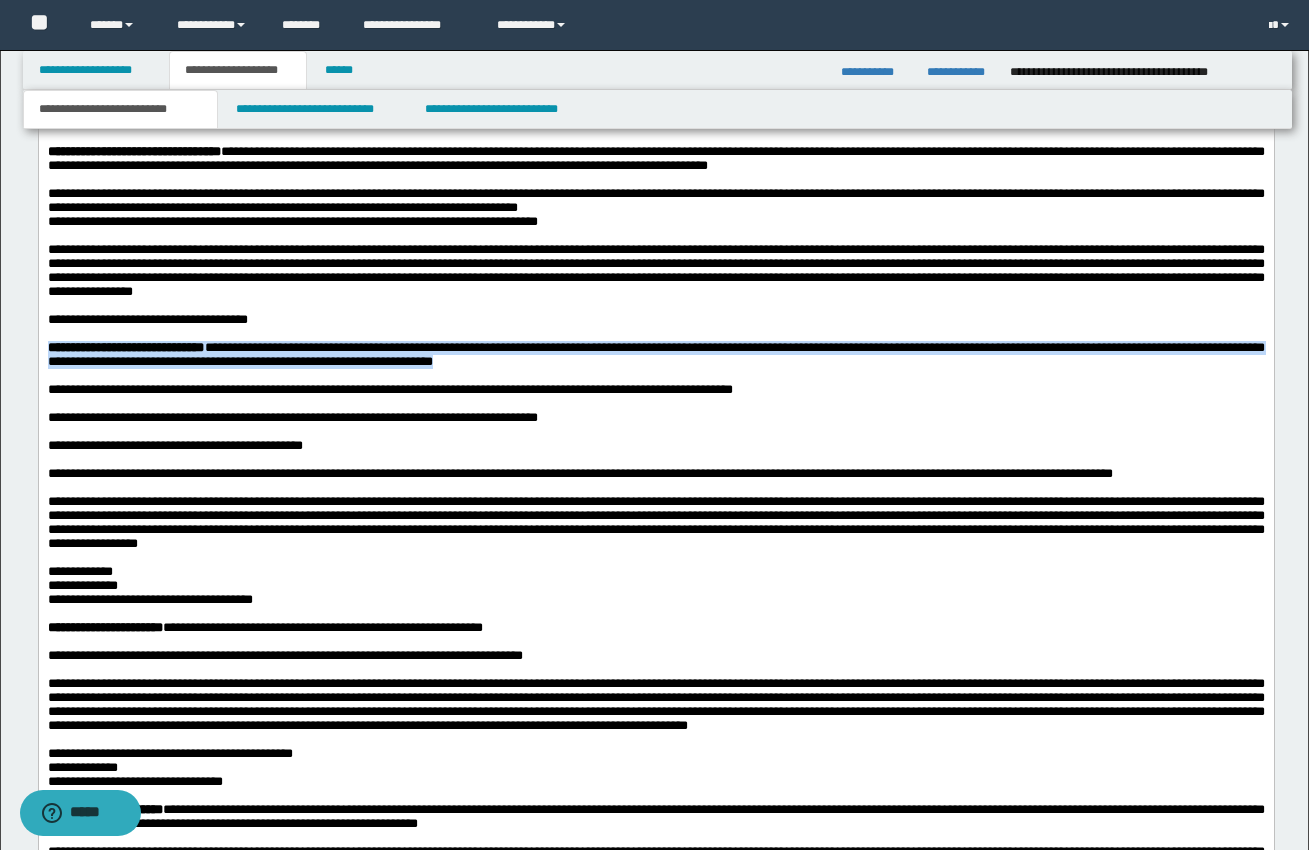 drag, startPoint x: 49, startPoint y: 404, endPoint x: 599, endPoint y: 426, distance: 550.4398 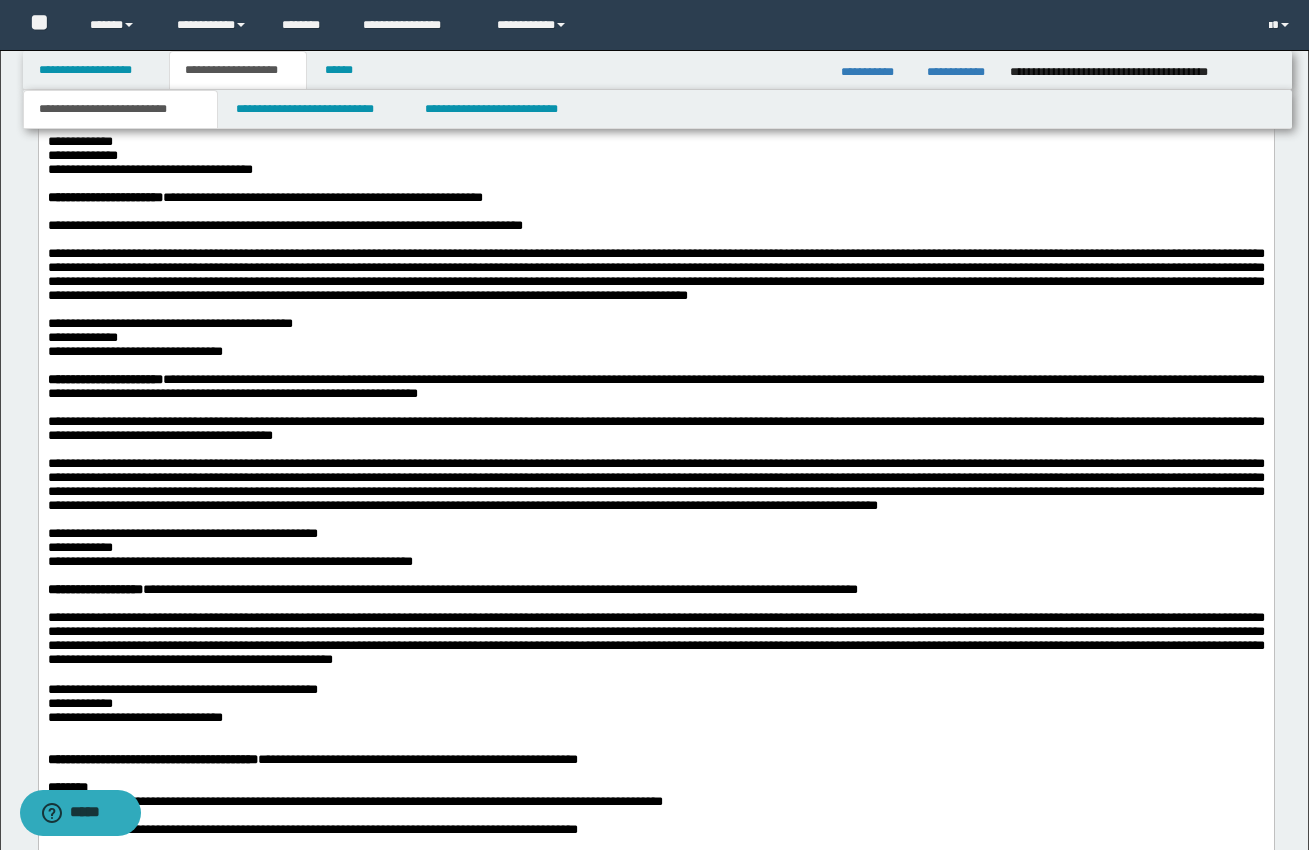 scroll, scrollTop: 1659, scrollLeft: 0, axis: vertical 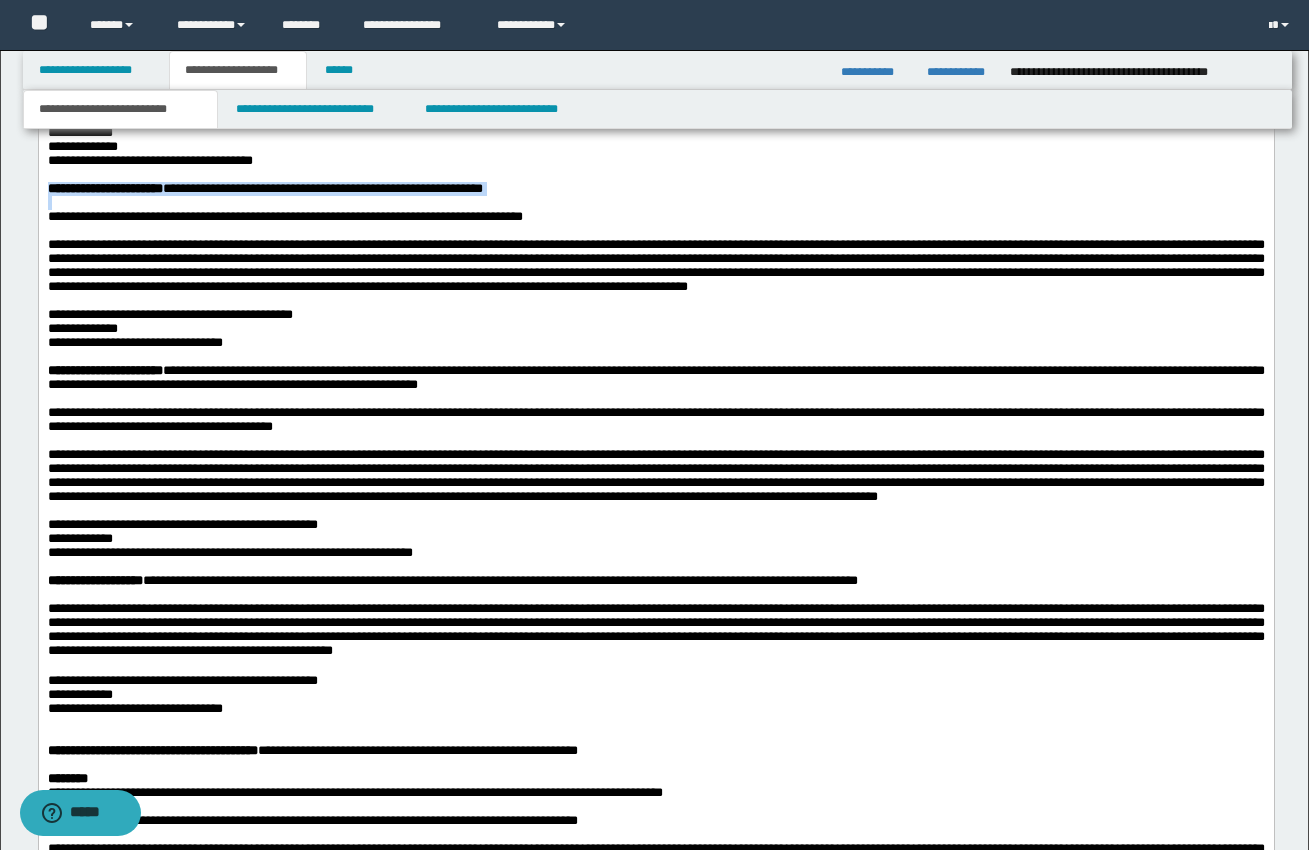 drag, startPoint x: 48, startPoint y: 285, endPoint x: 549, endPoint y: 296, distance: 501.12076 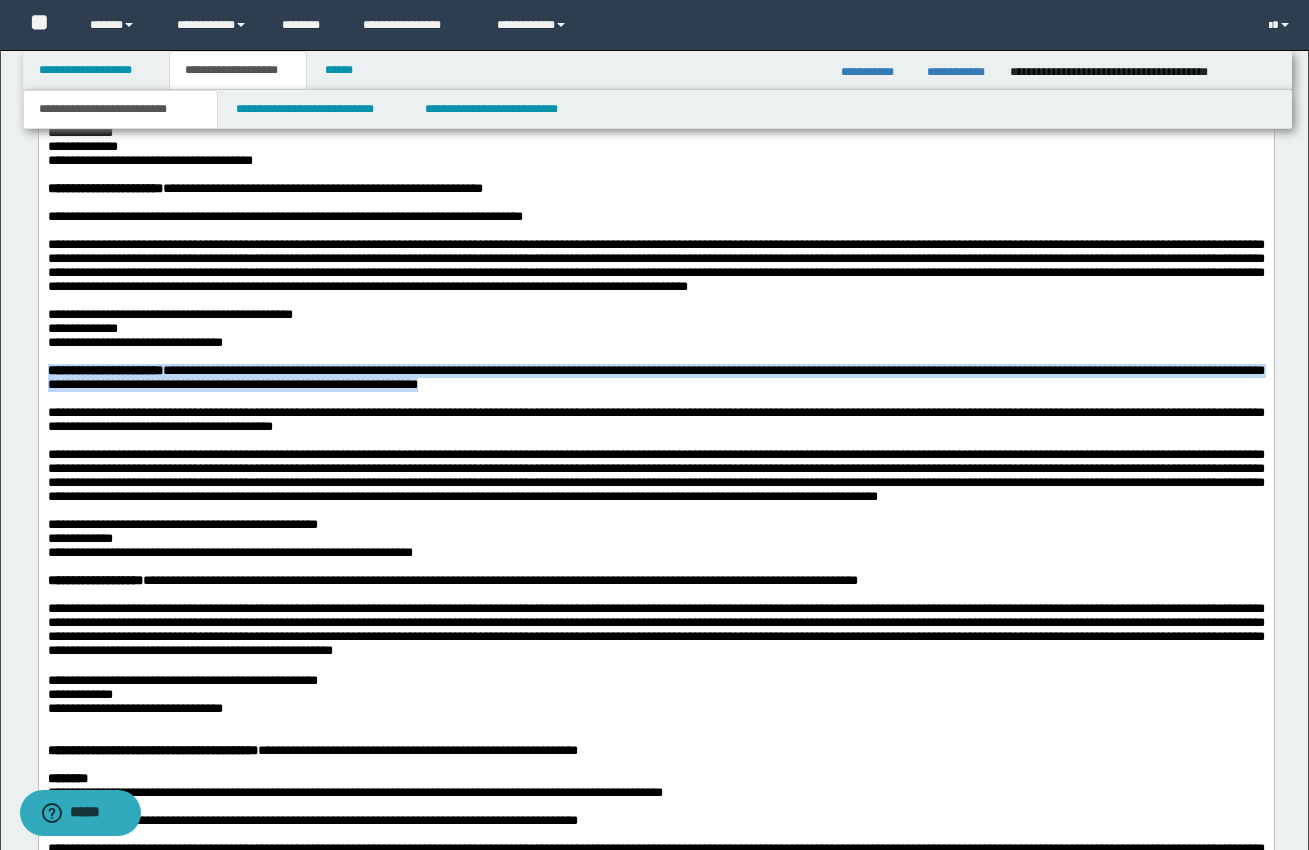 drag, startPoint x: 51, startPoint y: 493, endPoint x: 590, endPoint y: 517, distance: 539.53406 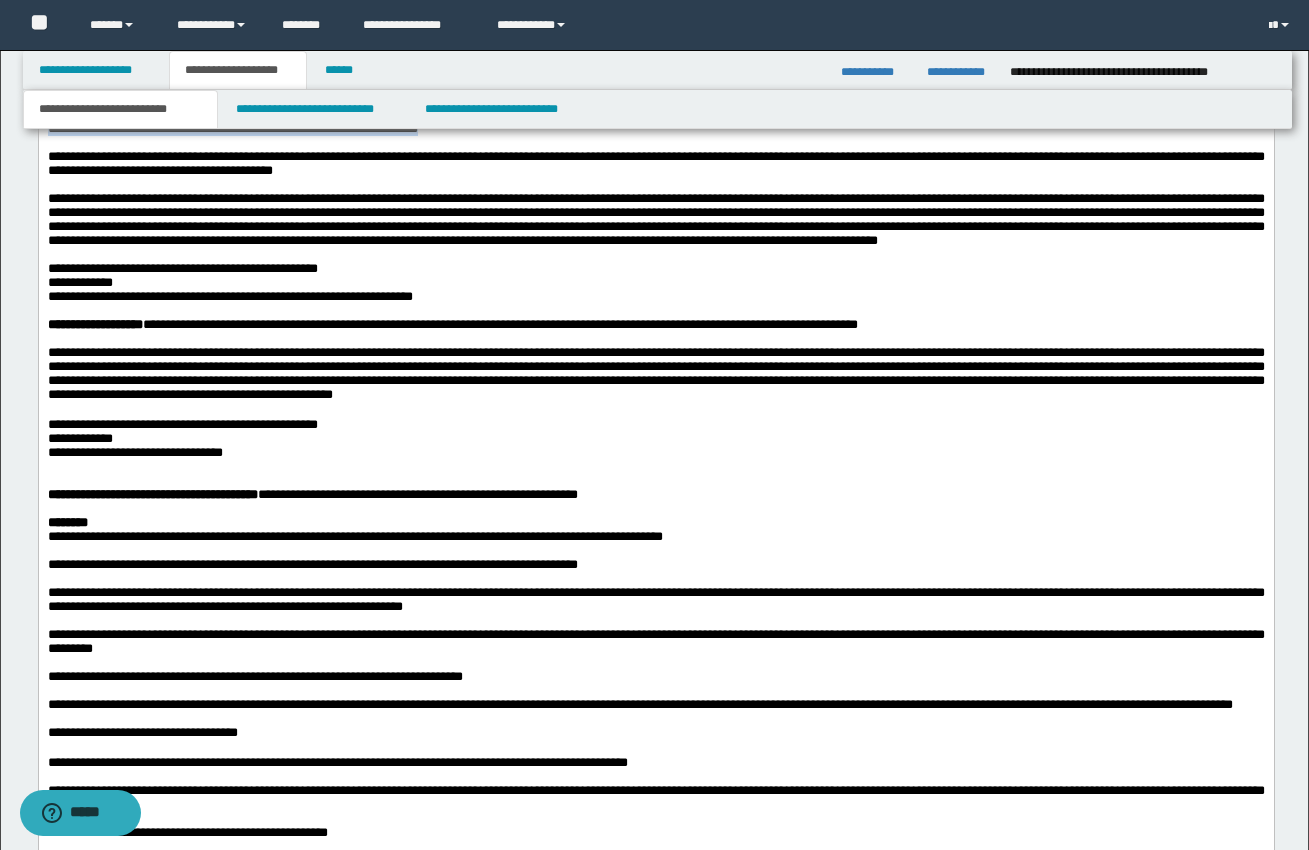 scroll, scrollTop: 2069, scrollLeft: 0, axis: vertical 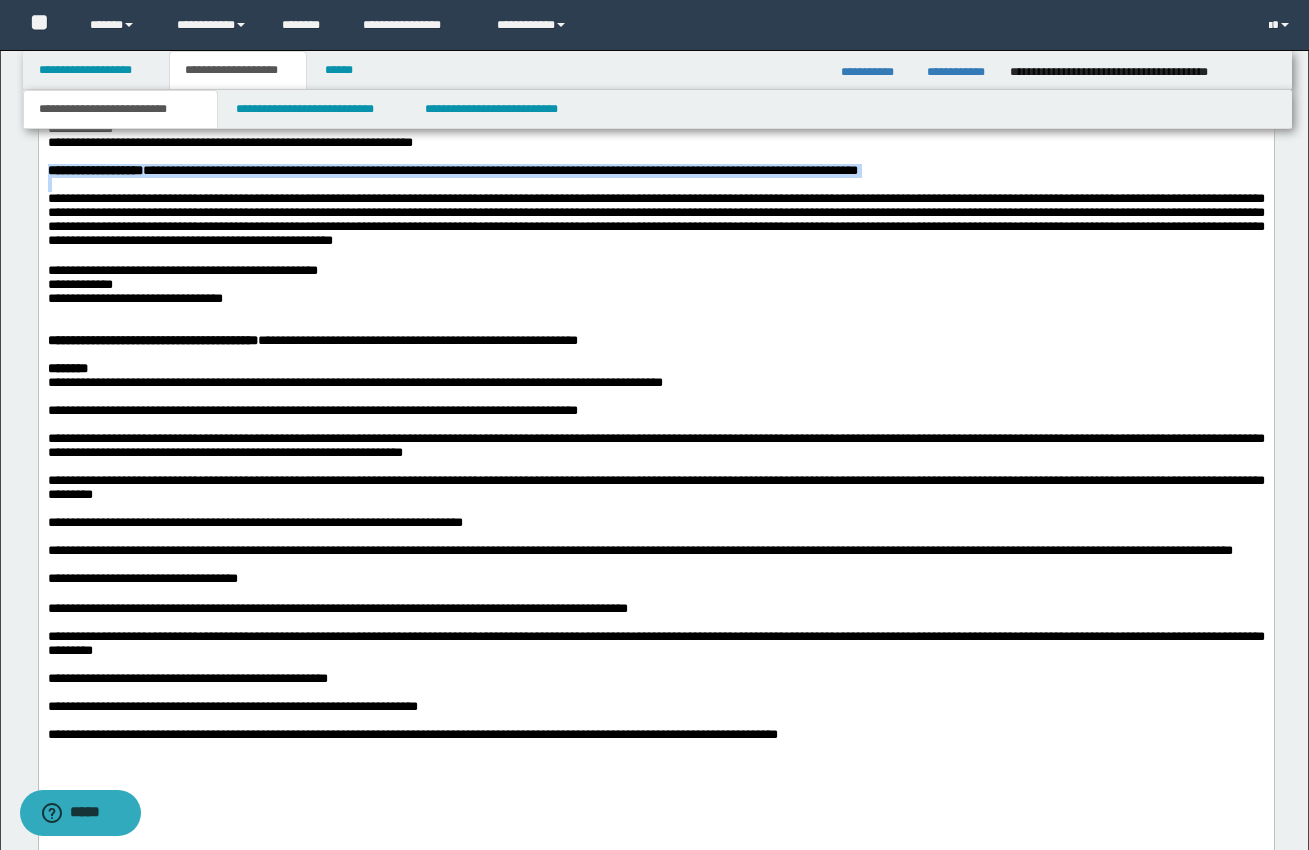 drag, startPoint x: 48, startPoint y: 340, endPoint x: 959, endPoint y: 355, distance: 911.1235 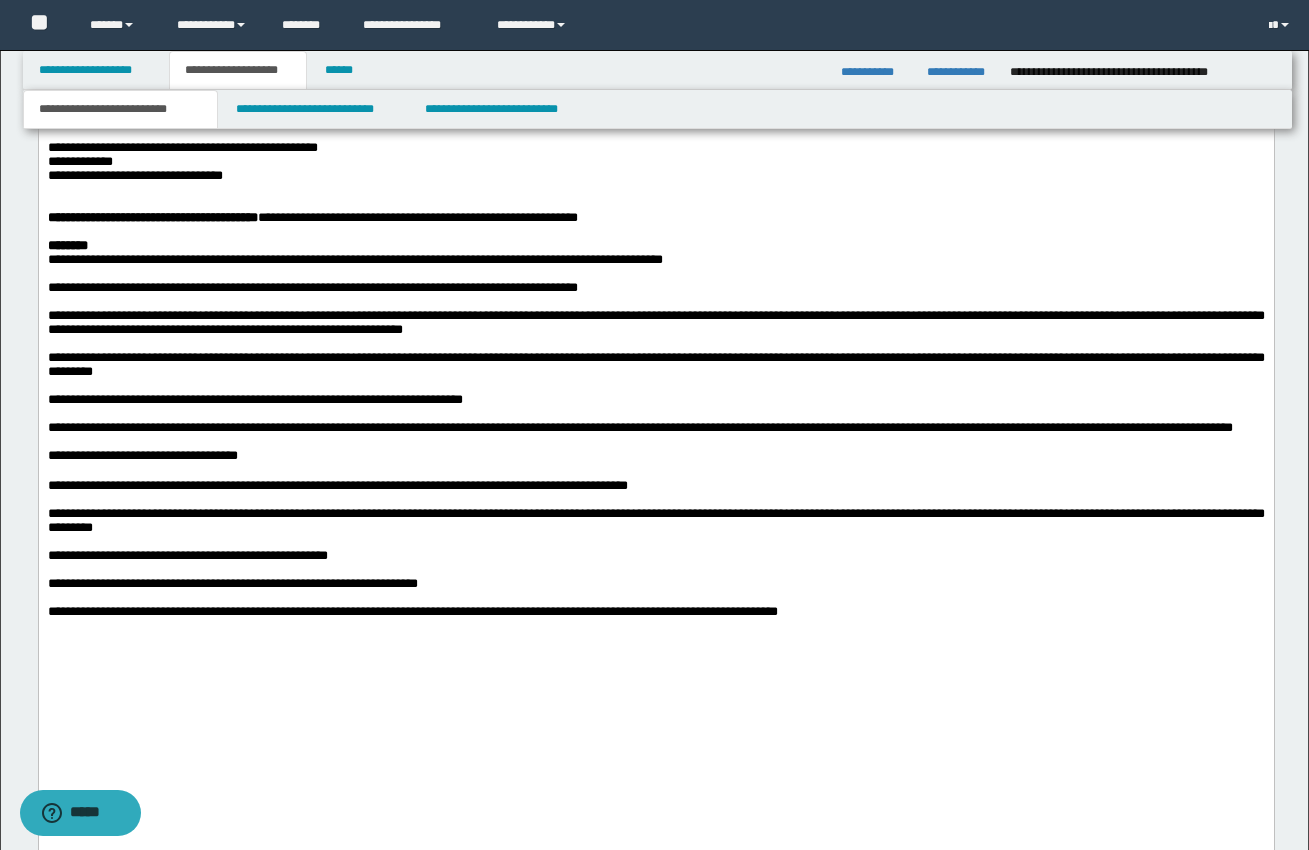 scroll, scrollTop: 2193, scrollLeft: 0, axis: vertical 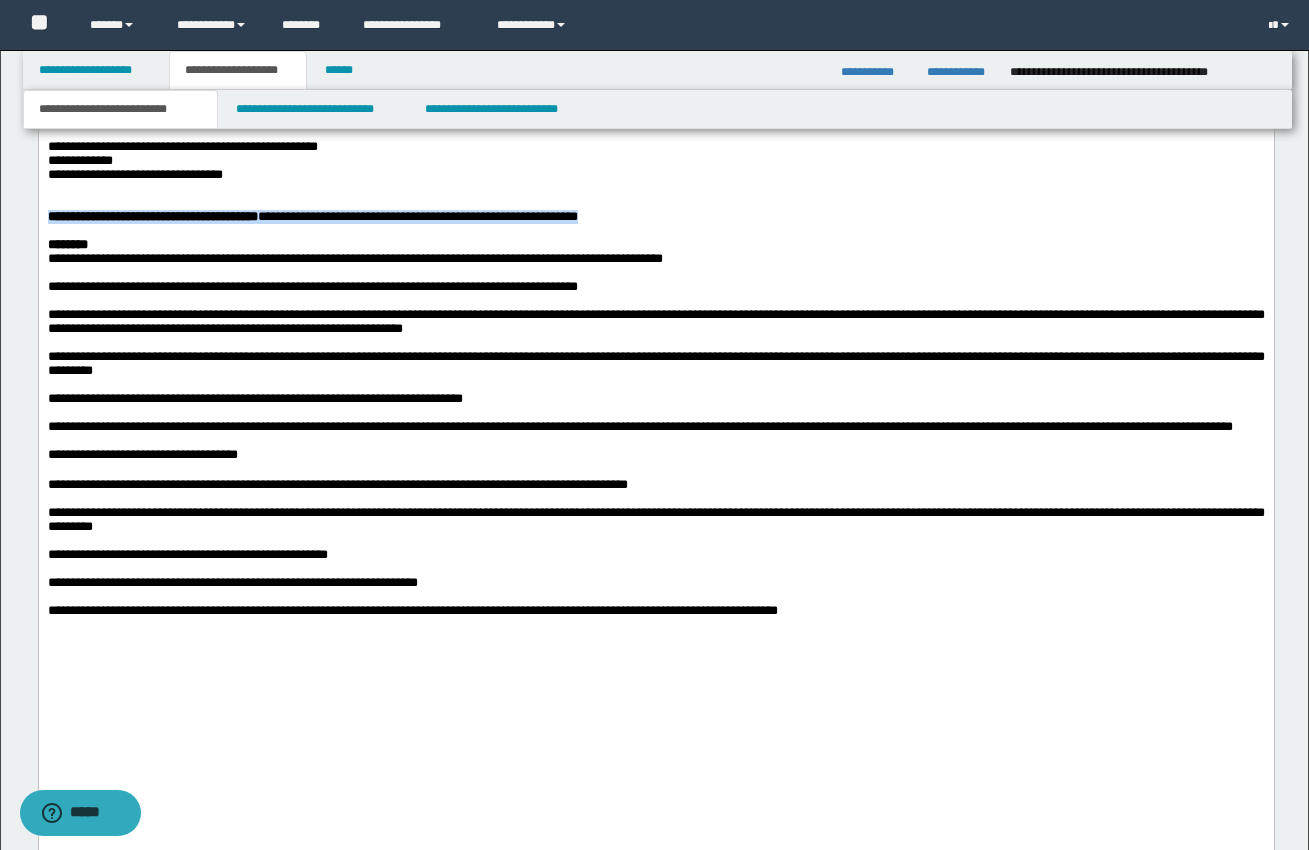 drag, startPoint x: 47, startPoint y: 407, endPoint x: 663, endPoint y: 416, distance: 616.06573 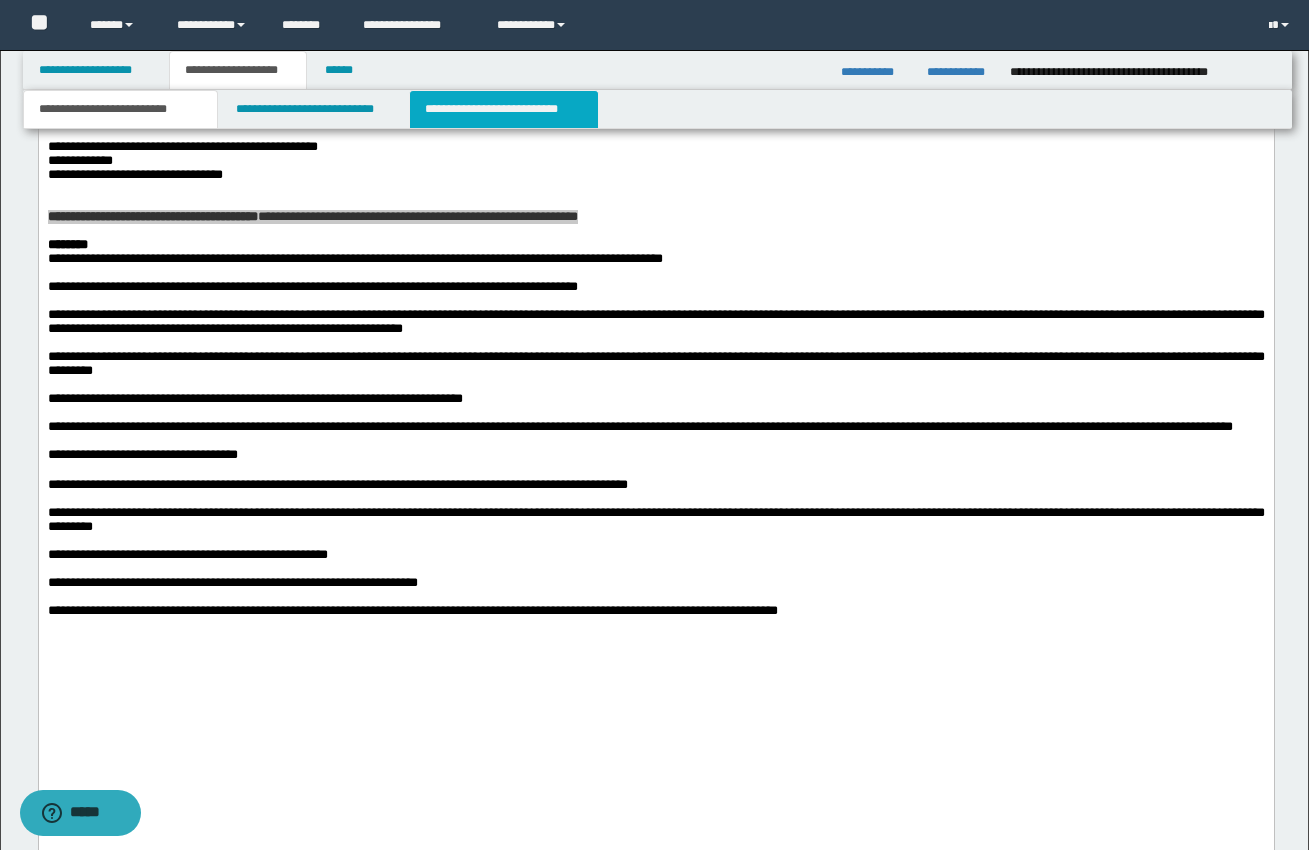 click on "**********" at bounding box center (504, 109) 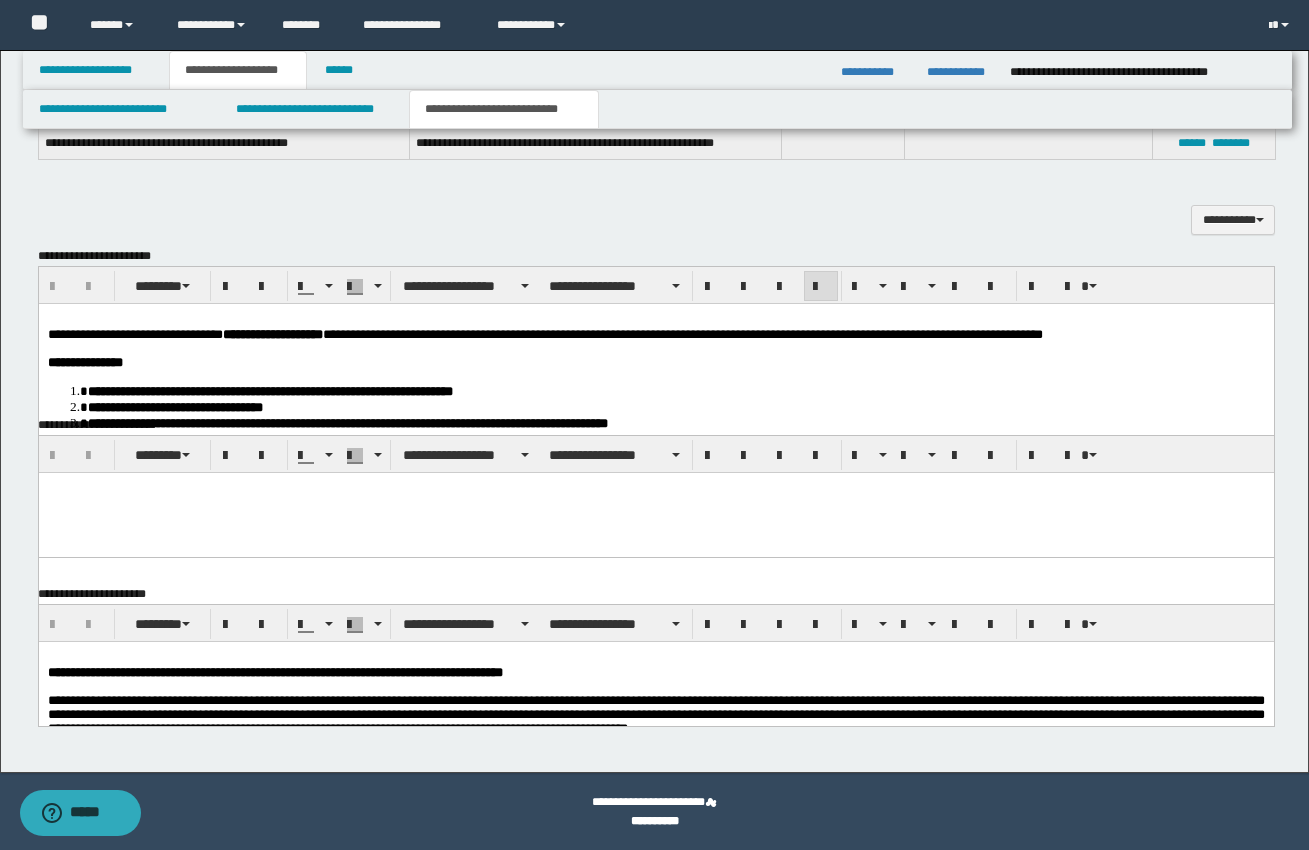 click on "**********" at bounding box center (655, 440) 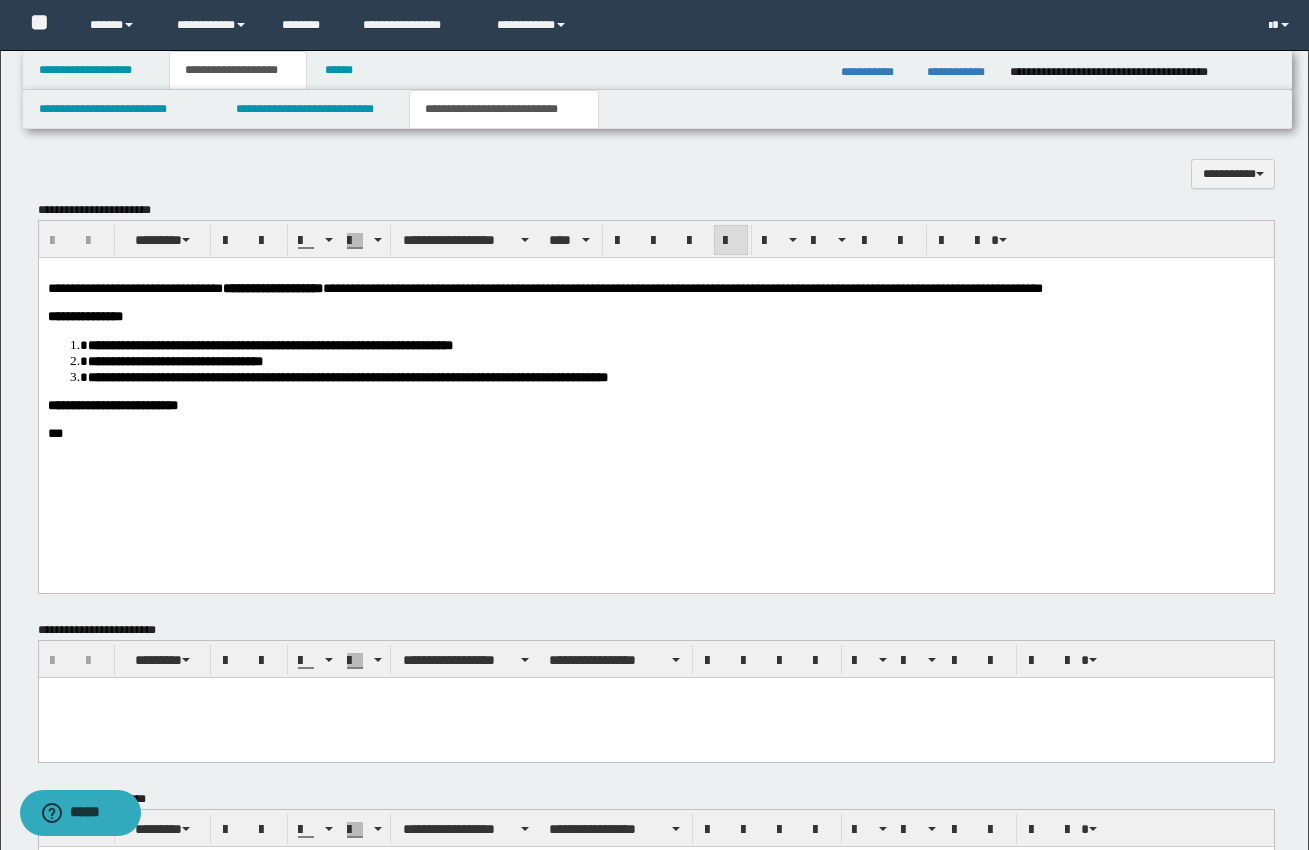 scroll, scrollTop: 828, scrollLeft: 0, axis: vertical 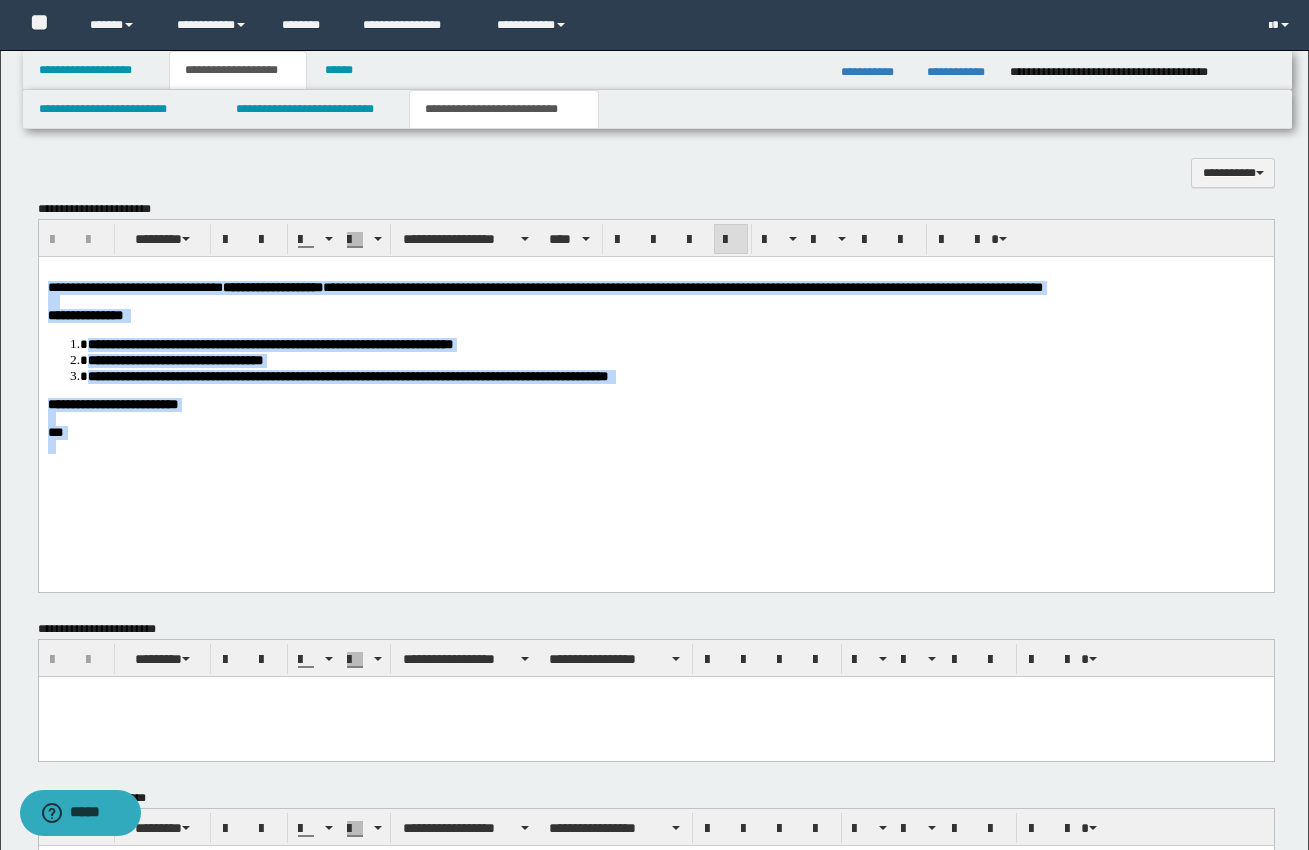 drag, startPoint x: 45, startPoint y: 282, endPoint x: 206, endPoint y: 449, distance: 231.96982 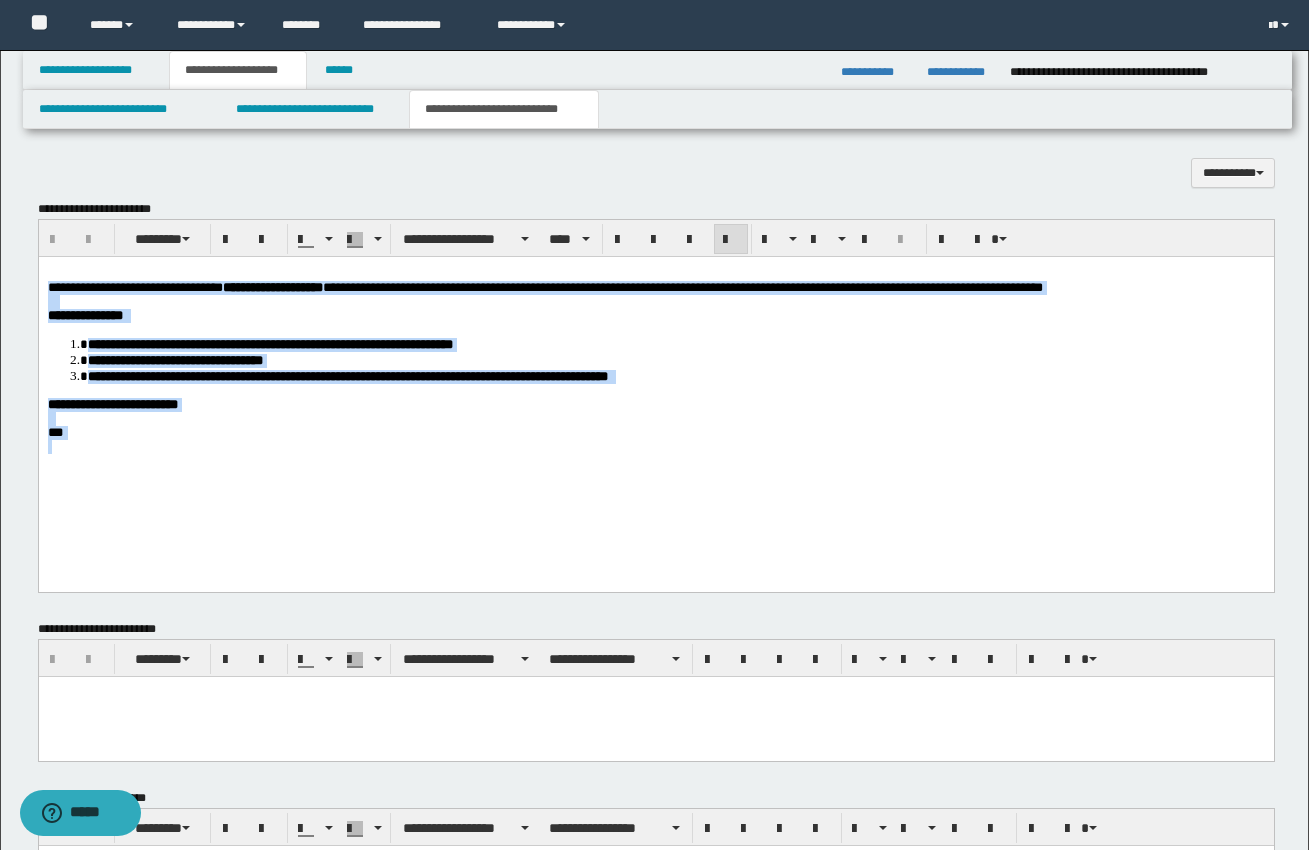 scroll, scrollTop: 836, scrollLeft: 0, axis: vertical 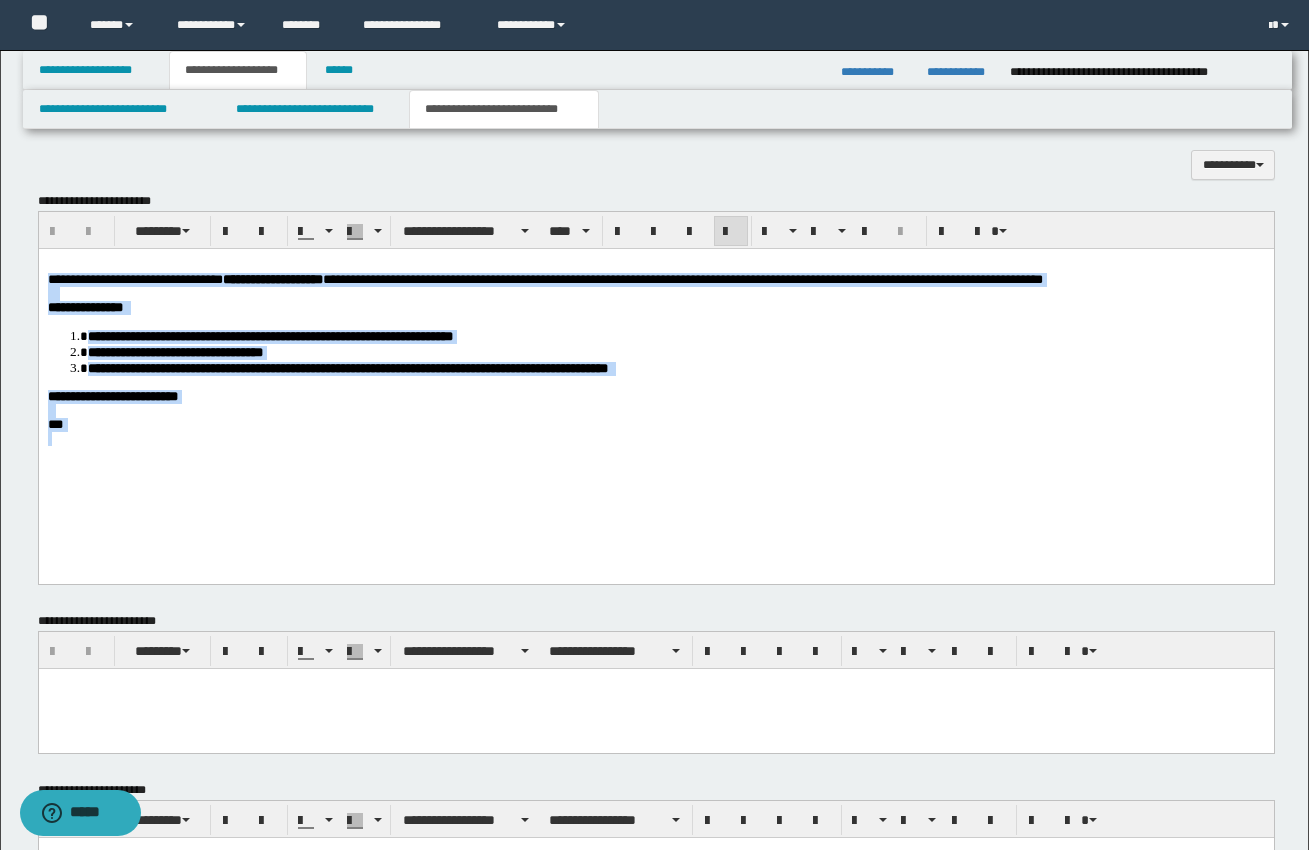 copy on "**********" 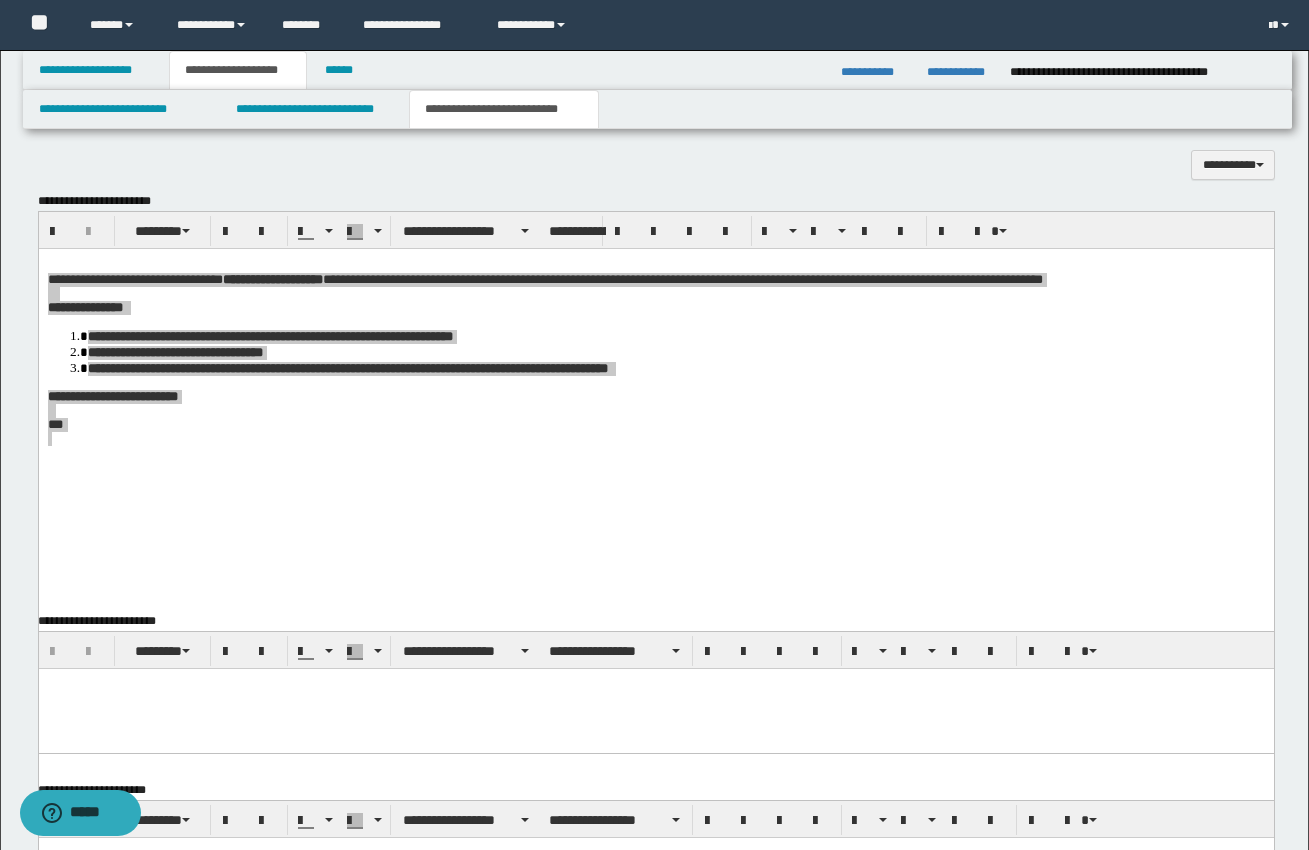 type 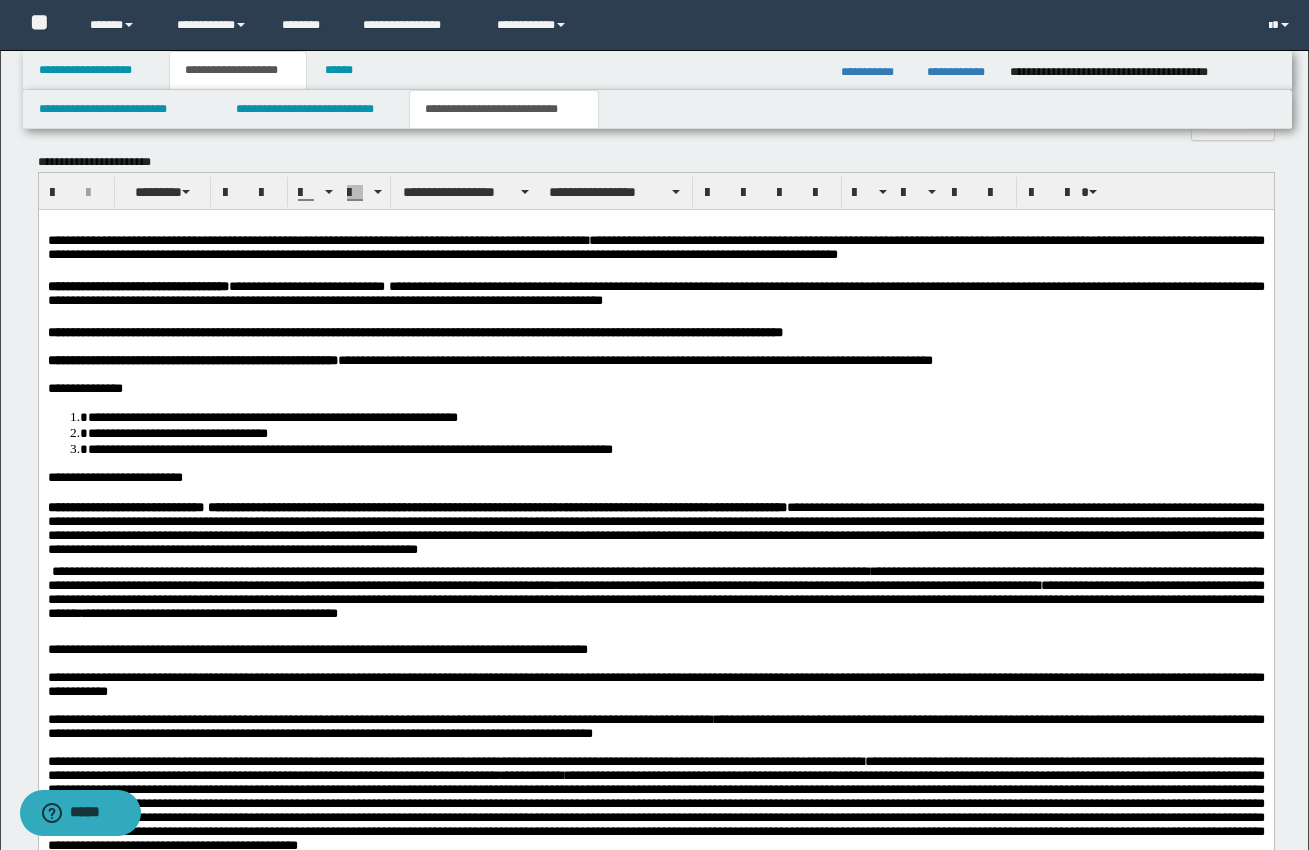 scroll, scrollTop: 873, scrollLeft: 0, axis: vertical 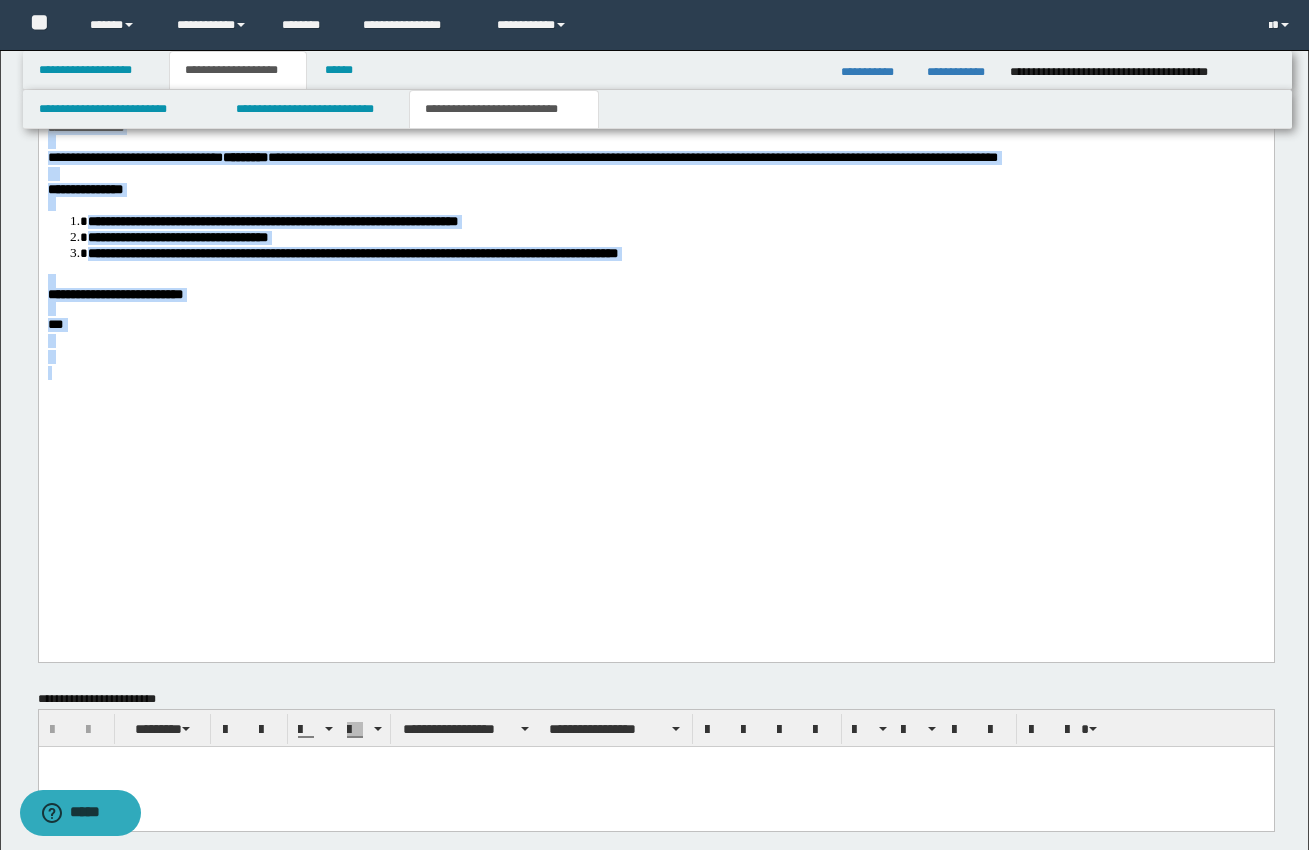 drag, startPoint x: 47, startPoint y: -1017, endPoint x: 281, endPoint y: 738, distance: 1770.5312 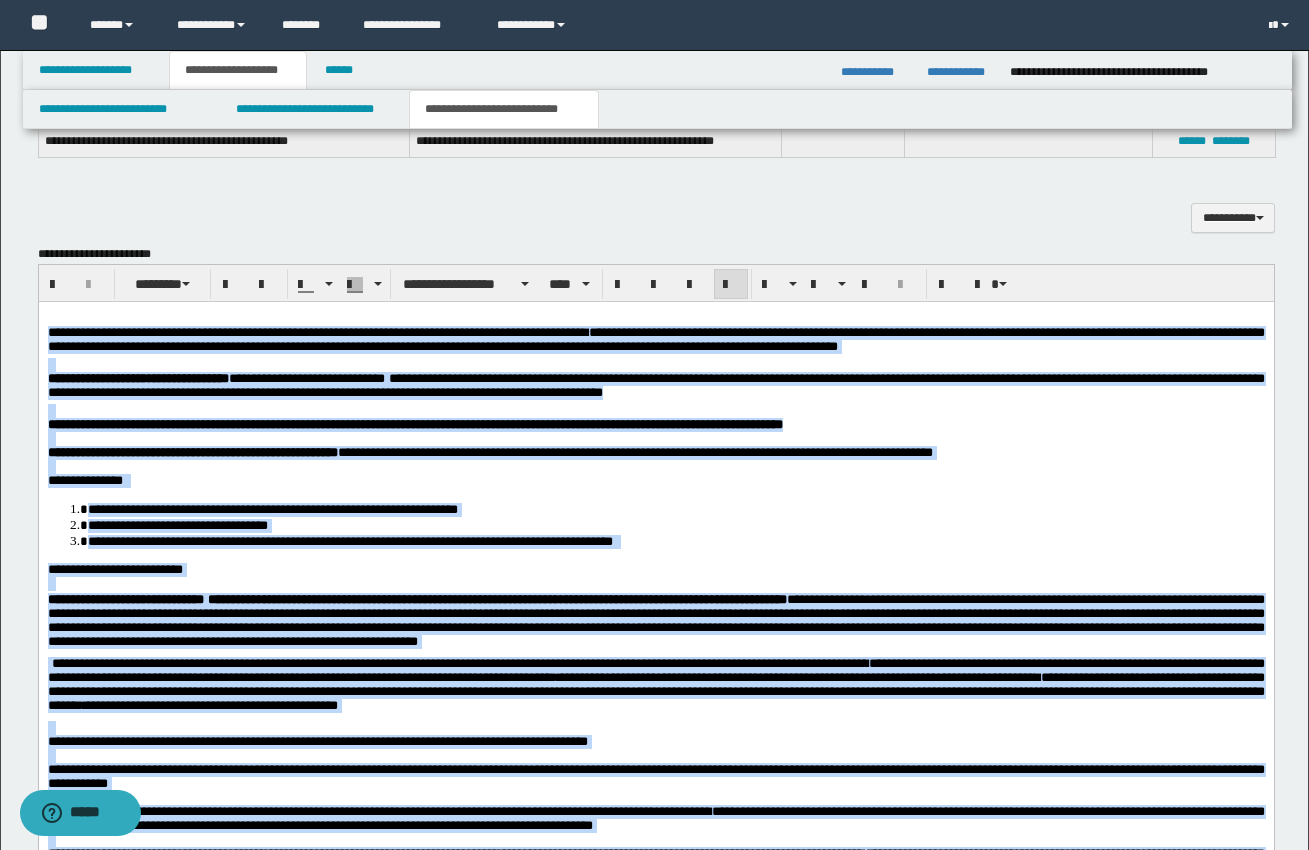 scroll, scrollTop: 775, scrollLeft: 0, axis: vertical 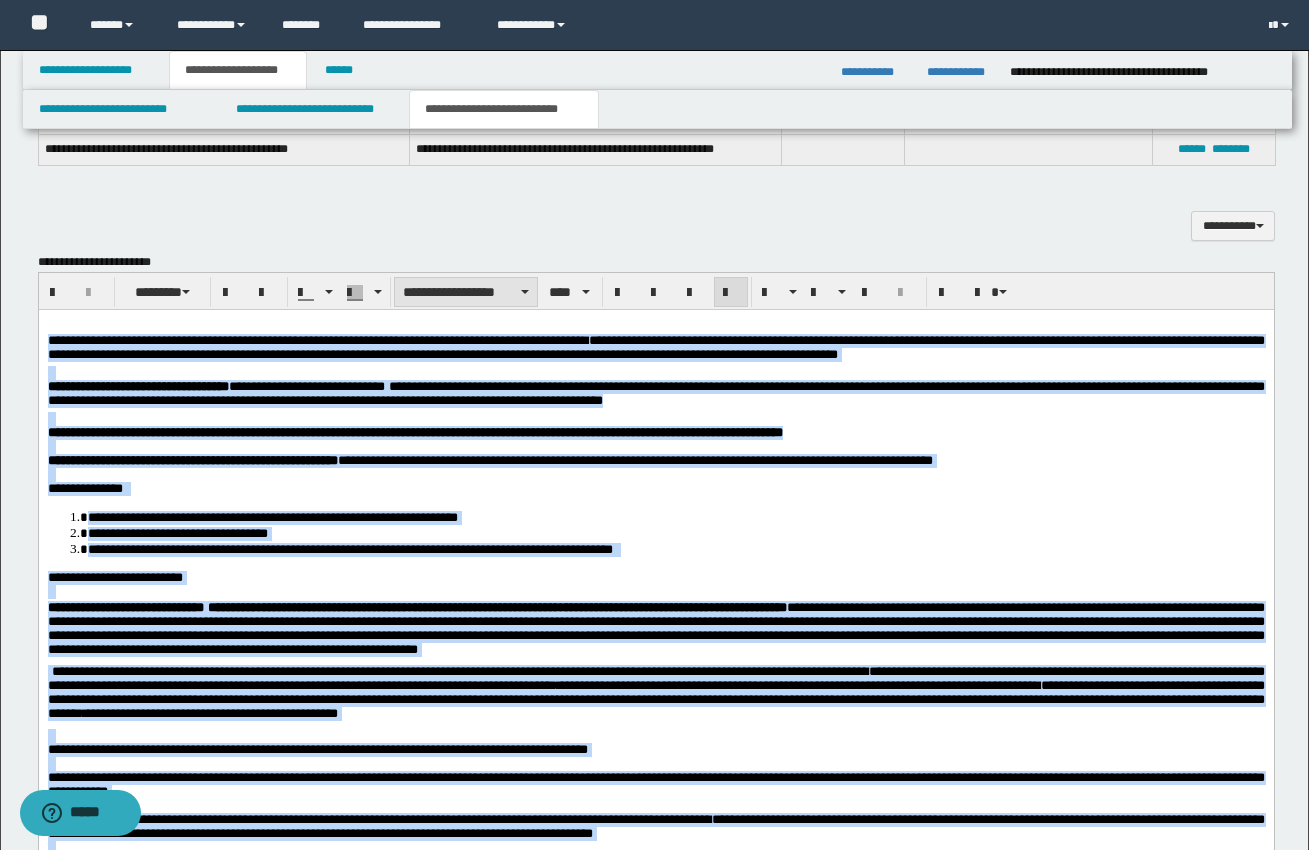 click at bounding box center [525, 292] 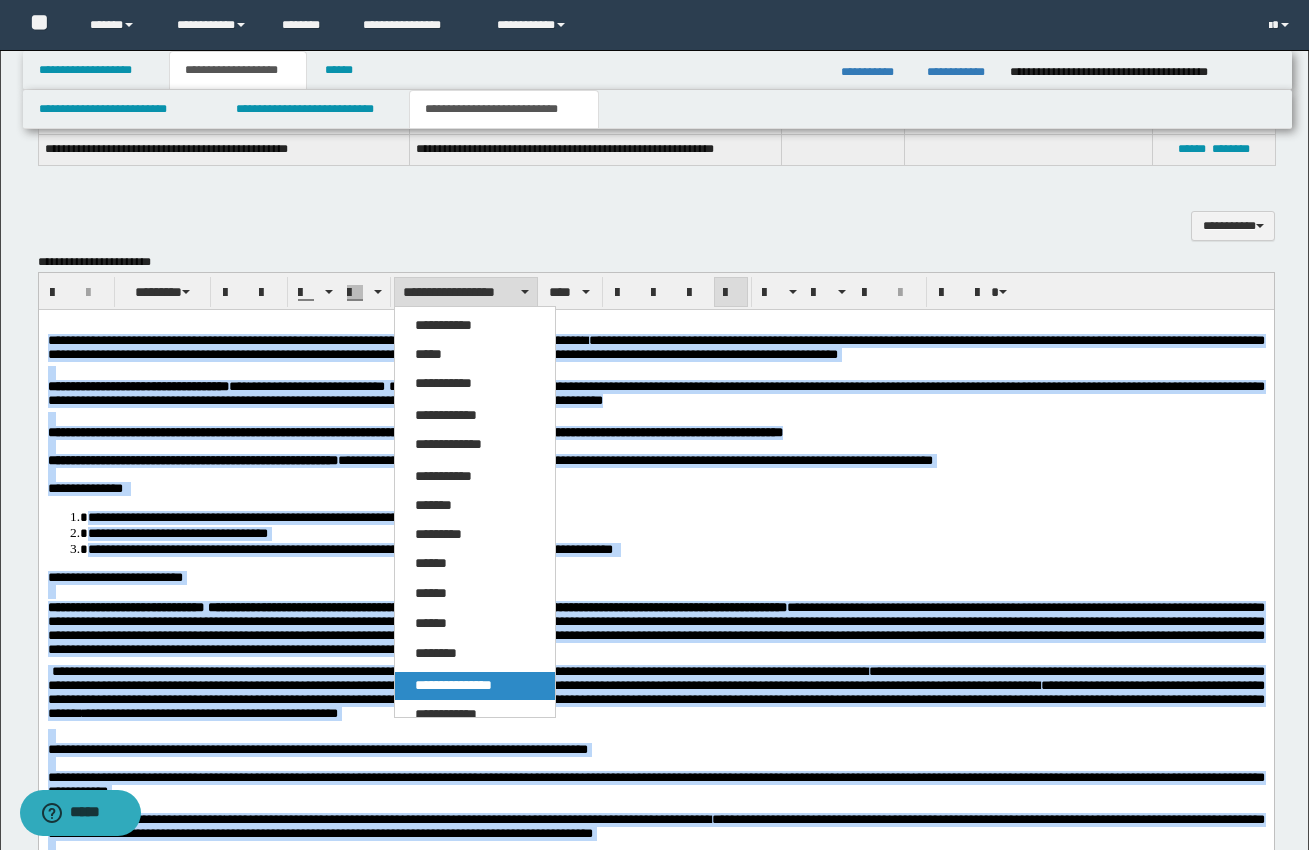 click on "**********" at bounding box center (453, 685) 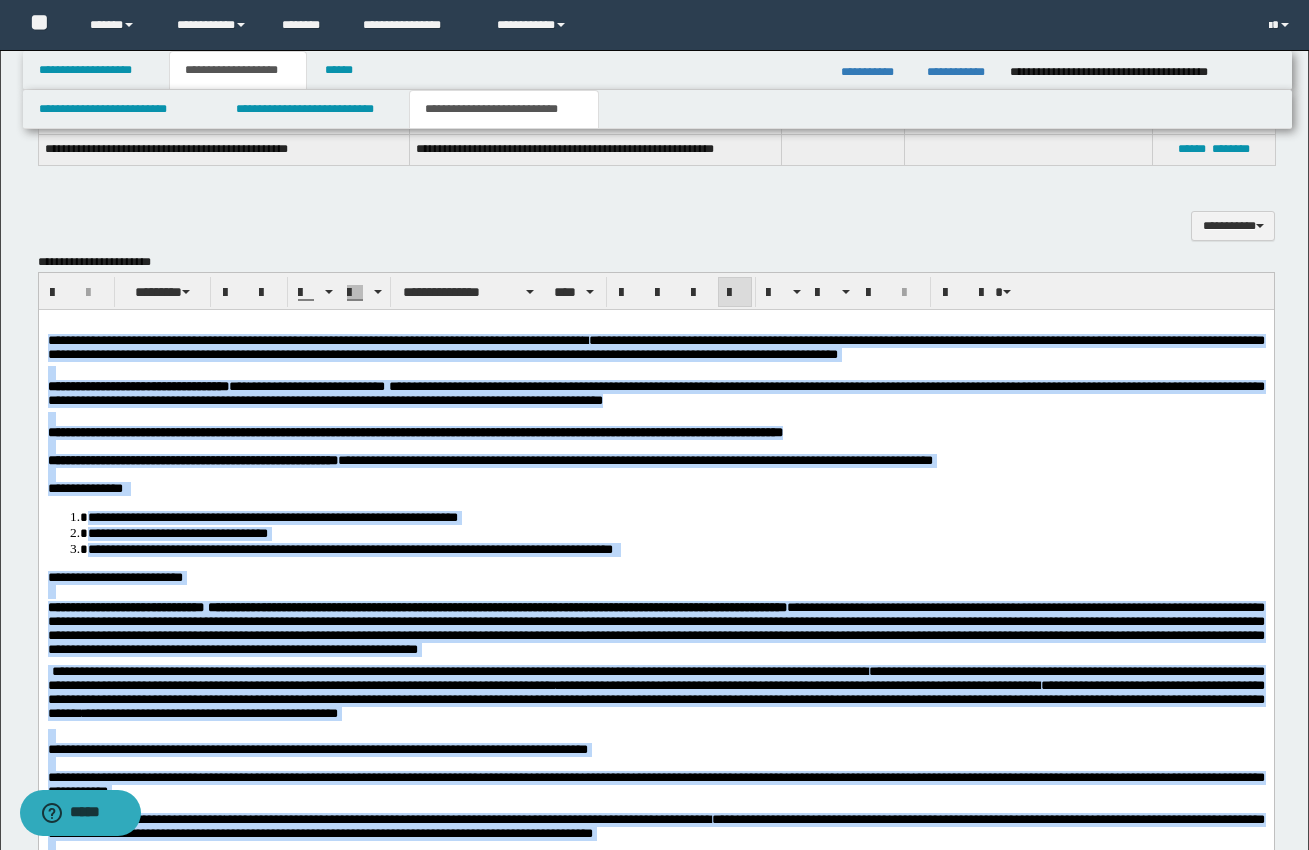 click on "**********" at bounding box center (655, 1053) 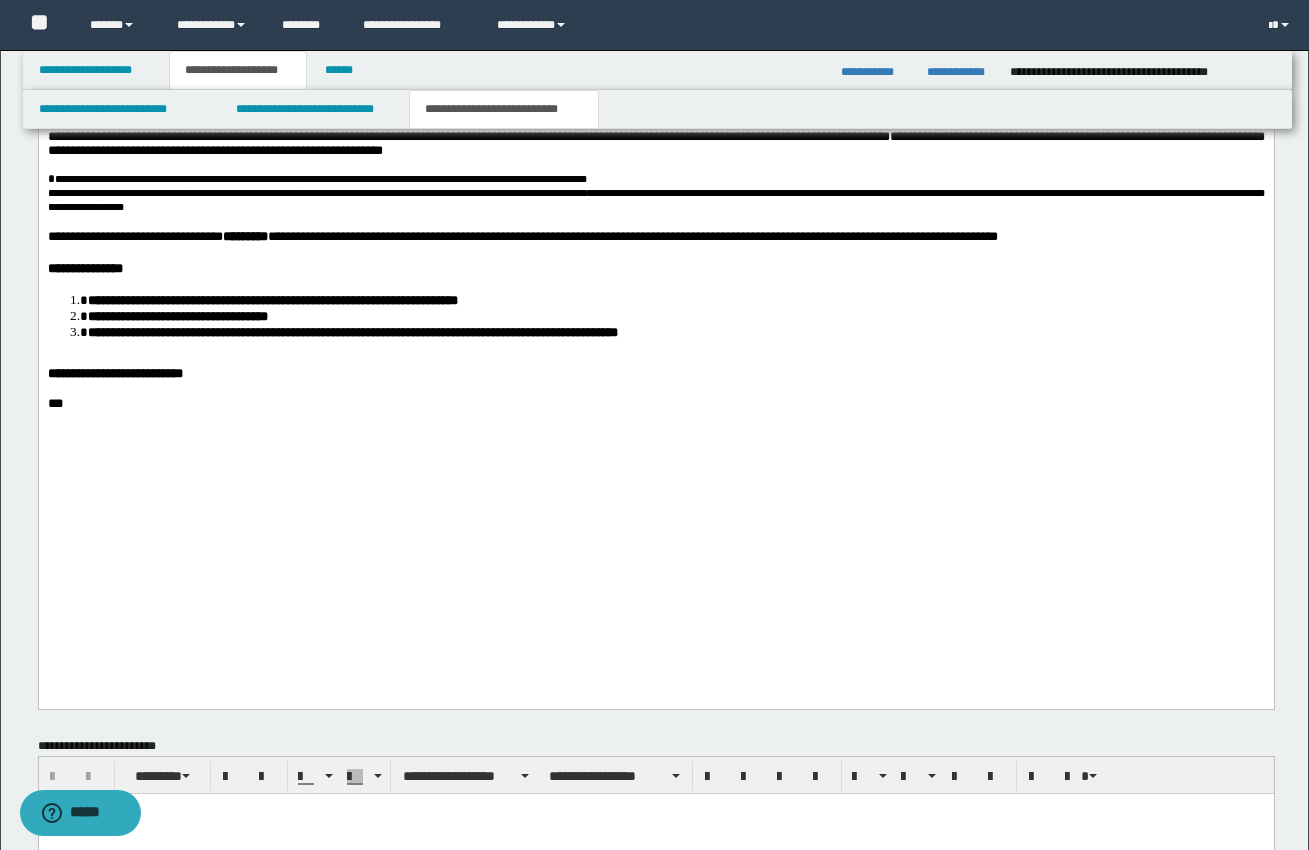scroll, scrollTop: 2053, scrollLeft: 0, axis: vertical 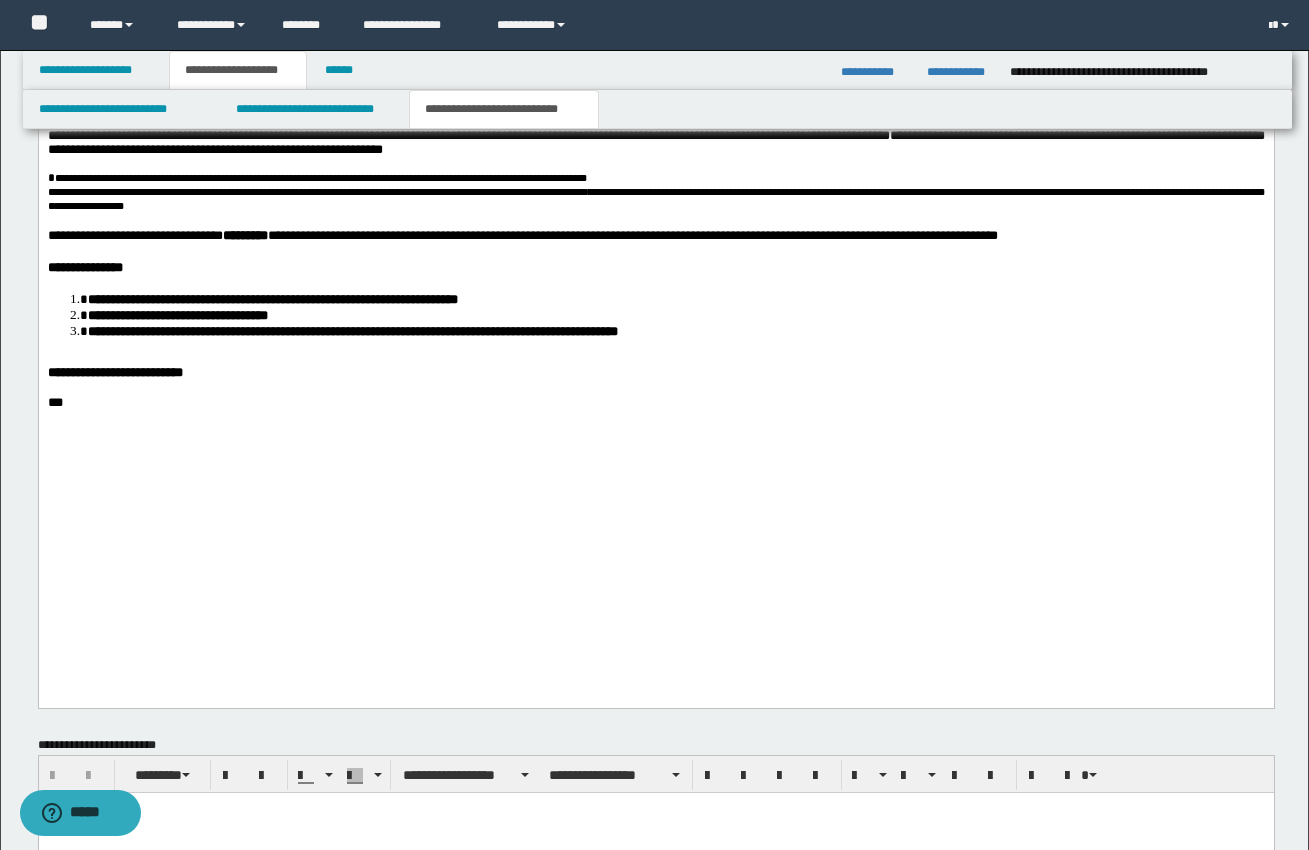 click at bounding box center [655, 359] 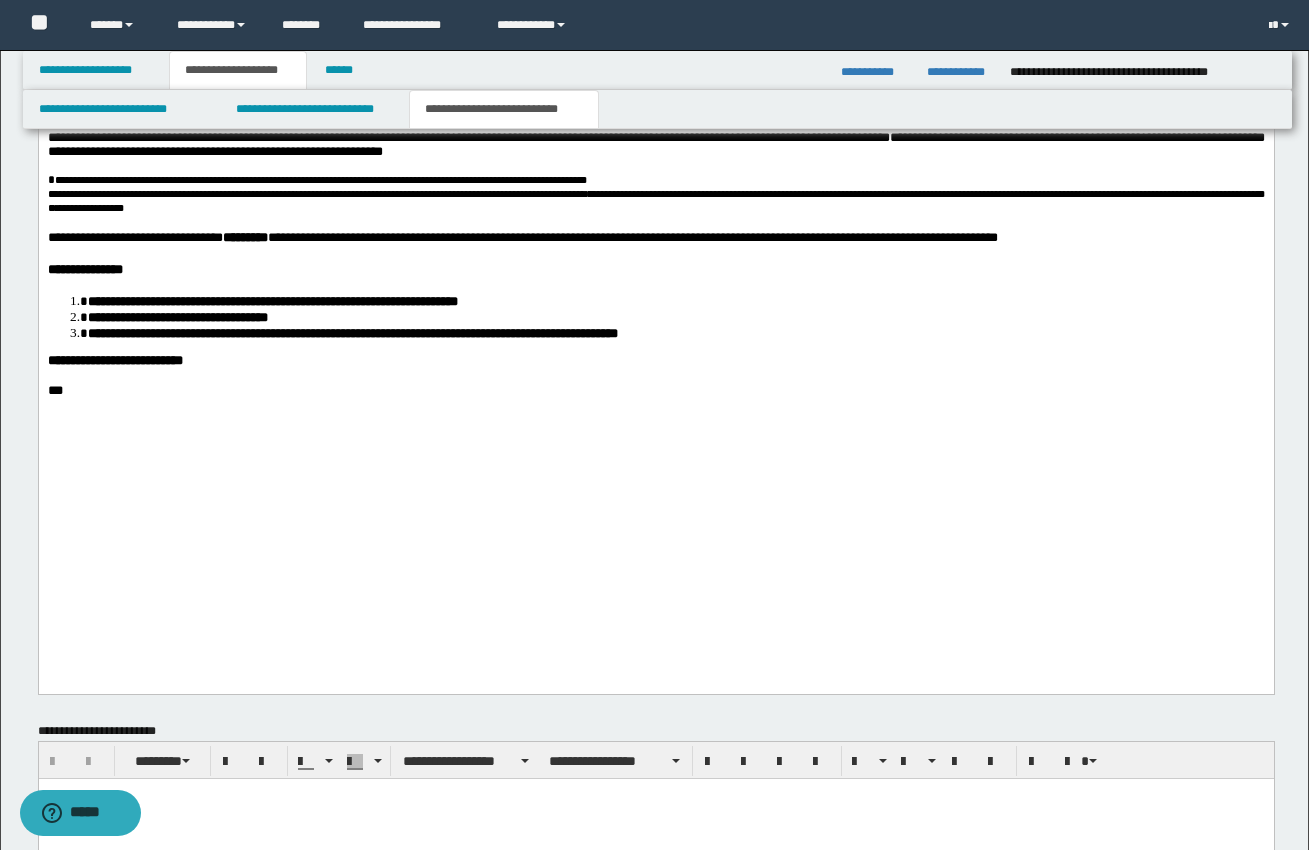 click on "**********" at bounding box center (655, -230) 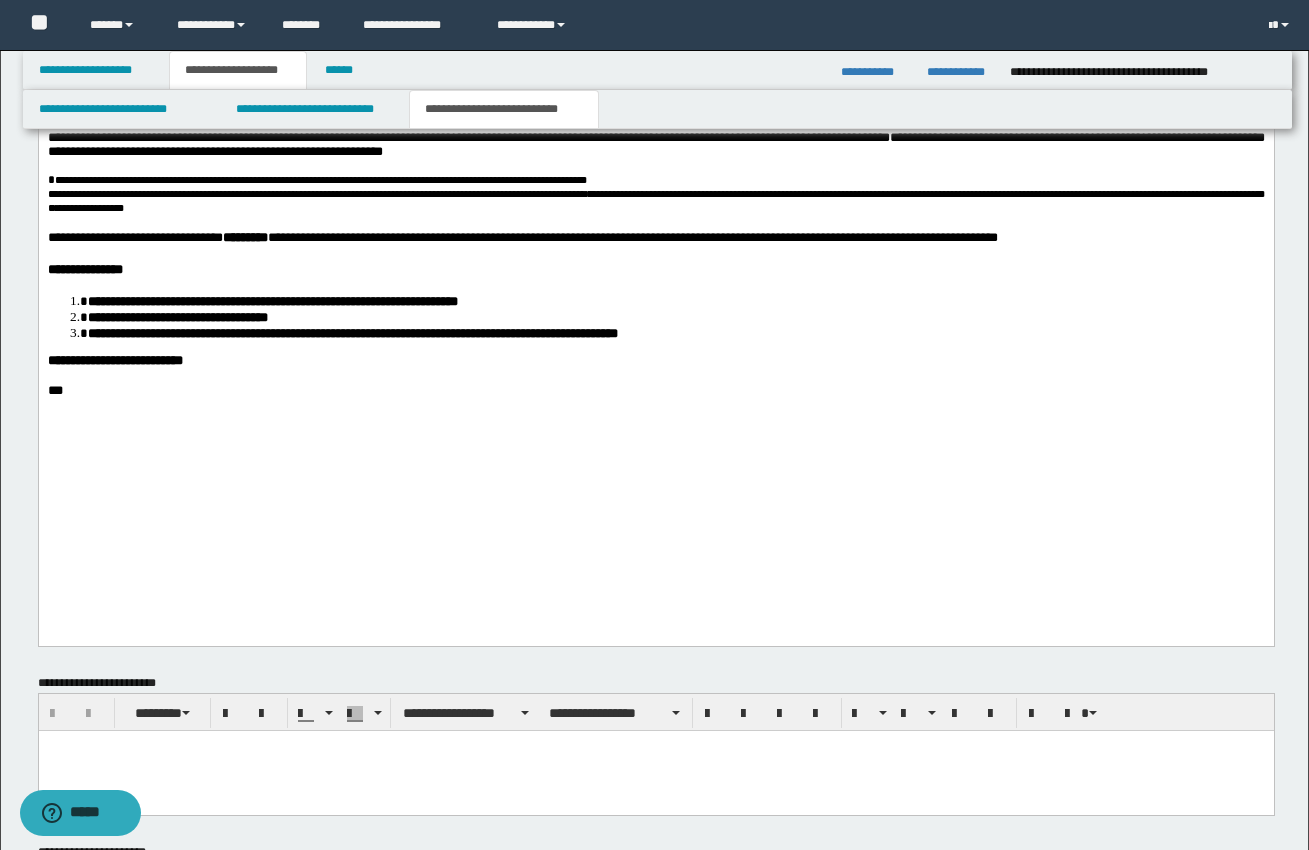 click on "**********" at bounding box center (655, -254) 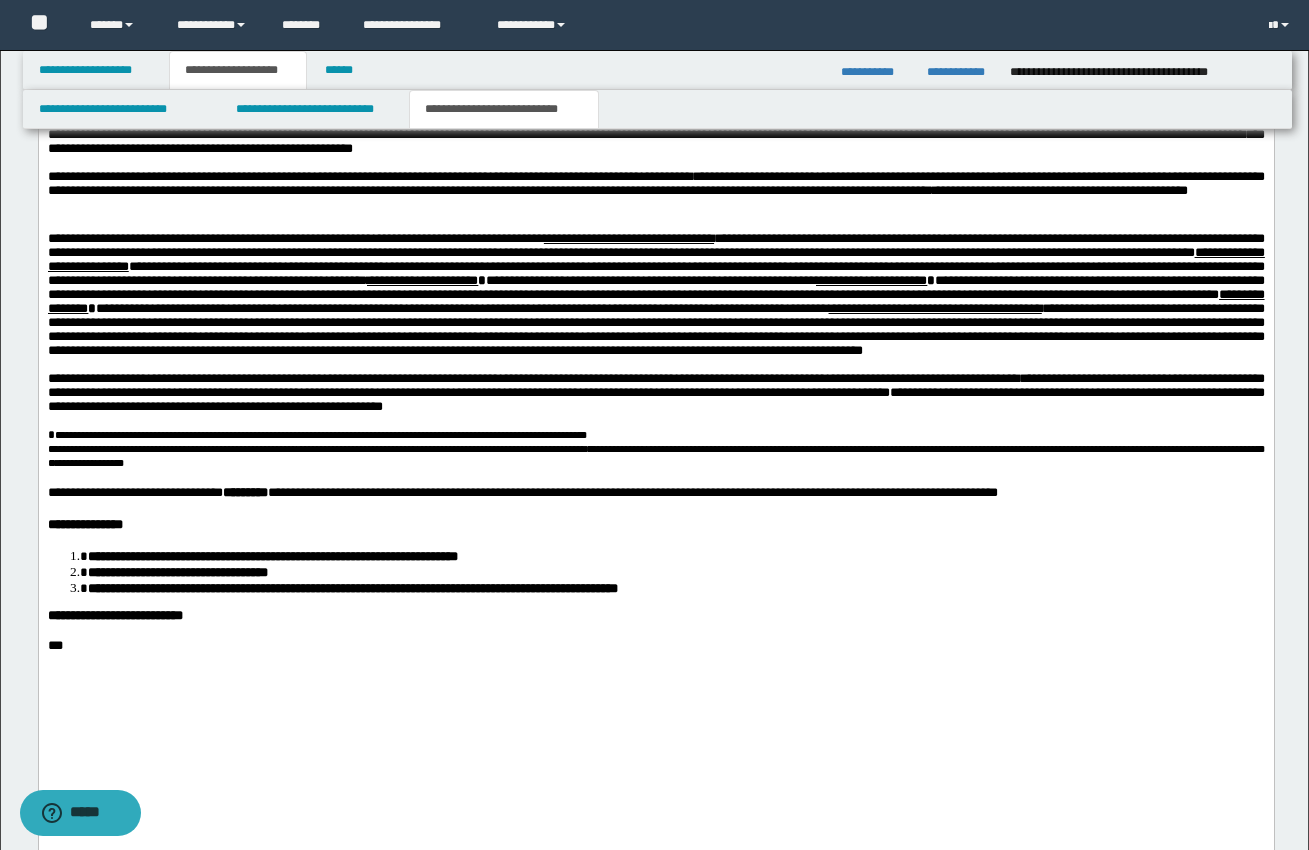 scroll, scrollTop: 1792, scrollLeft: 0, axis: vertical 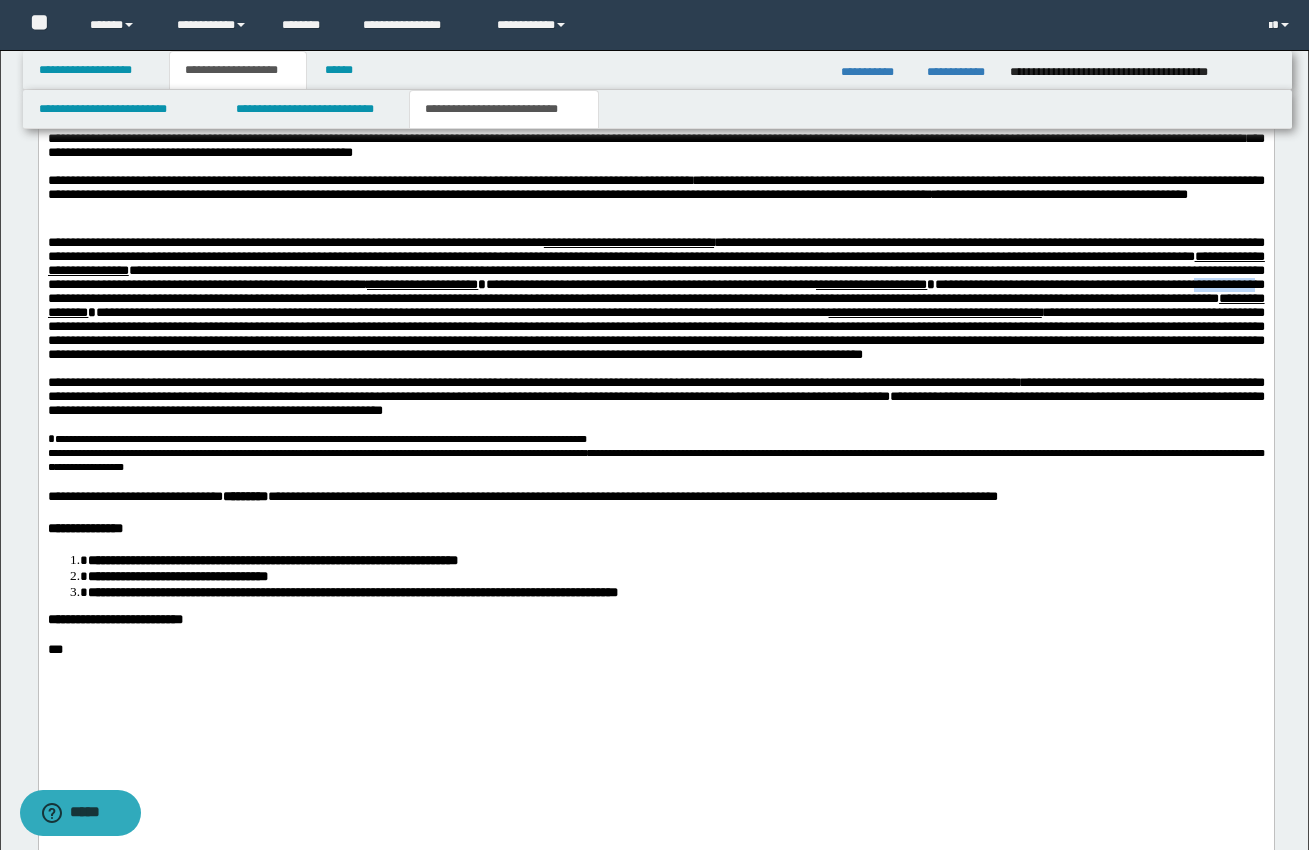 drag, startPoint x: 388, startPoint y: 392, endPoint x: 453, endPoint y: 395, distance: 65.06919 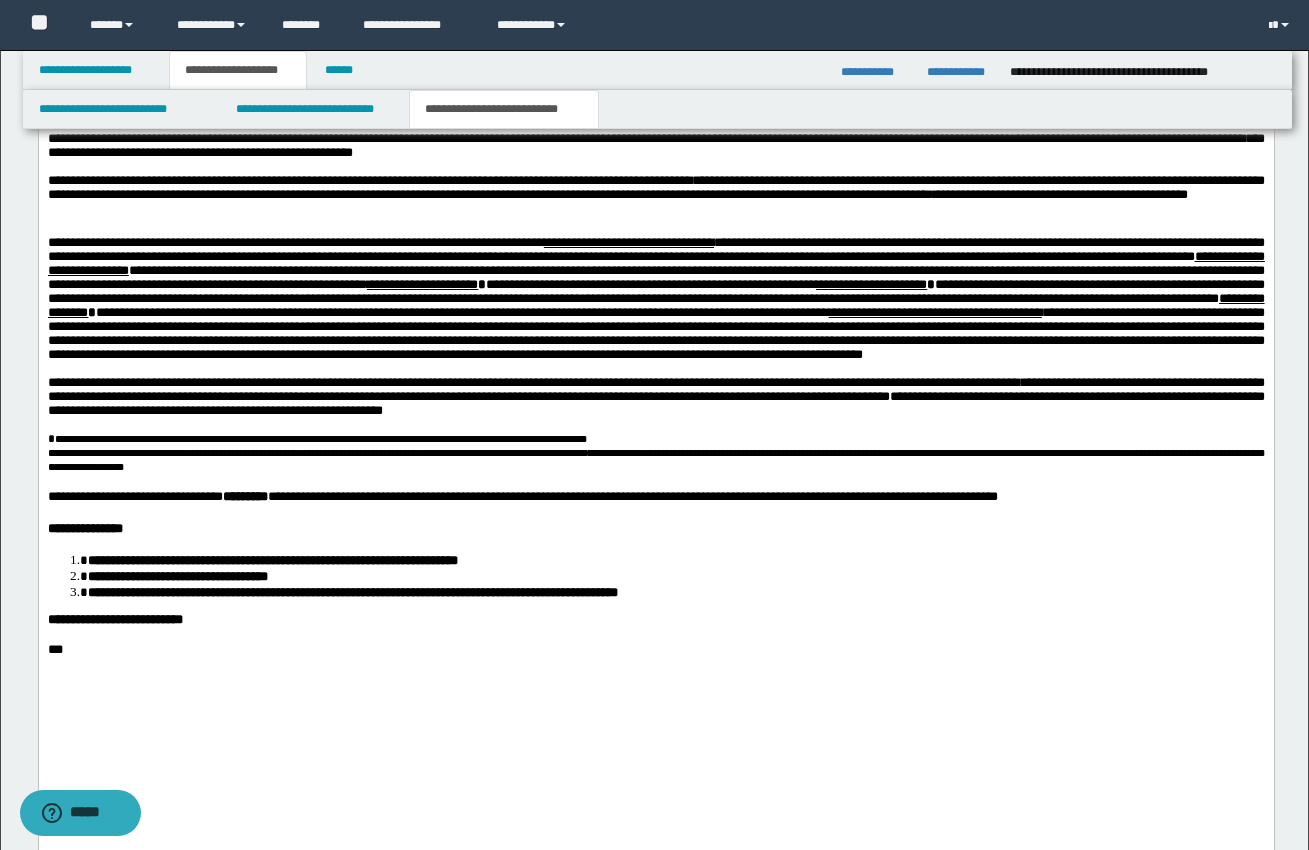 click on "**********" at bounding box center (655, 299) 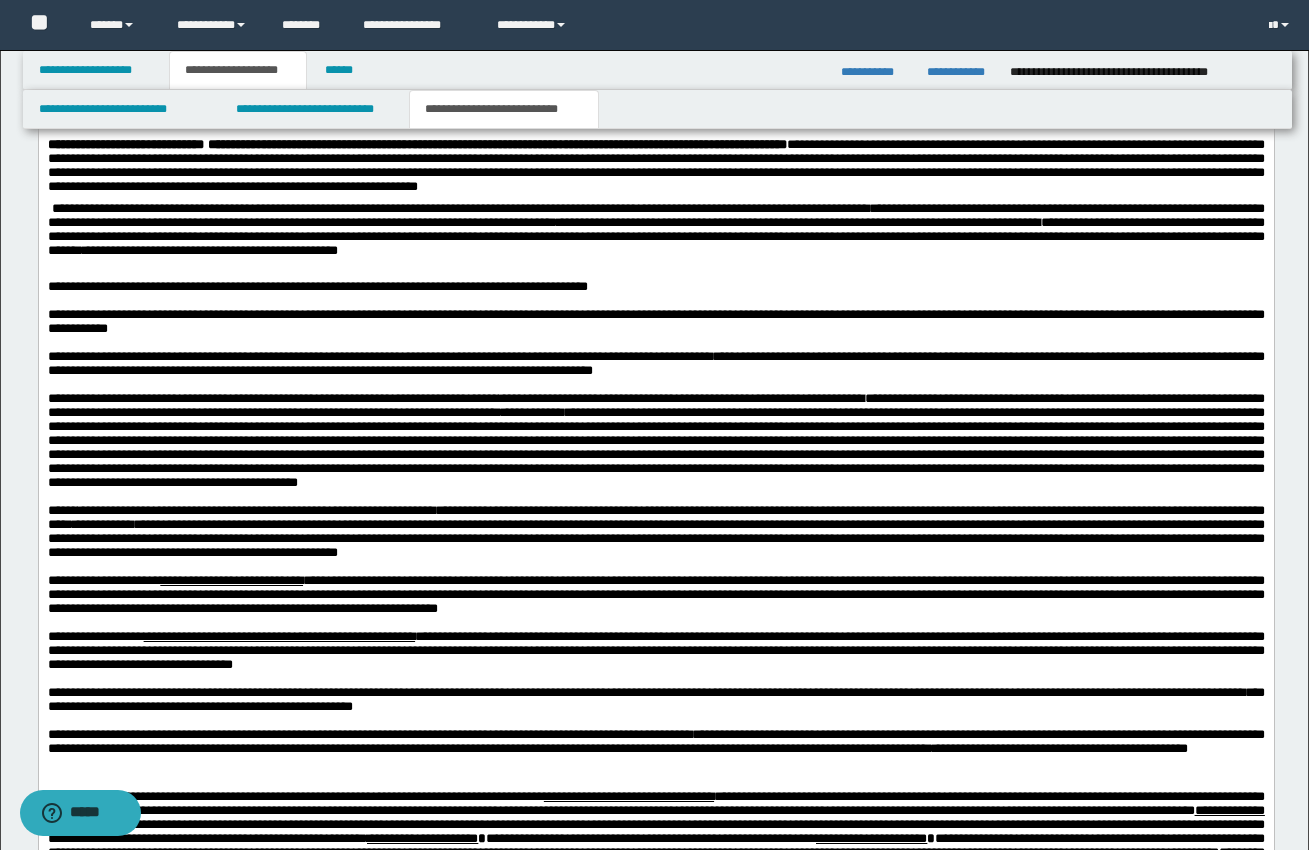scroll, scrollTop: 1233, scrollLeft: 0, axis: vertical 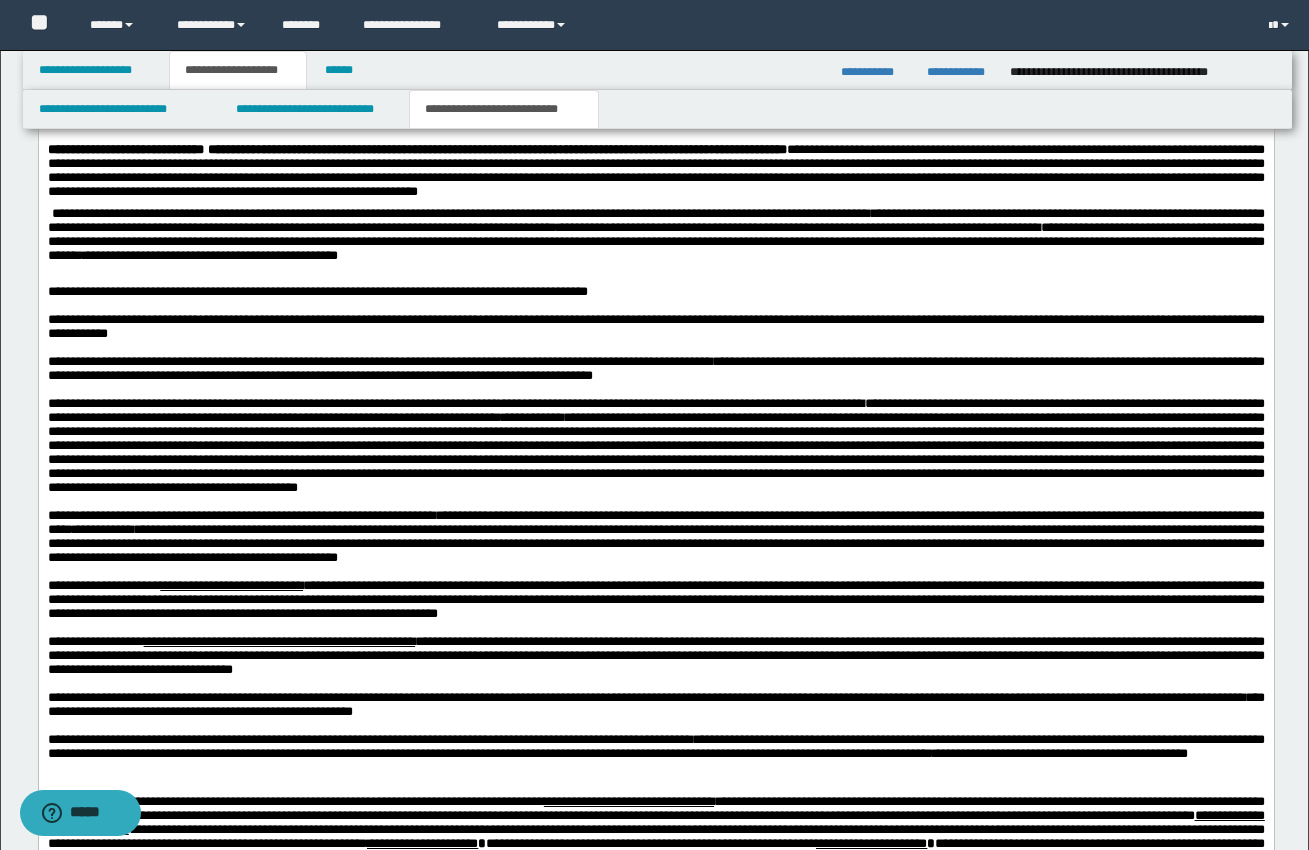 click on "**********" at bounding box center (655, 175) 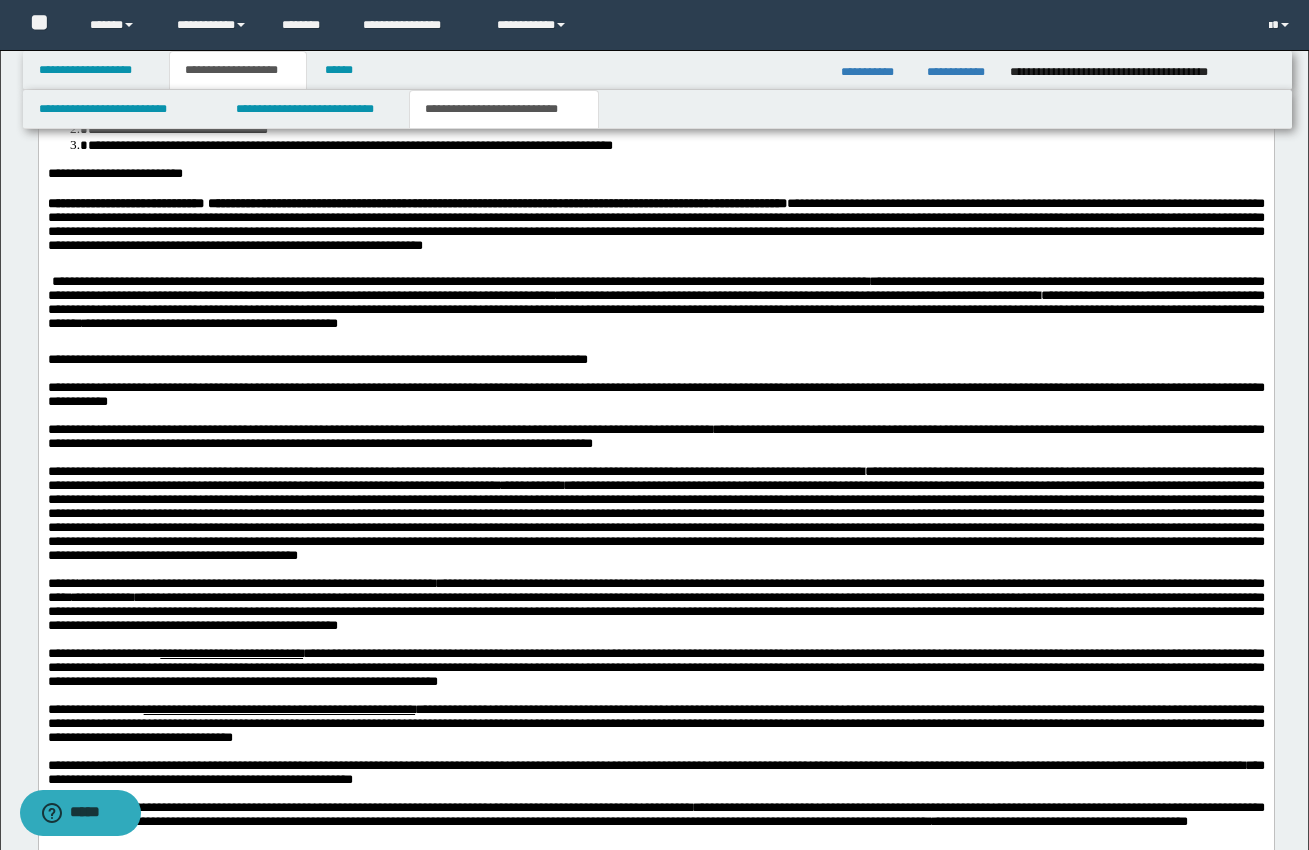 scroll, scrollTop: 1166, scrollLeft: 0, axis: vertical 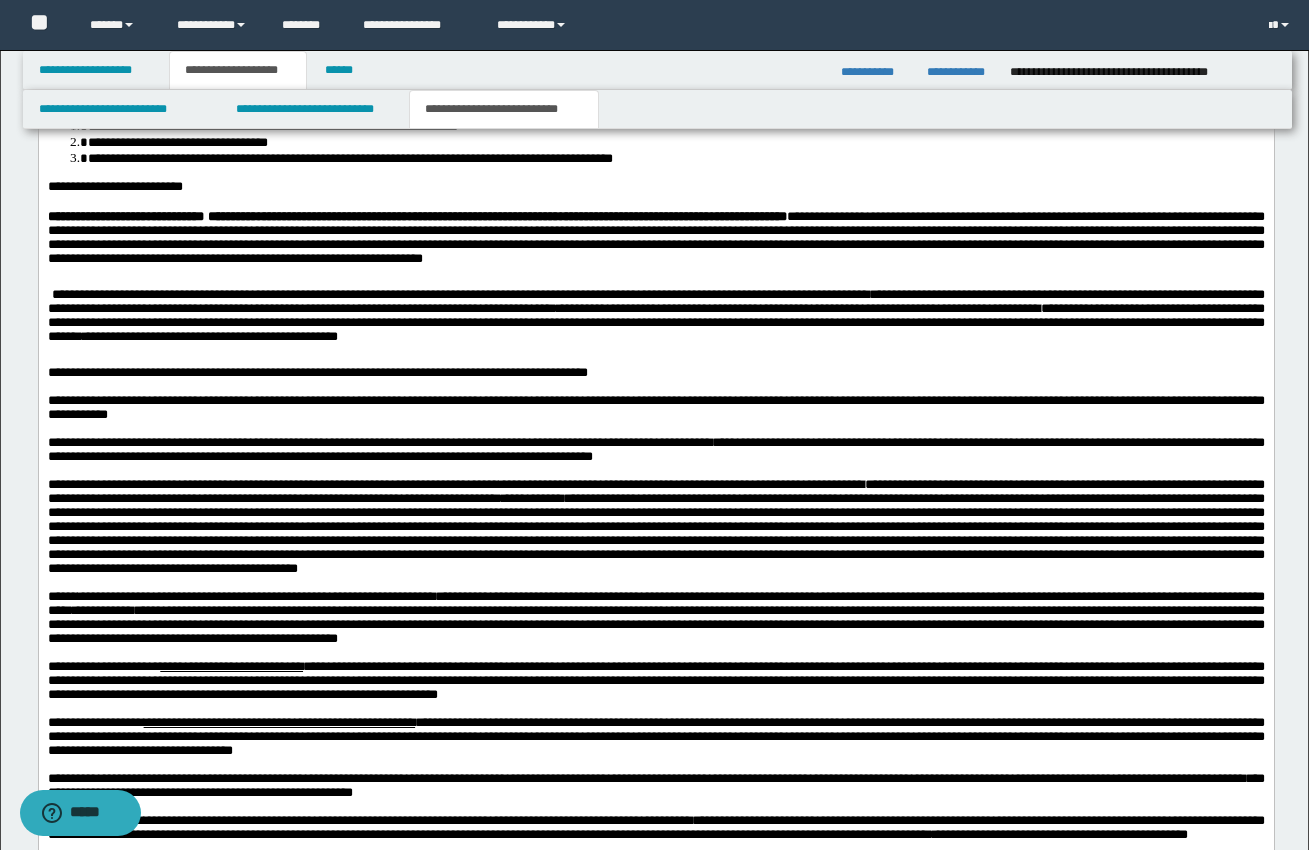 click on "**********" at bounding box center (655, 301) 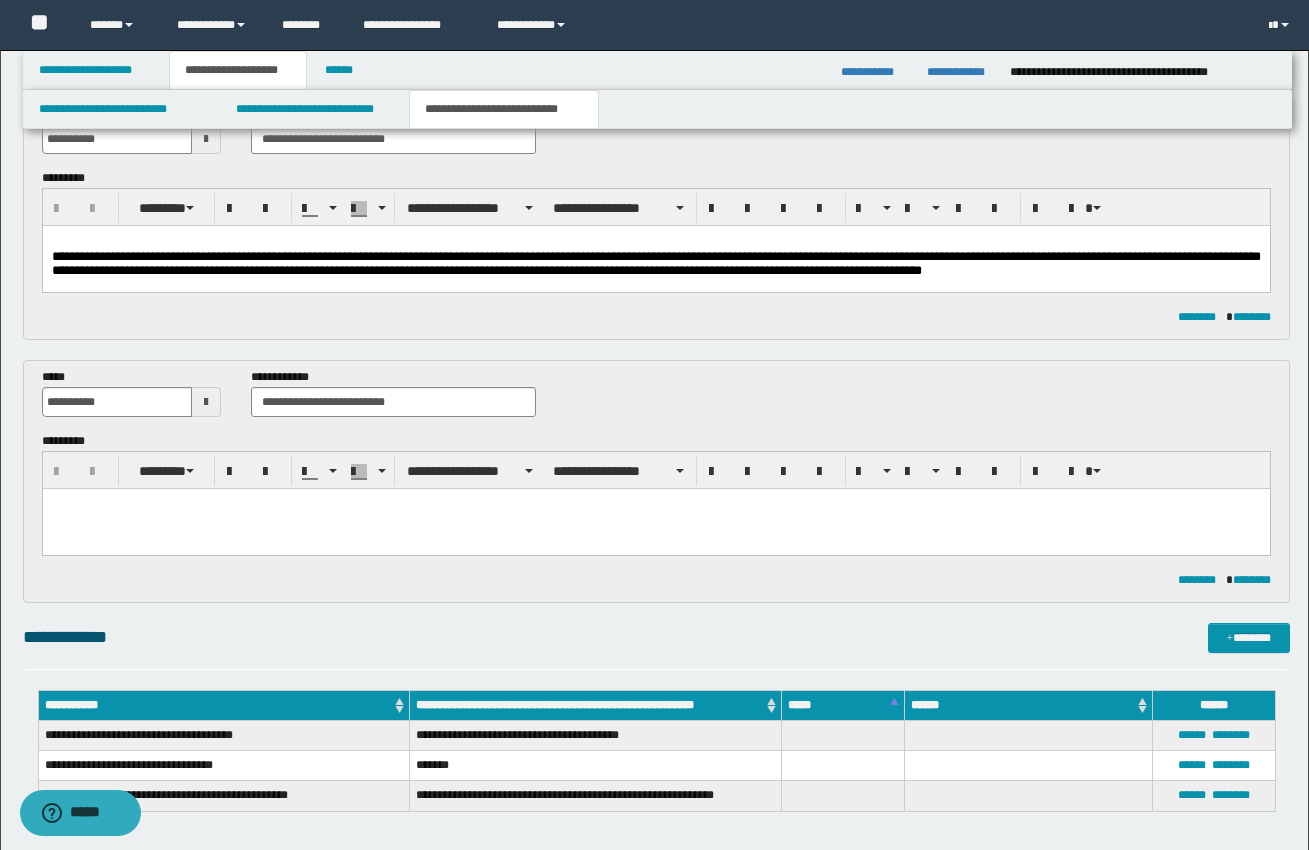 scroll, scrollTop: 127, scrollLeft: 0, axis: vertical 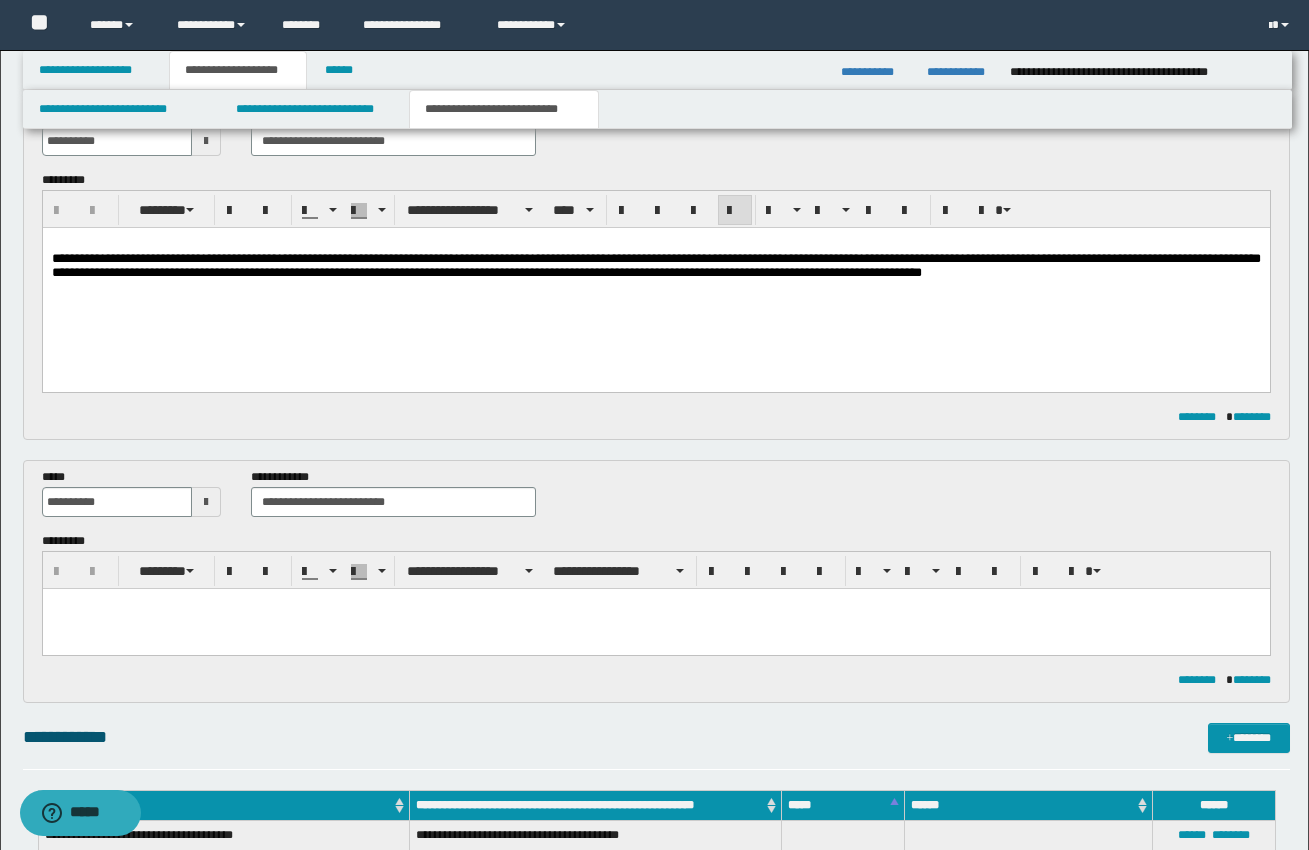 click on "**********" at bounding box center (655, 265) 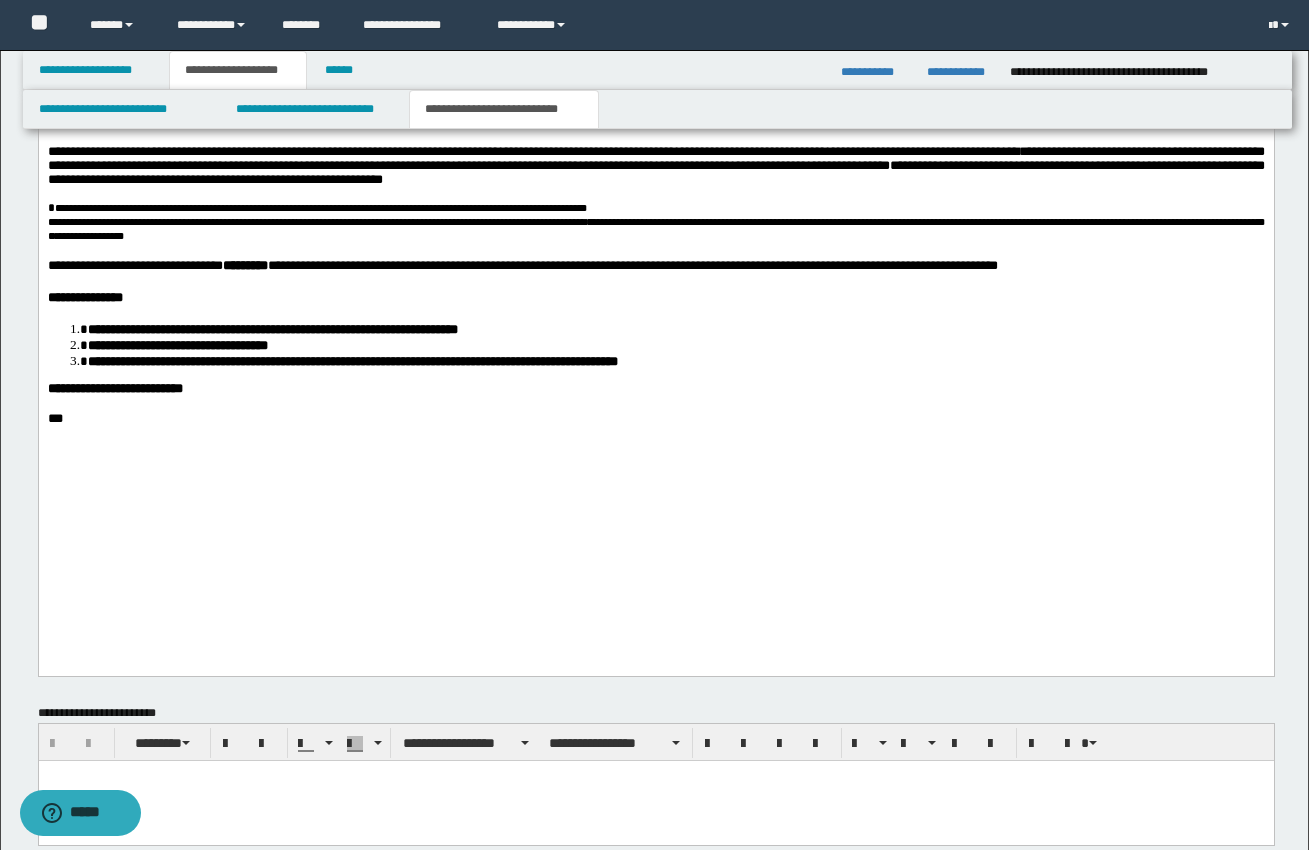 scroll, scrollTop: 2142, scrollLeft: 0, axis: vertical 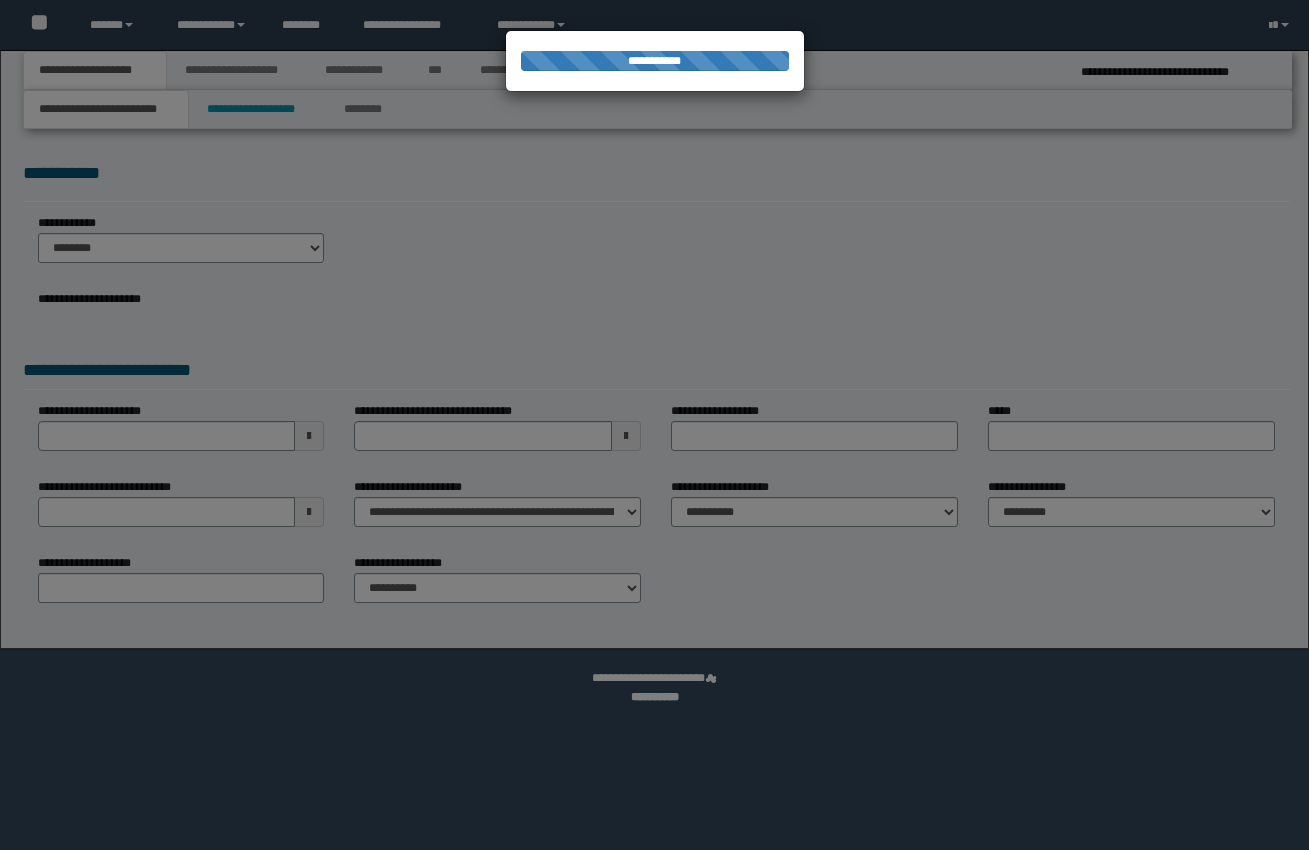 select on "*" 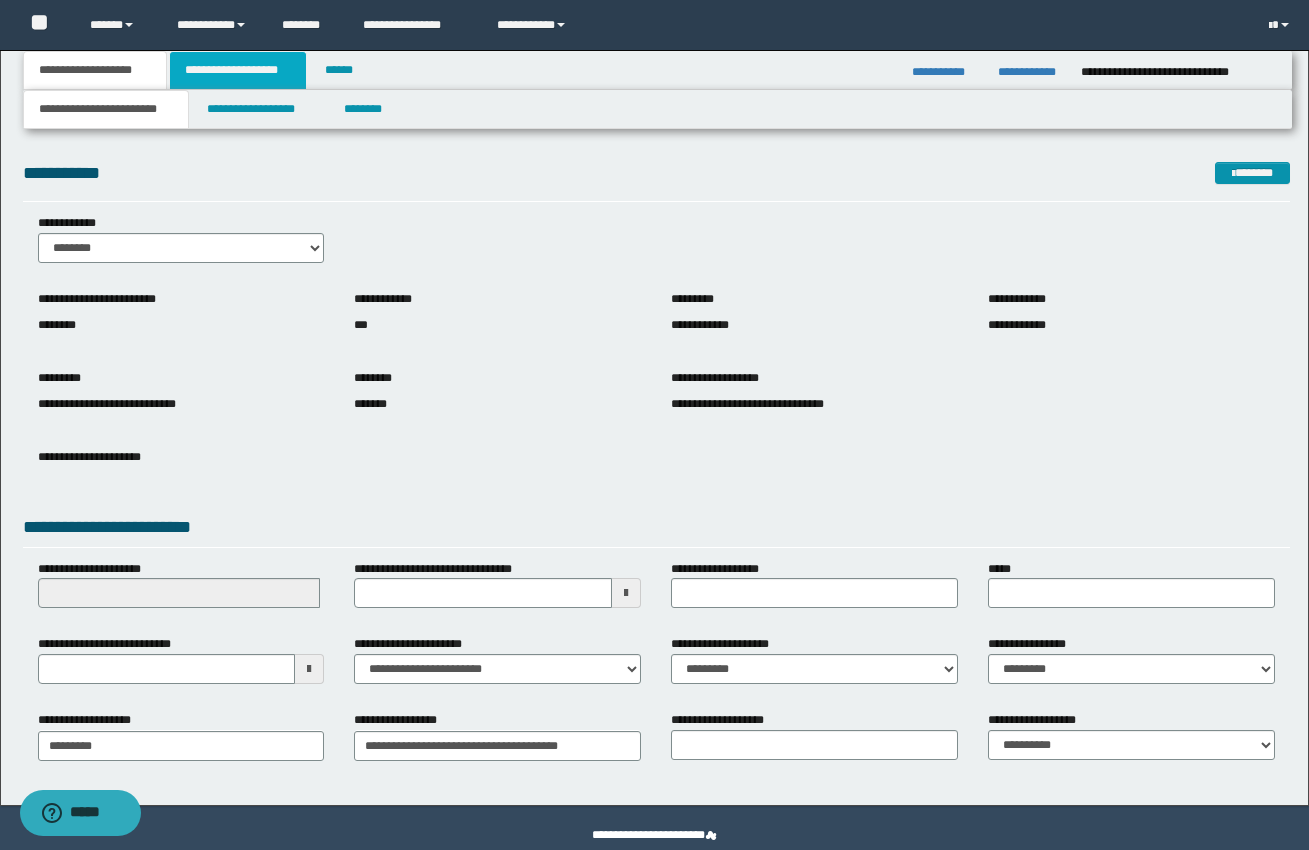 click on "**********" at bounding box center (238, 70) 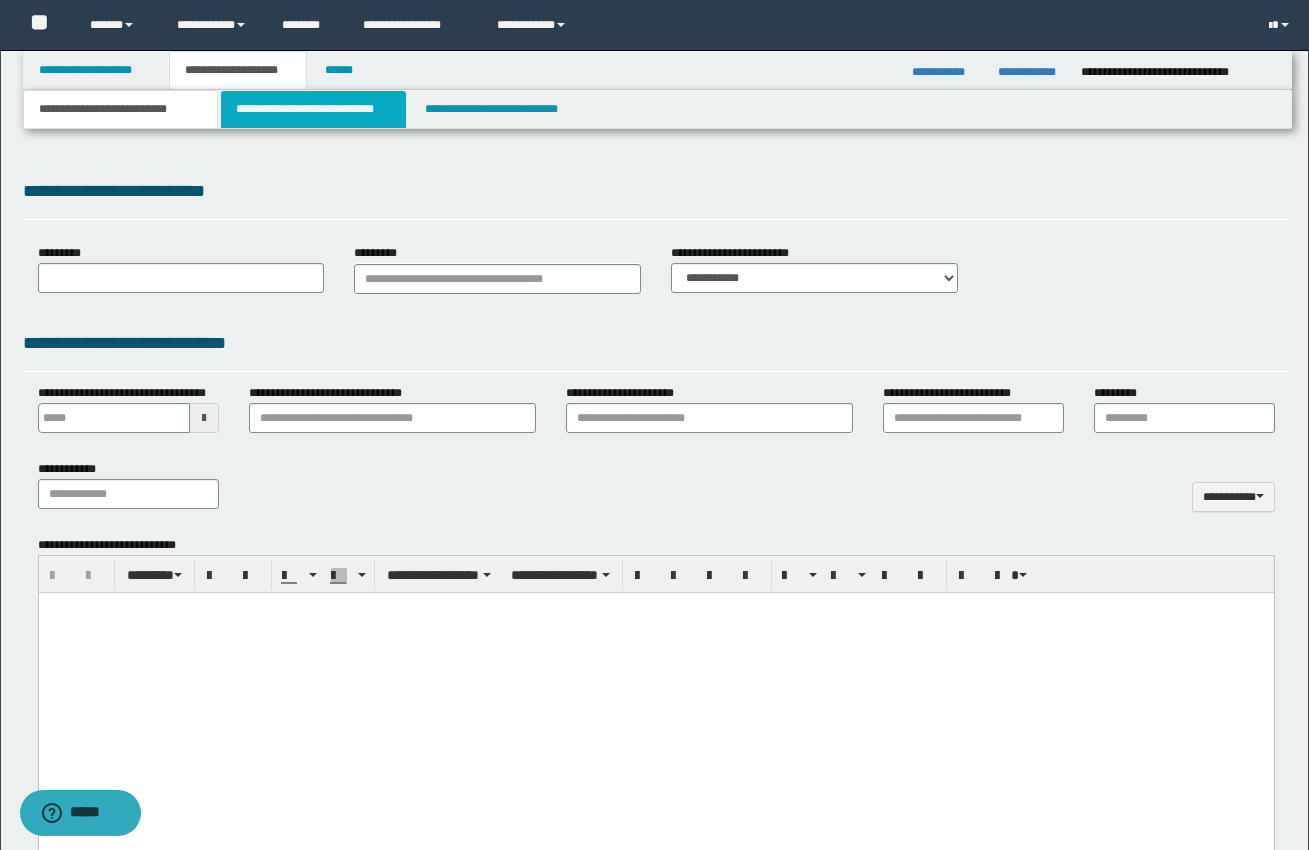 type 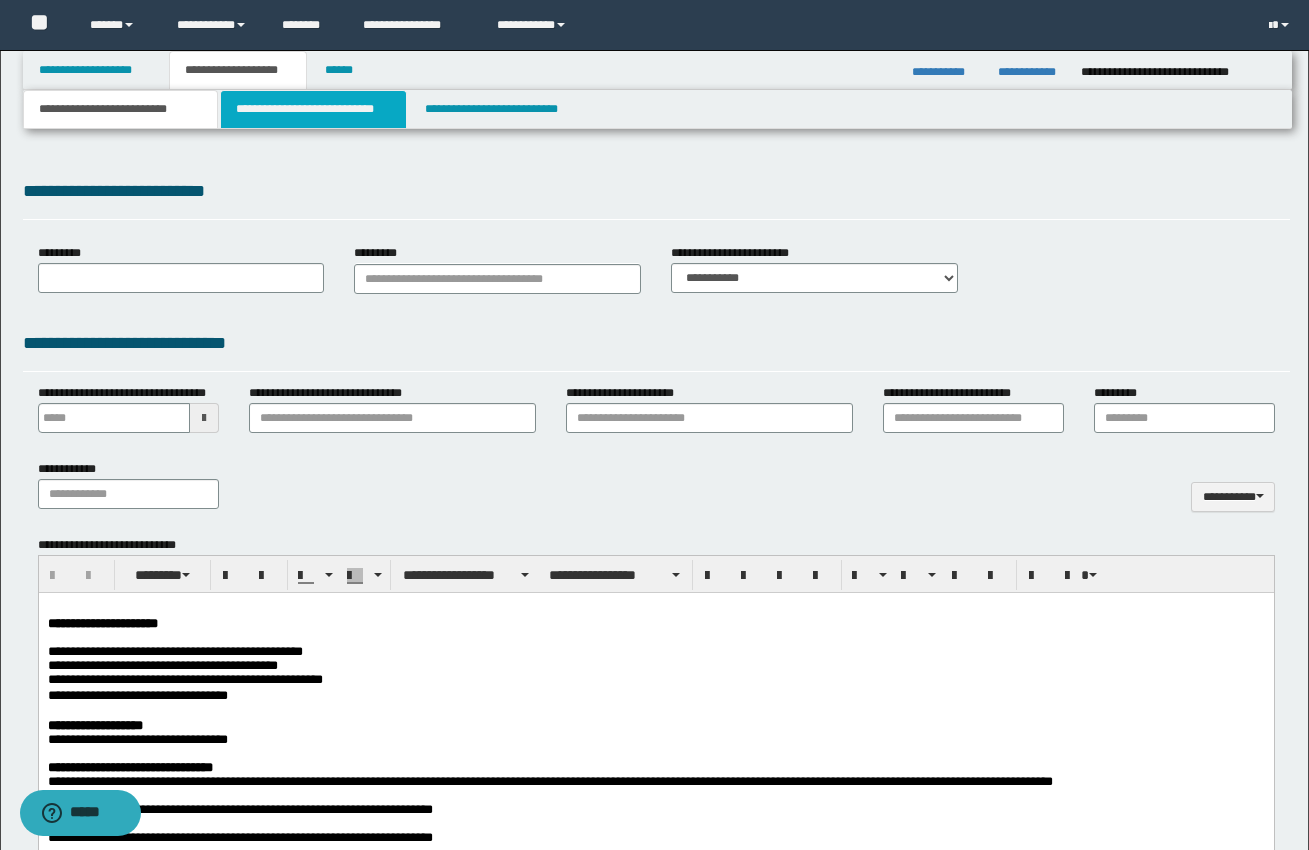 type on "**********" 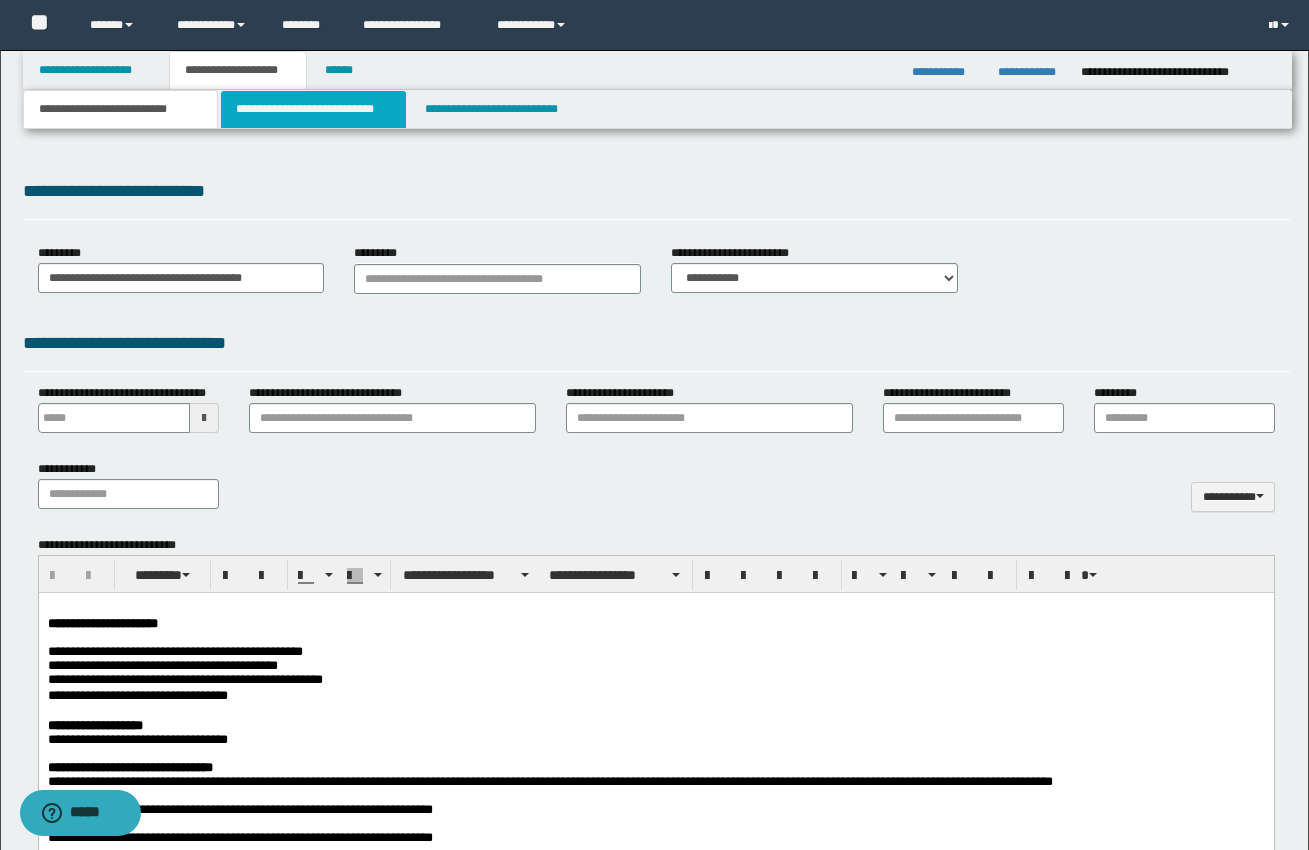 scroll, scrollTop: 0, scrollLeft: 0, axis: both 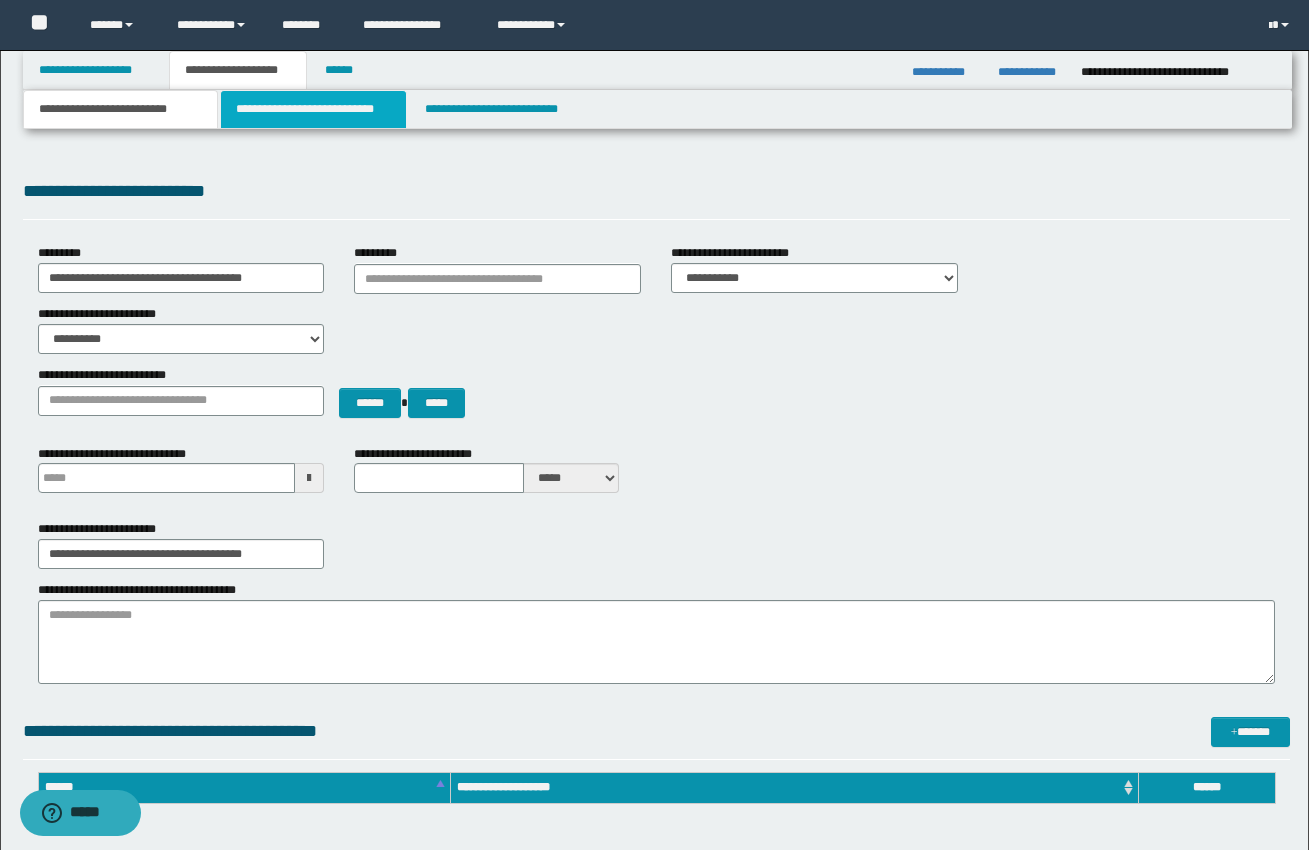 click on "**********" at bounding box center (314, 109) 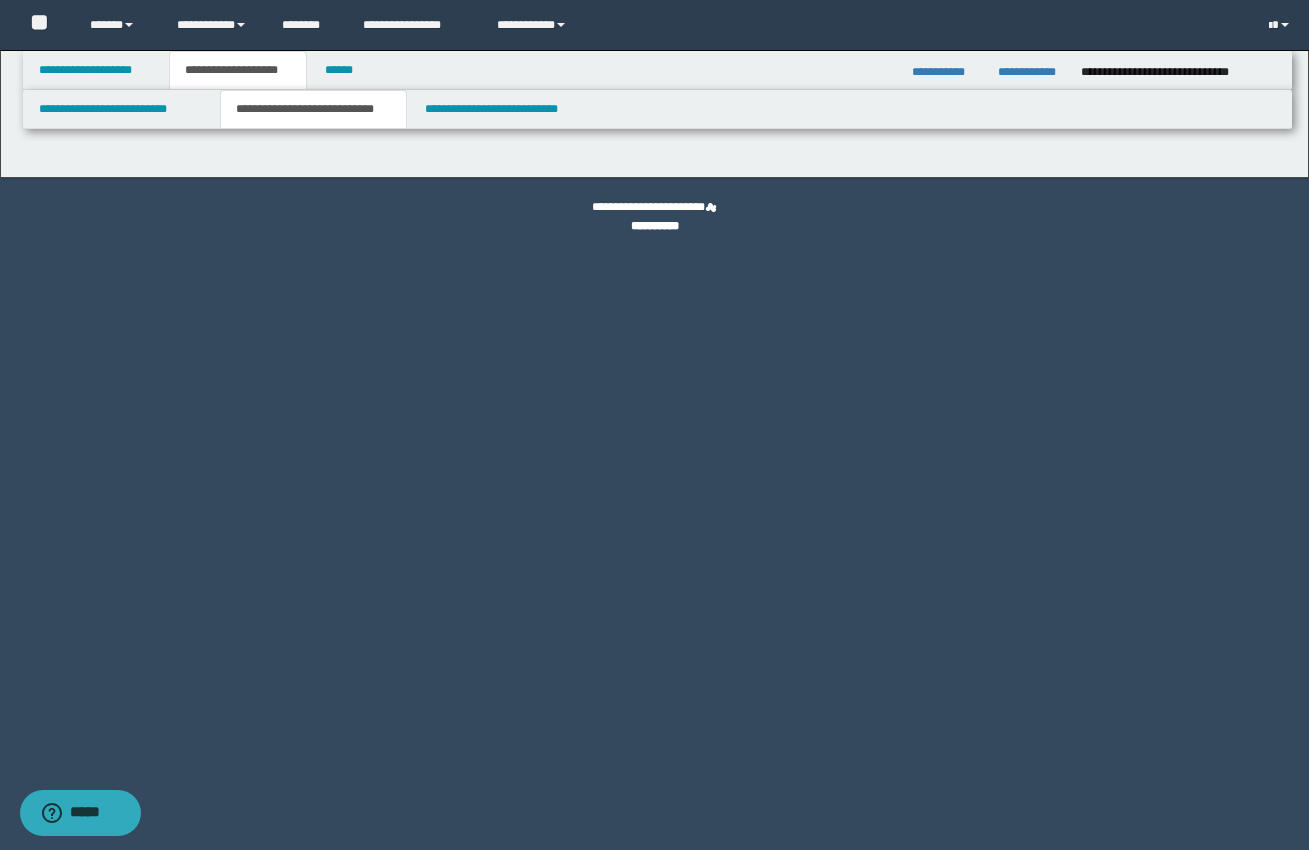 select on "*" 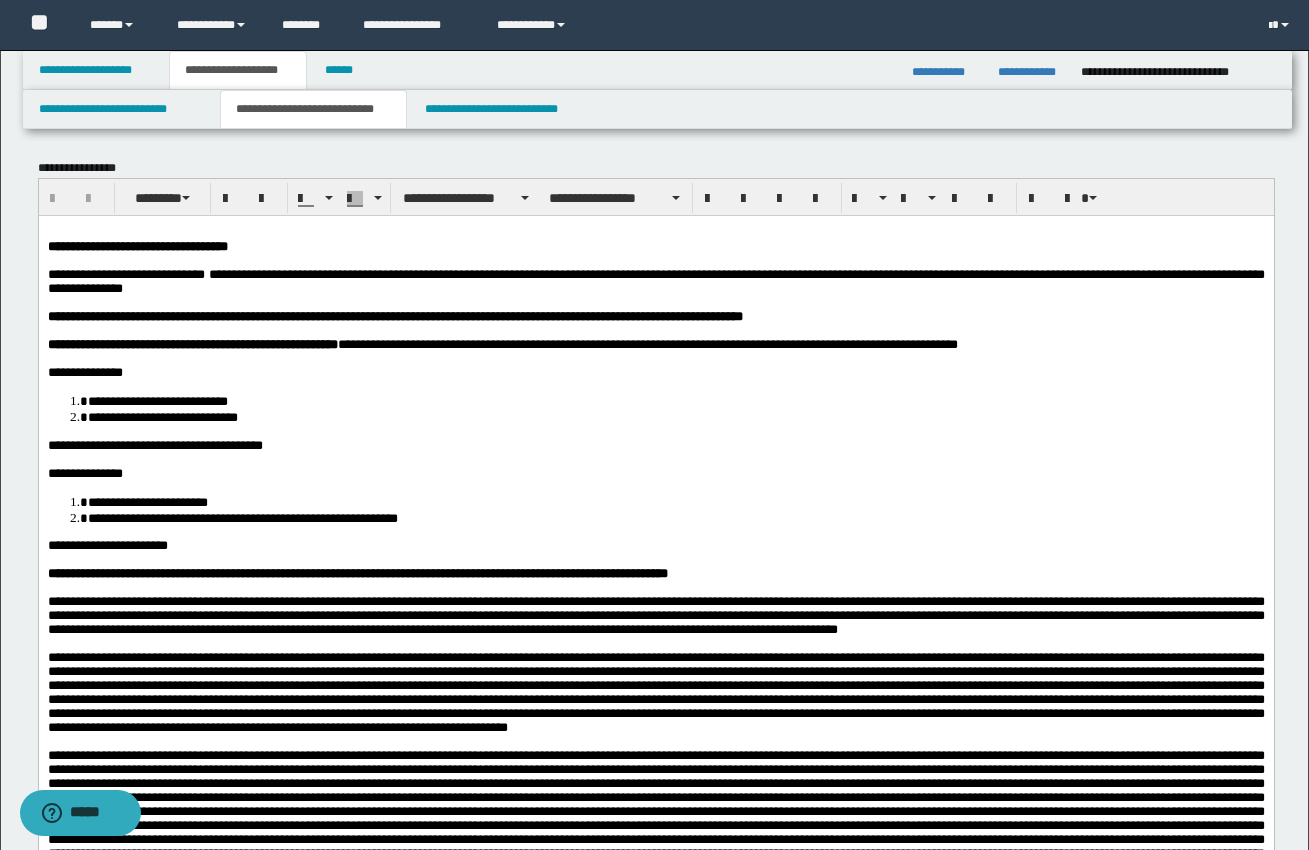 scroll, scrollTop: 4, scrollLeft: 0, axis: vertical 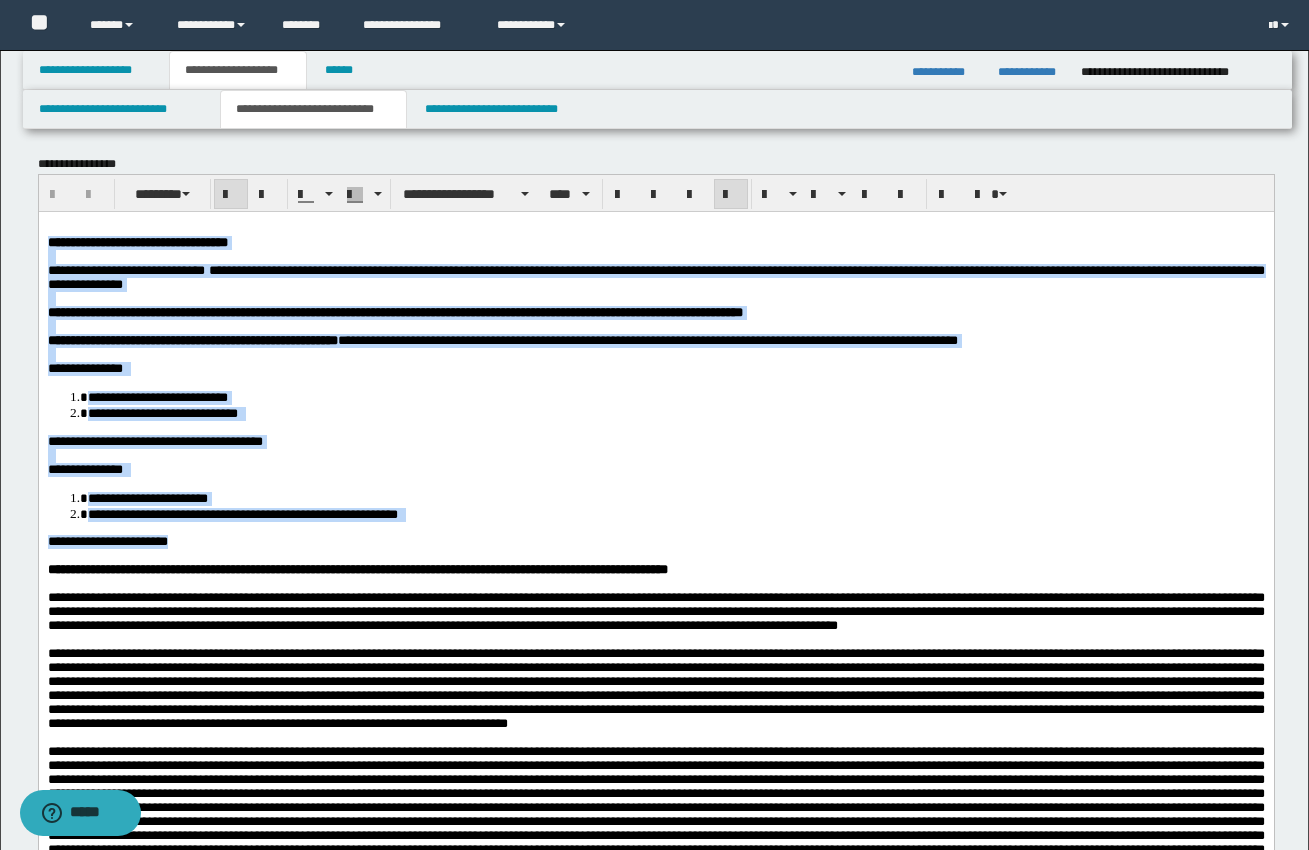 drag, startPoint x: 47, startPoint y: 241, endPoint x: 462, endPoint y: 567, distance: 527.73193 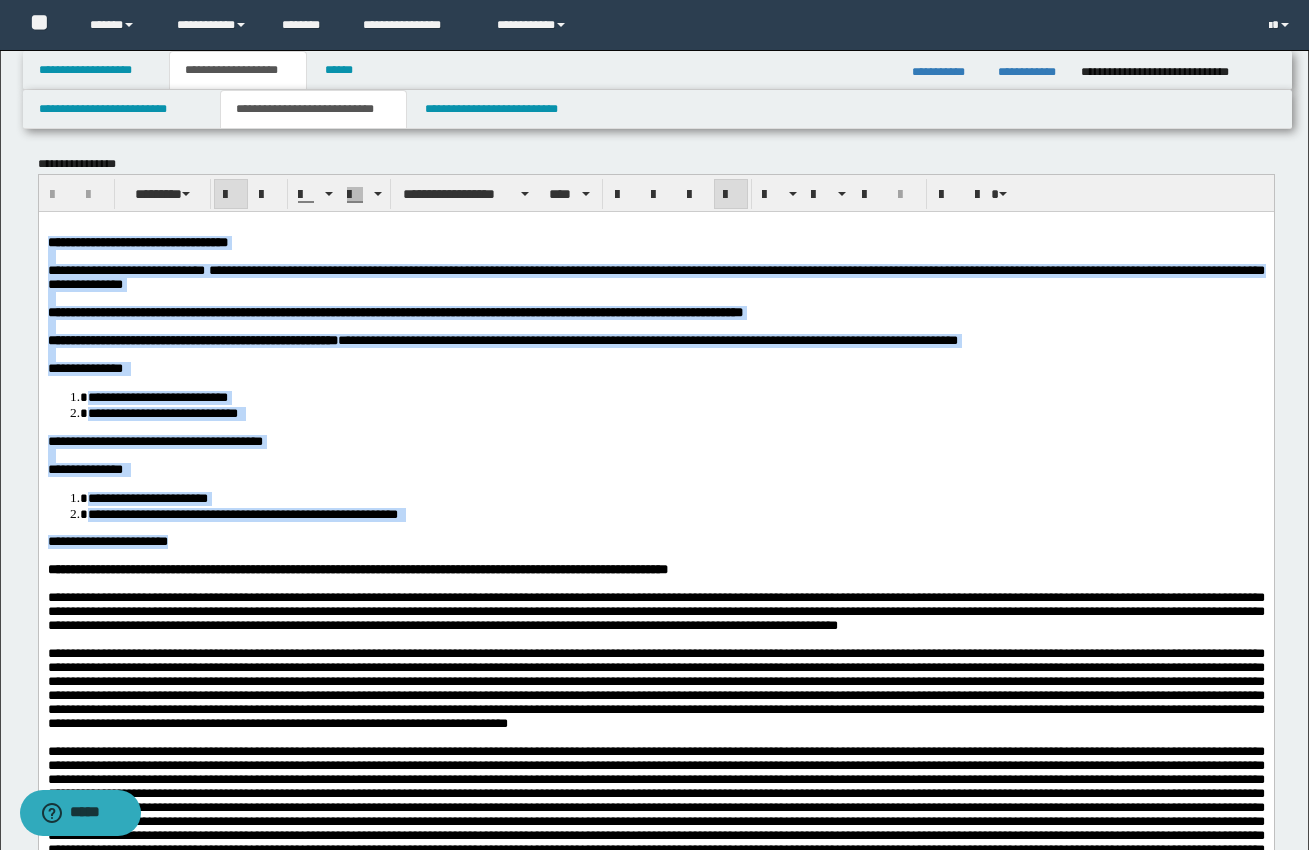 copy on "**********" 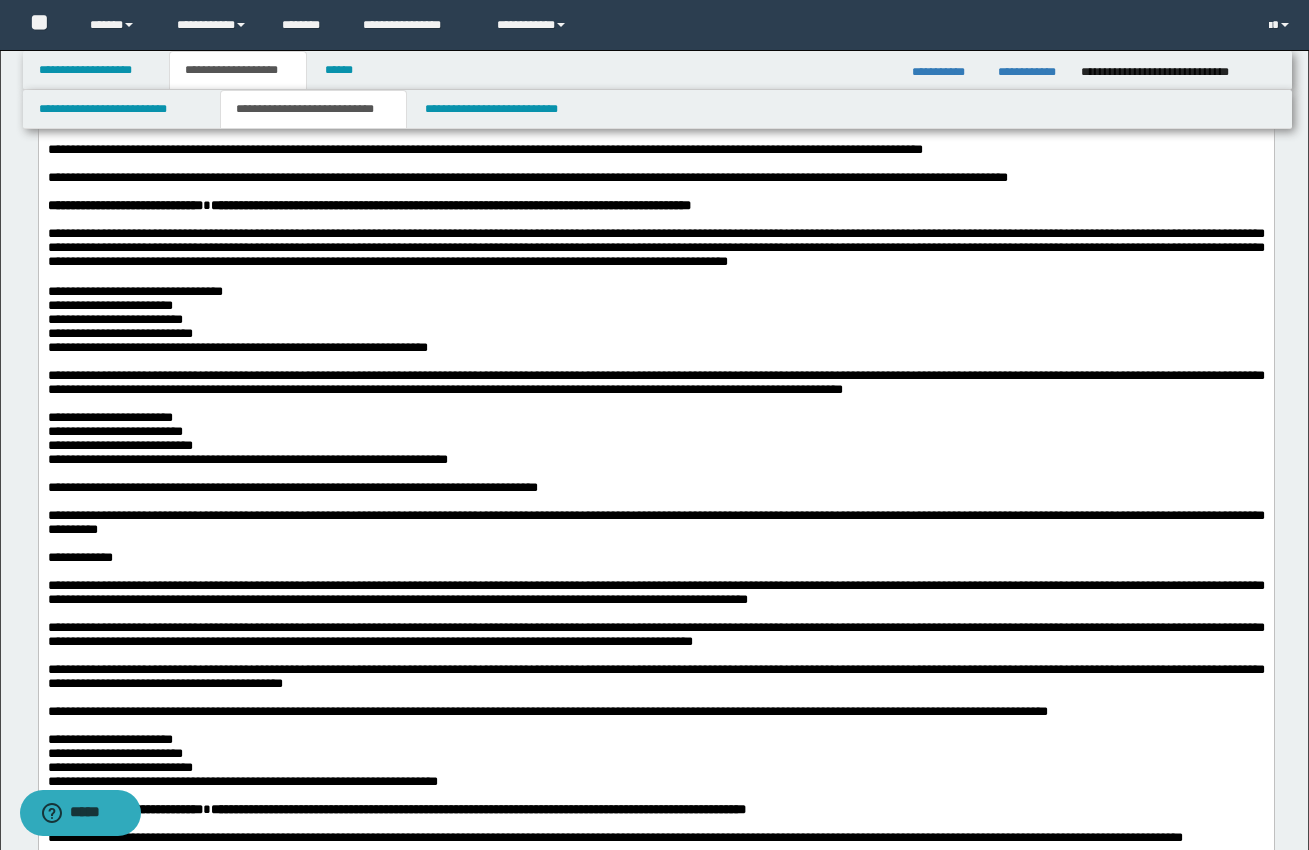 scroll, scrollTop: 901, scrollLeft: 0, axis: vertical 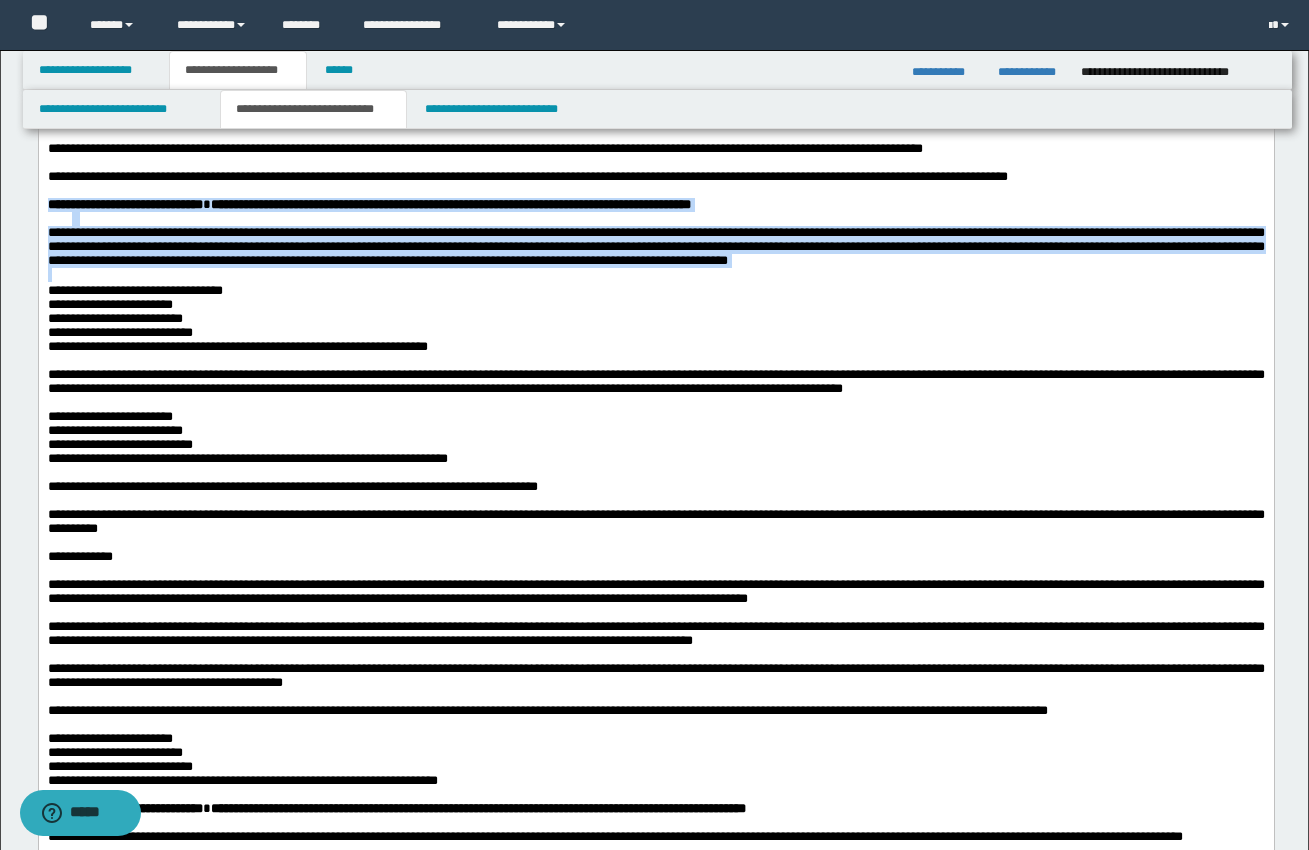 drag, startPoint x: 49, startPoint y: 343, endPoint x: 656, endPoint y: 417, distance: 611.4941 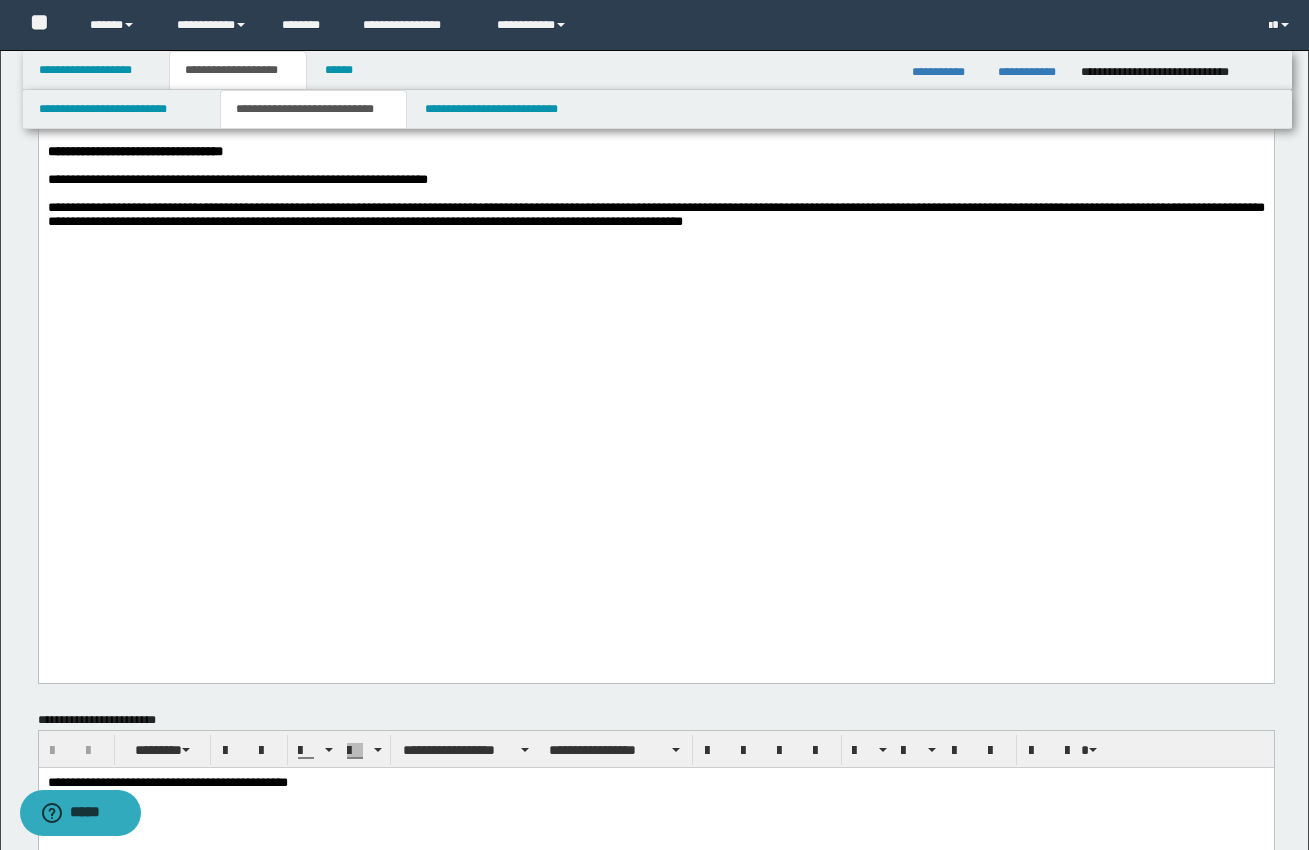 scroll, scrollTop: 1898, scrollLeft: 0, axis: vertical 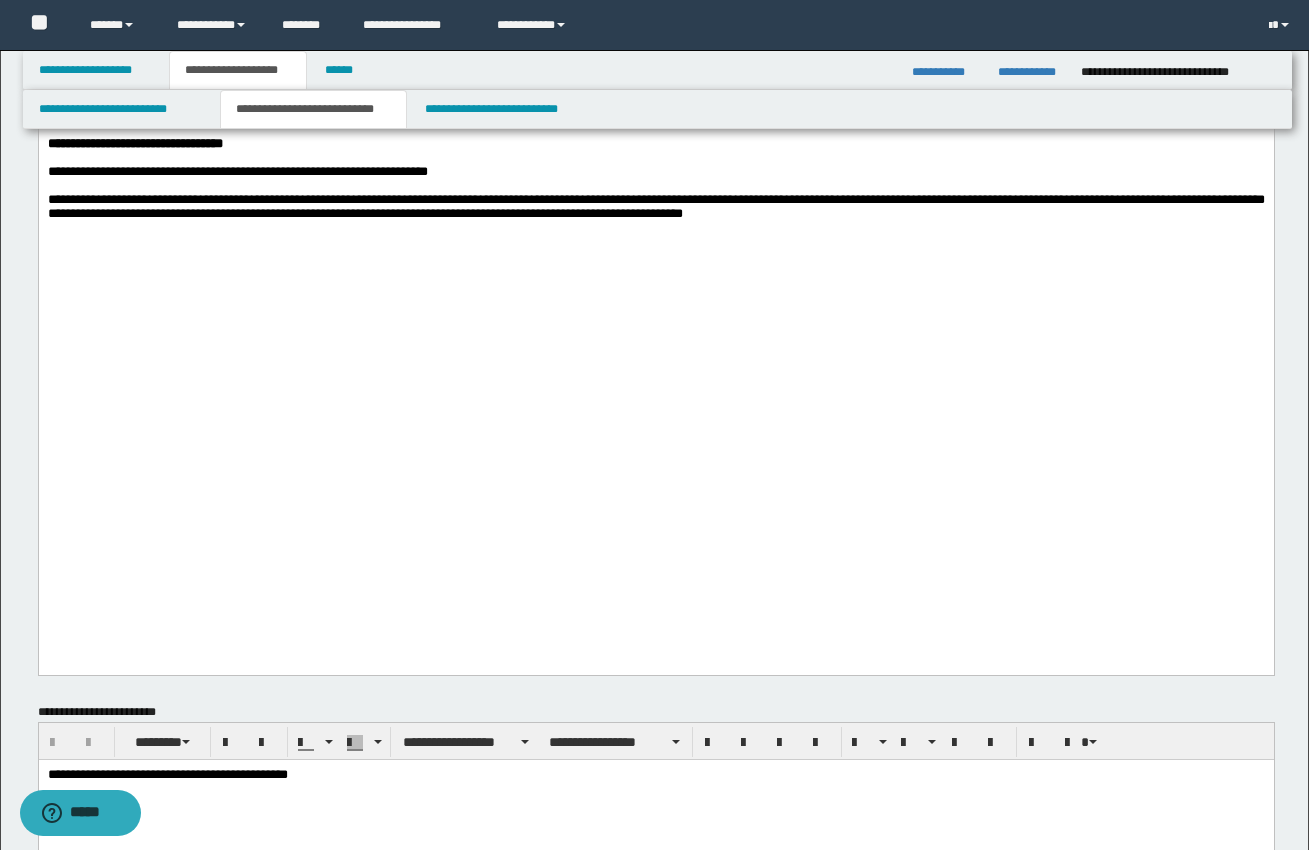 drag, startPoint x: 47, startPoint y: 413, endPoint x: 243, endPoint y: 446, distance: 198.75865 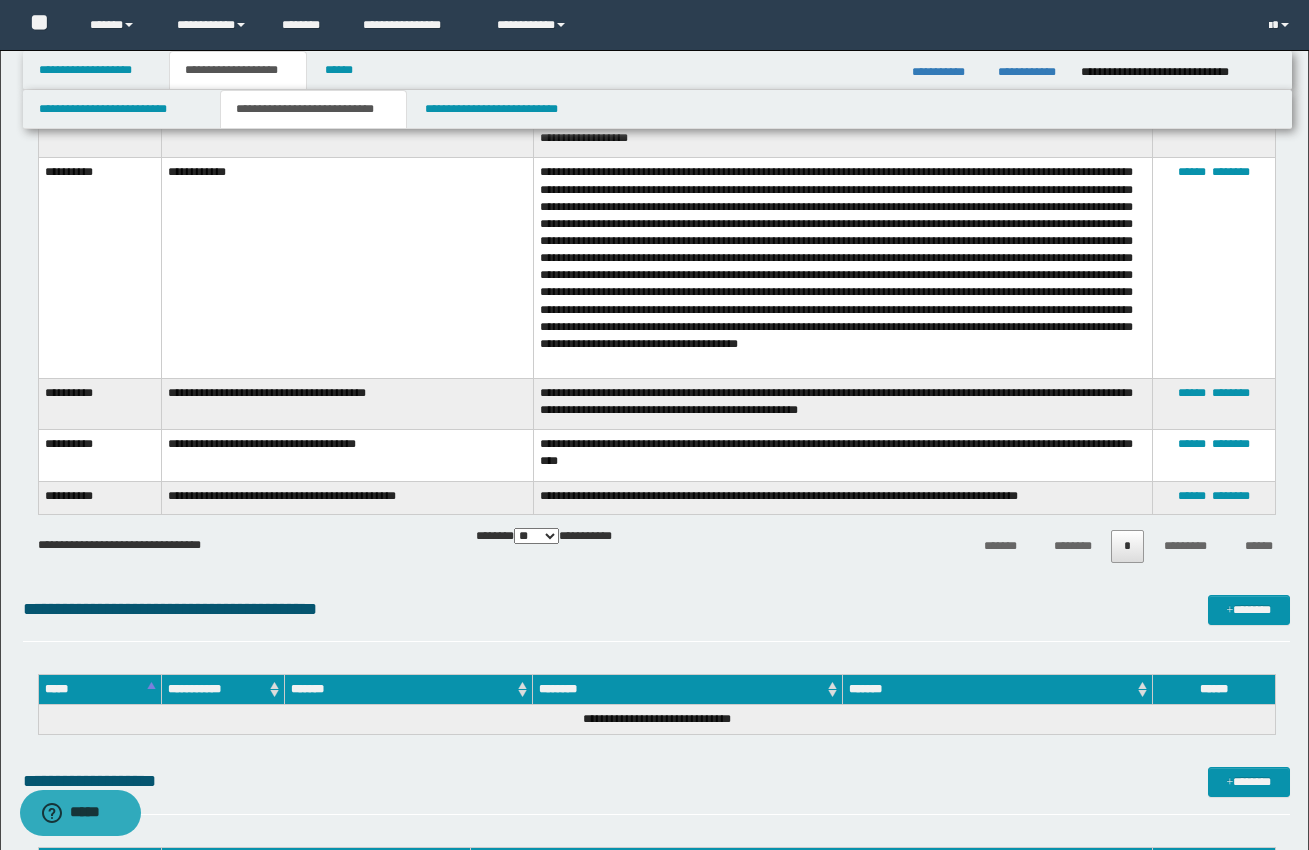 scroll, scrollTop: 3611, scrollLeft: 0, axis: vertical 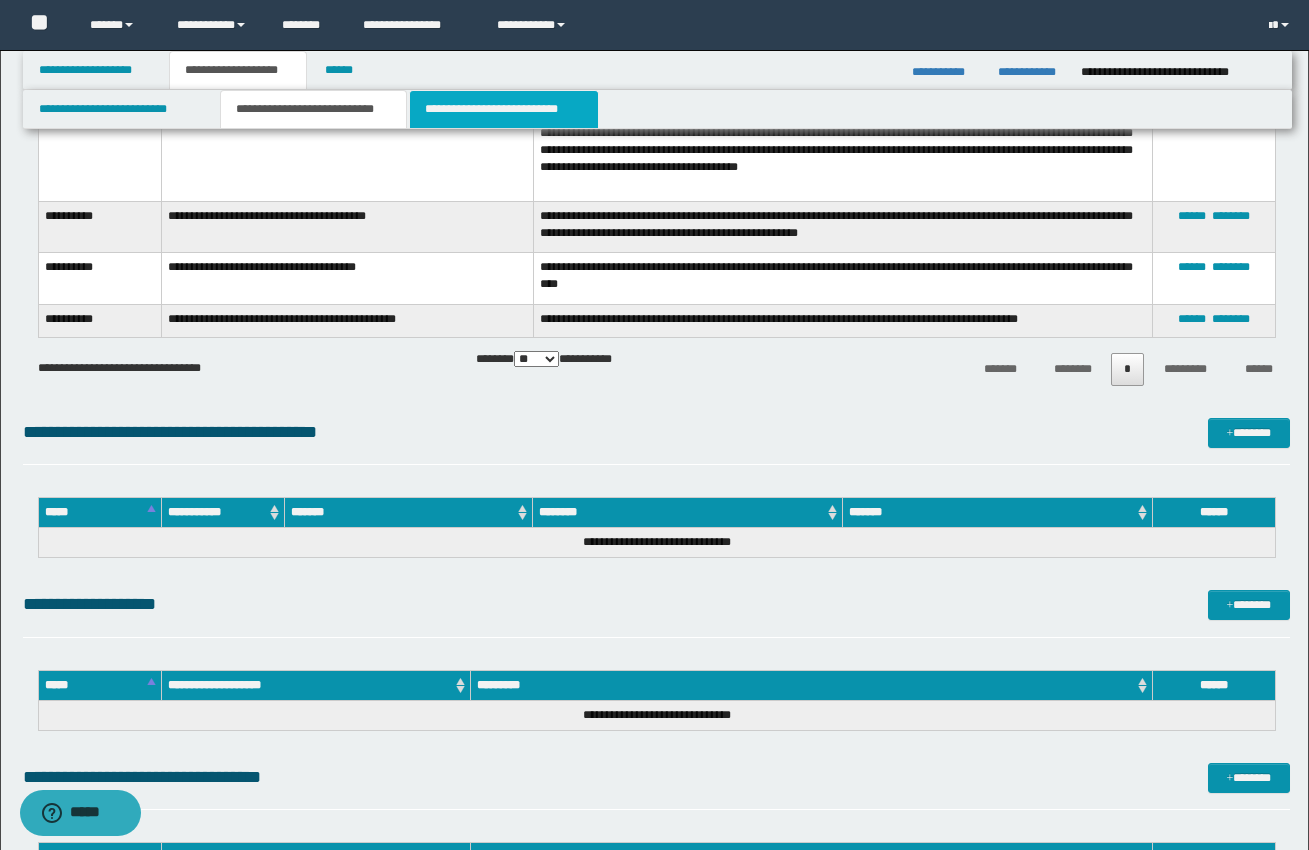 click on "**********" at bounding box center (504, 109) 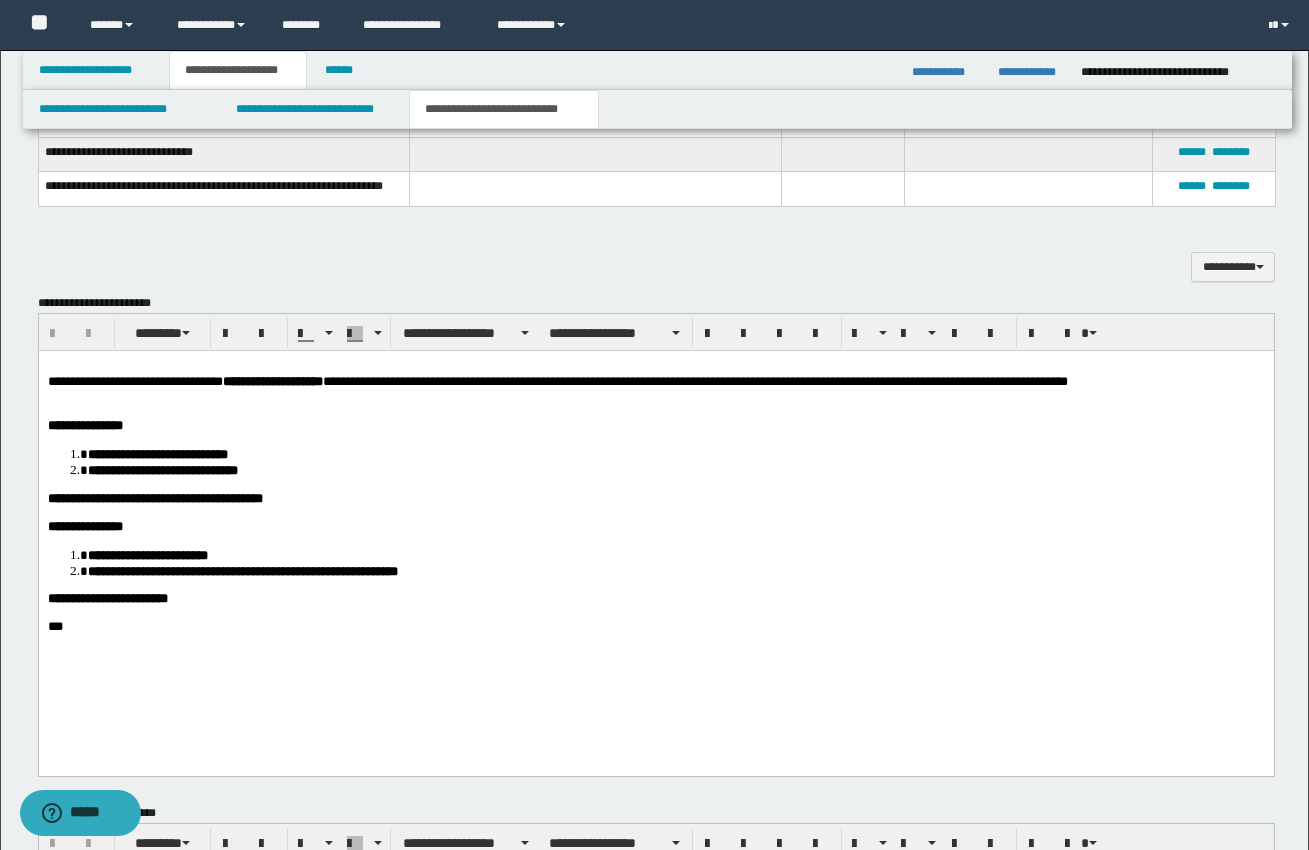 scroll, scrollTop: 951, scrollLeft: 0, axis: vertical 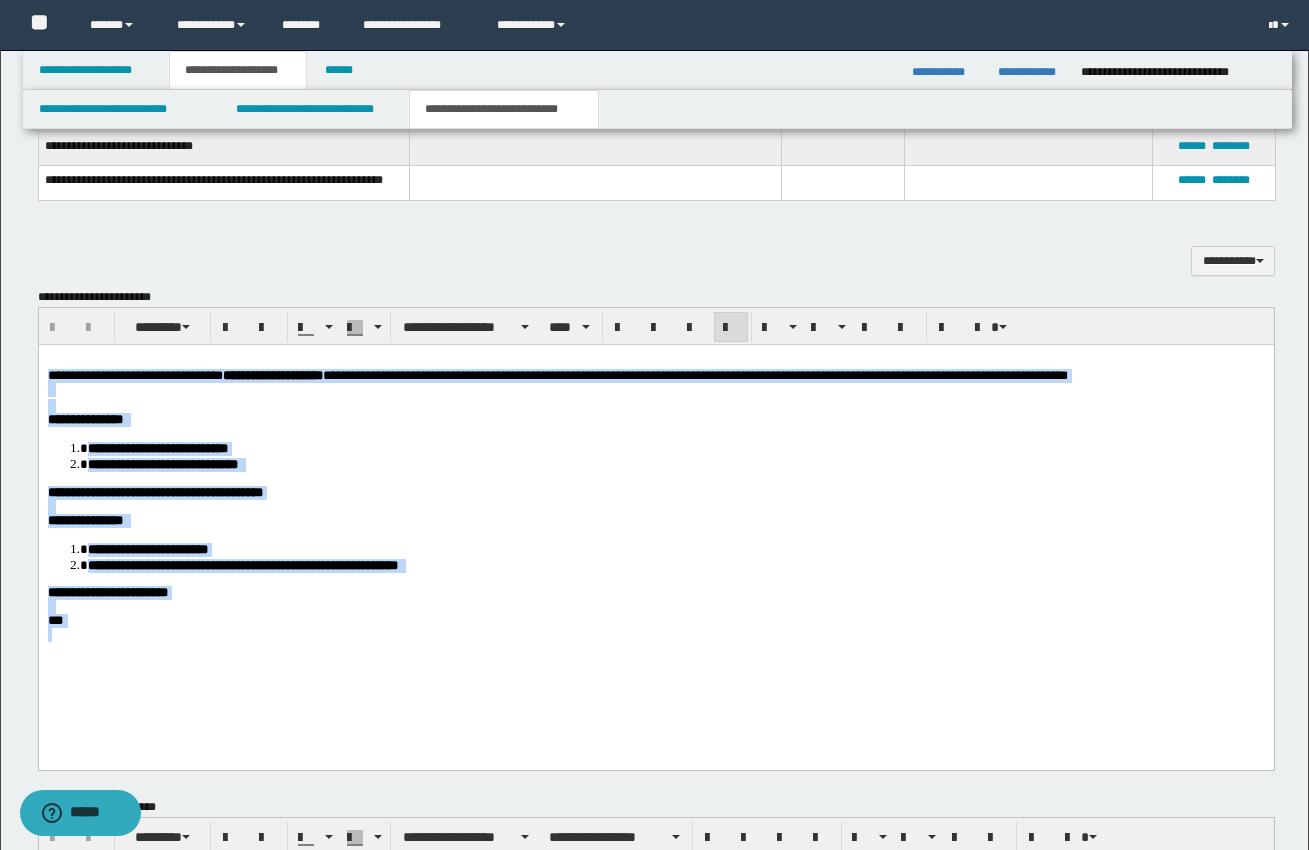 drag, startPoint x: 49, startPoint y: 377, endPoint x: 168, endPoint y: 645, distance: 293.232 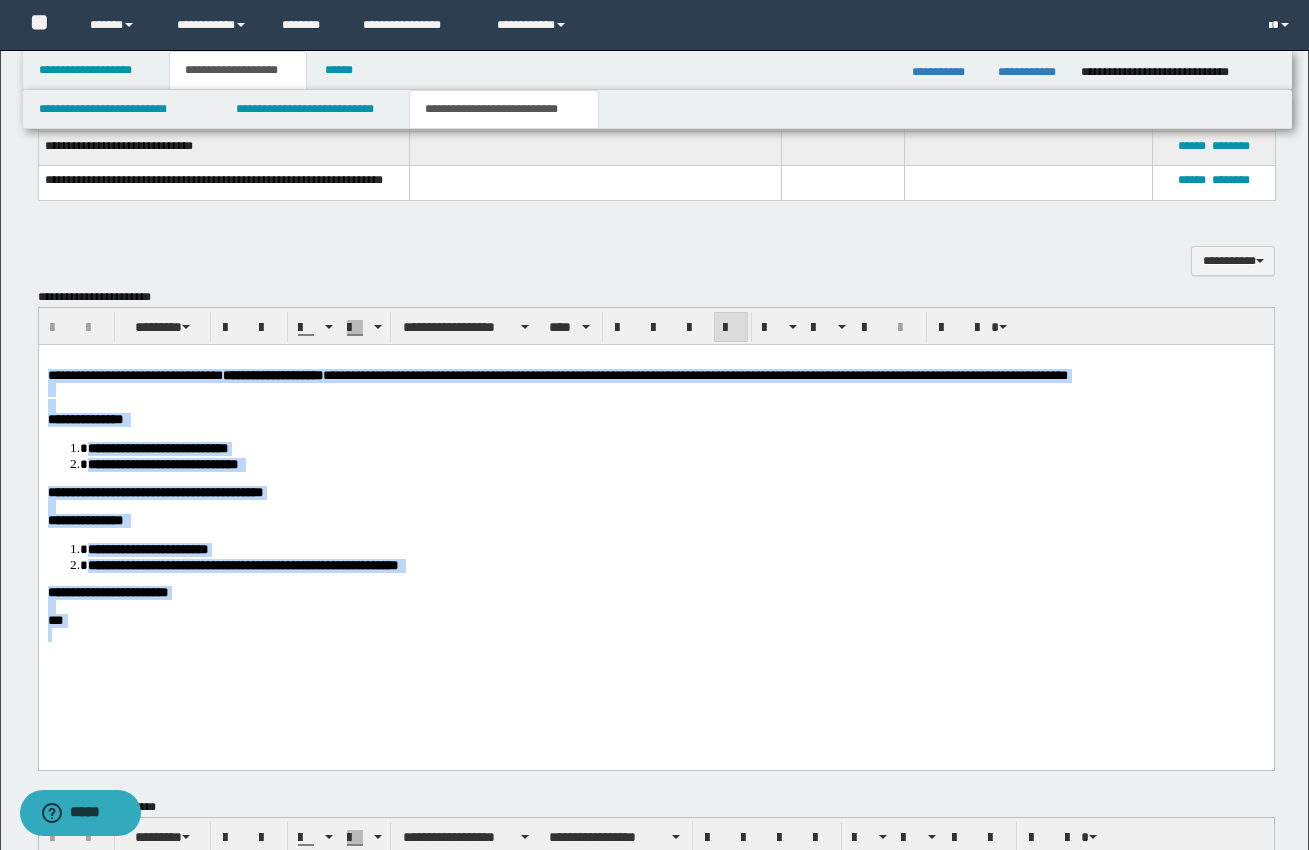 copy on "**********" 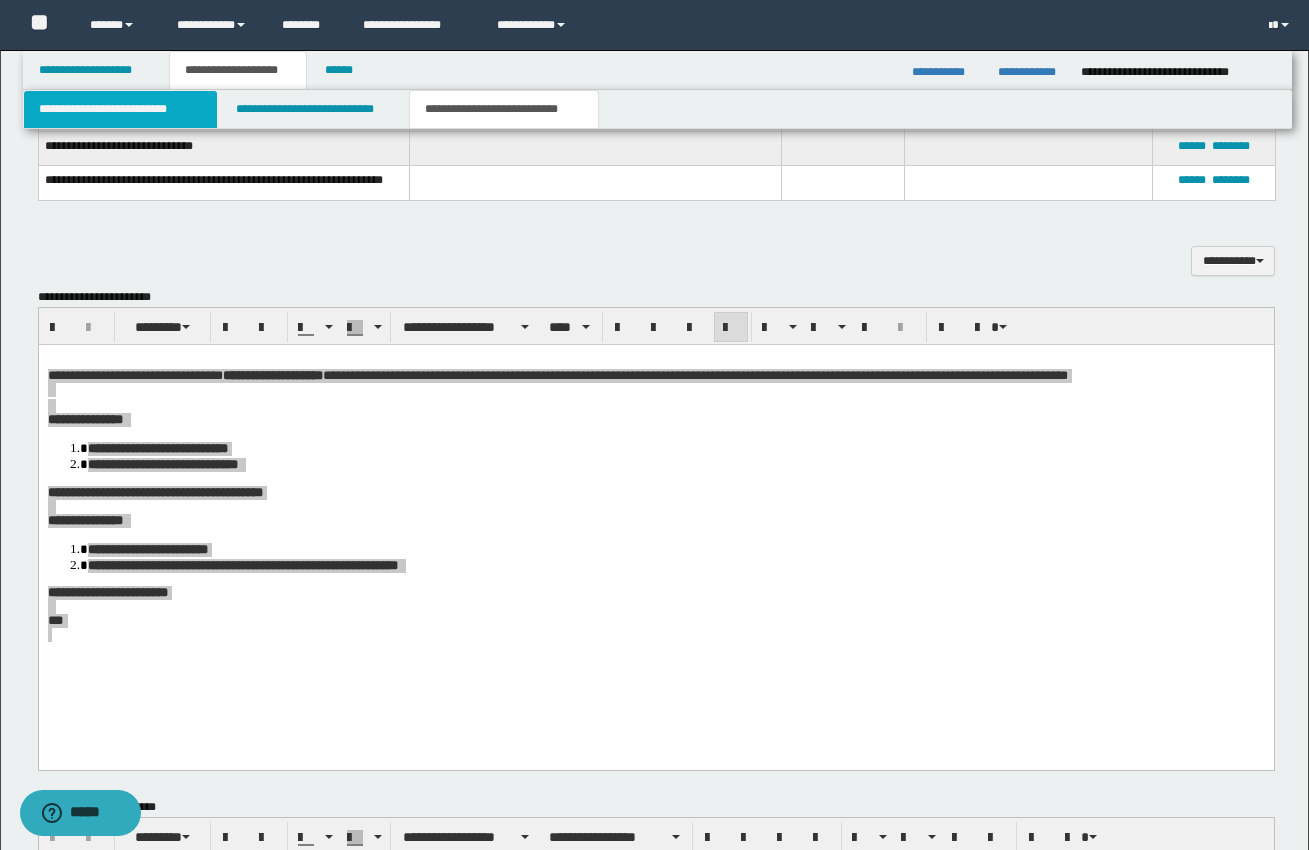 click on "**********" at bounding box center (120, 109) 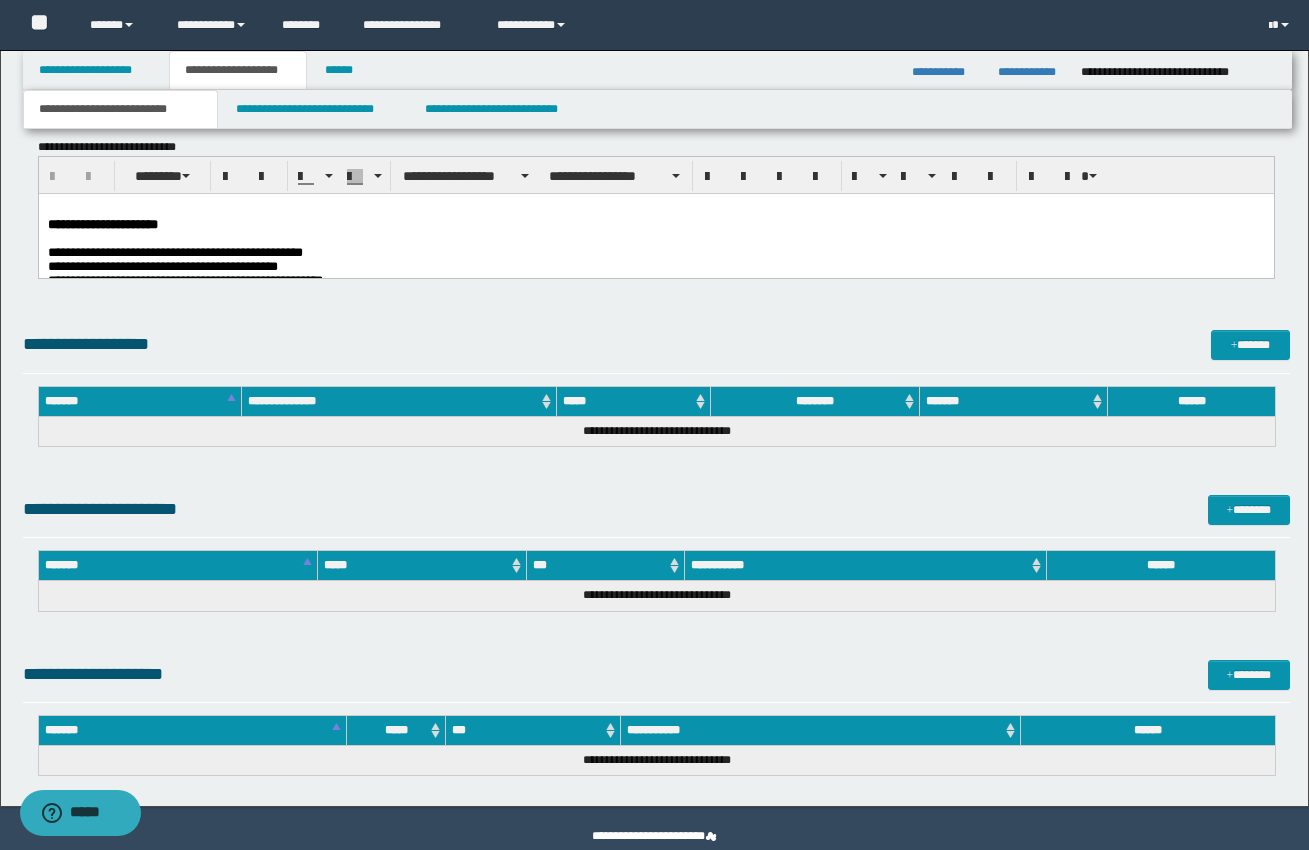 scroll, scrollTop: 958, scrollLeft: 0, axis: vertical 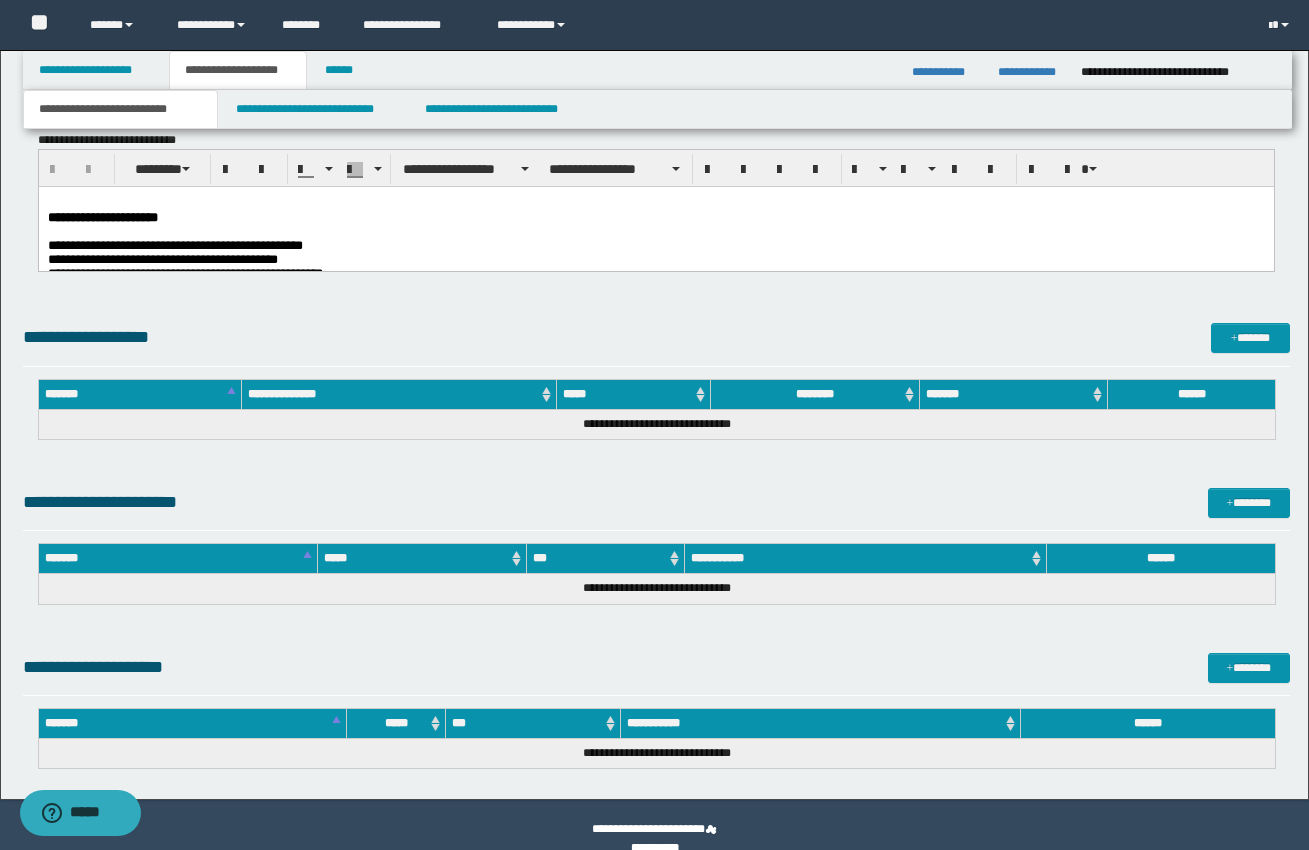 click on "**********" at bounding box center (655, 260) 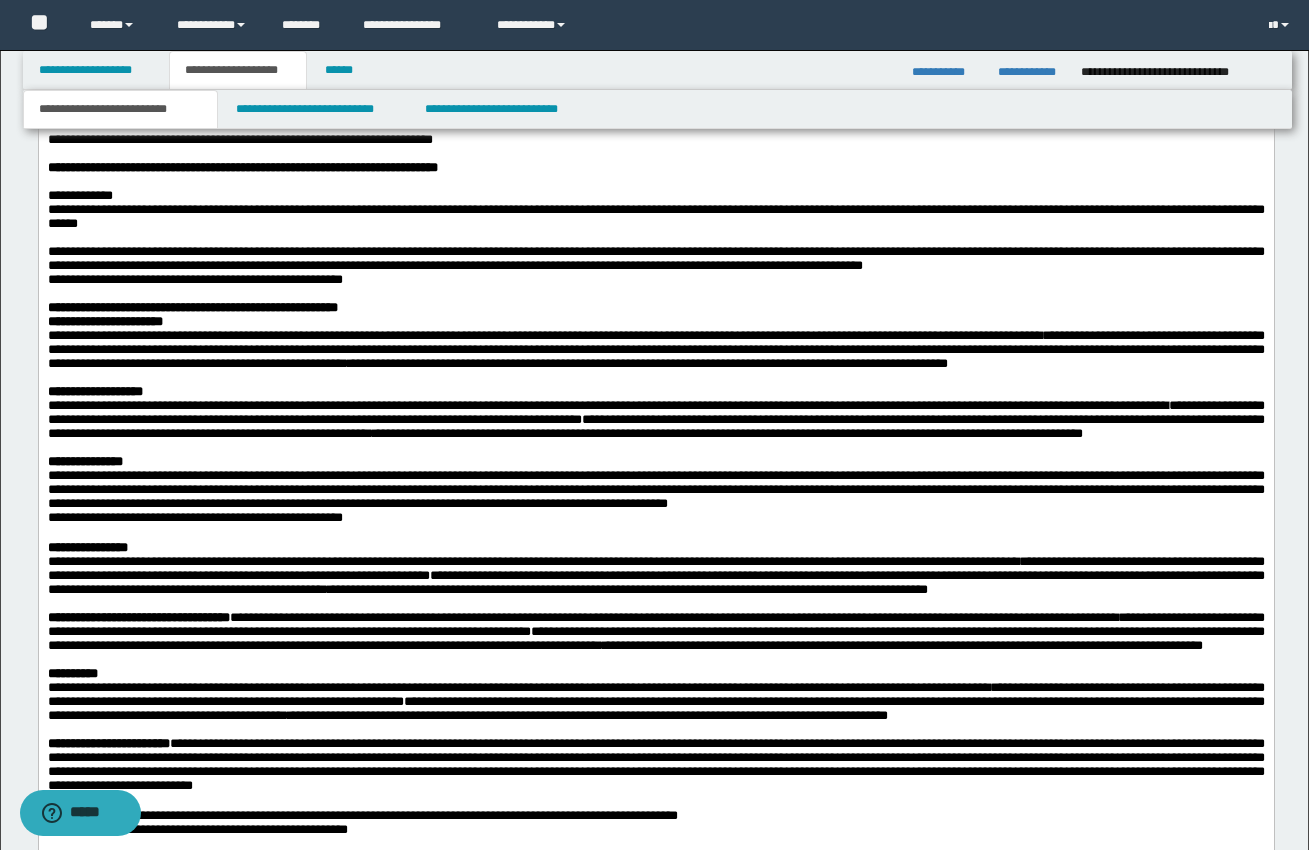 scroll, scrollTop: 1253, scrollLeft: 0, axis: vertical 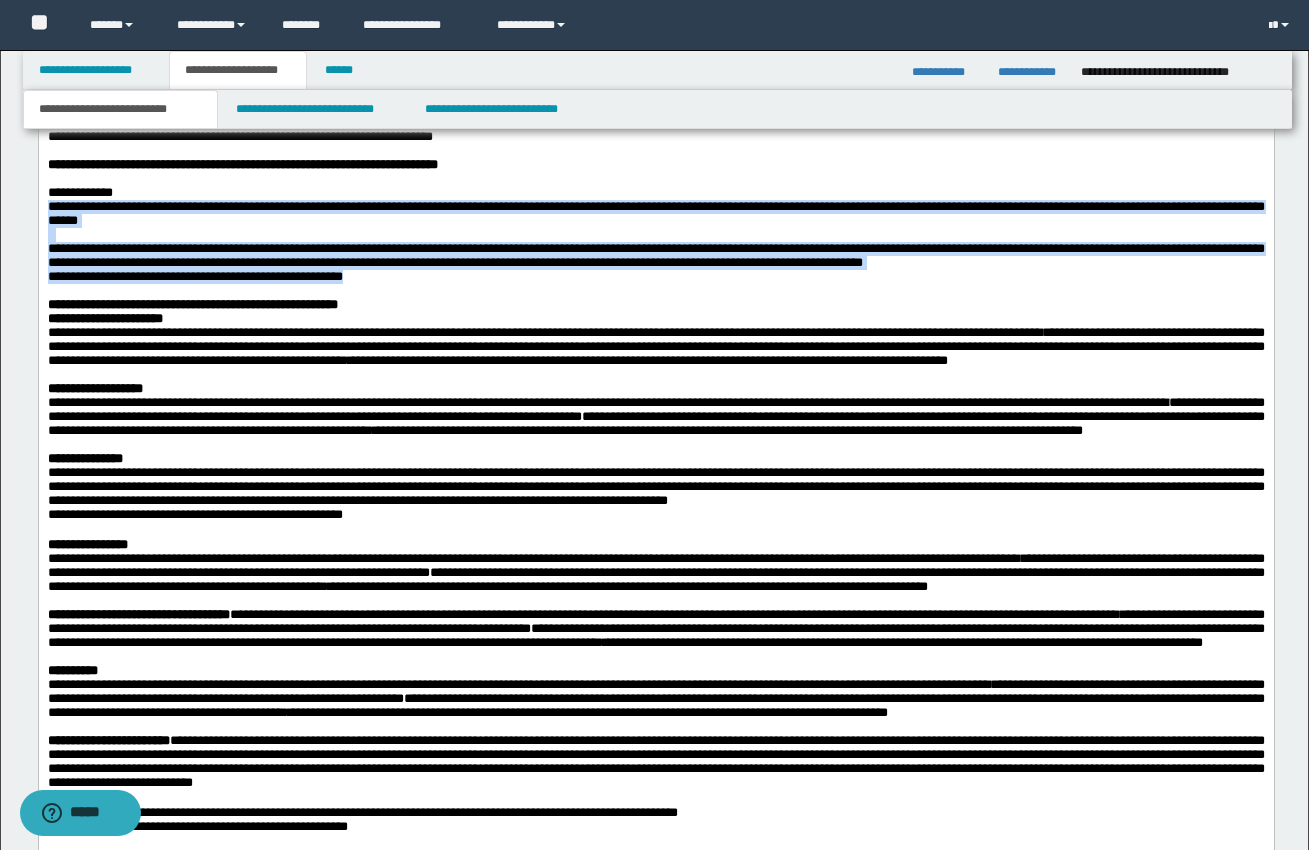 drag, startPoint x: 50, startPoint y: 247, endPoint x: 412, endPoint y: 321, distance: 369.4861 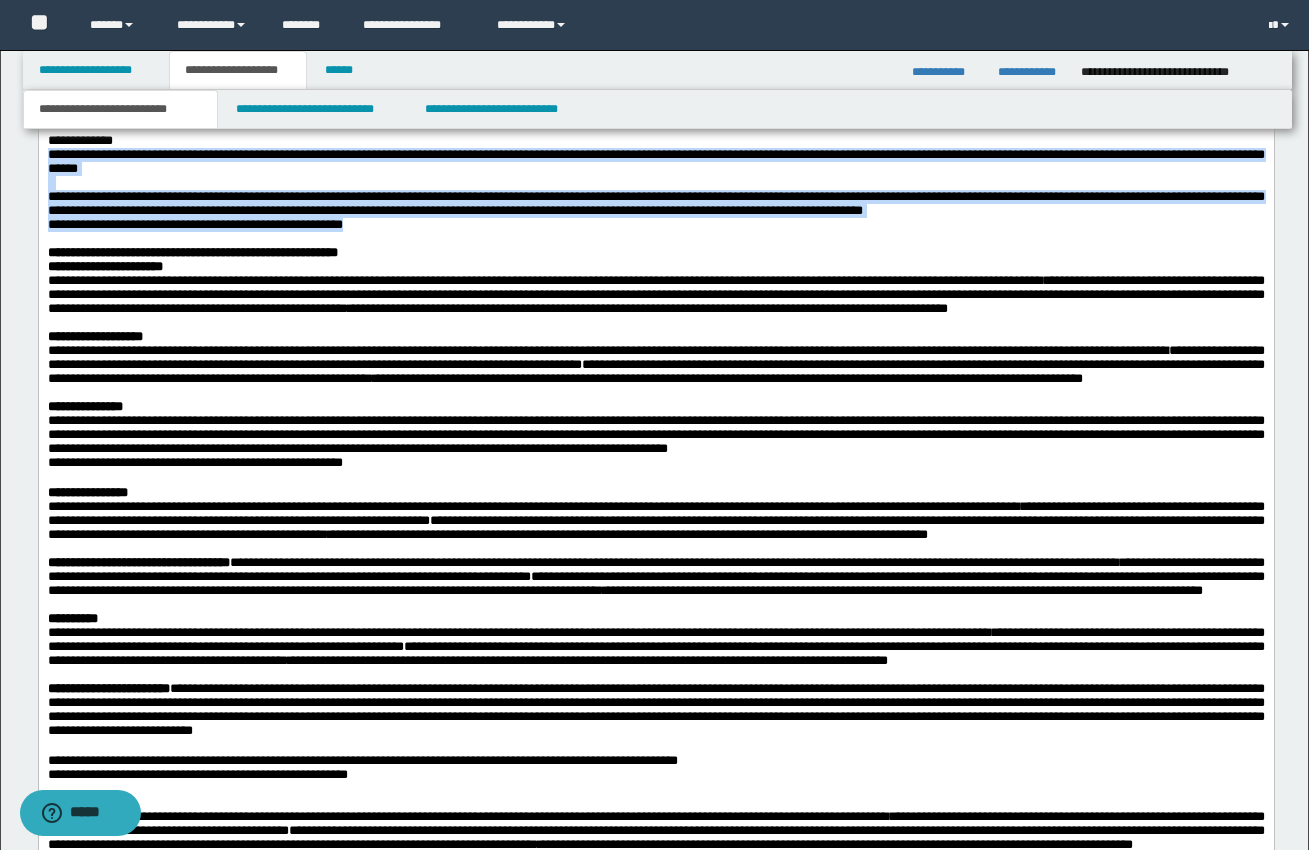 scroll, scrollTop: 1308, scrollLeft: 0, axis: vertical 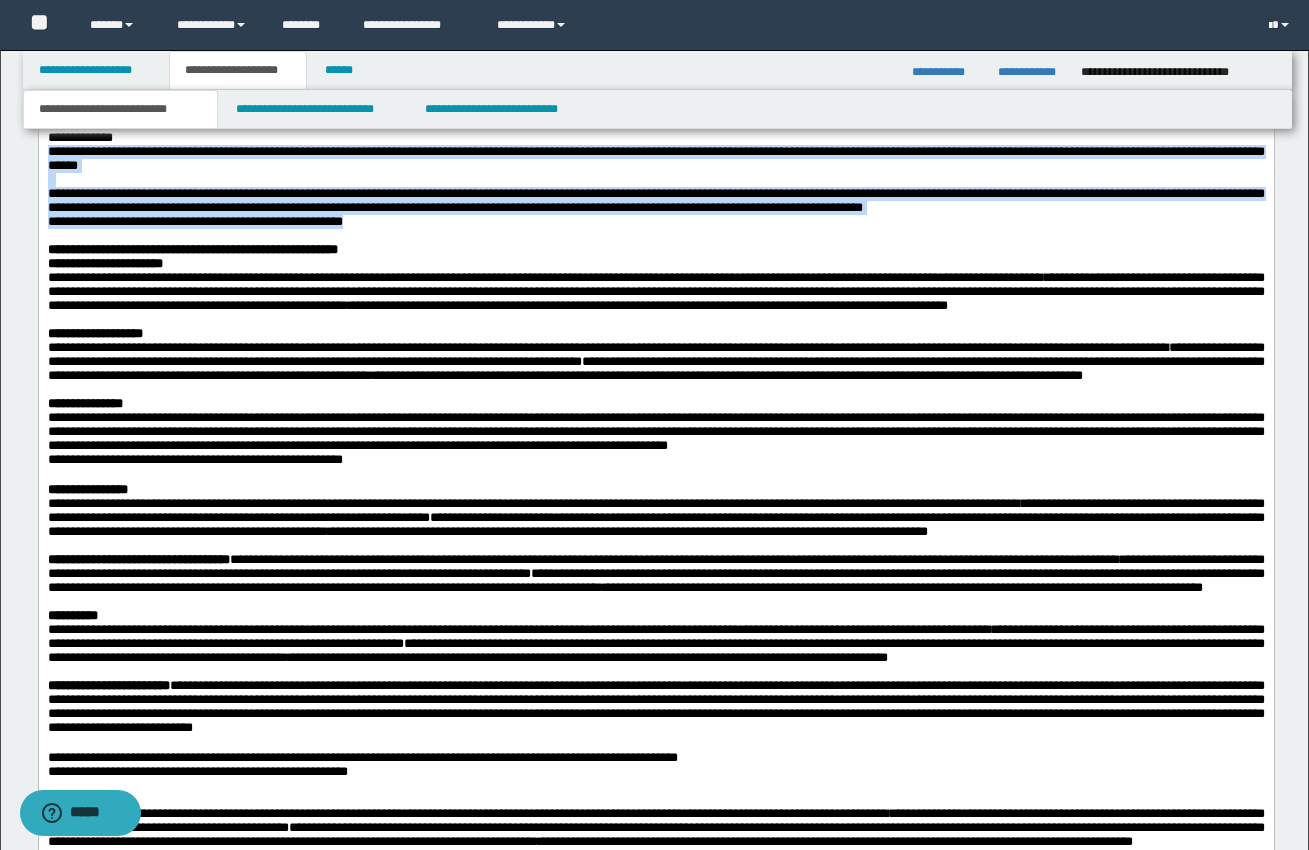 copy on "**********" 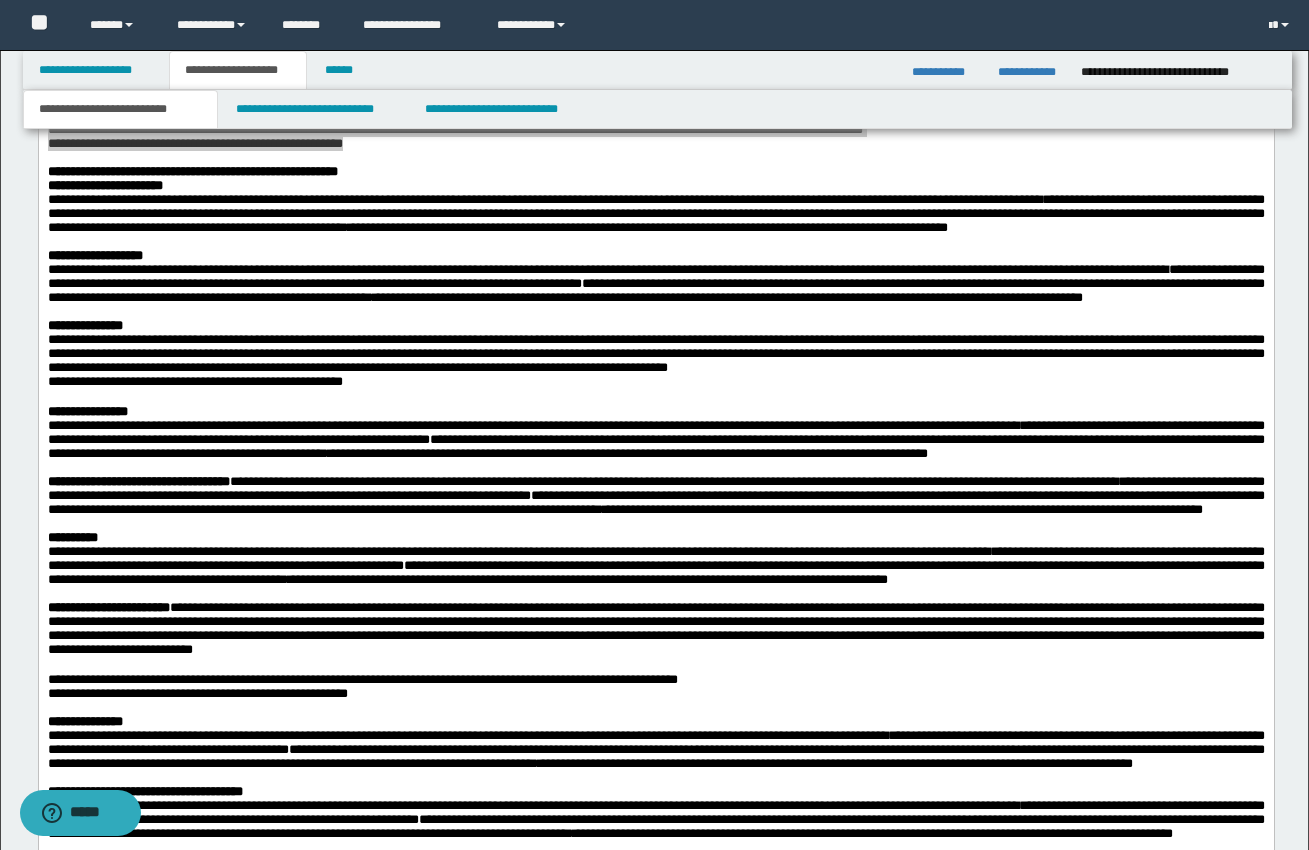 scroll, scrollTop: 1394, scrollLeft: 0, axis: vertical 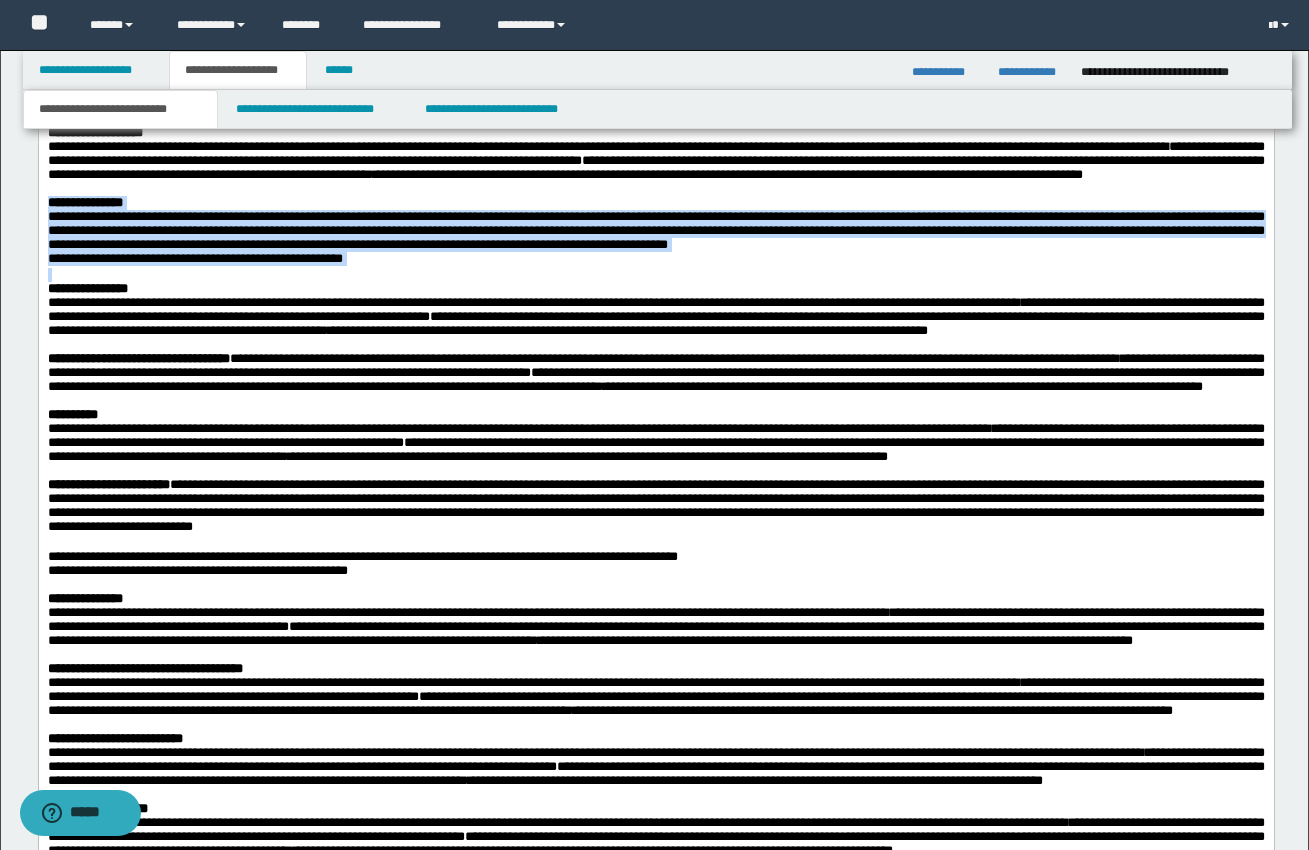 drag, startPoint x: 52, startPoint y: 292, endPoint x: 427, endPoint y: 376, distance: 384.29285 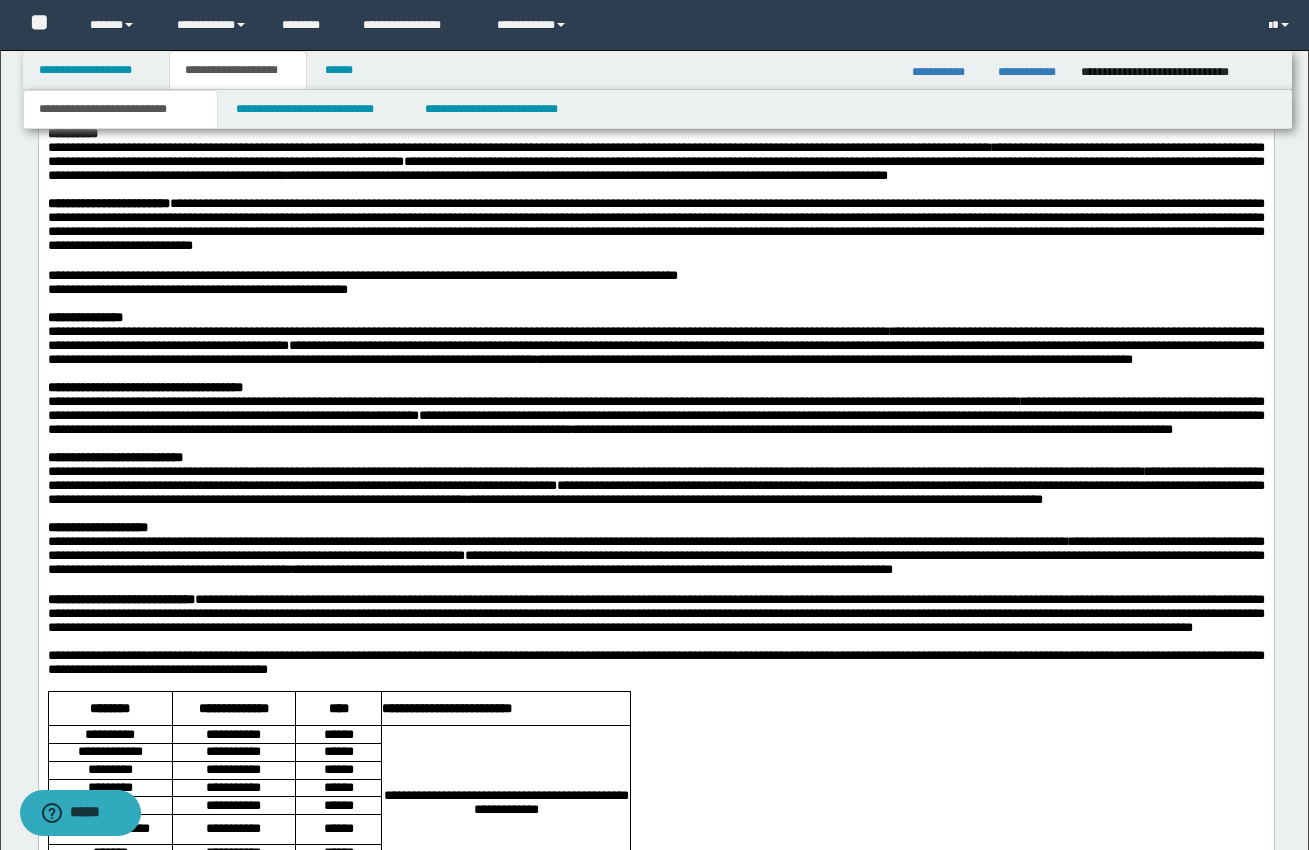 scroll, scrollTop: 1792, scrollLeft: 0, axis: vertical 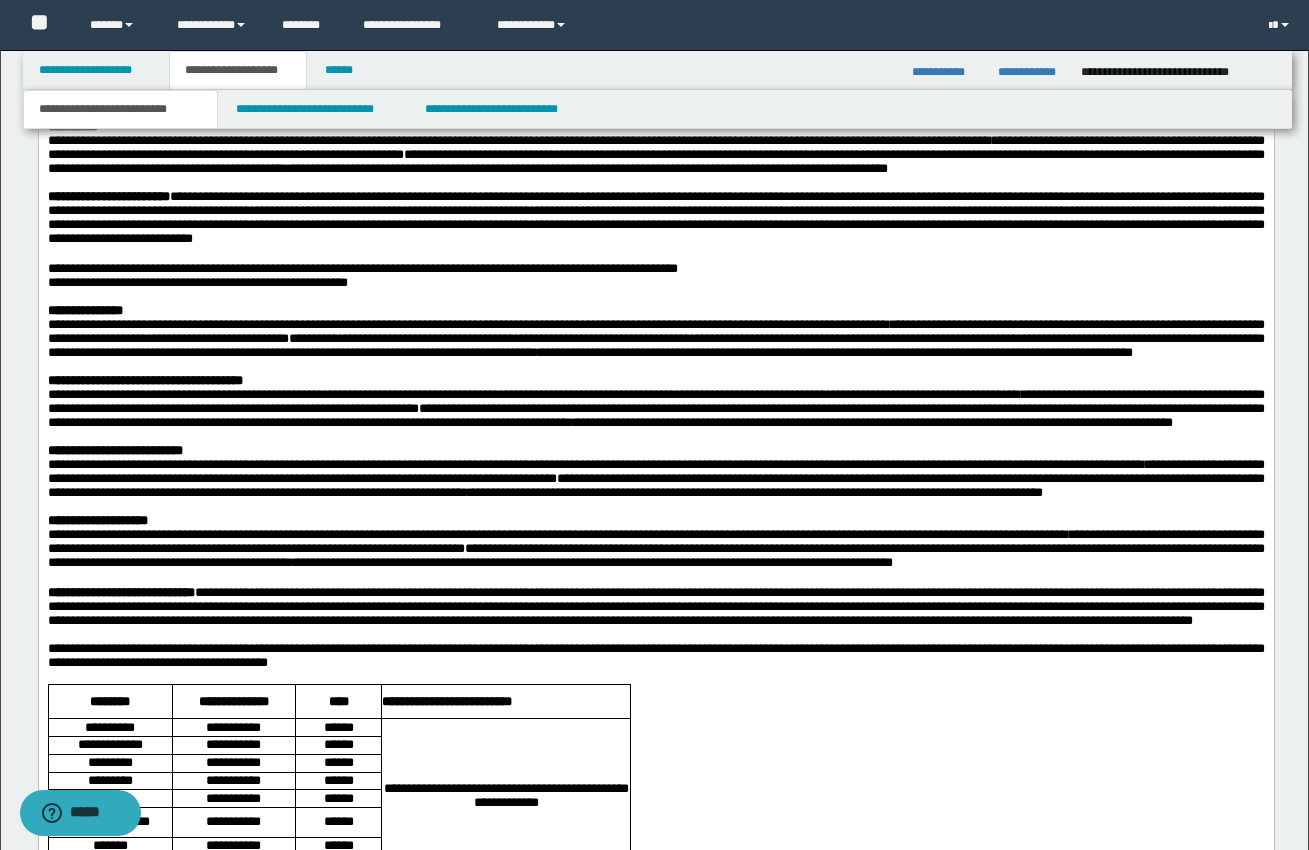 click on "**********" at bounding box center [655, 1817] 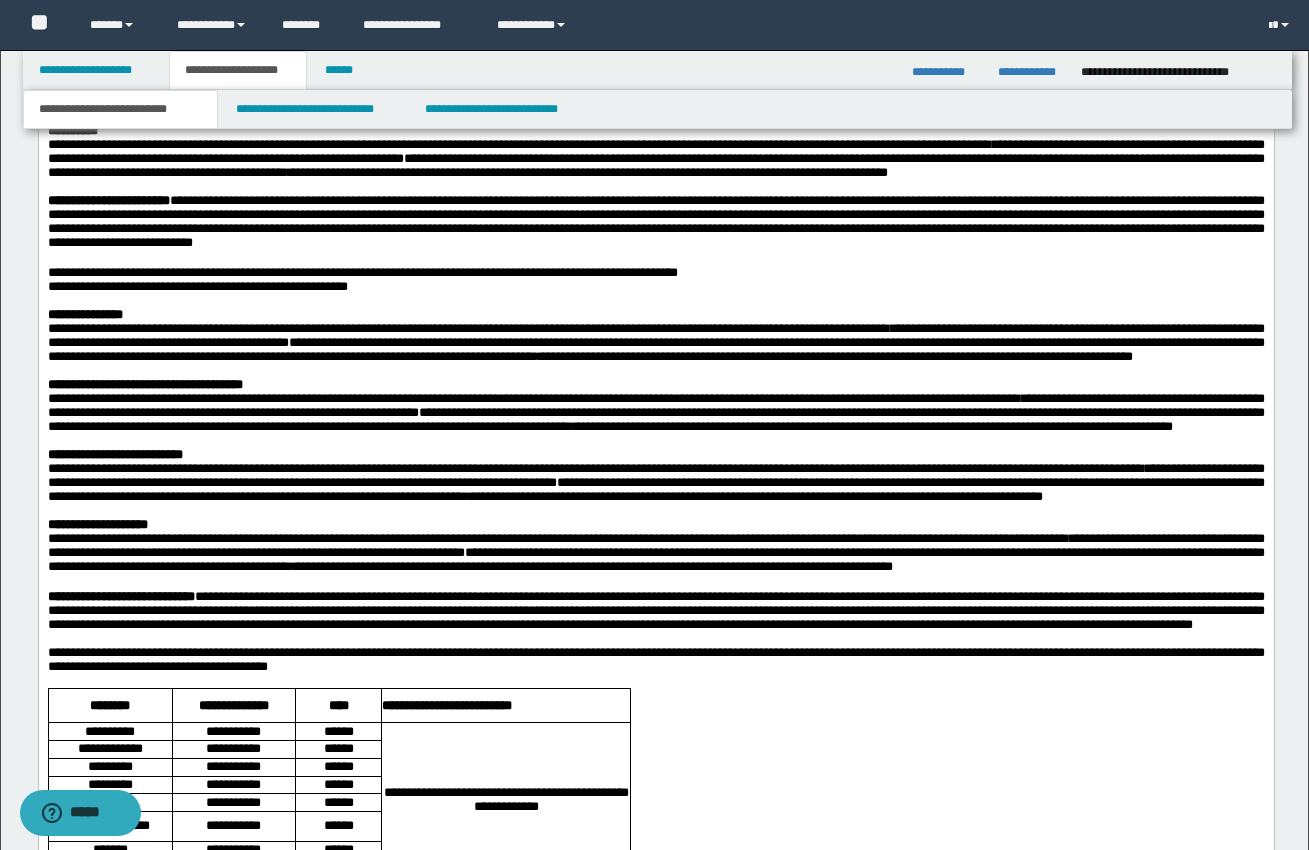 scroll, scrollTop: 1792, scrollLeft: 0, axis: vertical 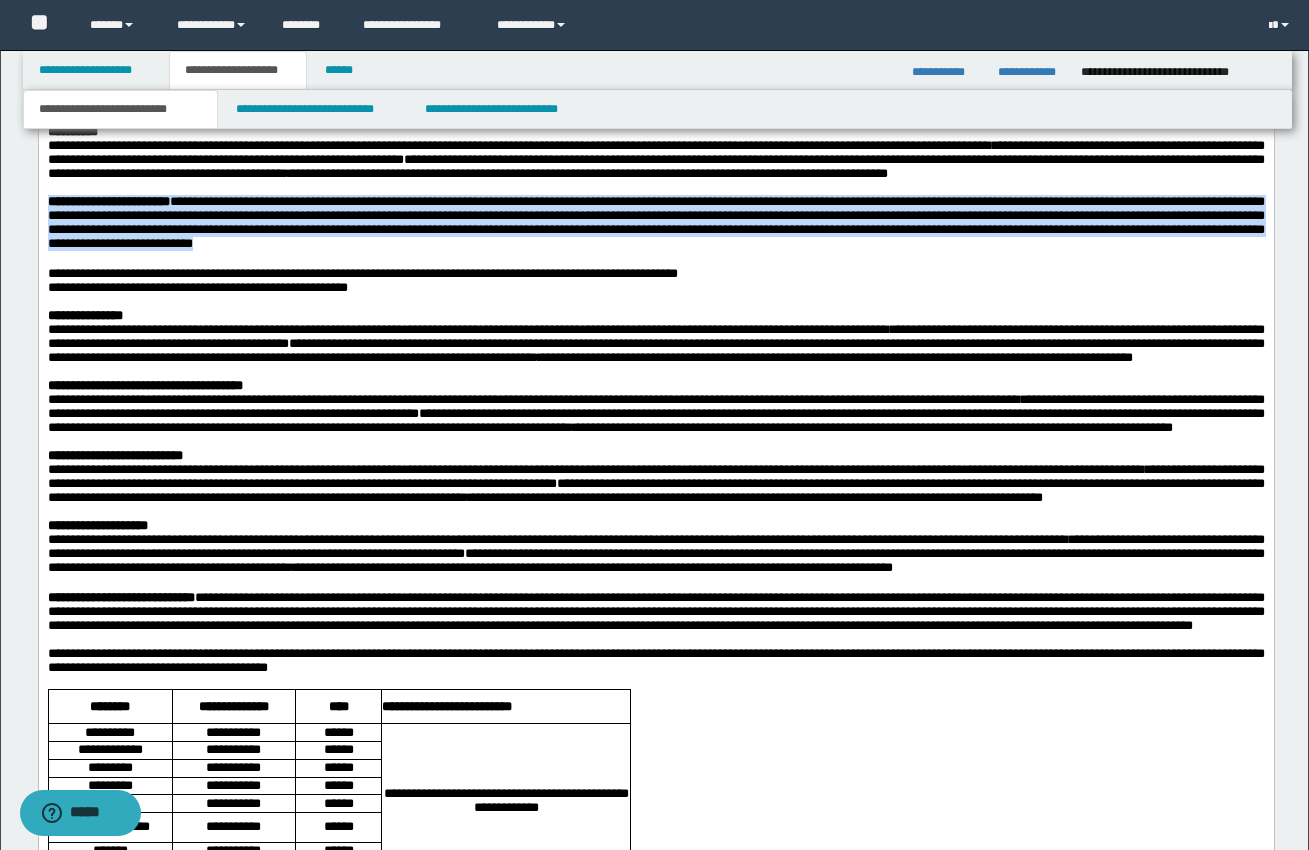 drag, startPoint x: 46, startPoint y: 347, endPoint x: 498, endPoint y: 396, distance: 454.64822 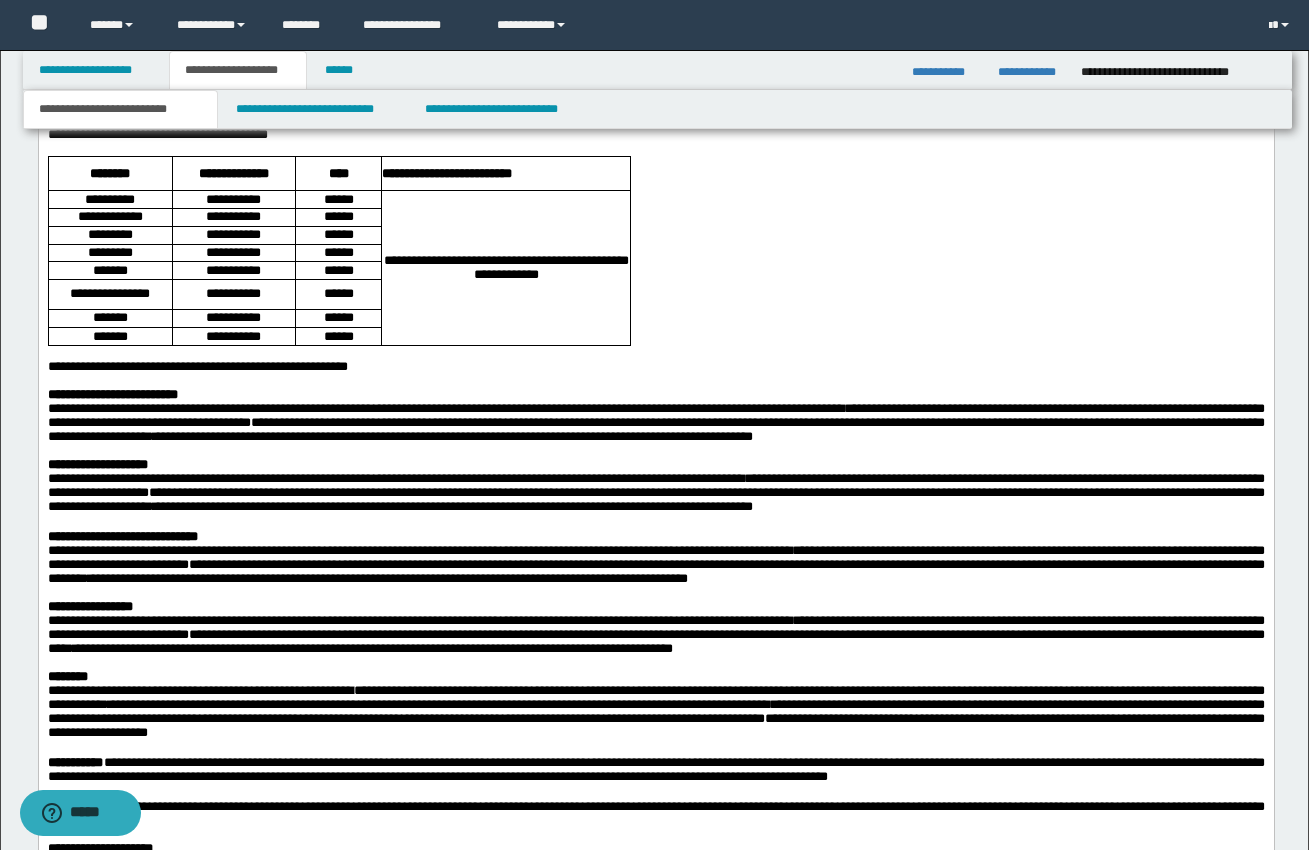scroll, scrollTop: 2328, scrollLeft: 0, axis: vertical 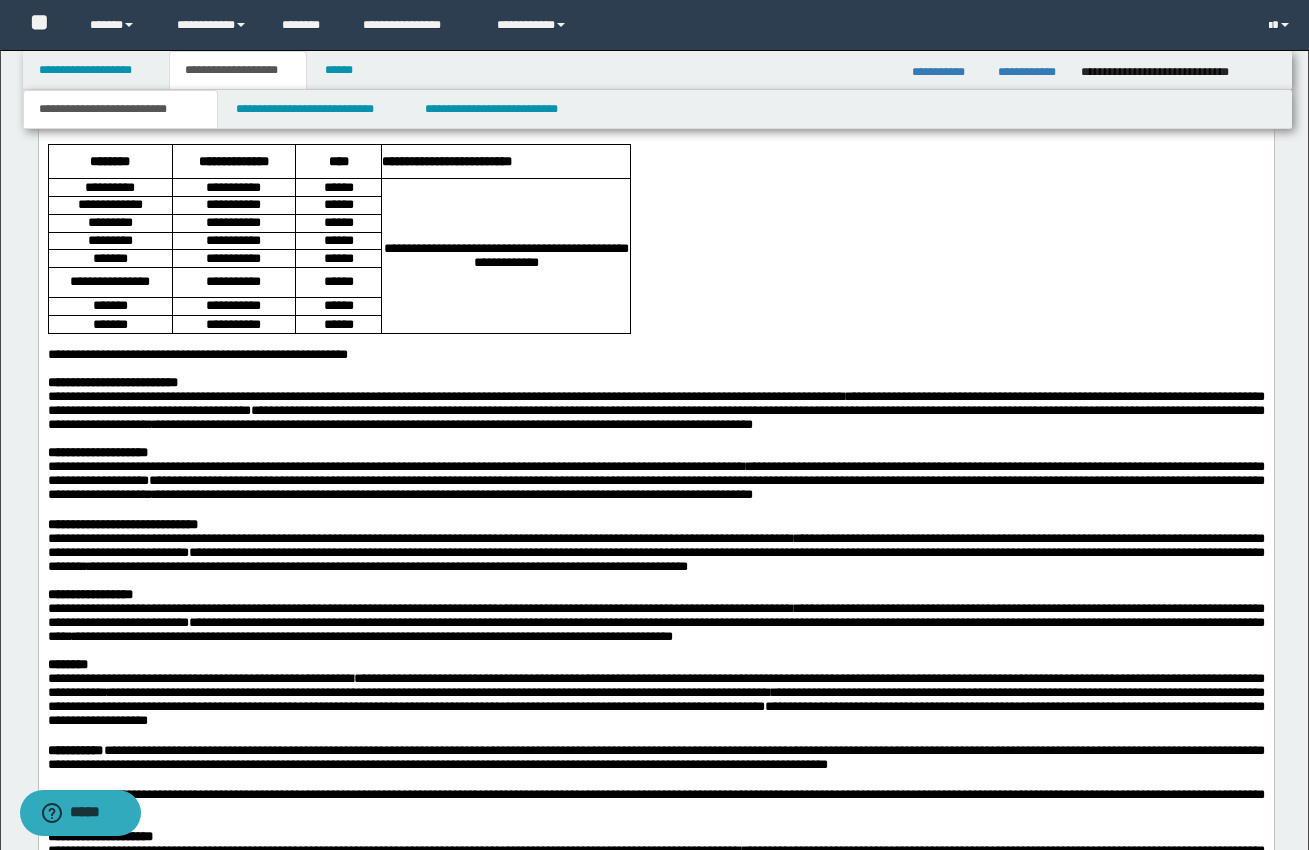 drag, startPoint x: 46, startPoint y: 297, endPoint x: 325, endPoint y: 340, distance: 282.29416 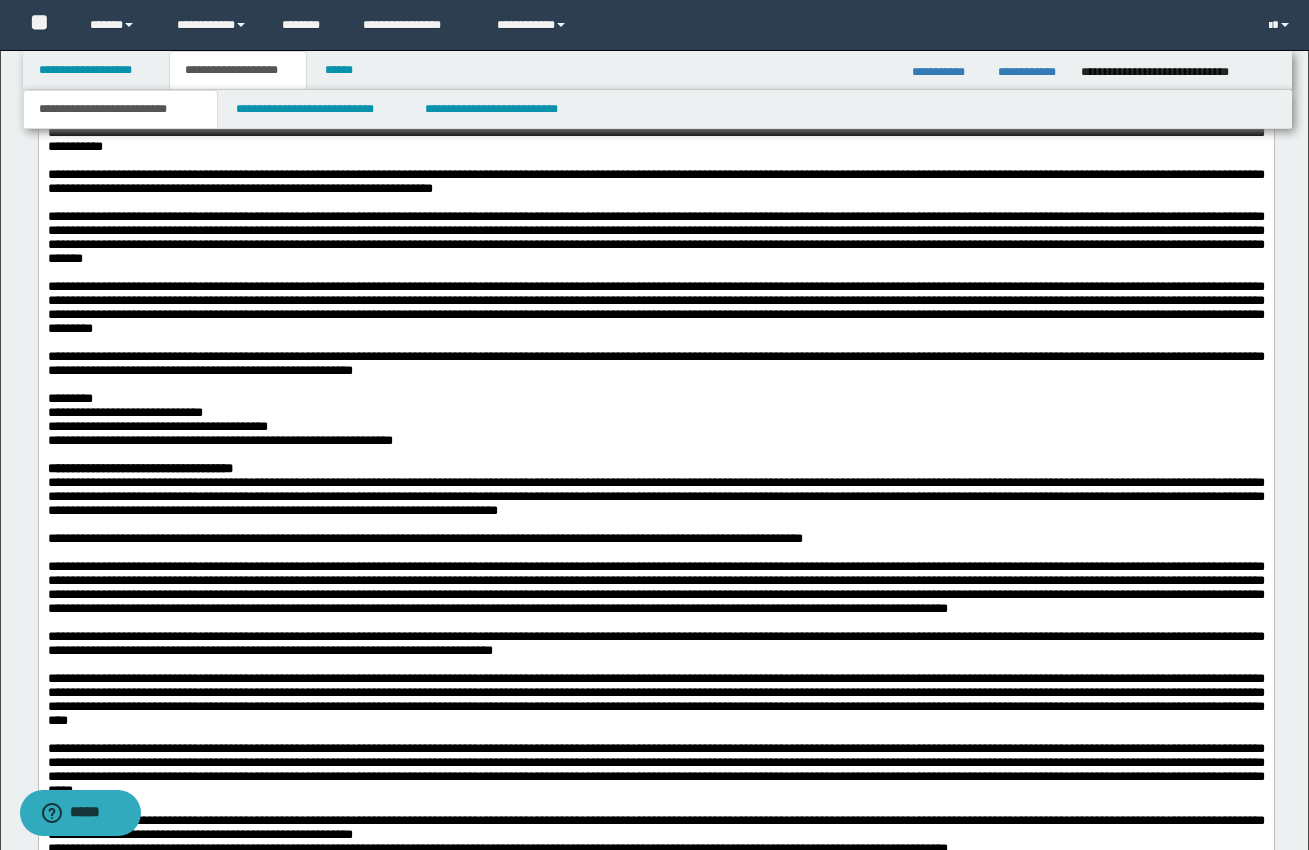 scroll, scrollTop: 3676, scrollLeft: 0, axis: vertical 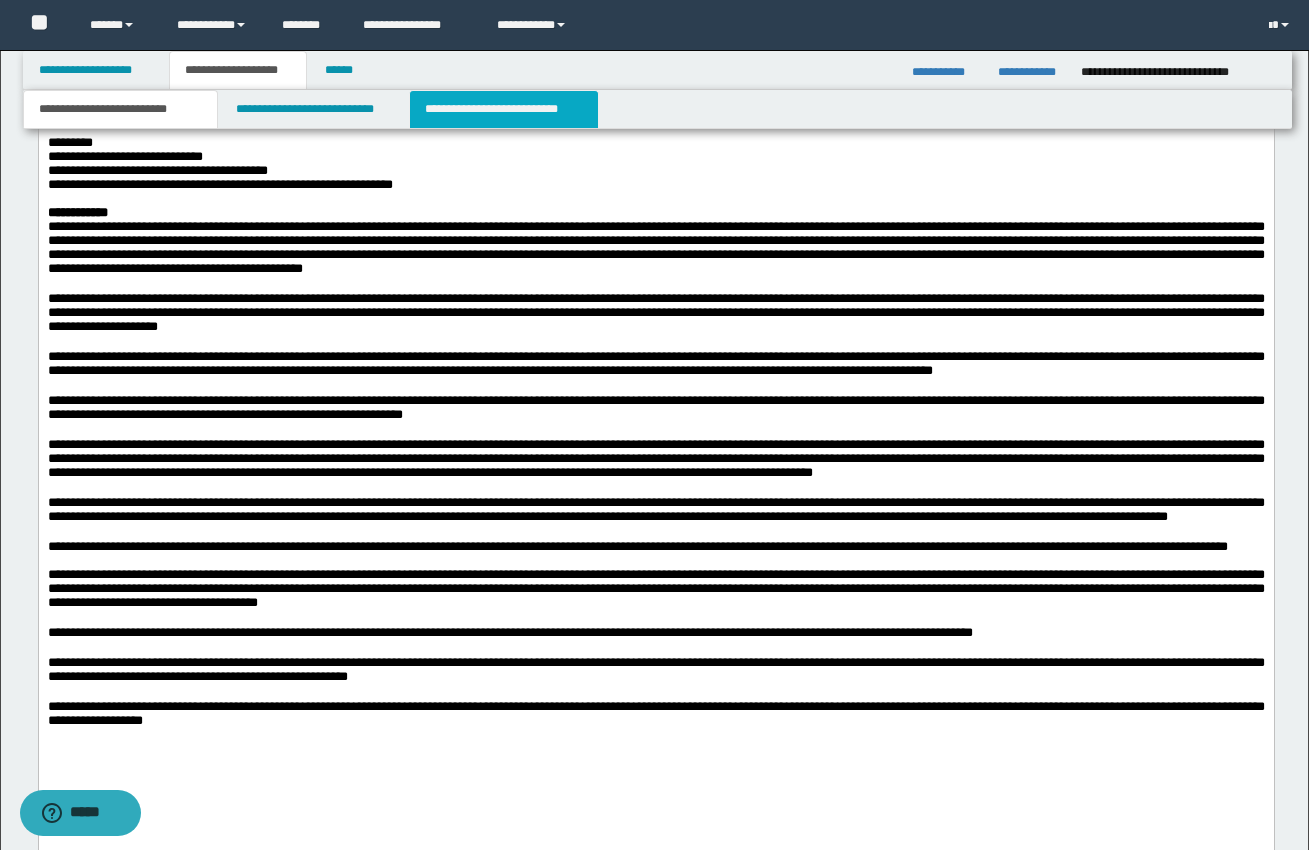 click on "**********" at bounding box center [504, 109] 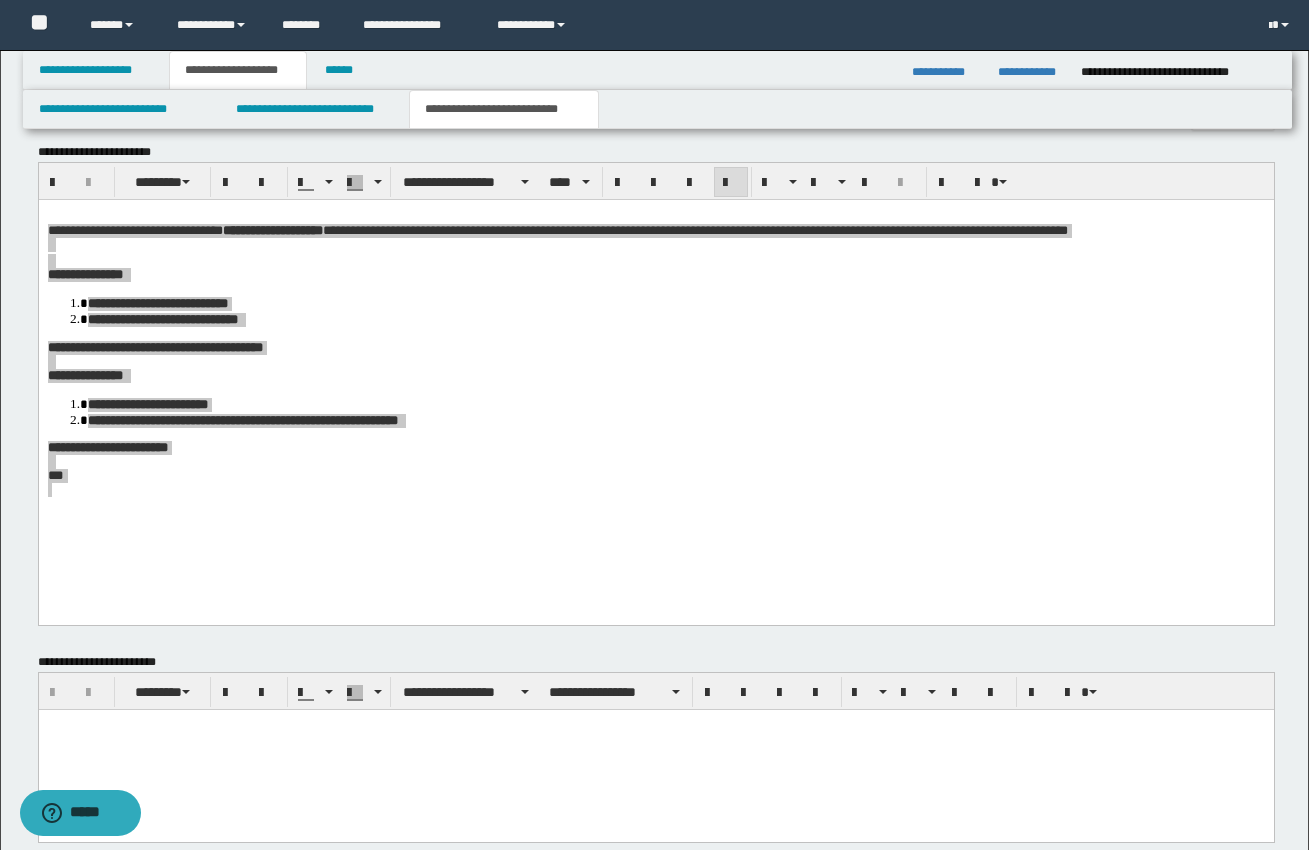 scroll, scrollTop: 1095, scrollLeft: 0, axis: vertical 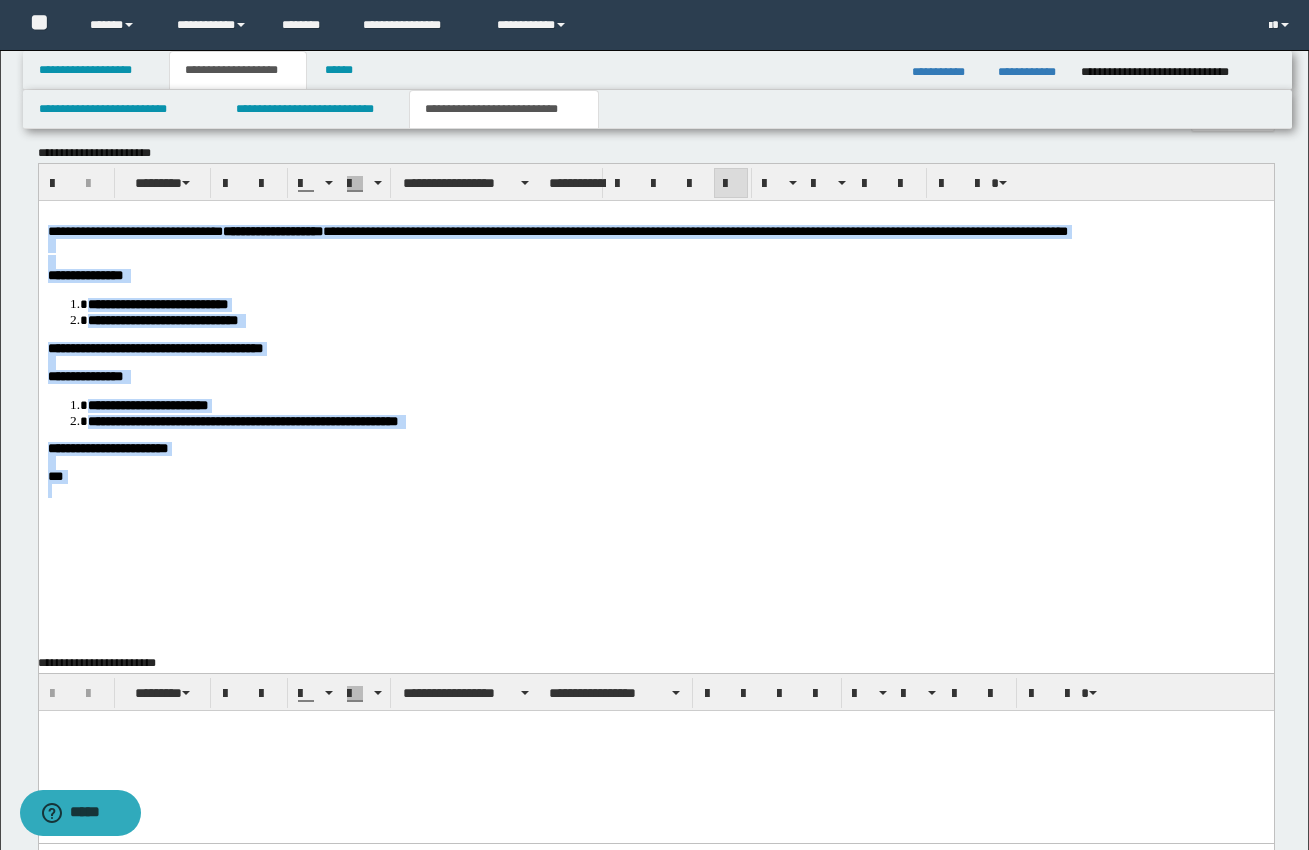 type 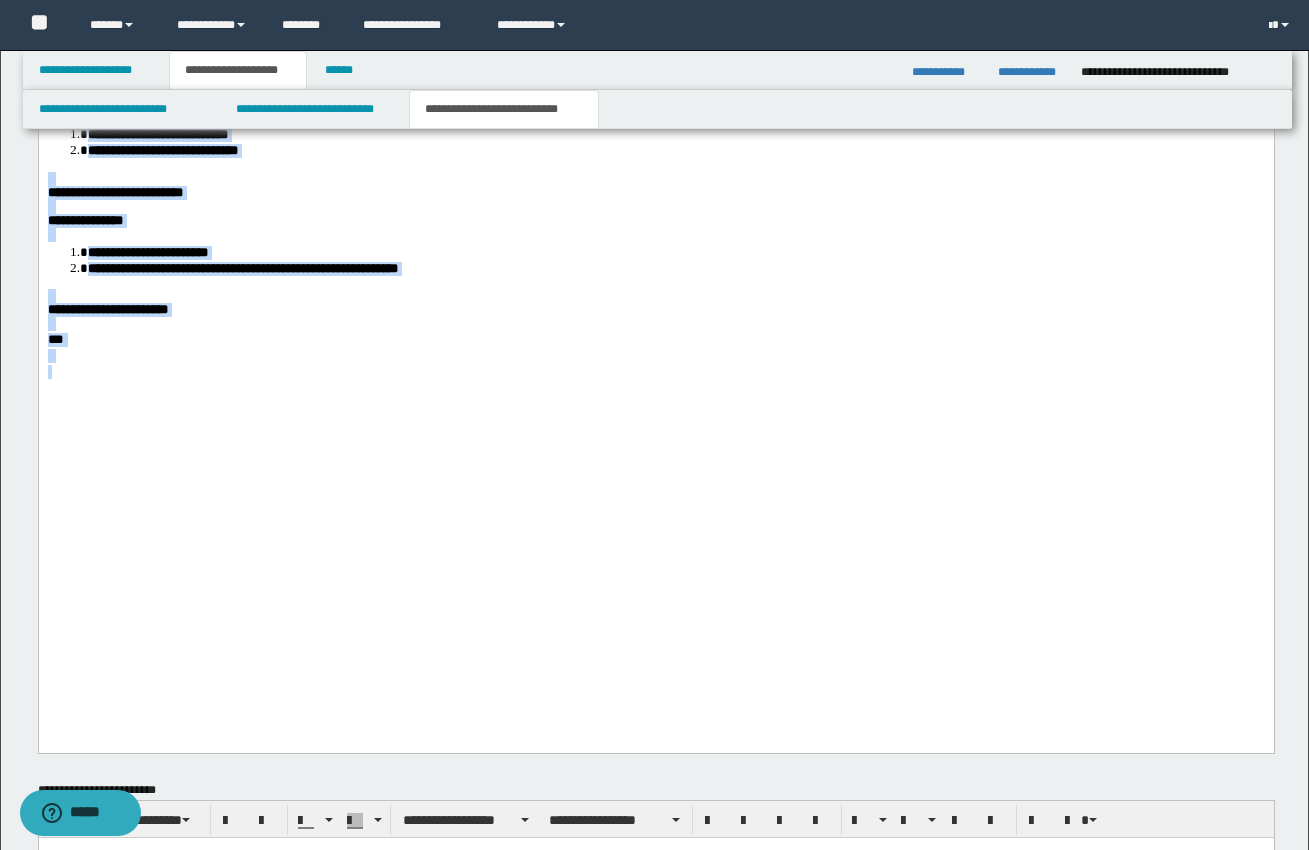 drag, startPoint x: 49, startPoint y: -1333, endPoint x: 273, endPoint y: 857, distance: 2201.4258 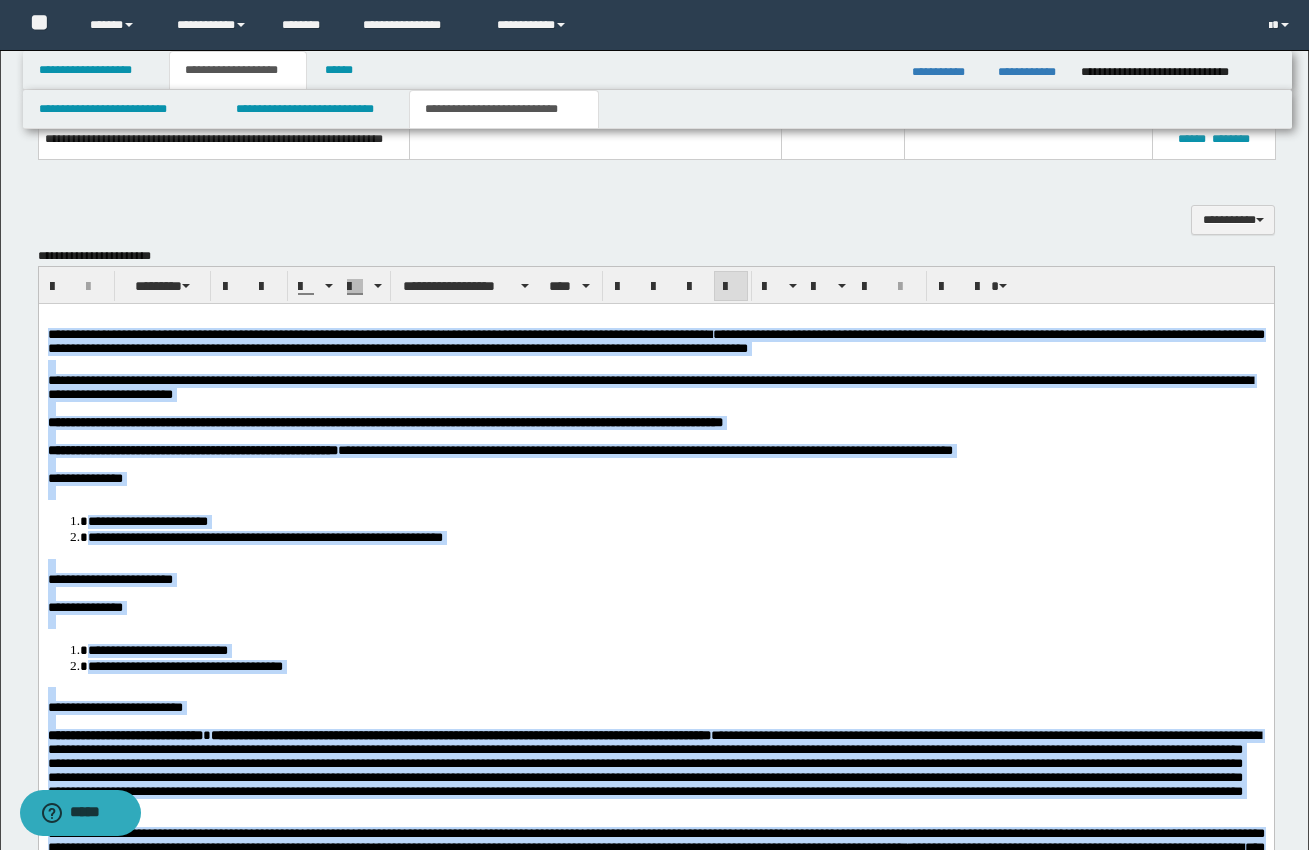 scroll, scrollTop: 988, scrollLeft: 0, axis: vertical 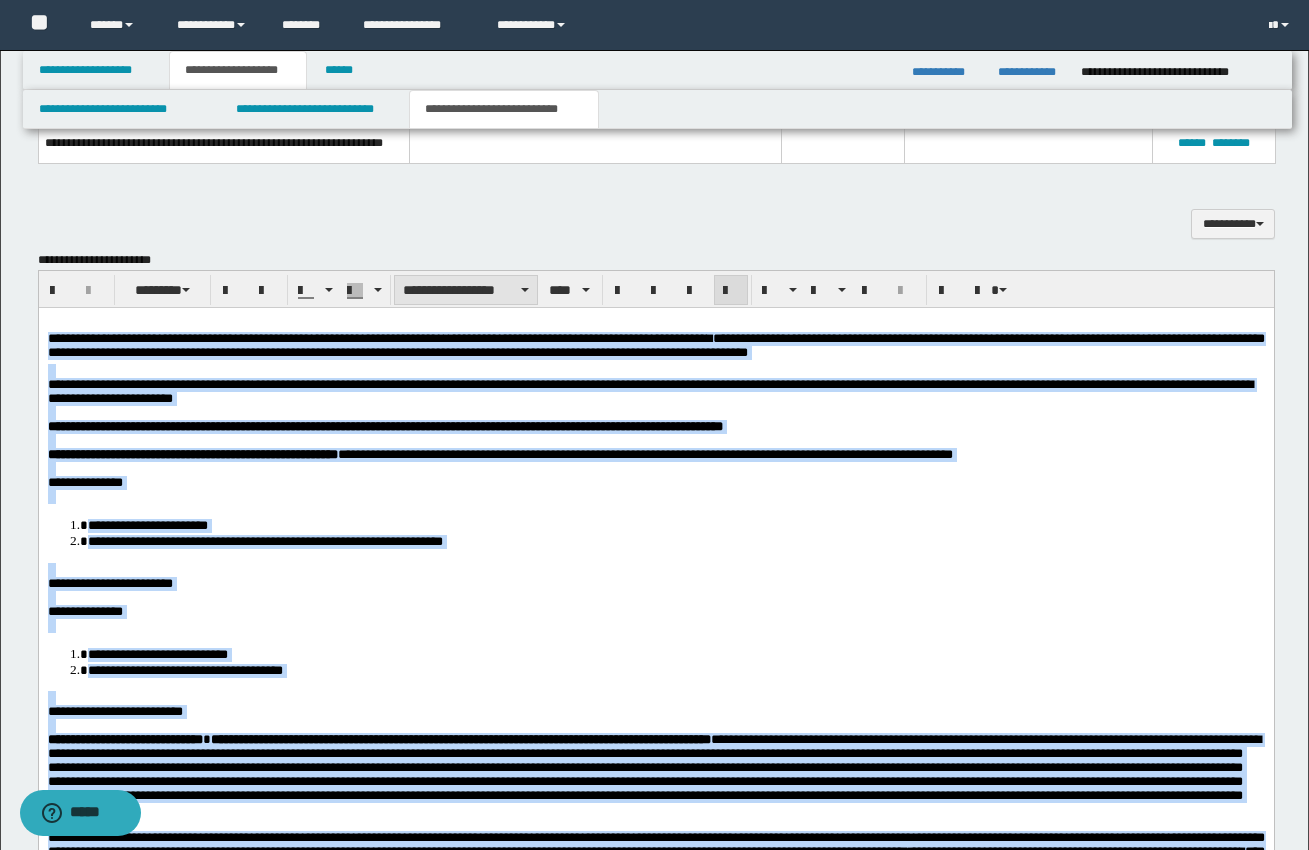 click at bounding box center (525, 290) 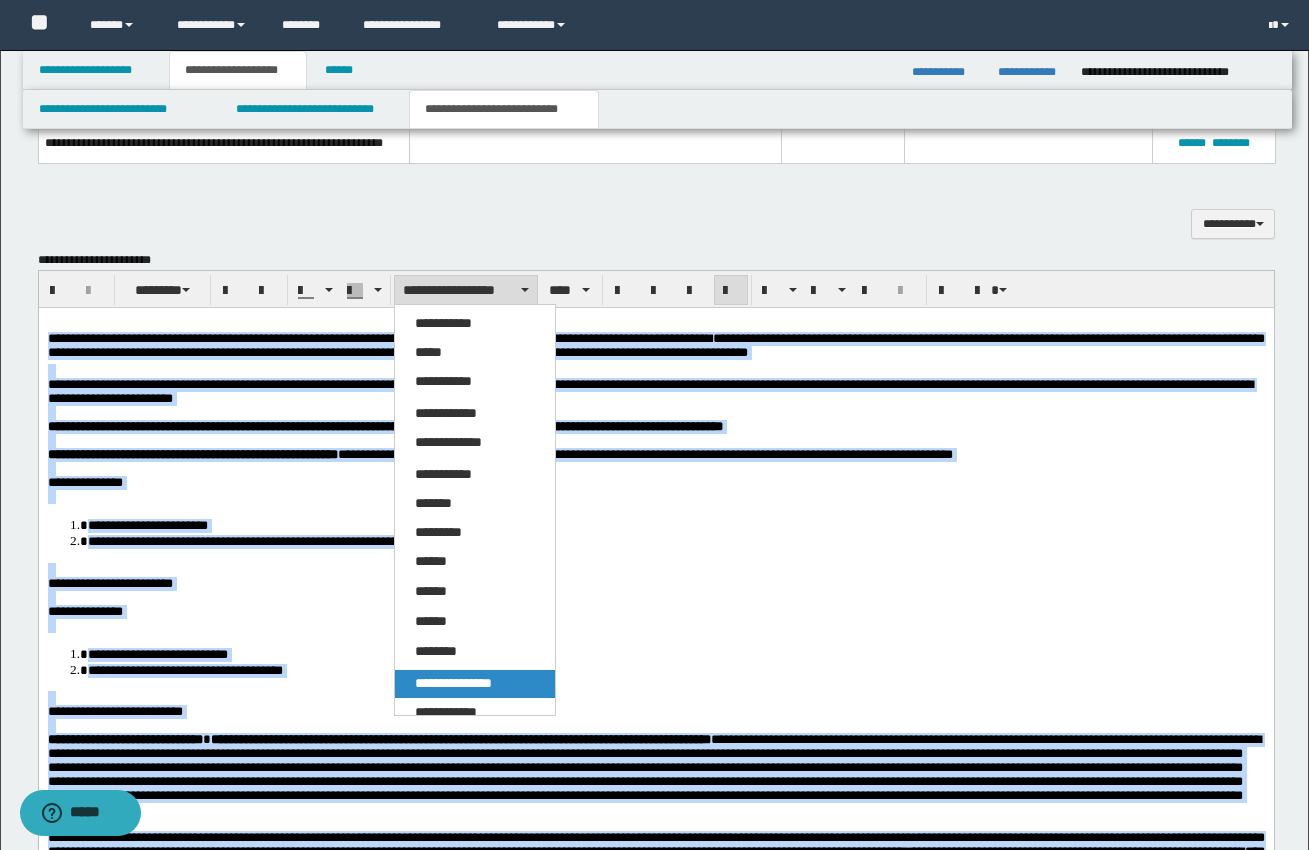 click on "**********" at bounding box center [453, 683] 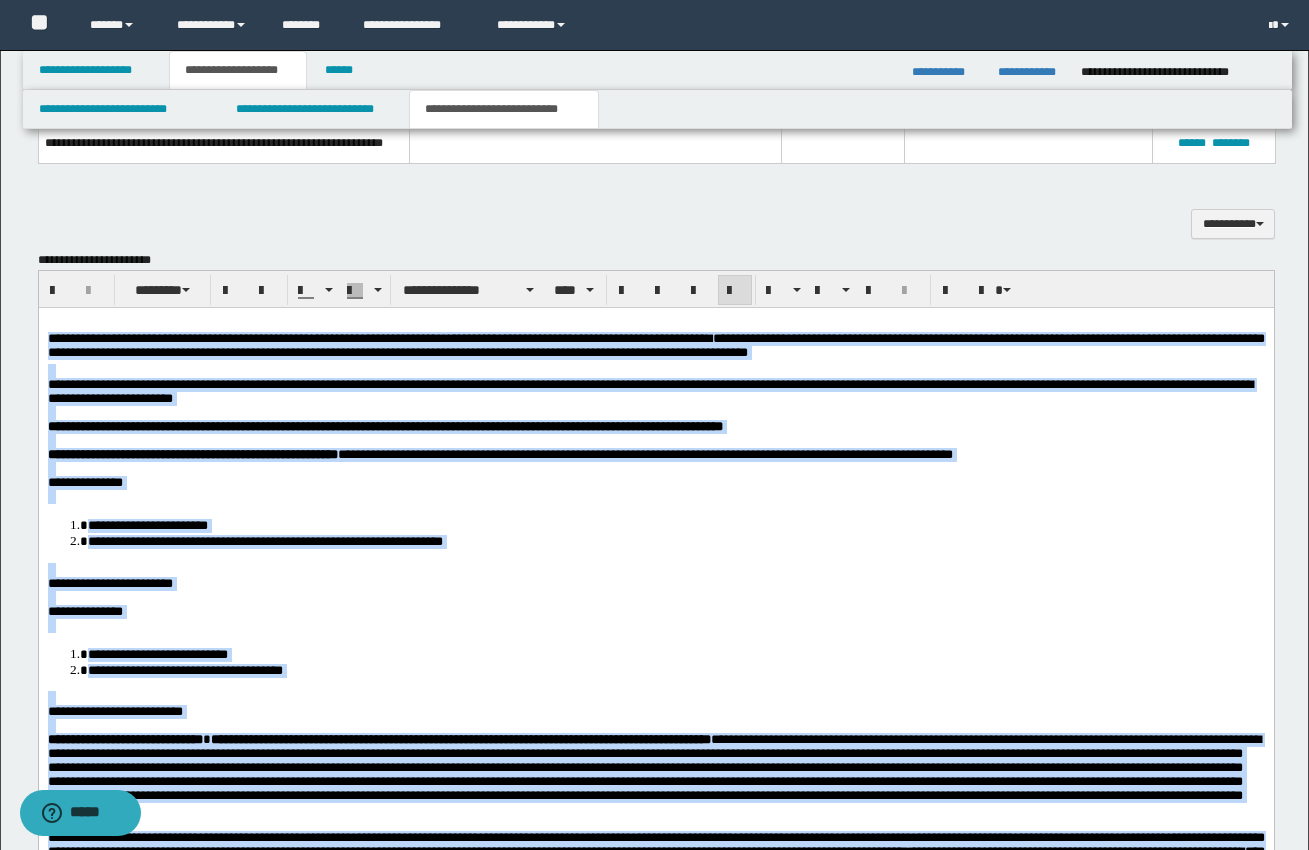 click at bounding box center [655, 497] 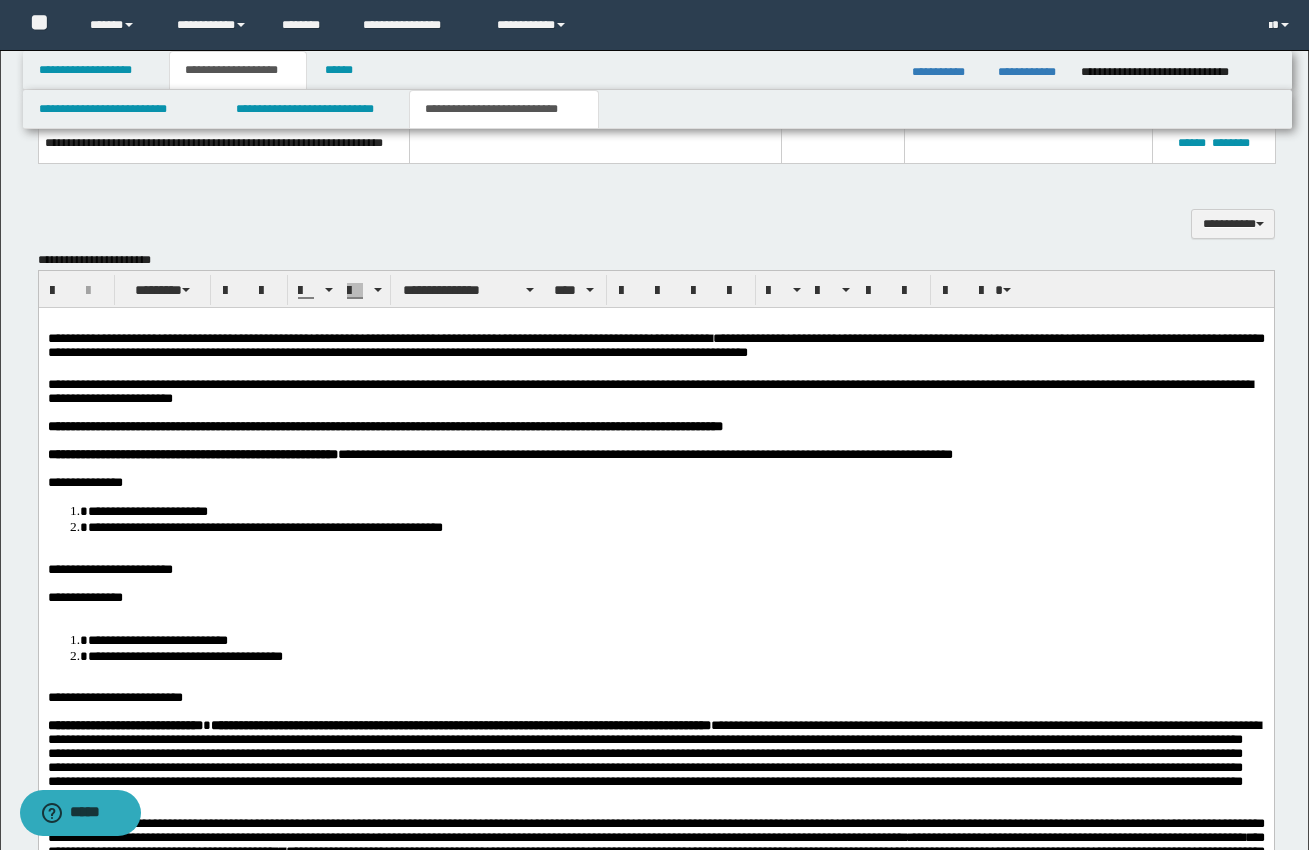 click at bounding box center [655, 556] 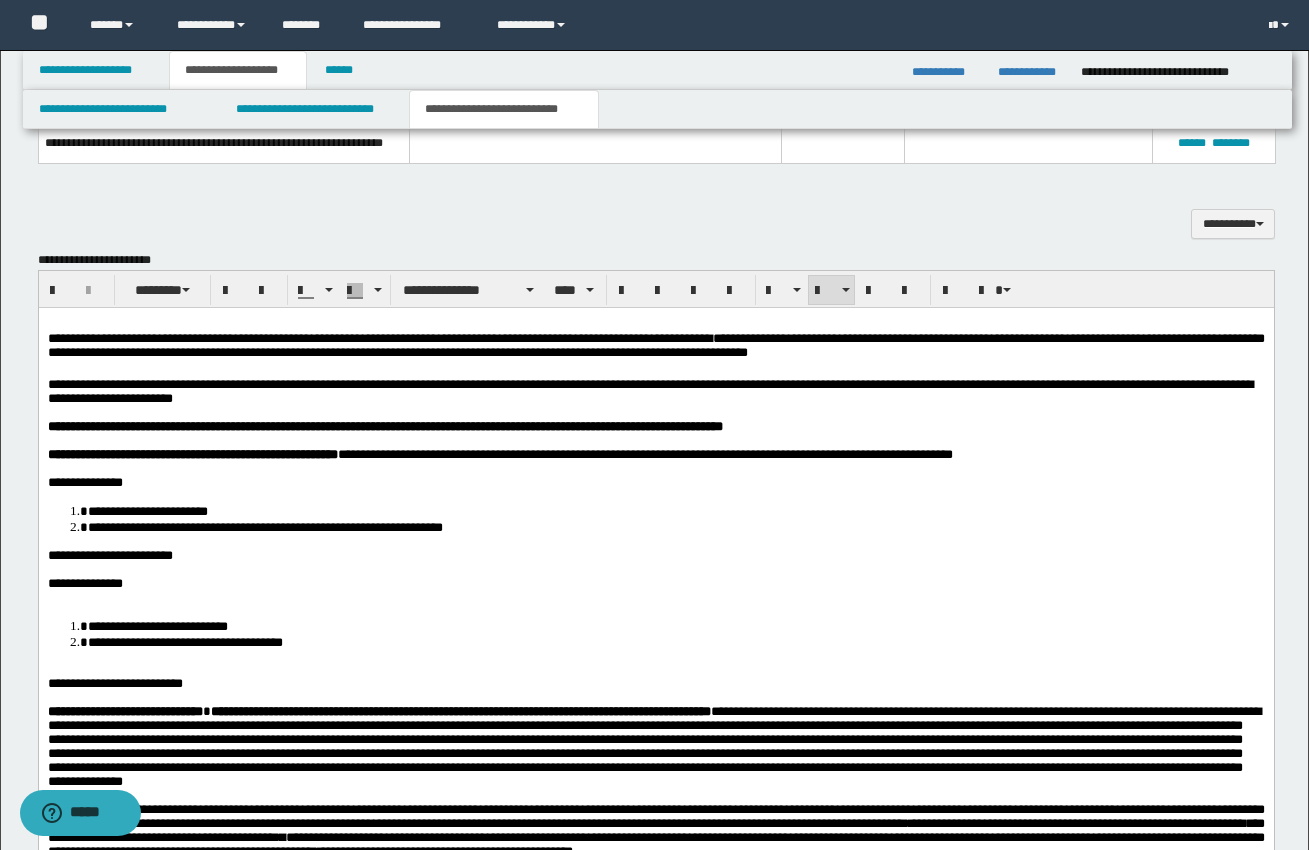 click at bounding box center [655, 598] 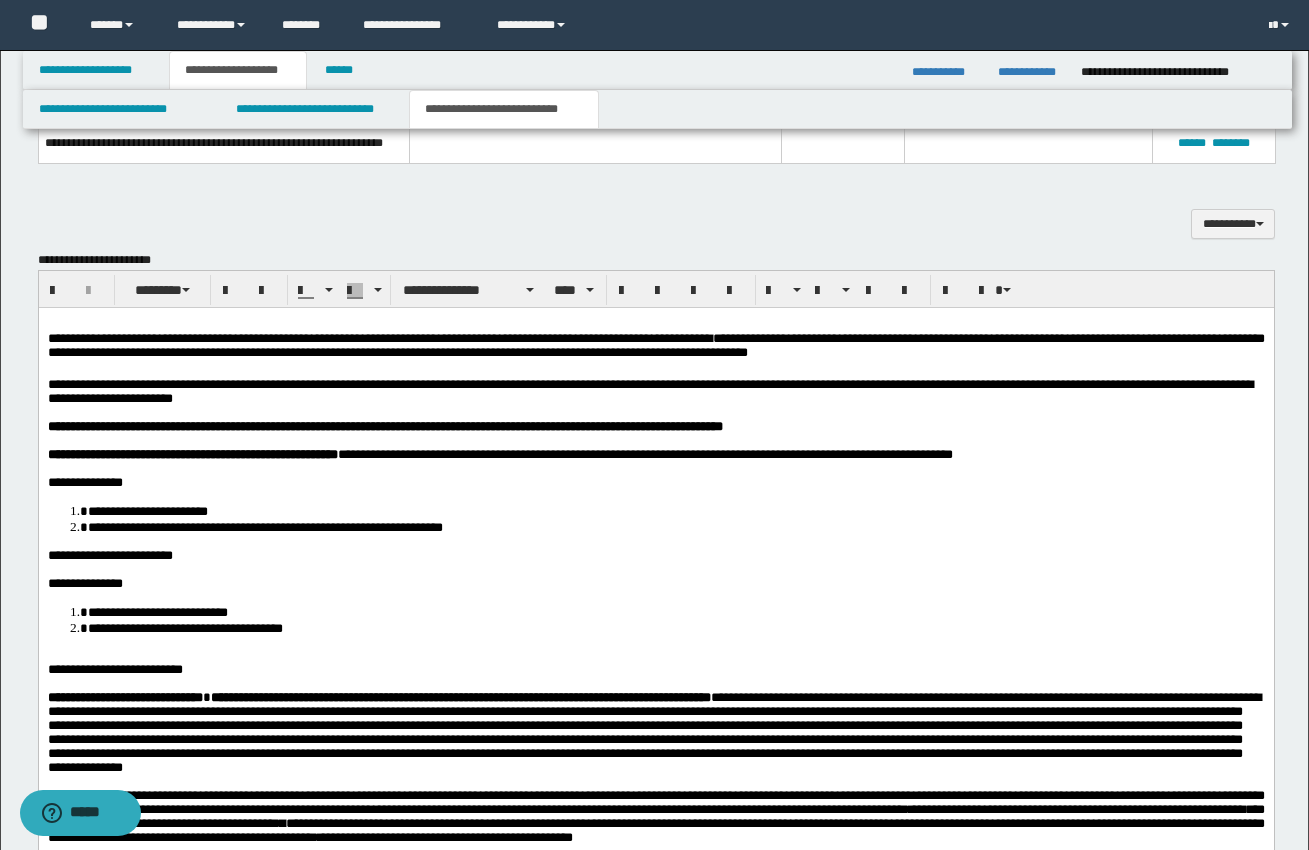 click at bounding box center (655, 656) 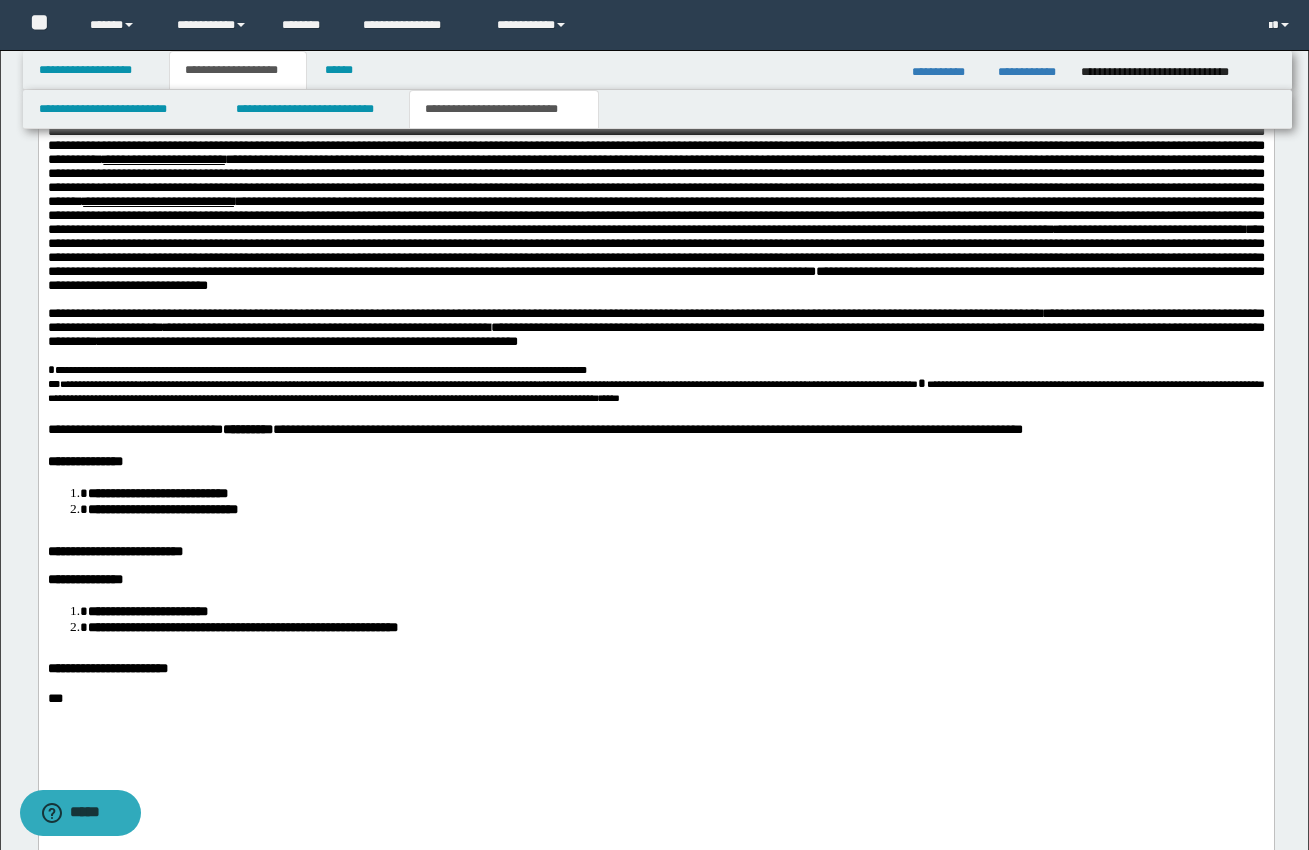 scroll, scrollTop: 2237, scrollLeft: 0, axis: vertical 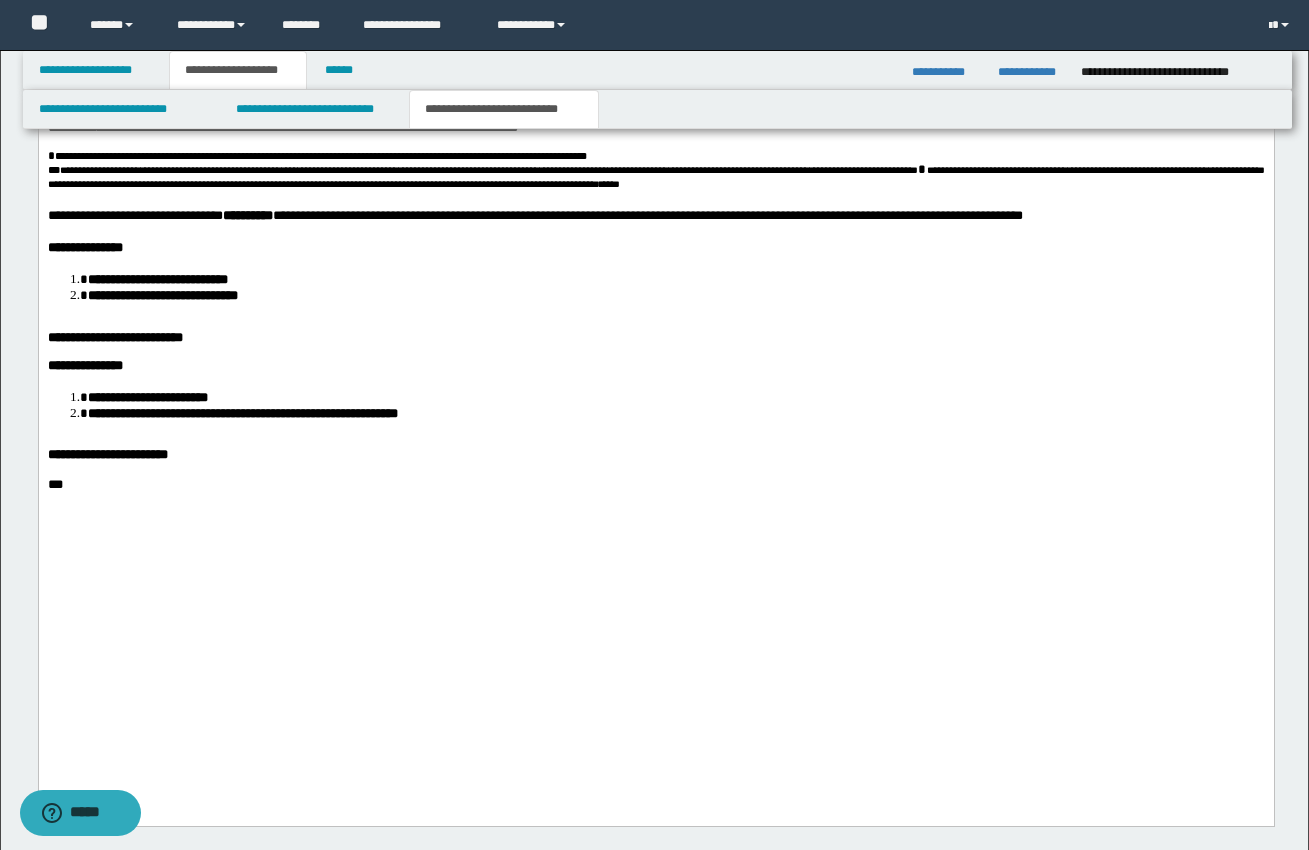 click at bounding box center [655, 325] 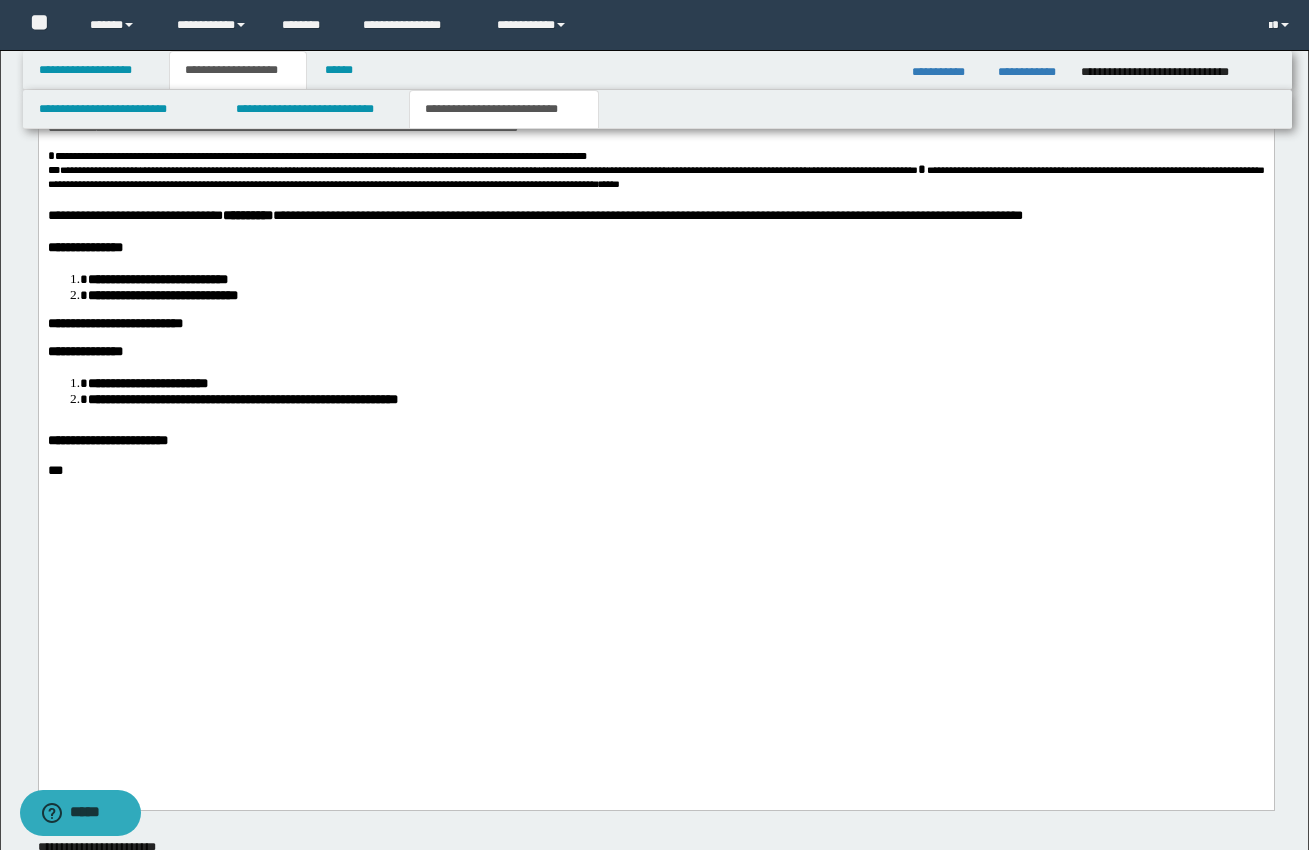 click at bounding box center [655, 428] 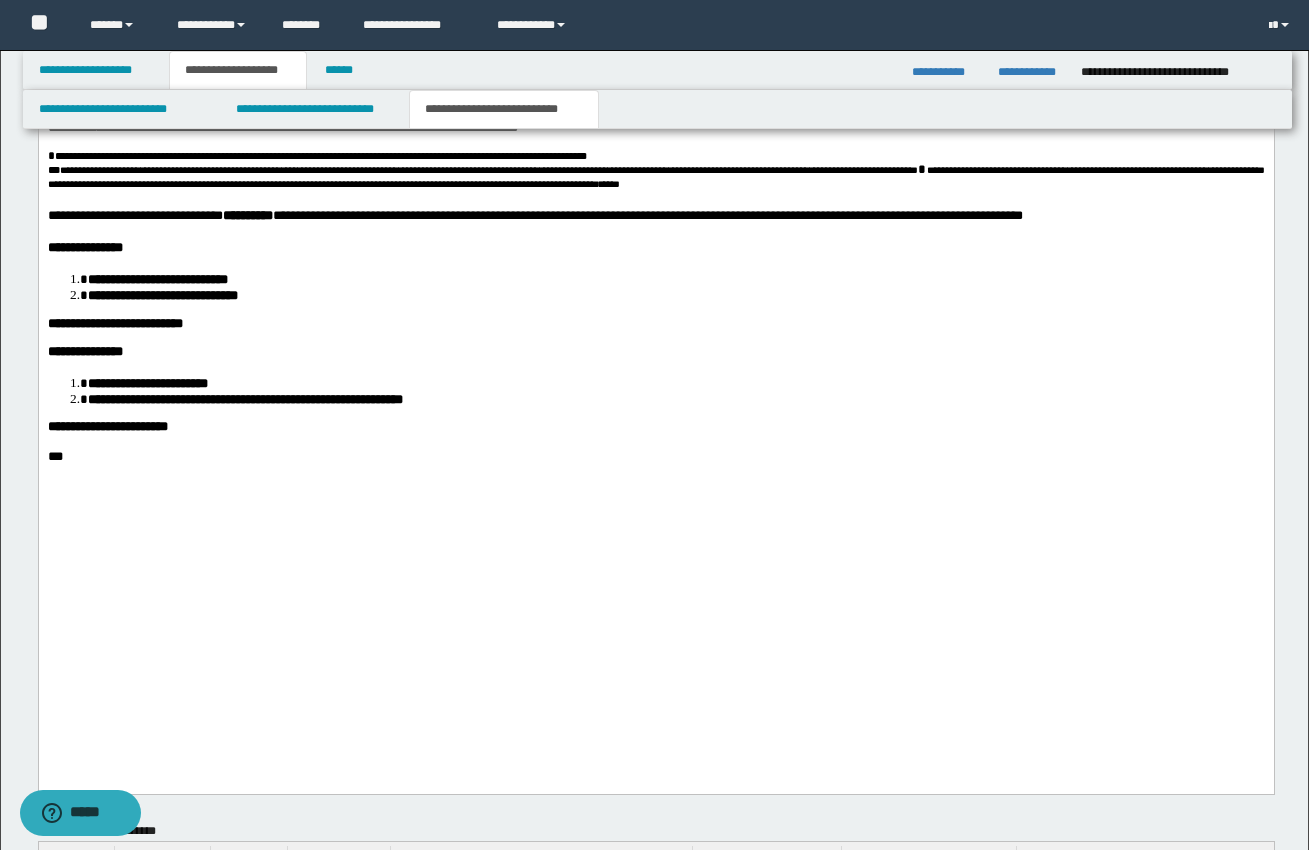 click on "**********" at bounding box center (655, -294) 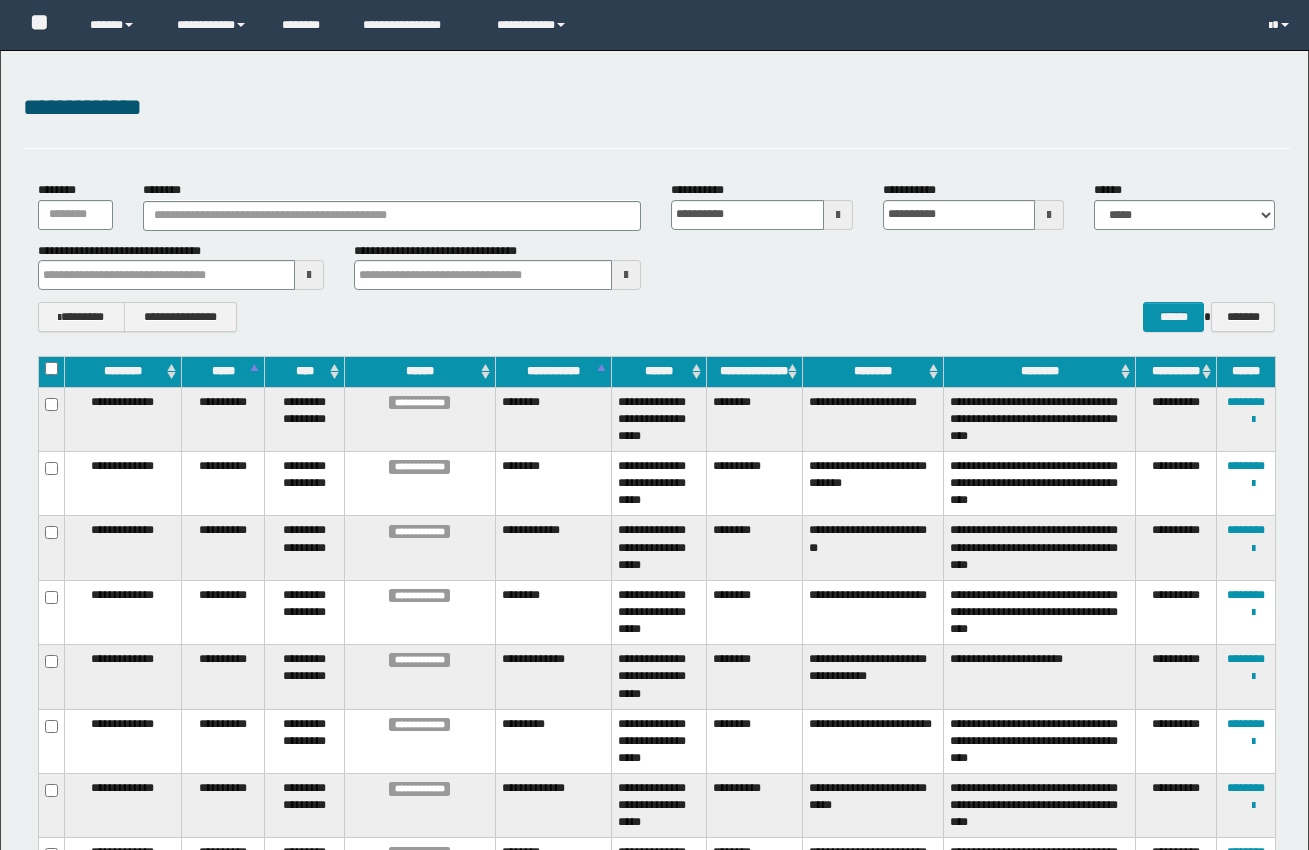 scroll, scrollTop: 2069, scrollLeft: 0, axis: vertical 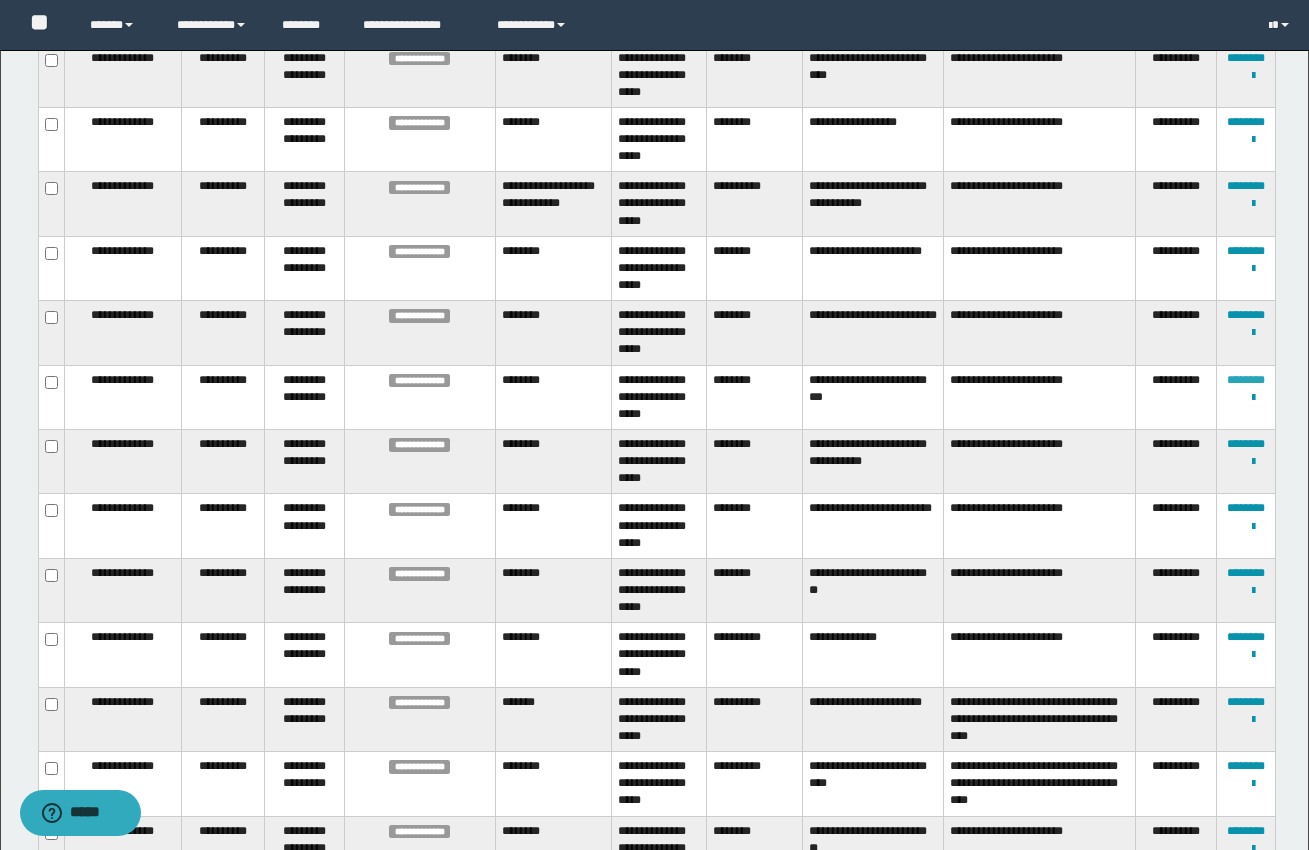 click on "********" at bounding box center (1246, 380) 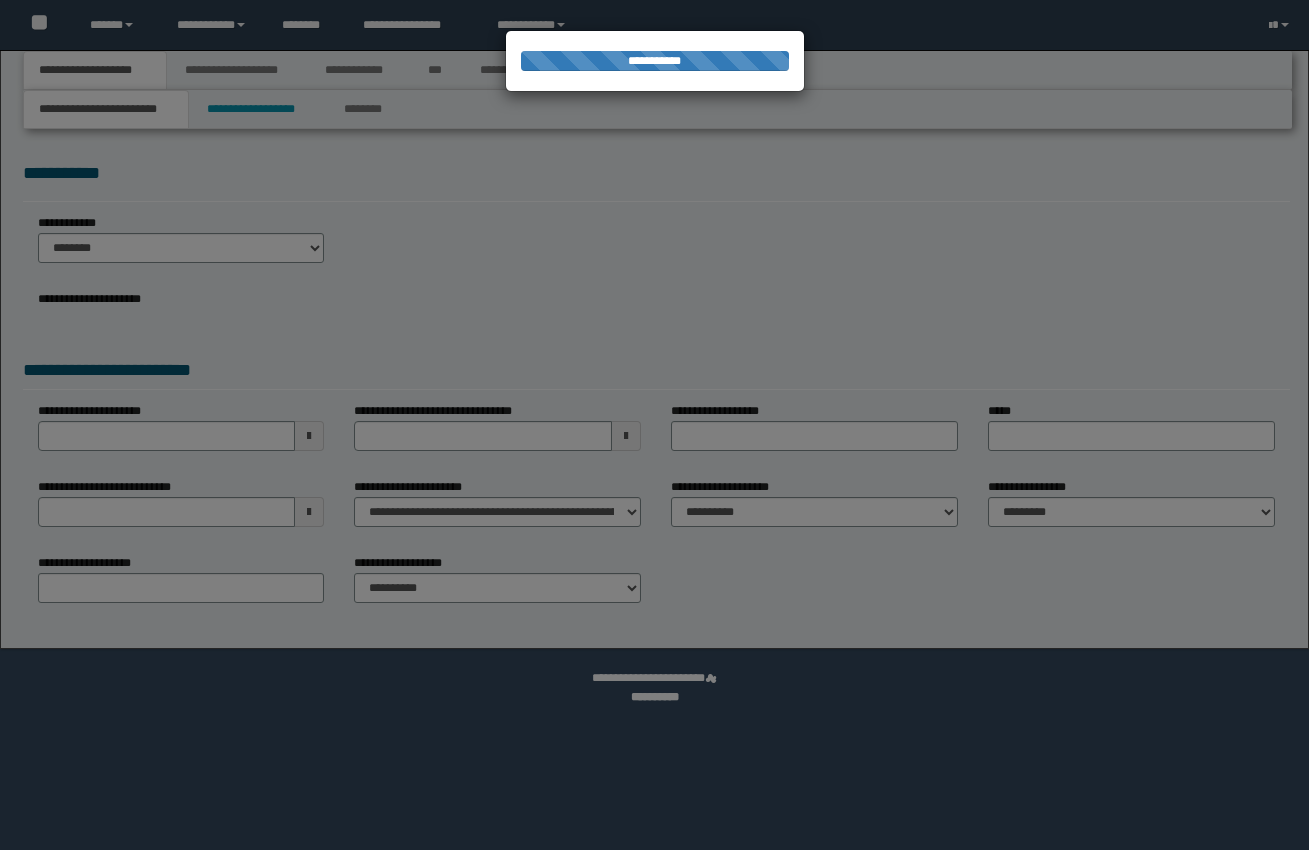 scroll, scrollTop: 0, scrollLeft: 0, axis: both 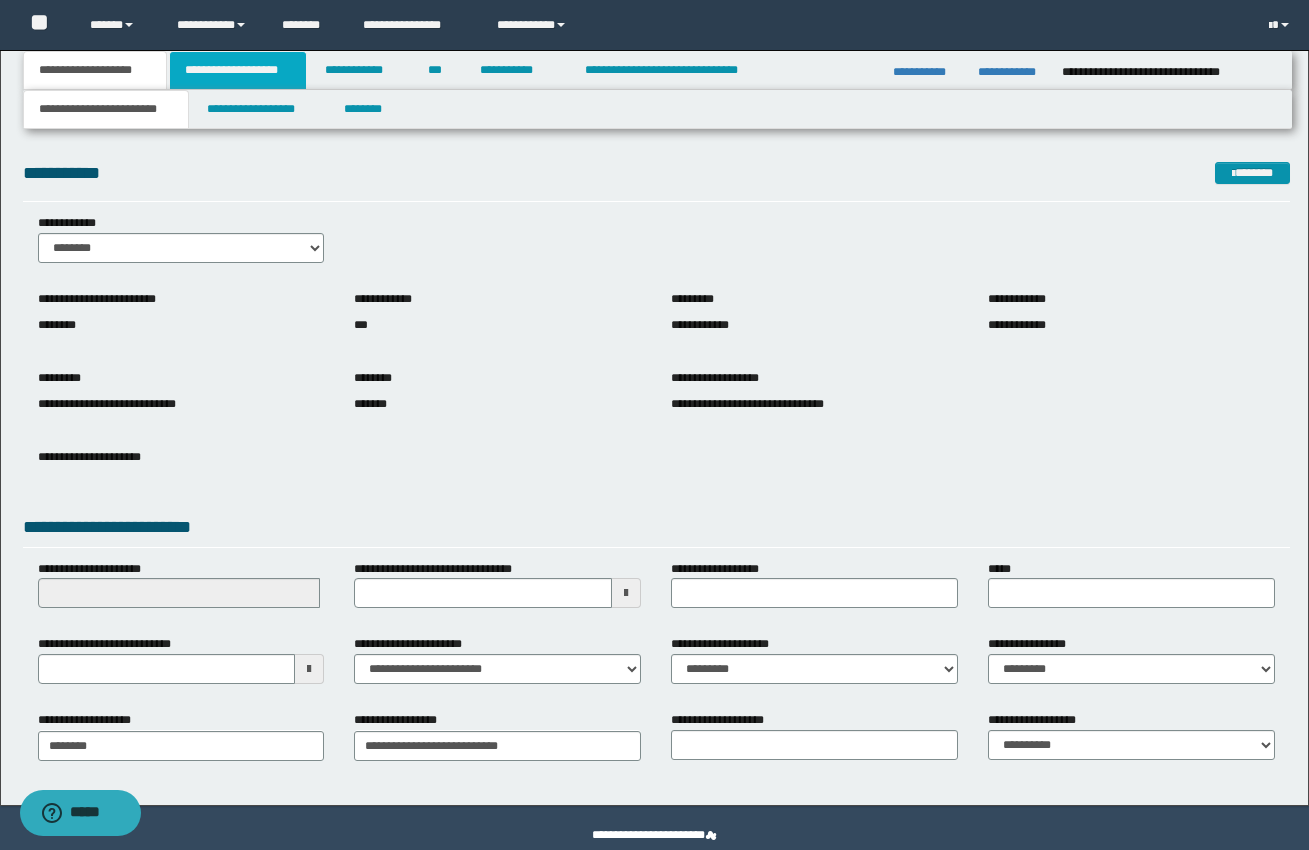 click on "**********" at bounding box center (238, 70) 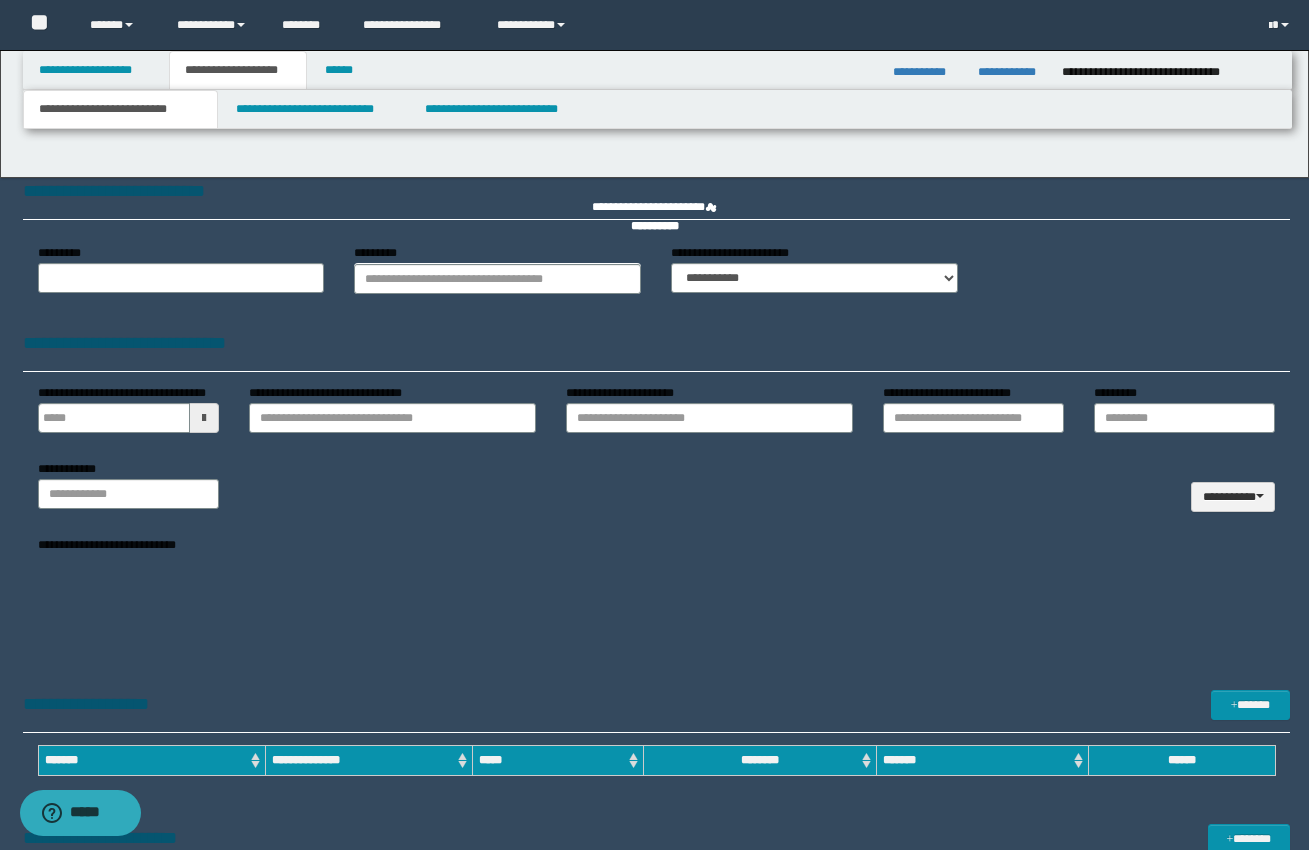 type 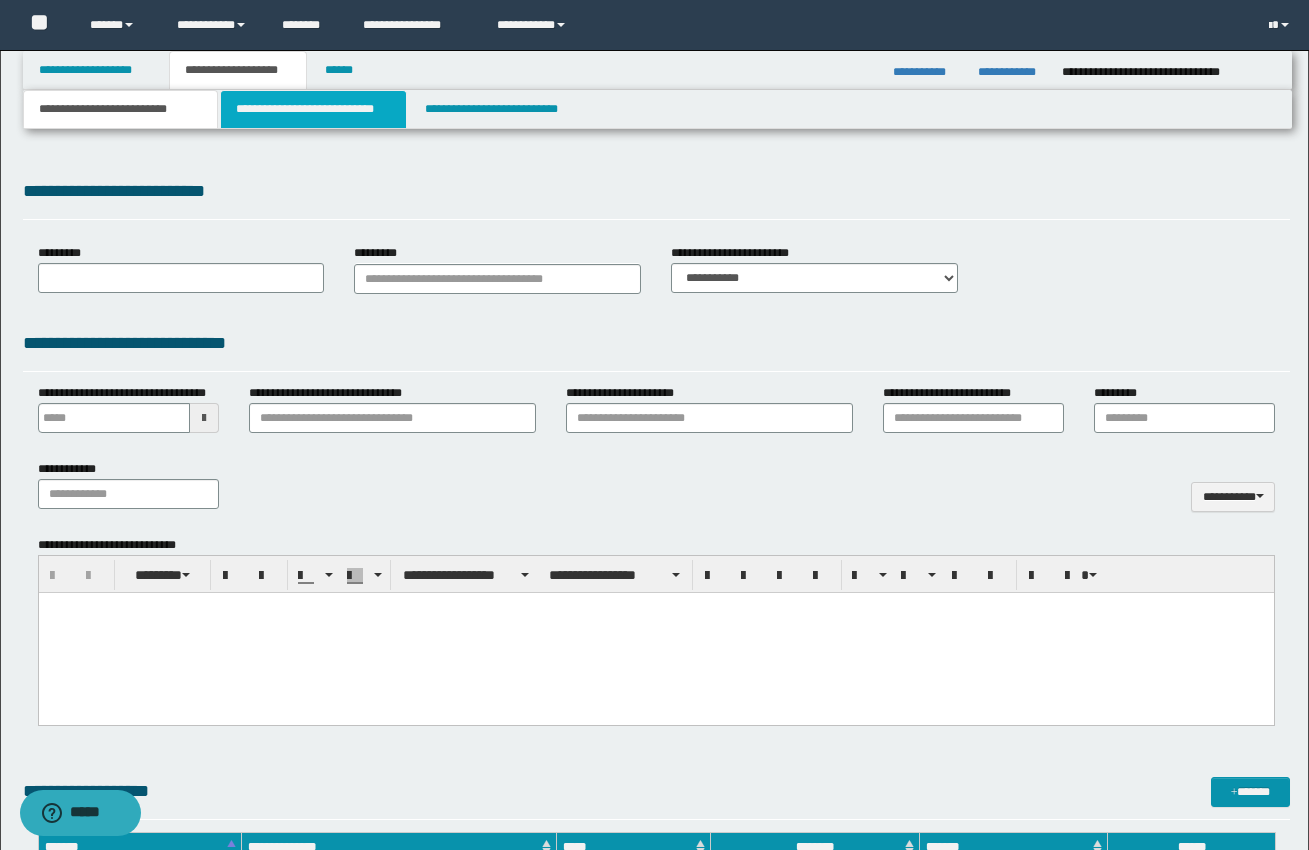 type on "**********" 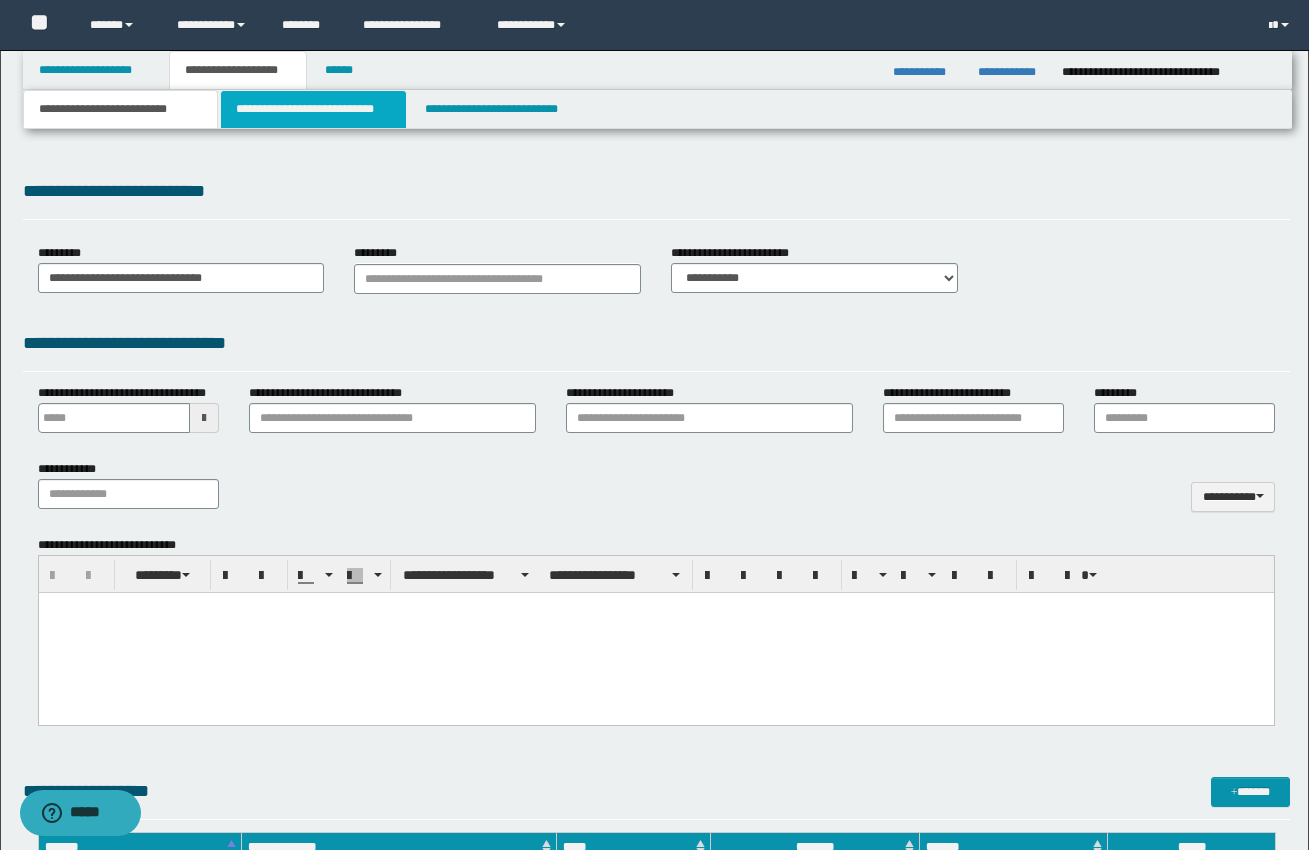 scroll, scrollTop: 0, scrollLeft: 0, axis: both 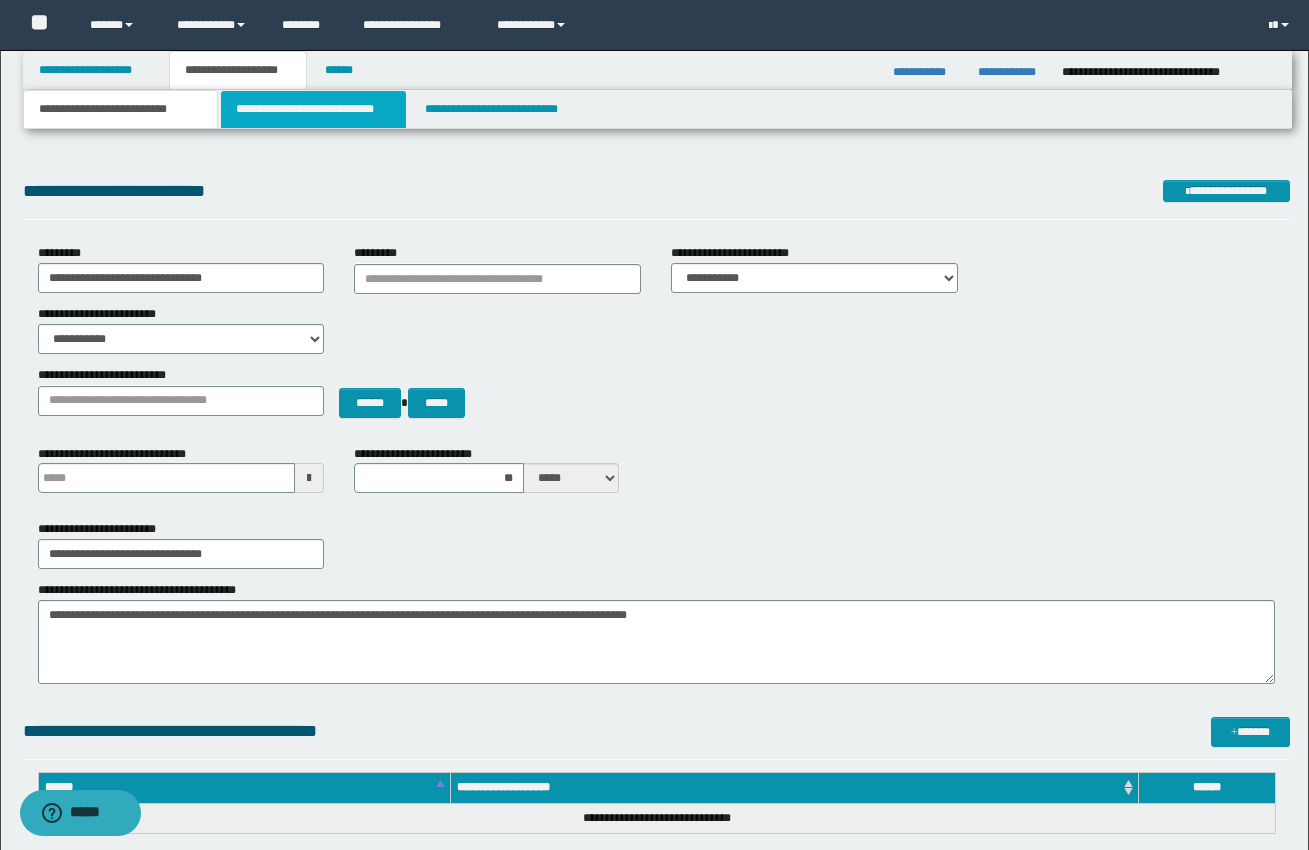 click on "**********" at bounding box center (314, 109) 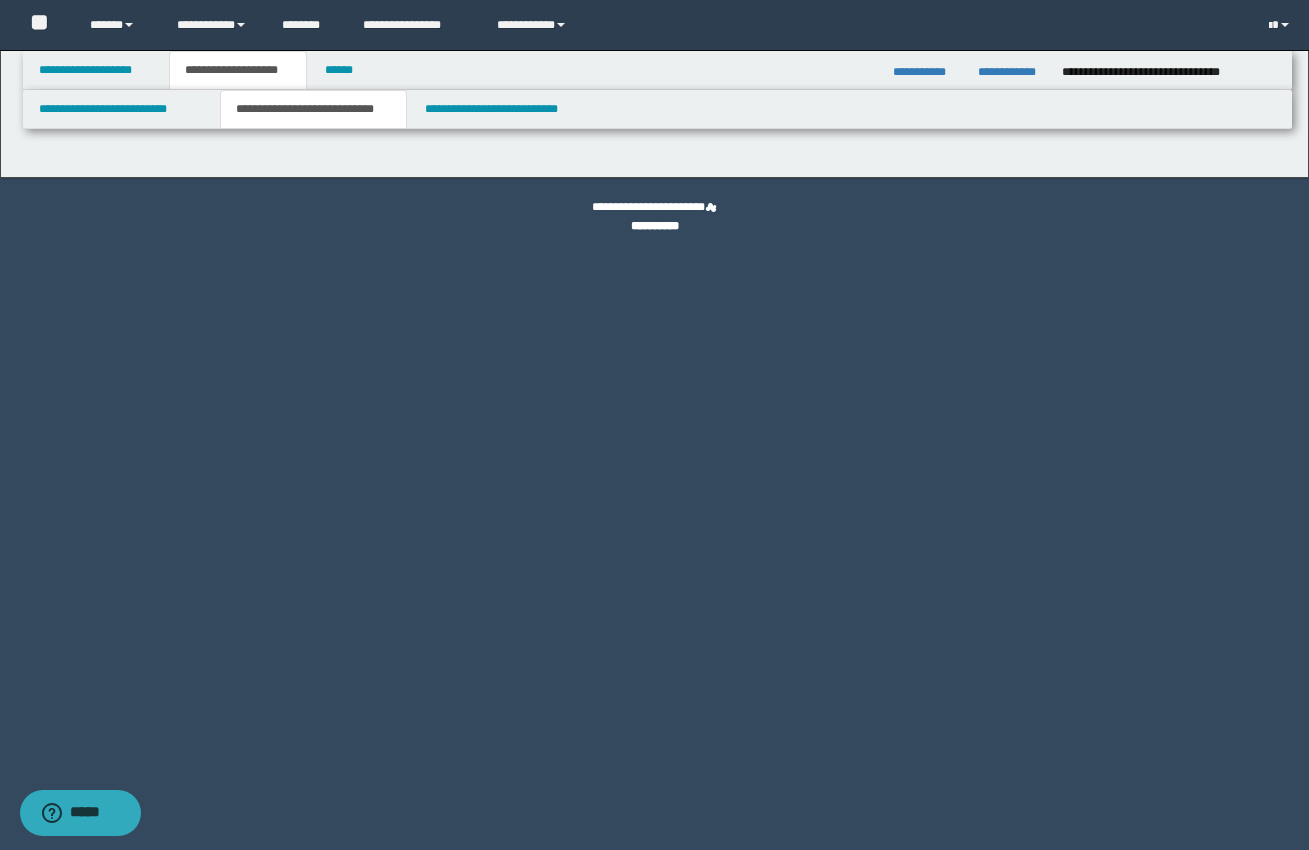 select on "*" 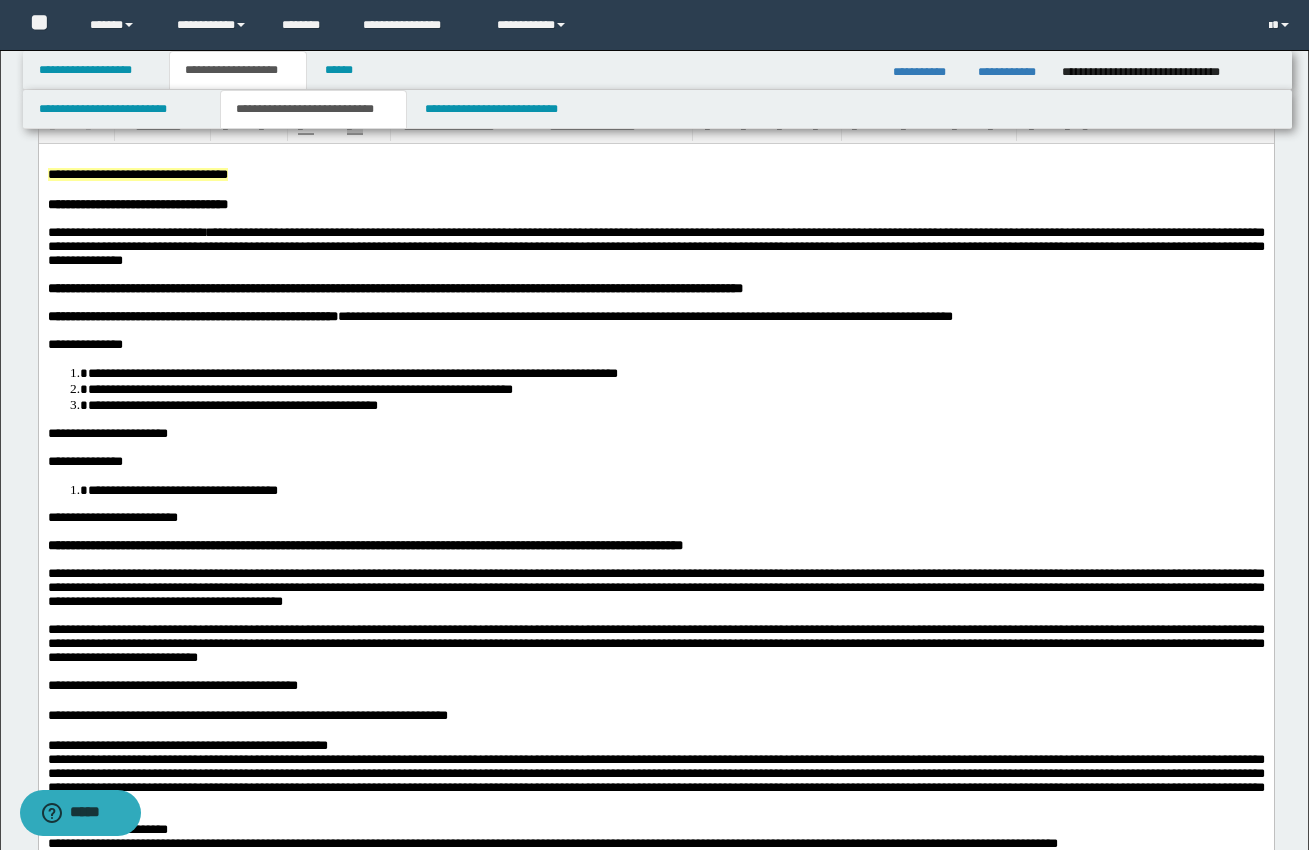 scroll, scrollTop: 73, scrollLeft: 0, axis: vertical 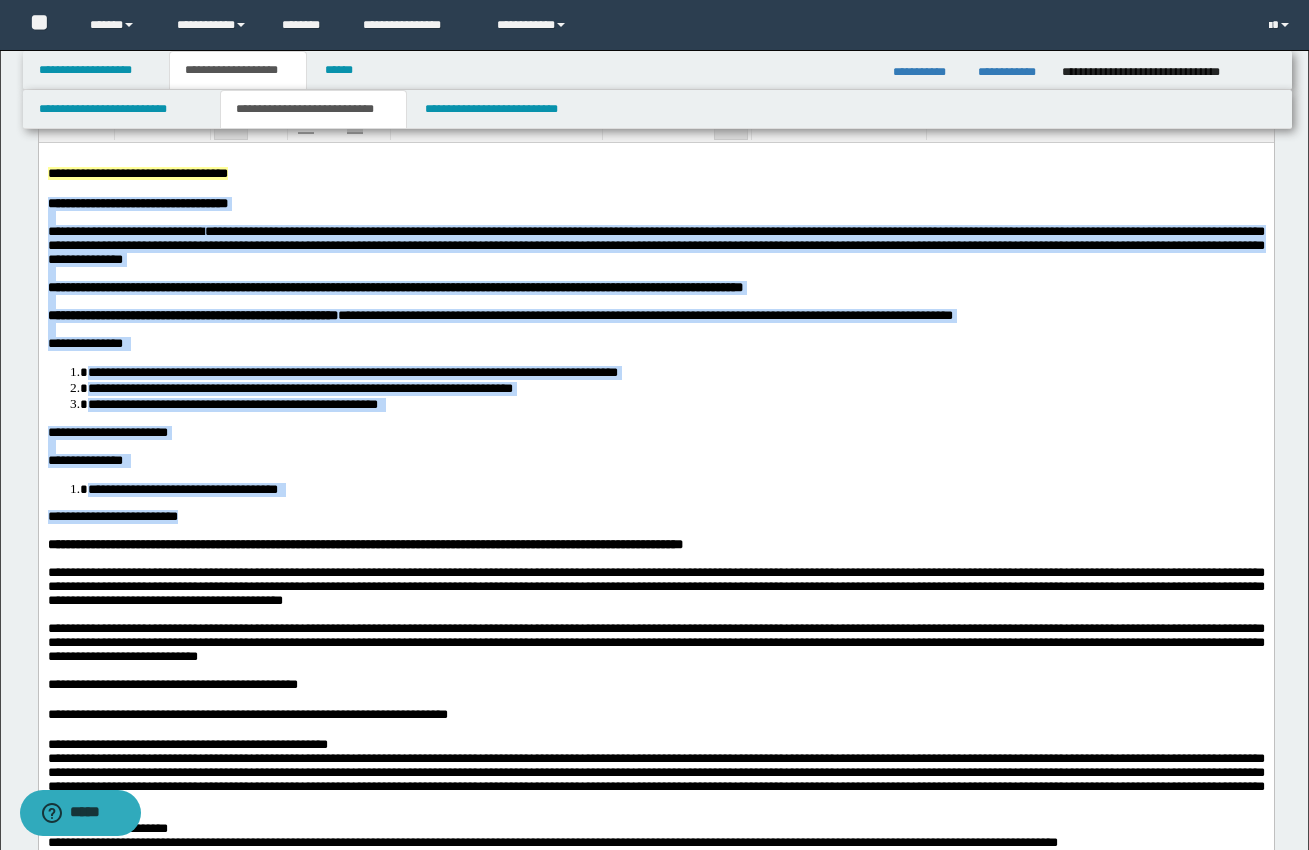 drag, startPoint x: 49, startPoint y: 205, endPoint x: 421, endPoint y: 518, distance: 486.1615 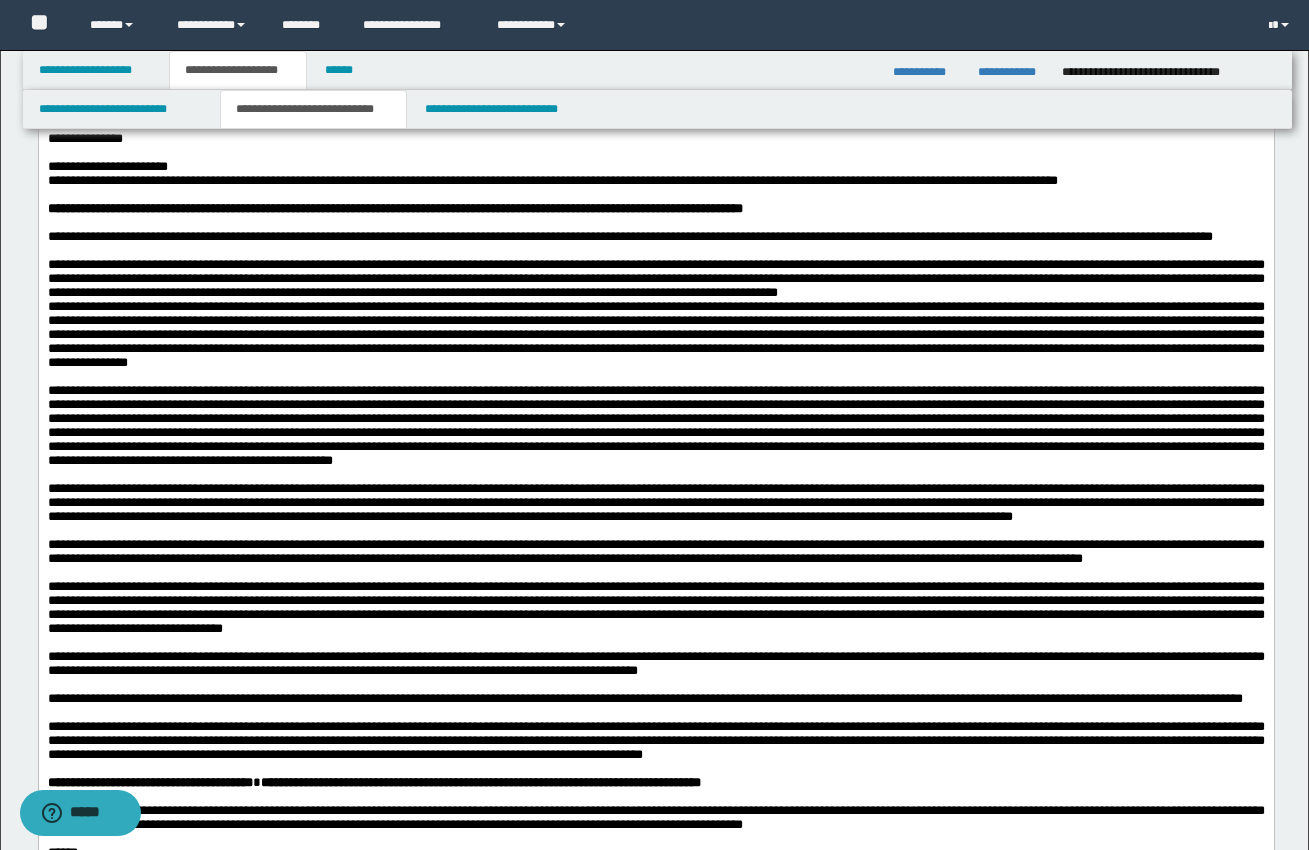 scroll, scrollTop: 736, scrollLeft: 0, axis: vertical 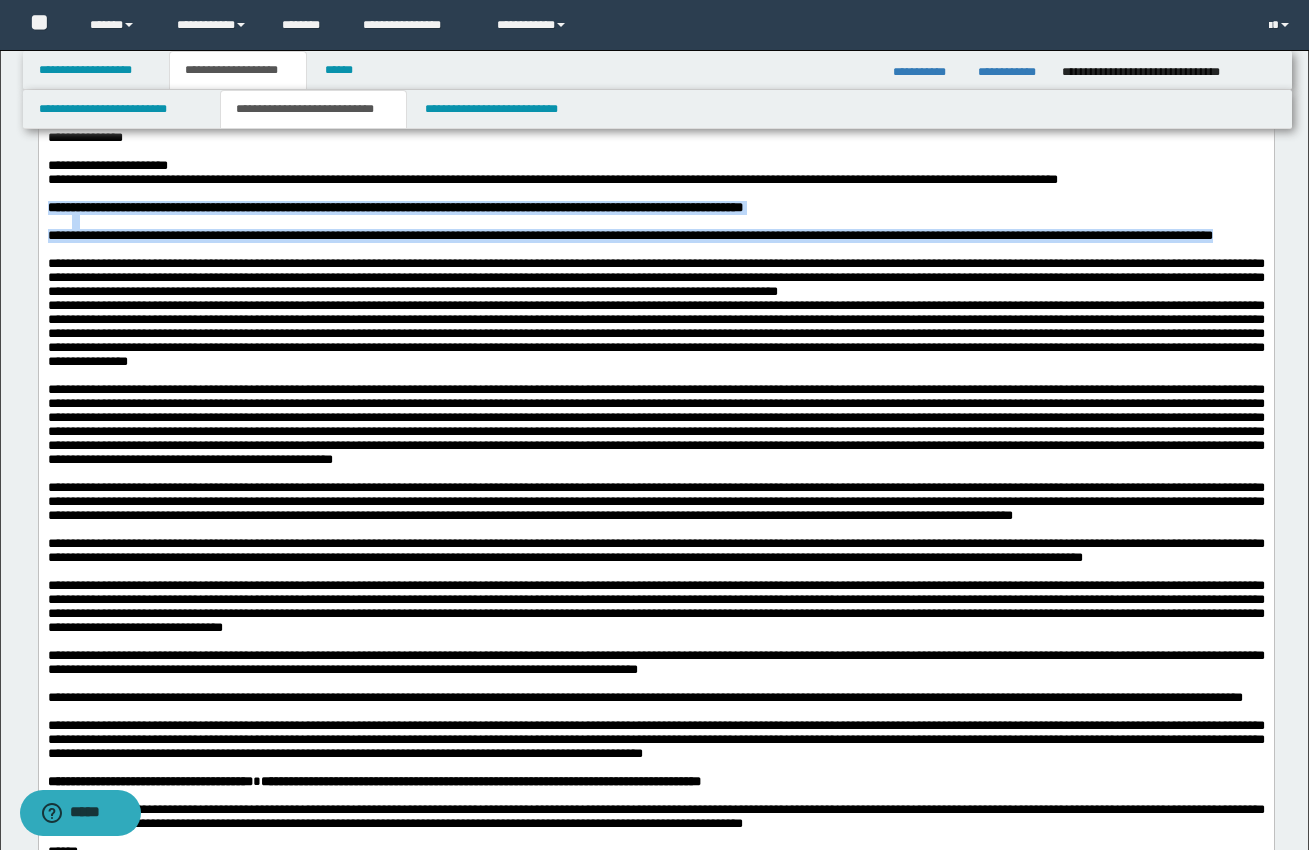 drag, startPoint x: 46, startPoint y: 281, endPoint x: 192, endPoint y: 339, distance: 157.0987 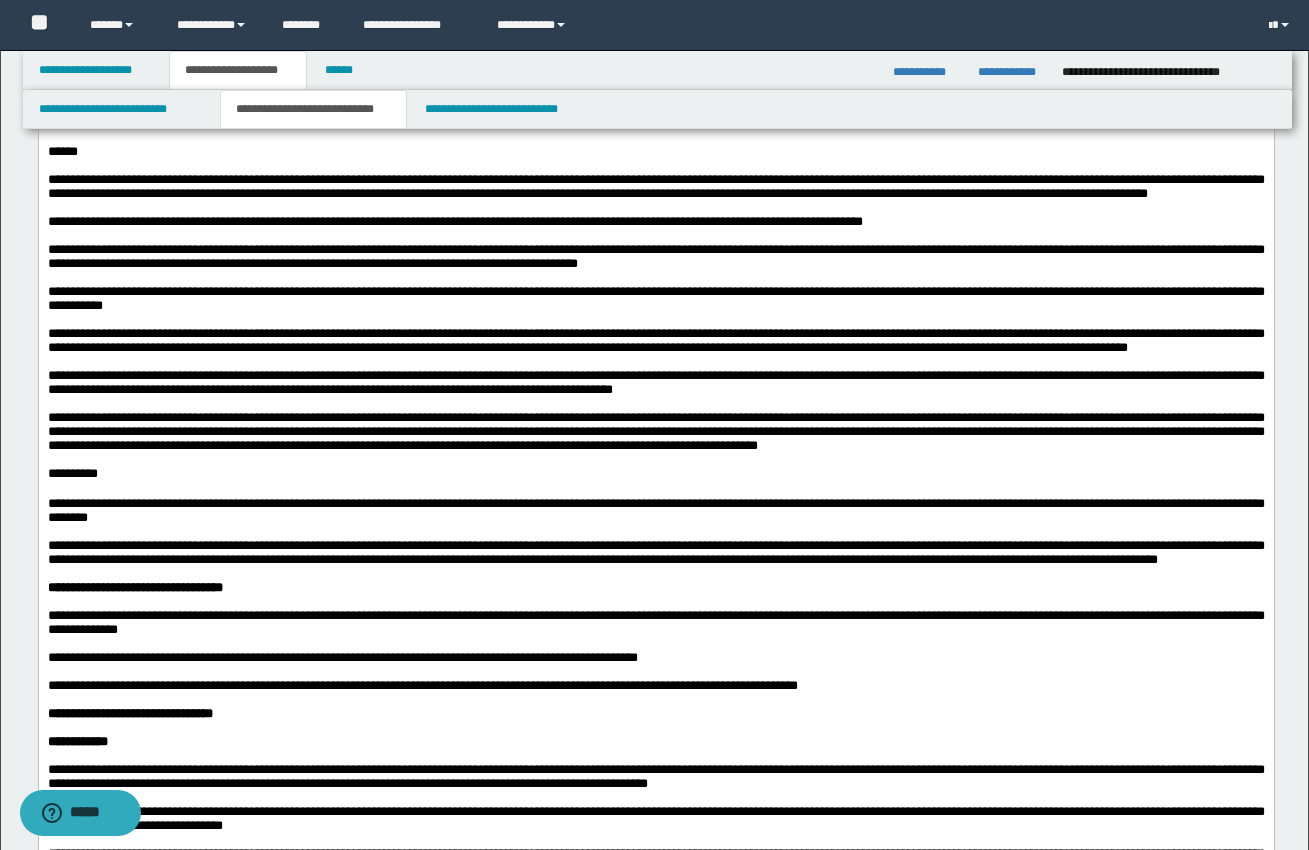 scroll, scrollTop: 1430, scrollLeft: 0, axis: vertical 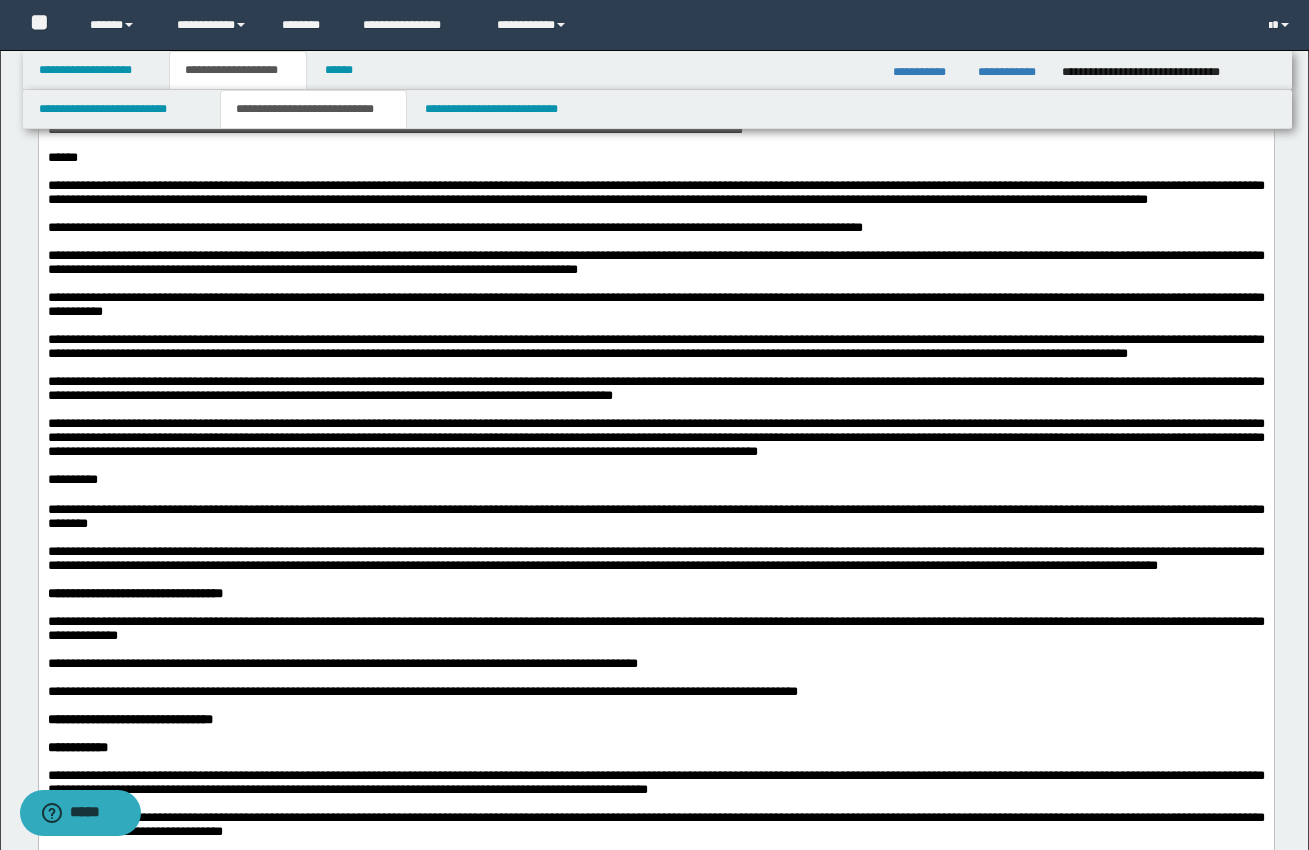 drag, startPoint x: 47, startPoint y: 247, endPoint x: 920, endPoint y: 280, distance: 873.6235 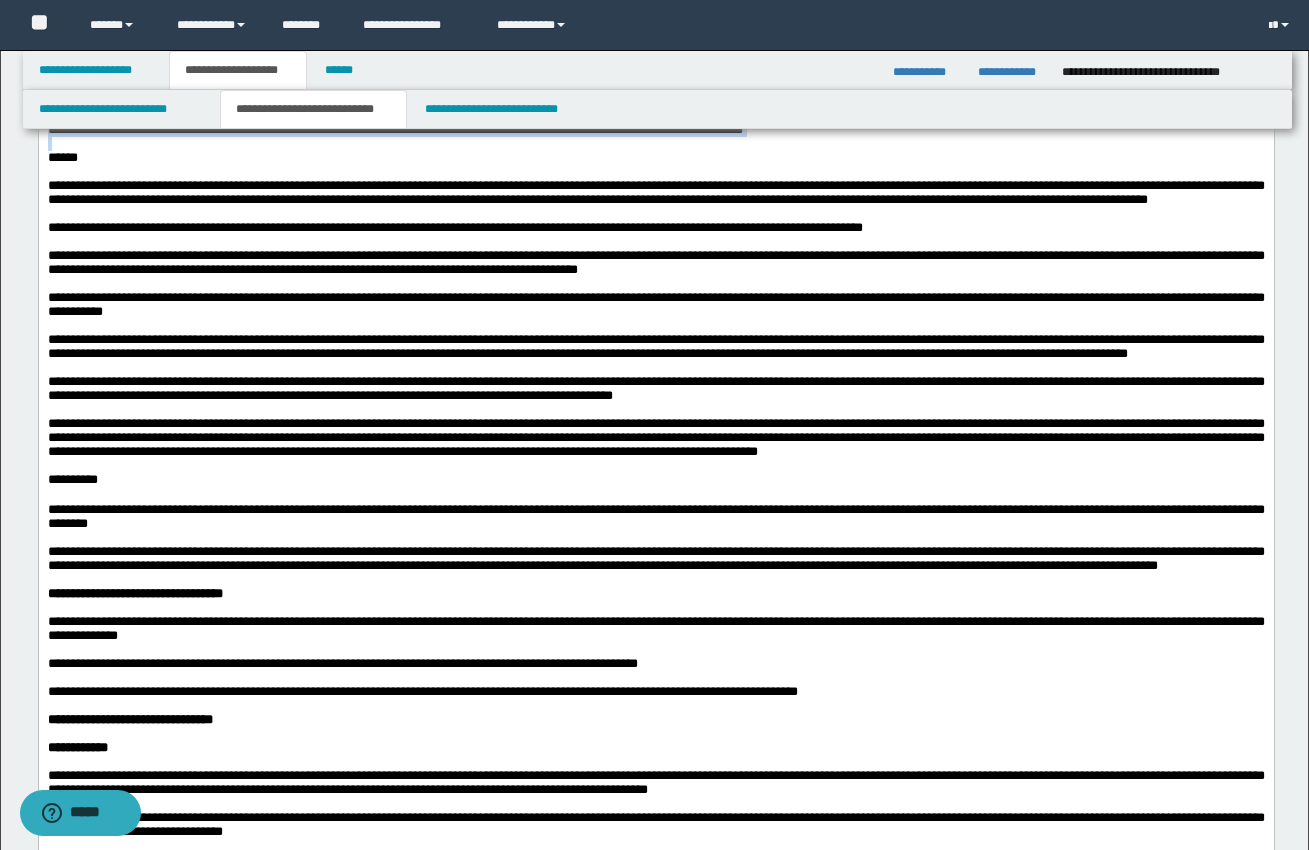 drag, startPoint x: 47, startPoint y: 312, endPoint x: 1046, endPoint y: 381, distance: 1001.38007 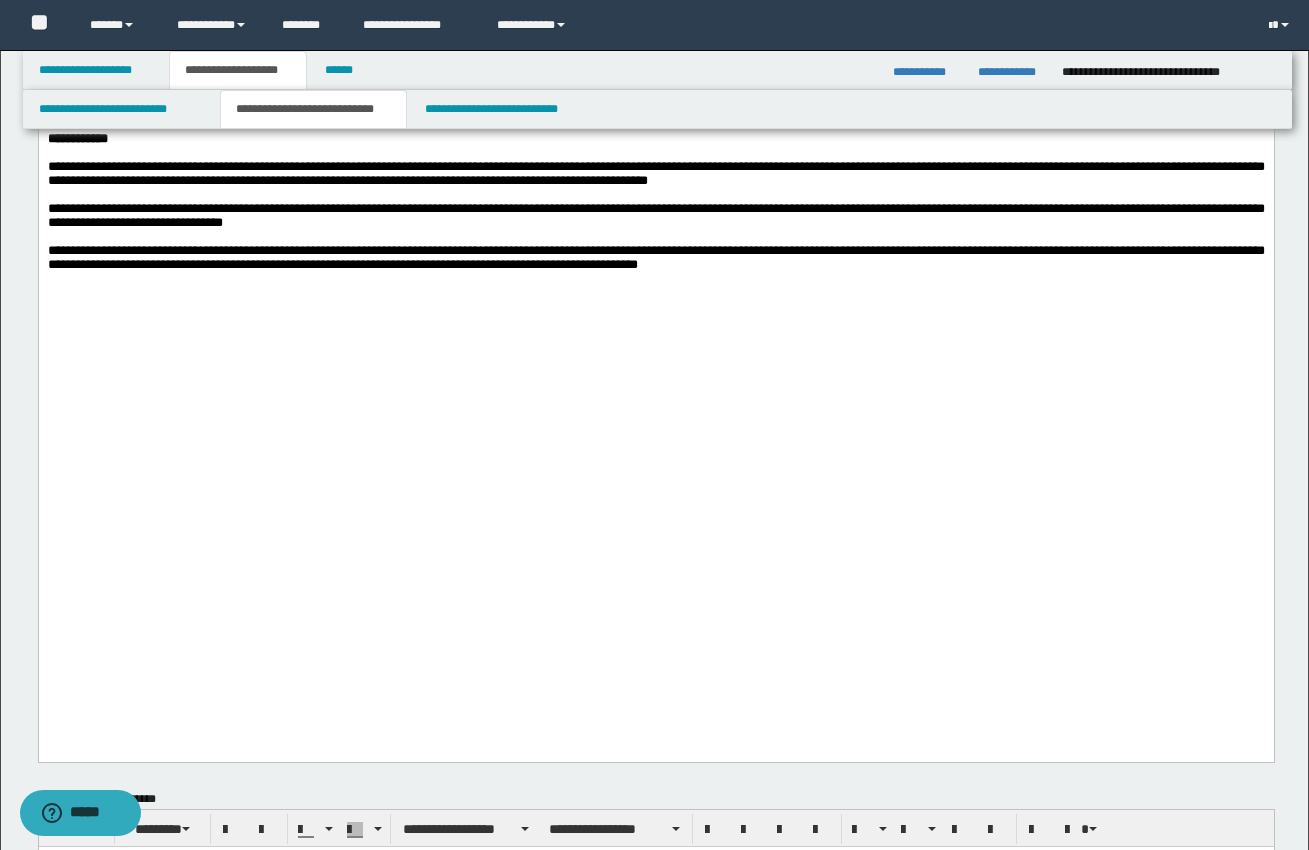 scroll, scrollTop: 2024, scrollLeft: 0, axis: vertical 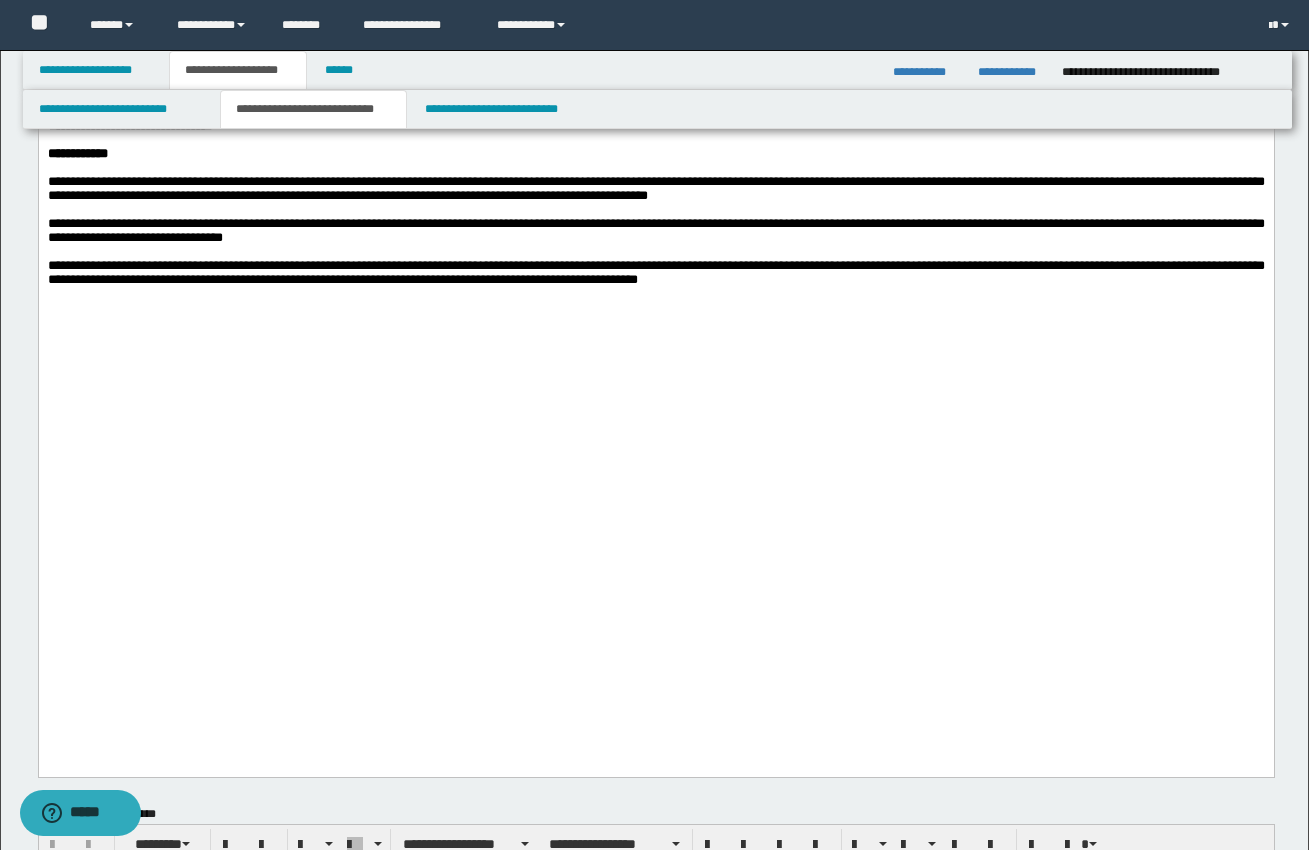 drag, startPoint x: 48, startPoint y: 229, endPoint x: 882, endPoint y: 318, distance: 838.73535 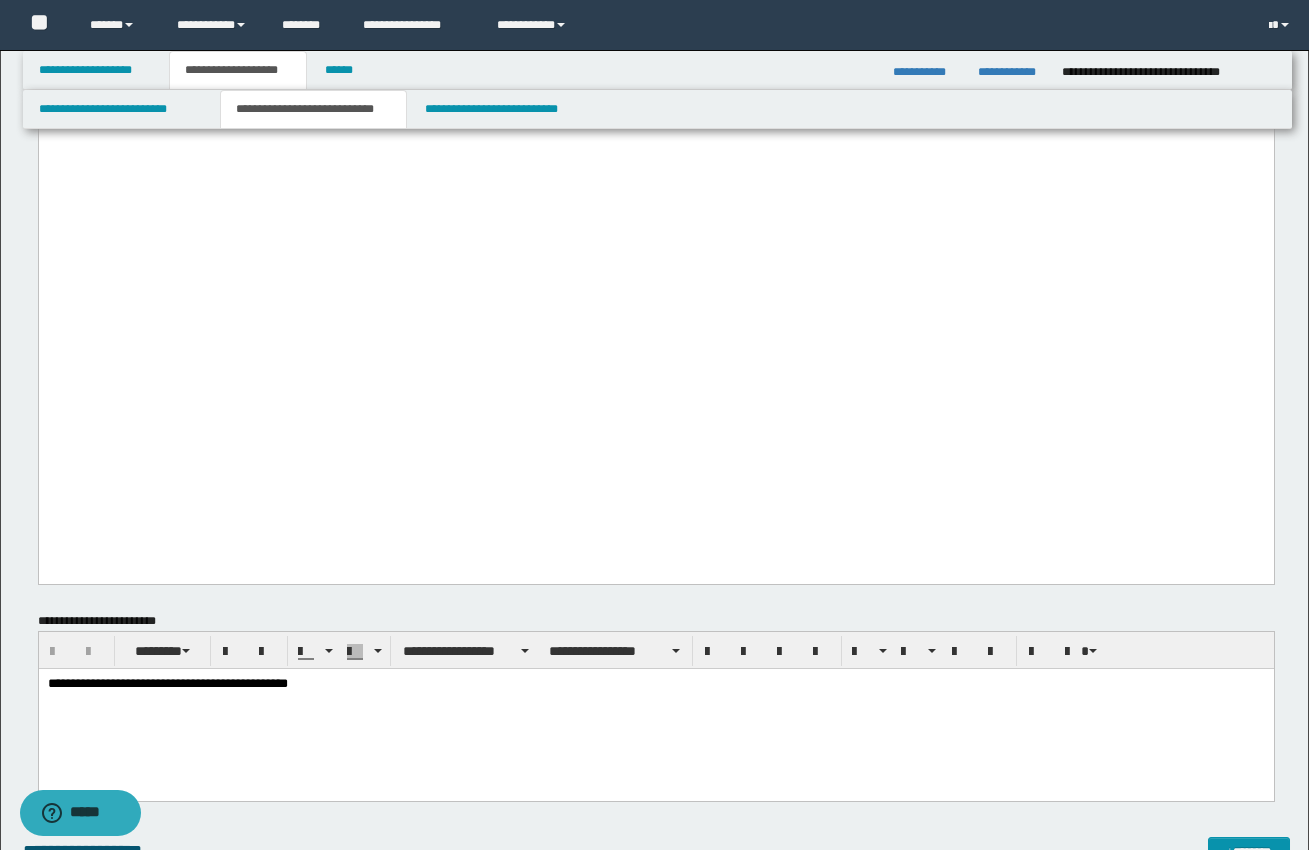 scroll, scrollTop: 2222, scrollLeft: 0, axis: vertical 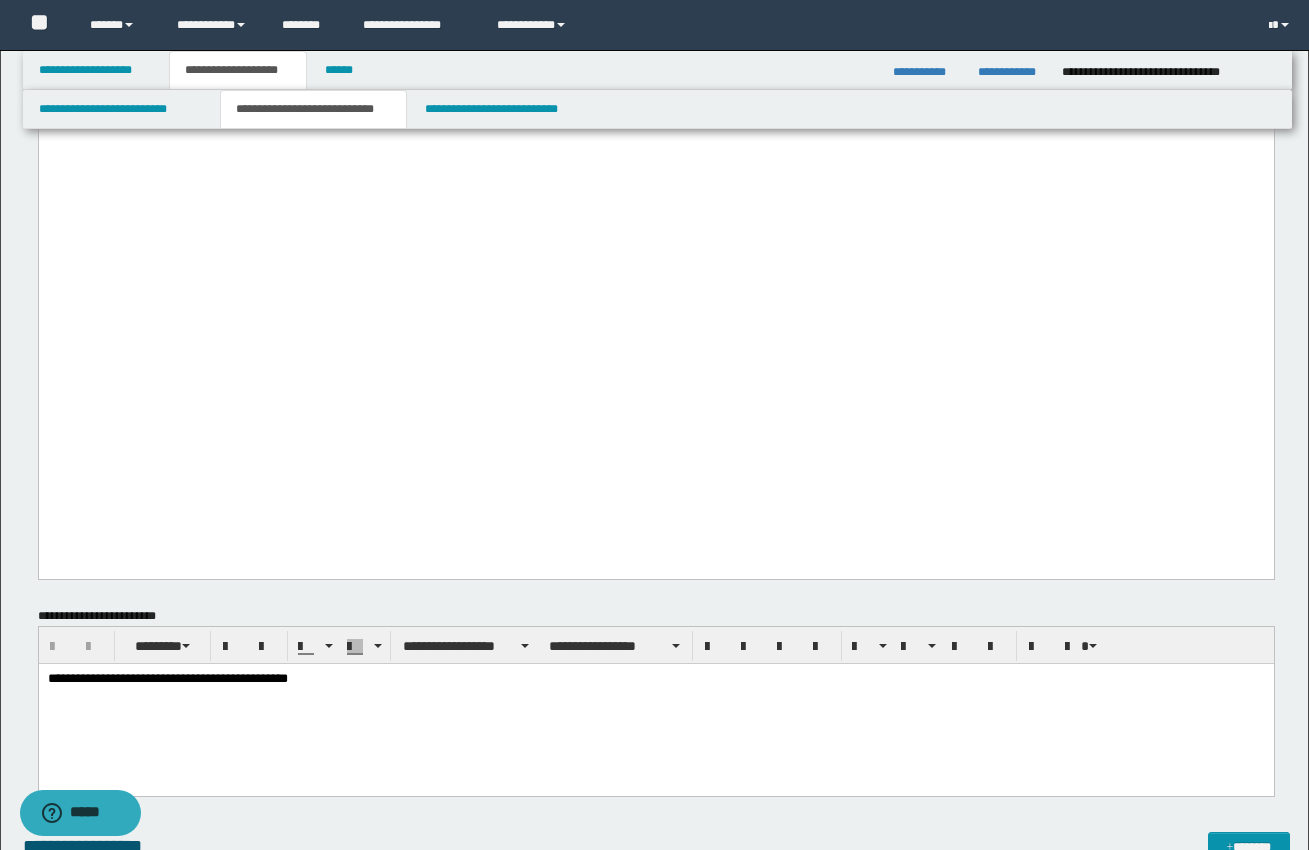 drag, startPoint x: 49, startPoint y: 352, endPoint x: 474, endPoint y: 481, distance: 444.14636 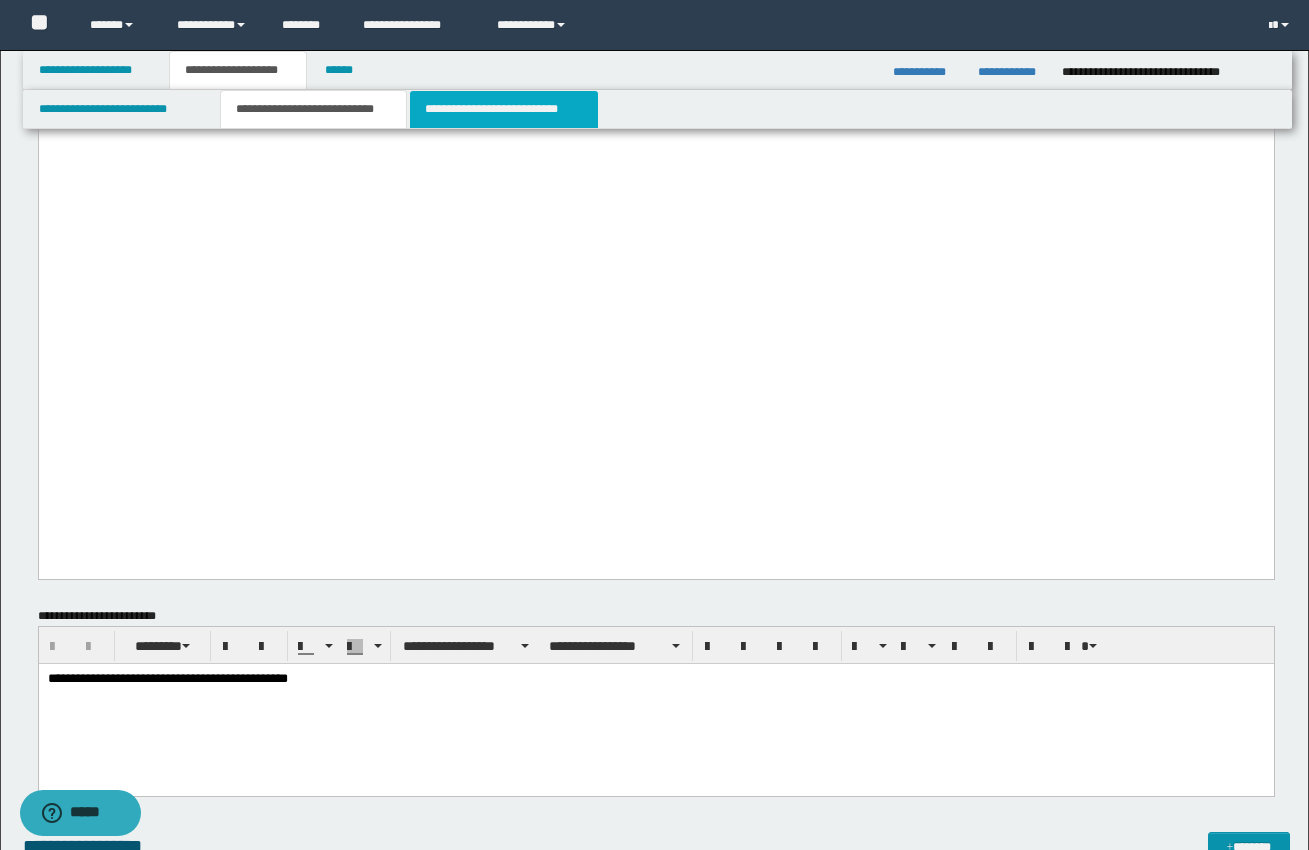 click on "**********" at bounding box center [504, 109] 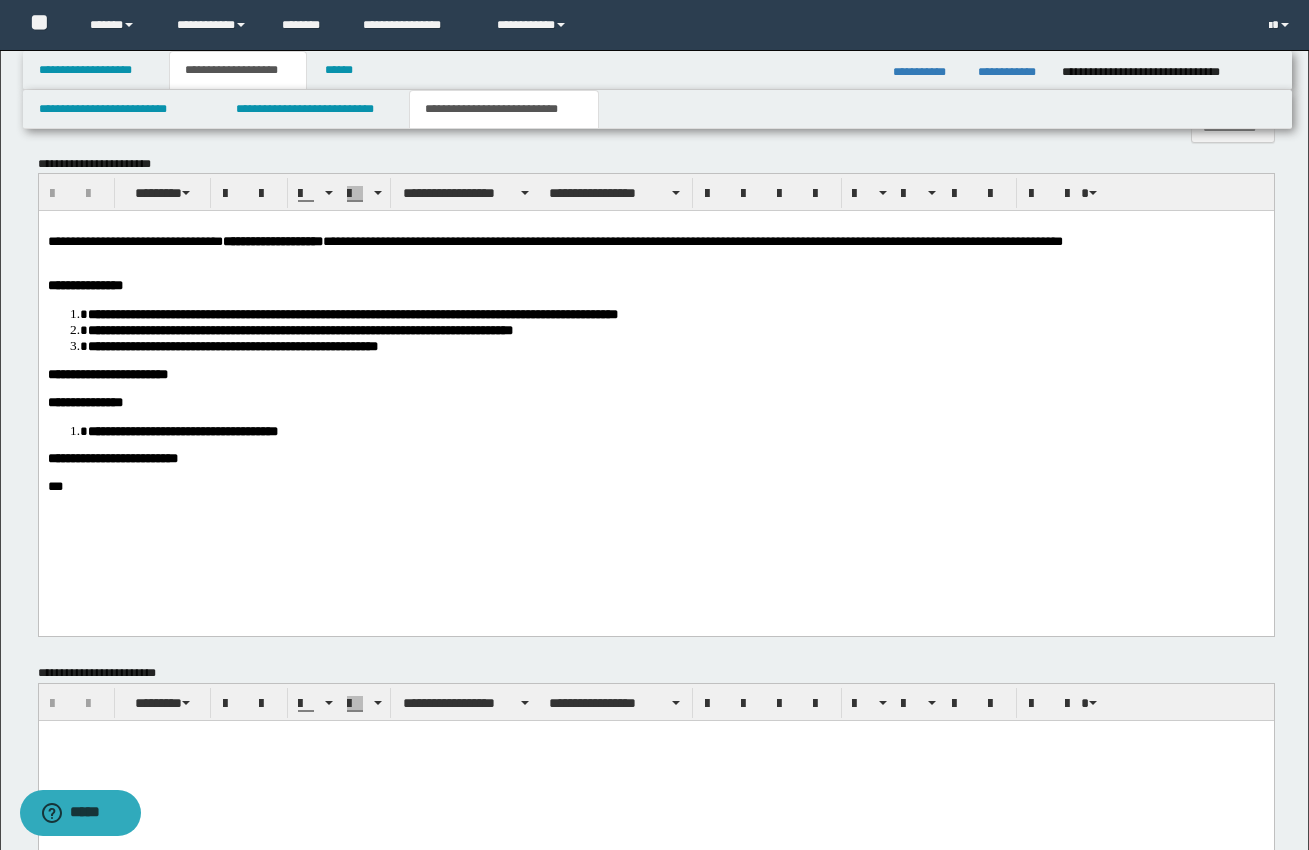 scroll, scrollTop: 1107, scrollLeft: 0, axis: vertical 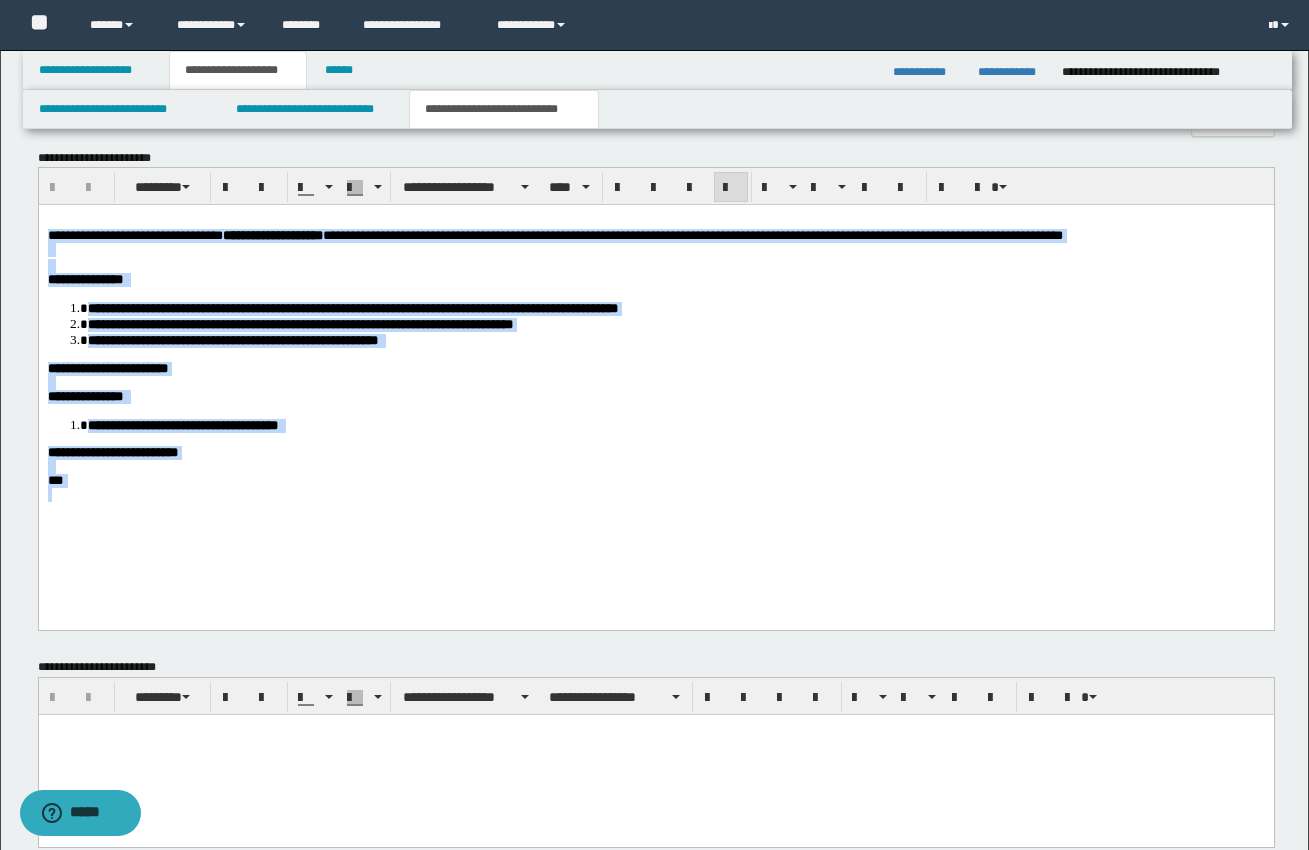 drag, startPoint x: 48, startPoint y: 237, endPoint x: 258, endPoint y: 501, distance: 337.33664 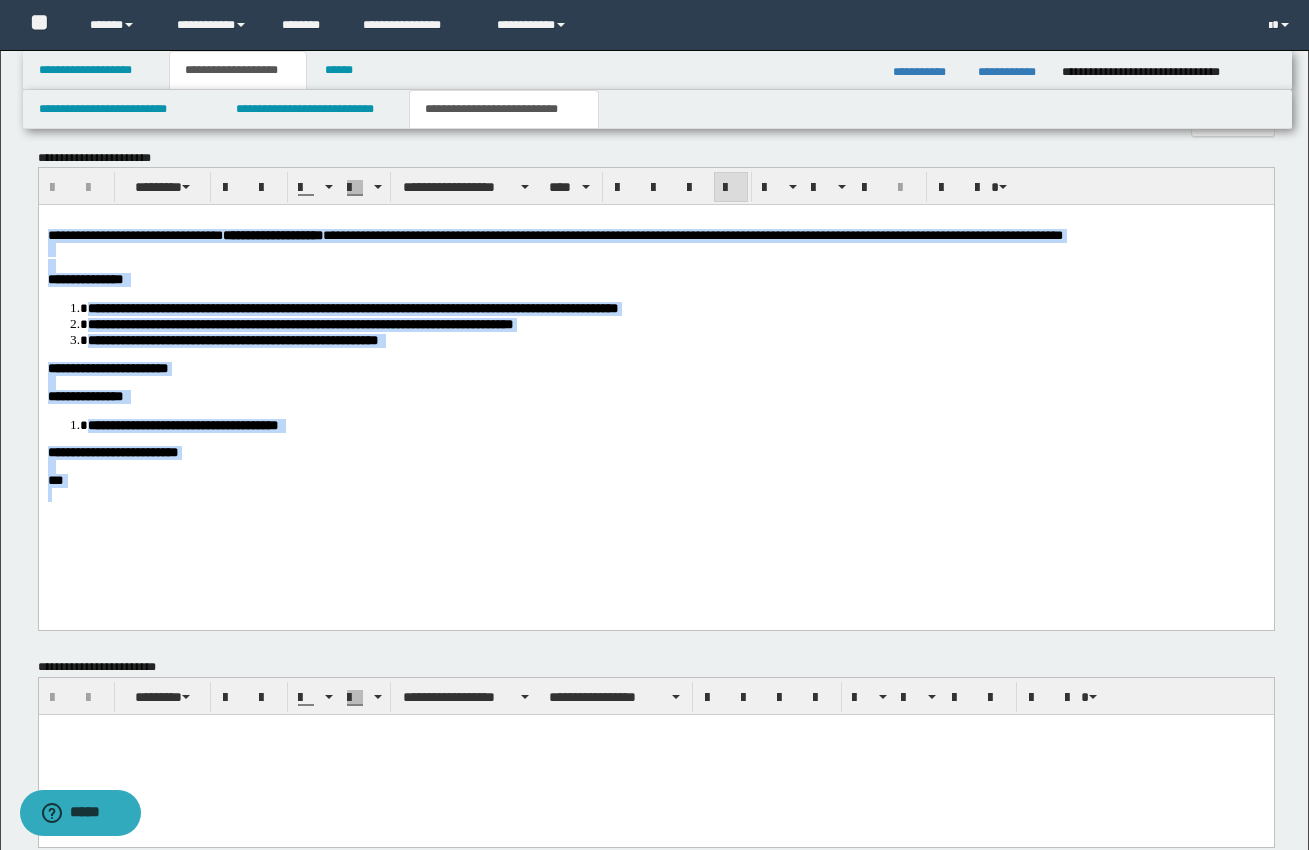 copy on "**********" 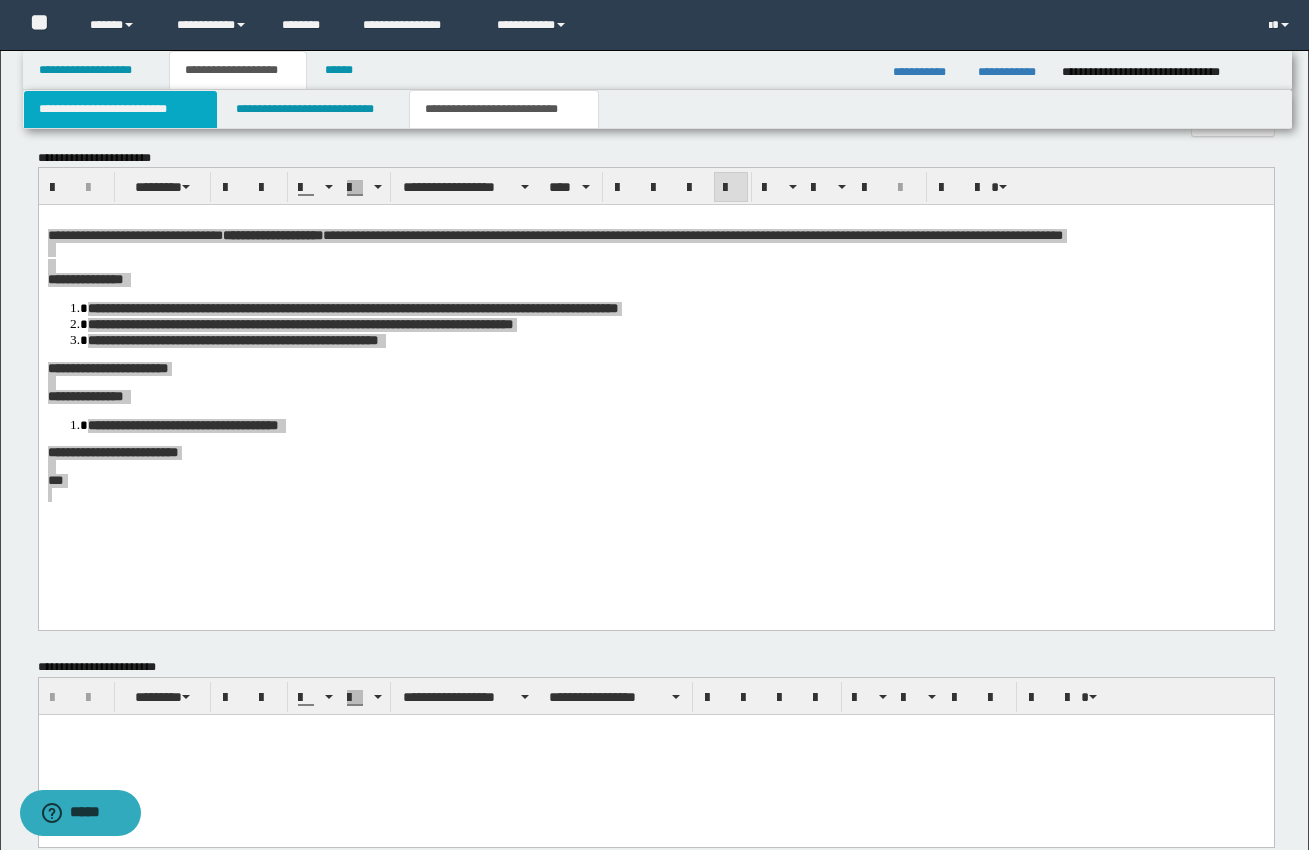 click on "**********" at bounding box center (120, 109) 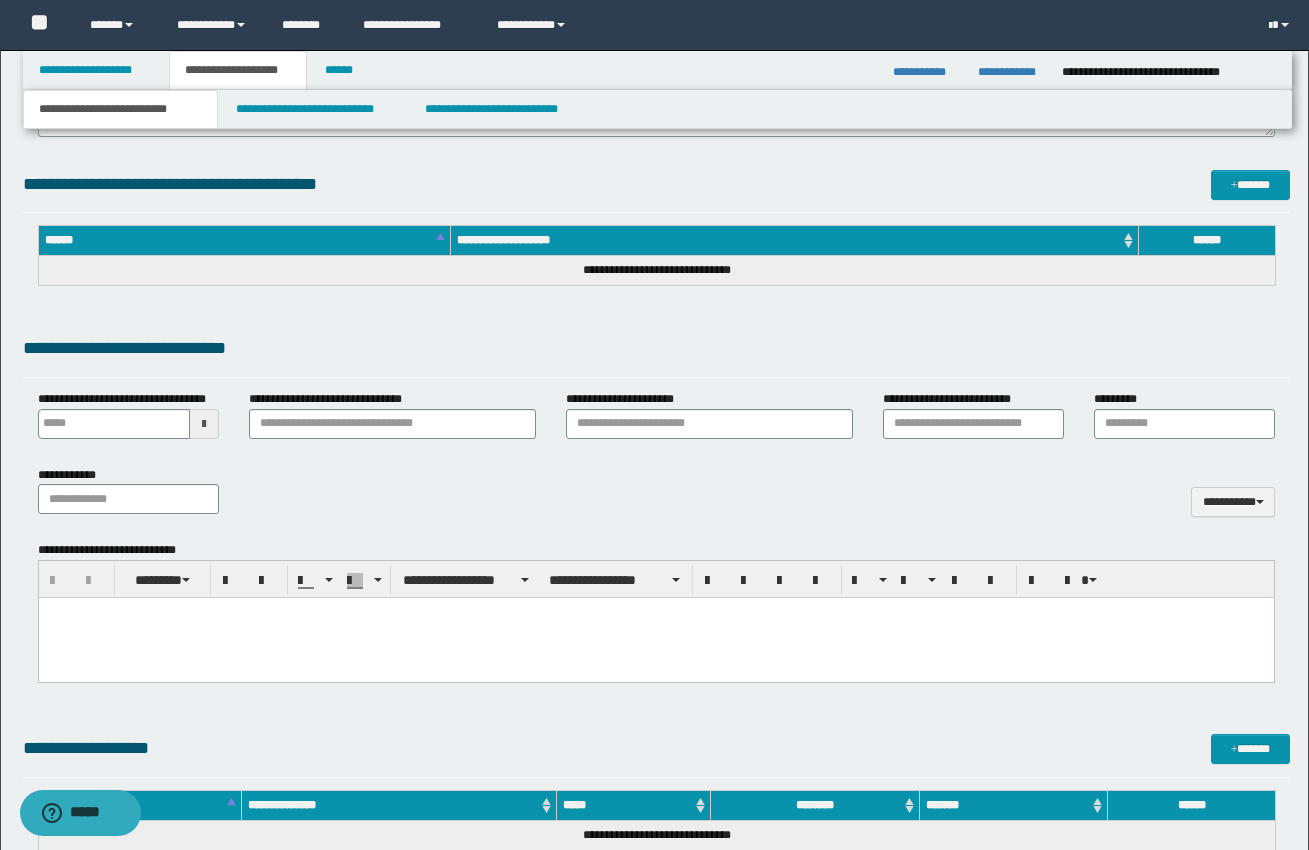 scroll, scrollTop: 630, scrollLeft: 0, axis: vertical 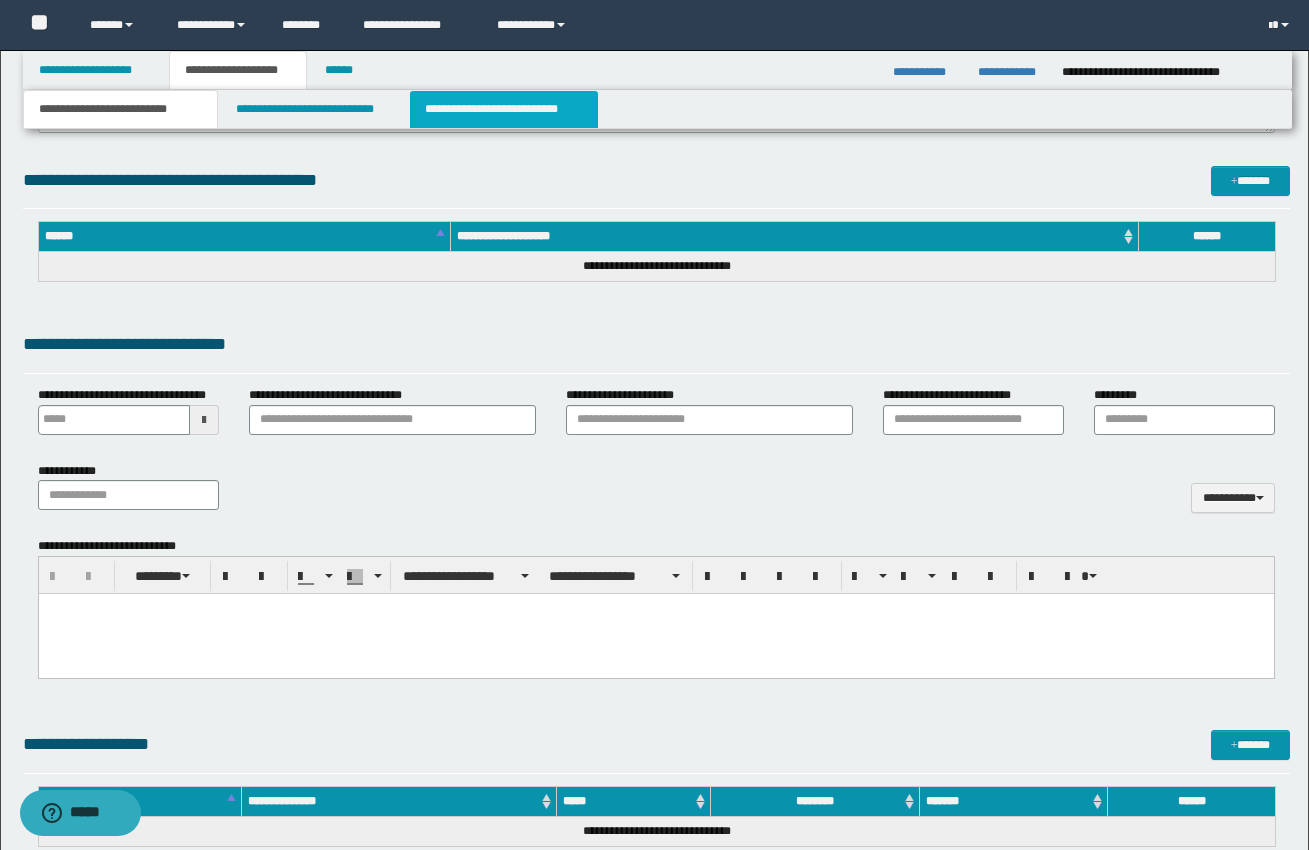 click on "**********" at bounding box center [504, 109] 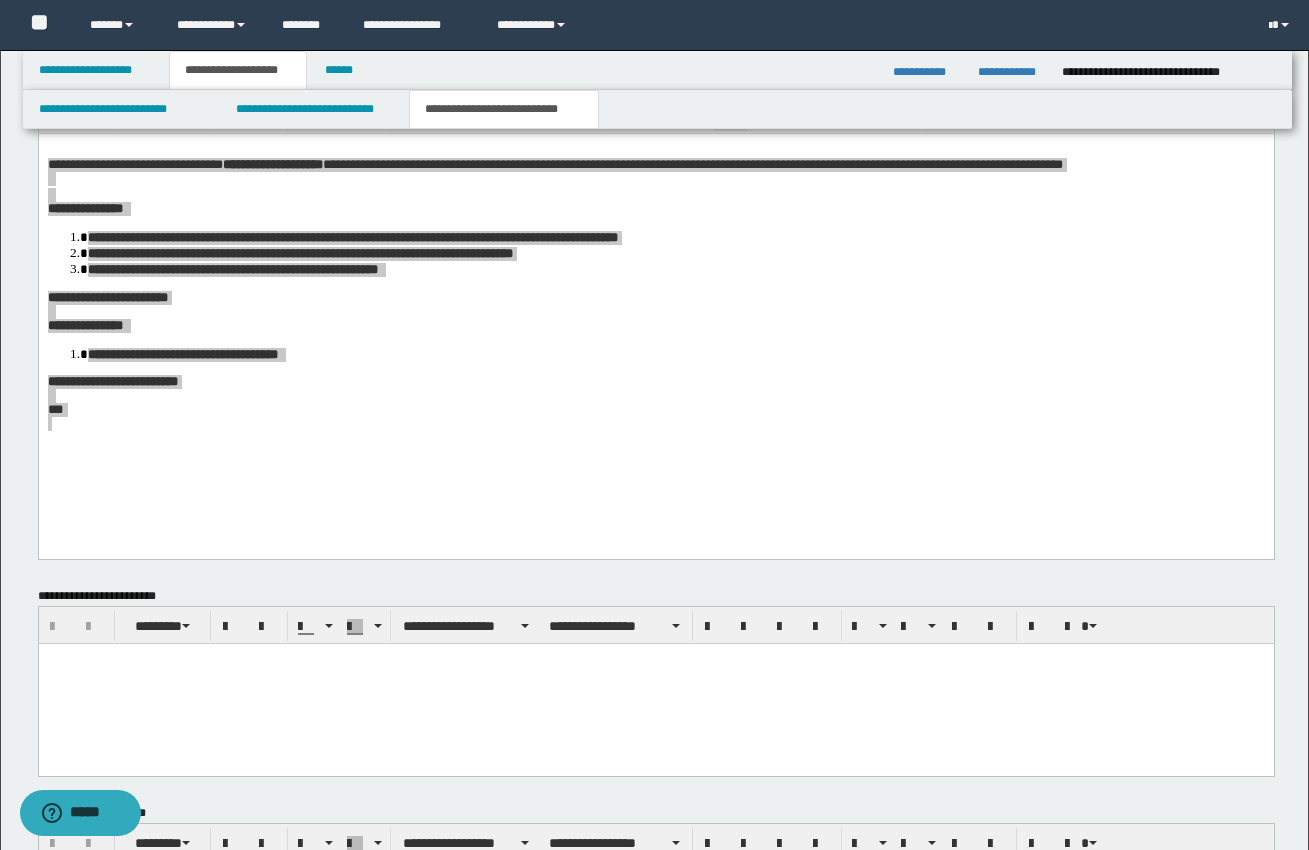 scroll, scrollTop: 1206, scrollLeft: 0, axis: vertical 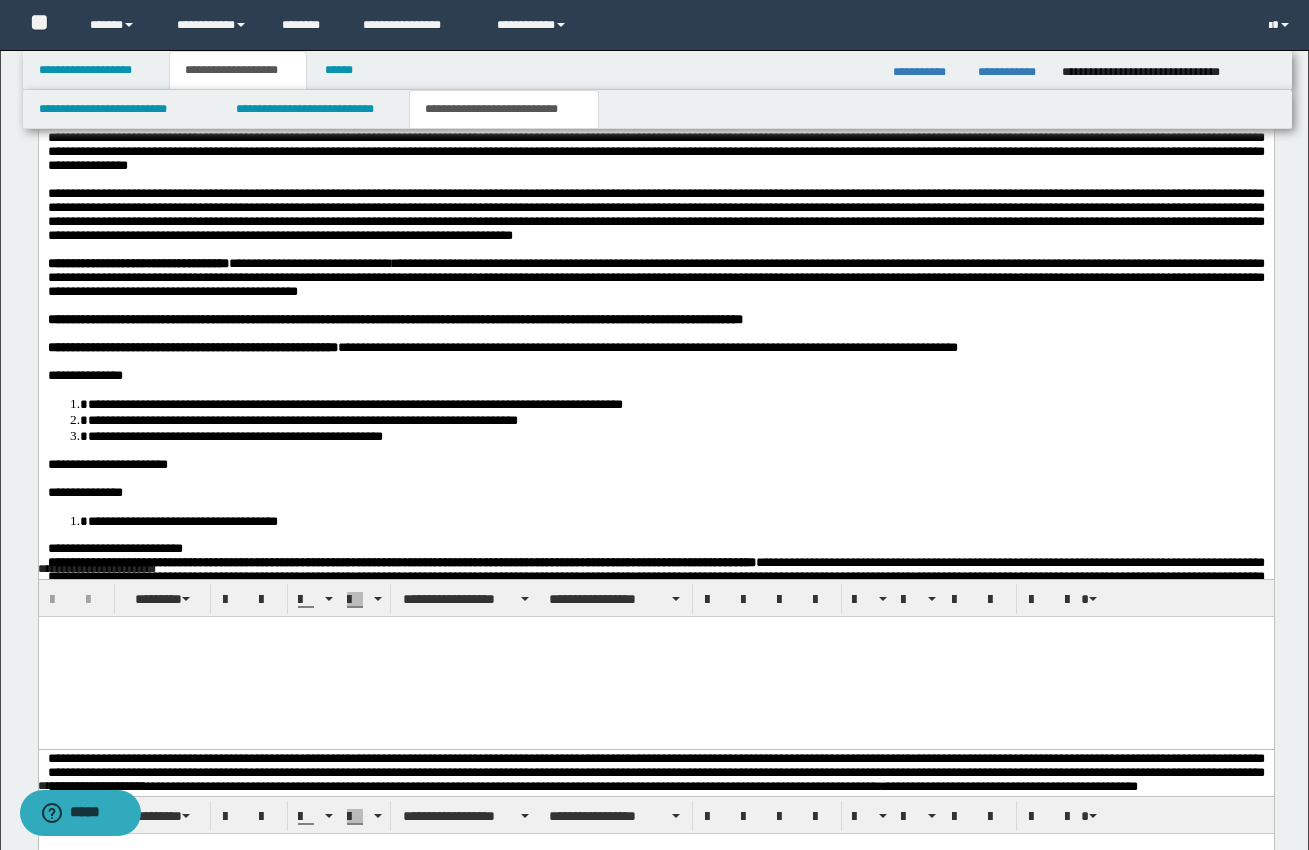 type 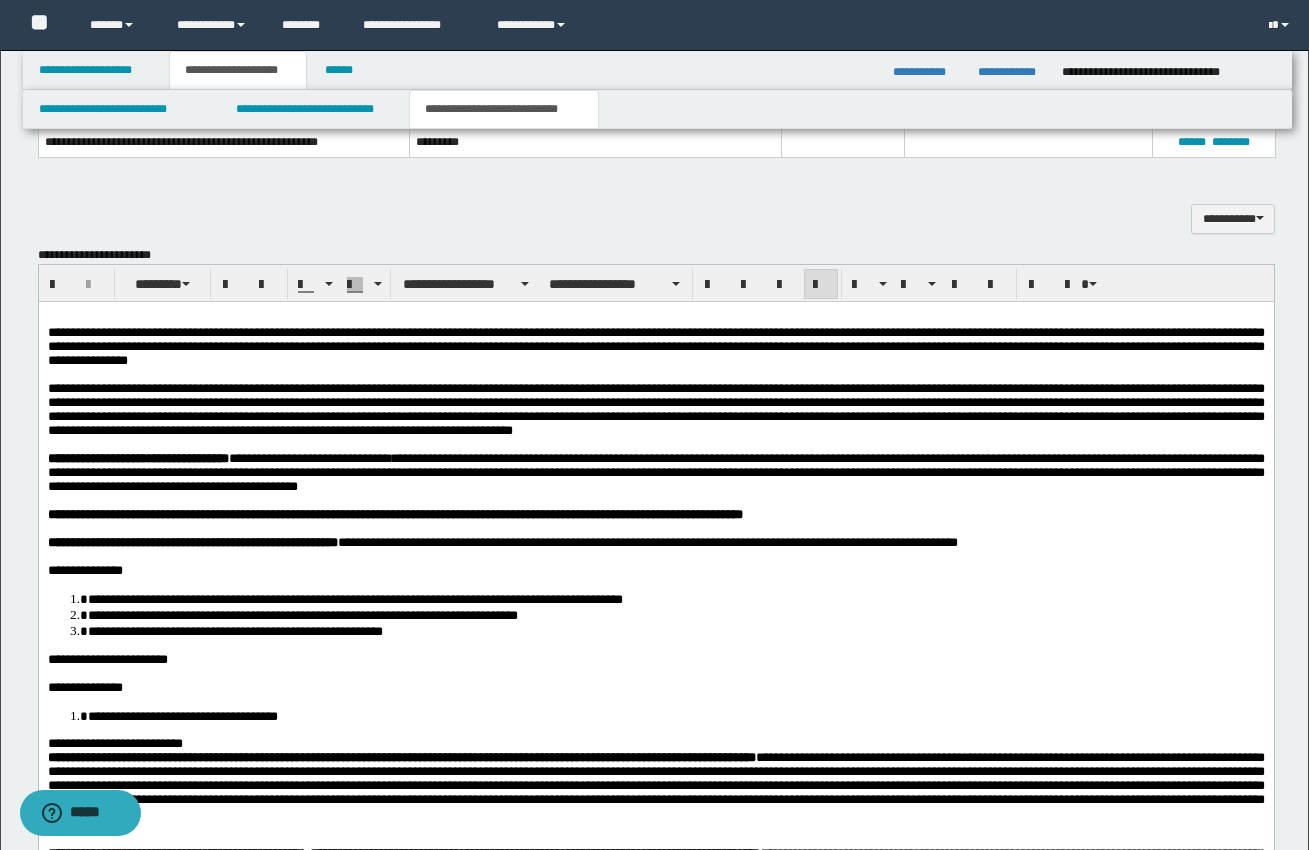 scroll, scrollTop: 1013, scrollLeft: 0, axis: vertical 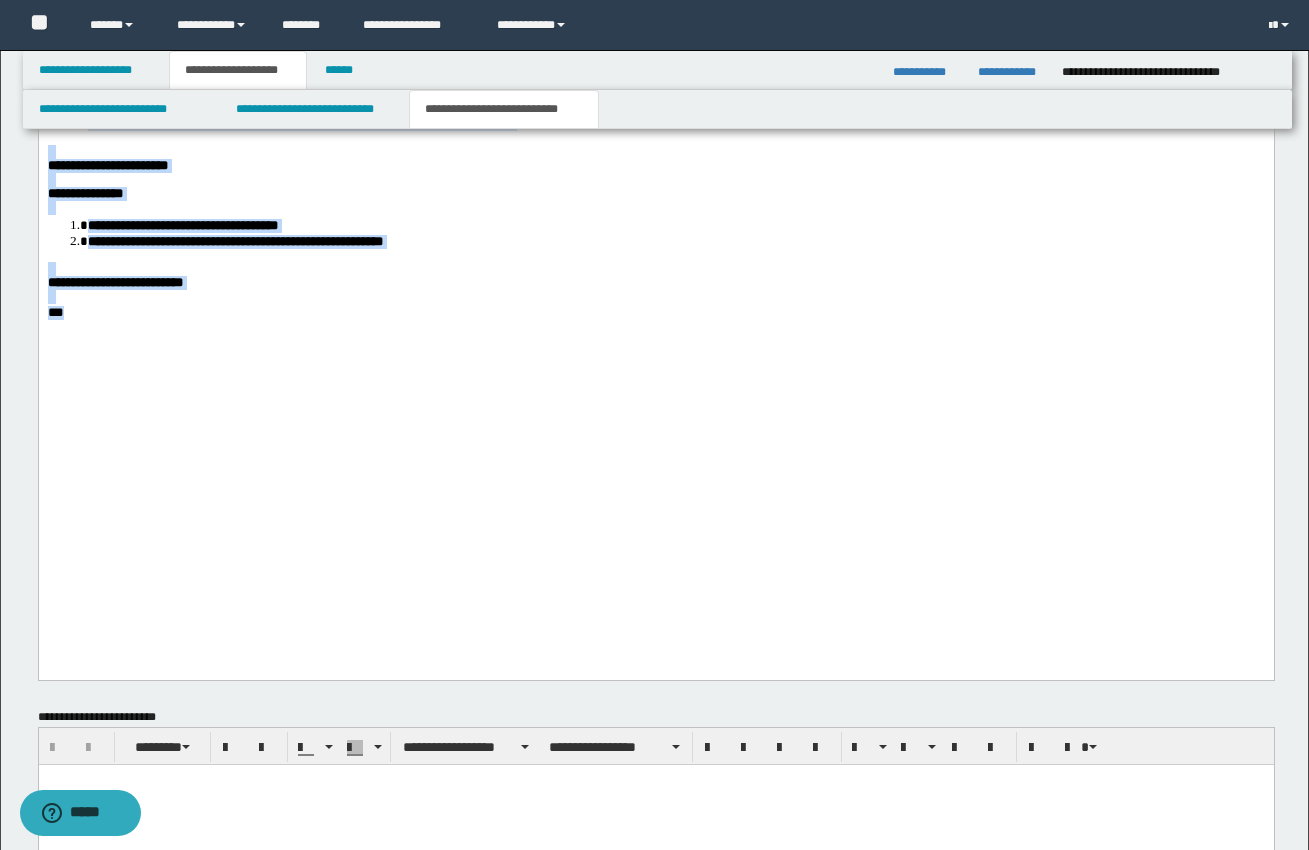 drag, startPoint x: 45, startPoint y: -1409, endPoint x: 312, endPoint y: 873, distance: 2297.5667 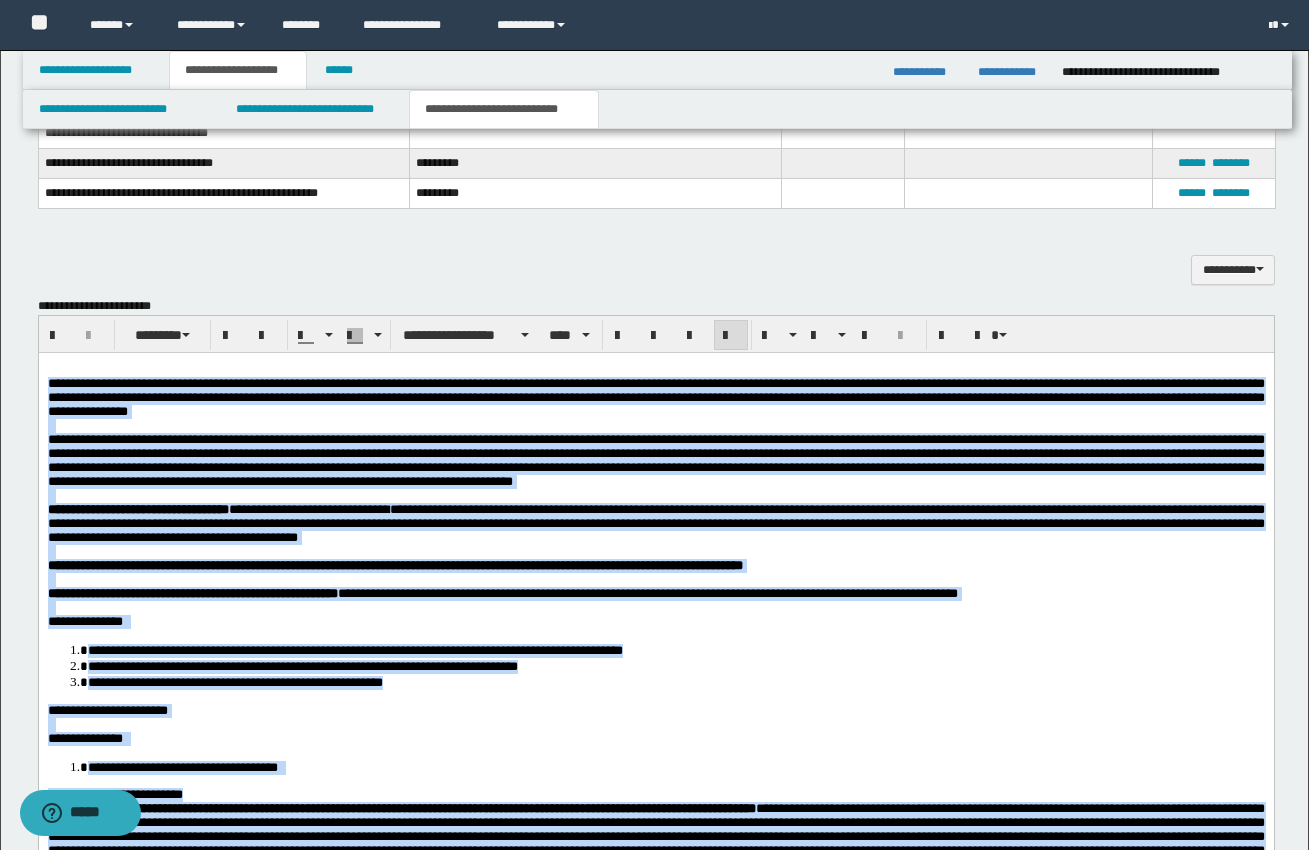 scroll, scrollTop: 959, scrollLeft: 0, axis: vertical 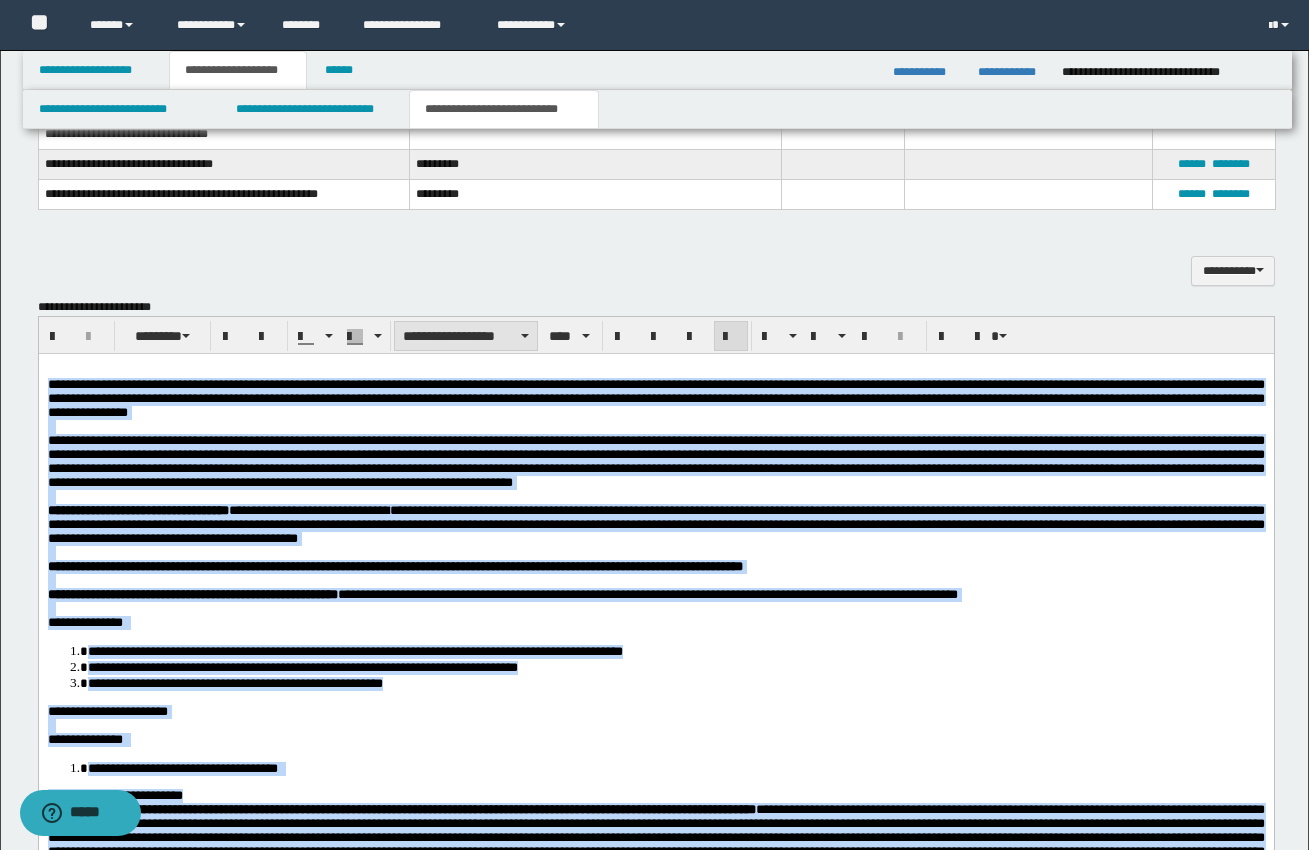 click at bounding box center (525, 336) 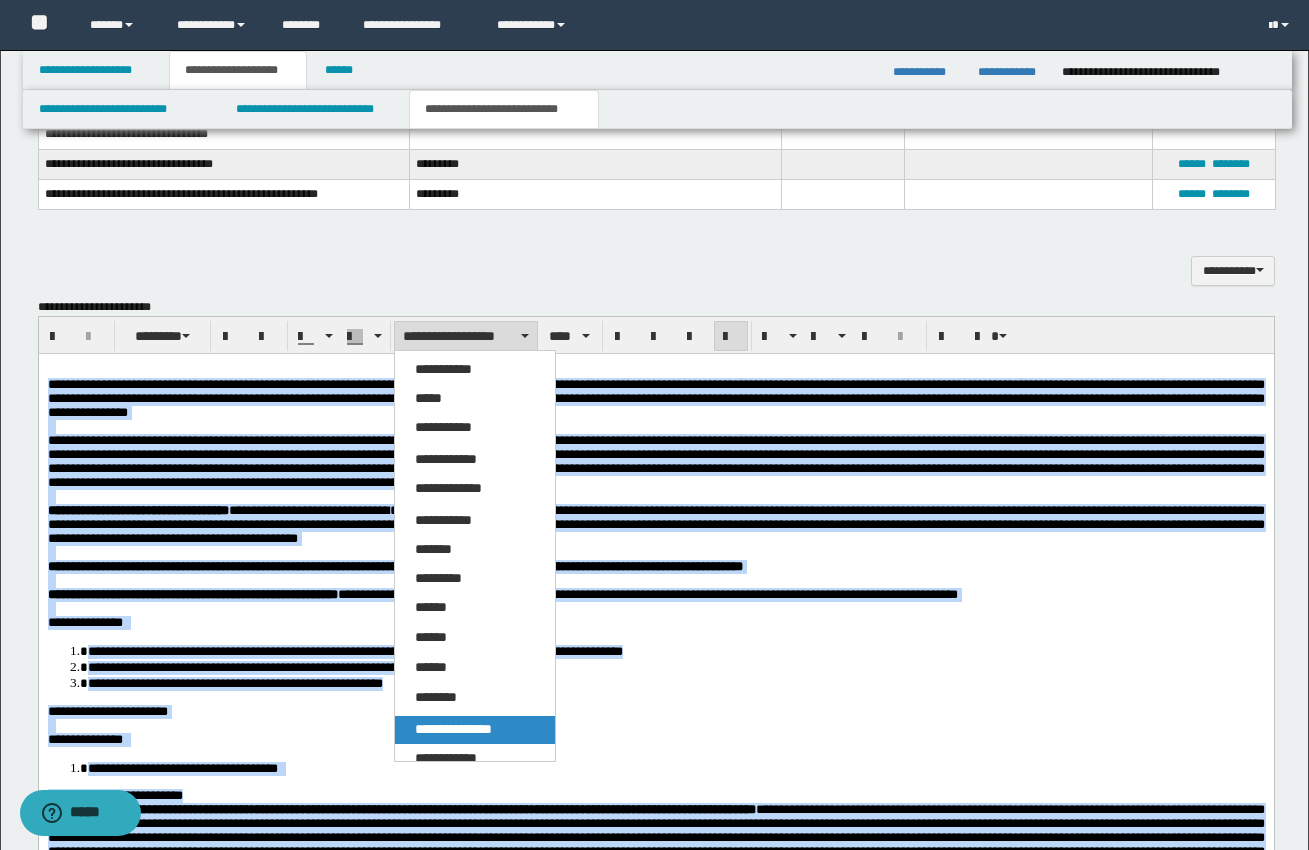 click on "**********" at bounding box center [453, 729] 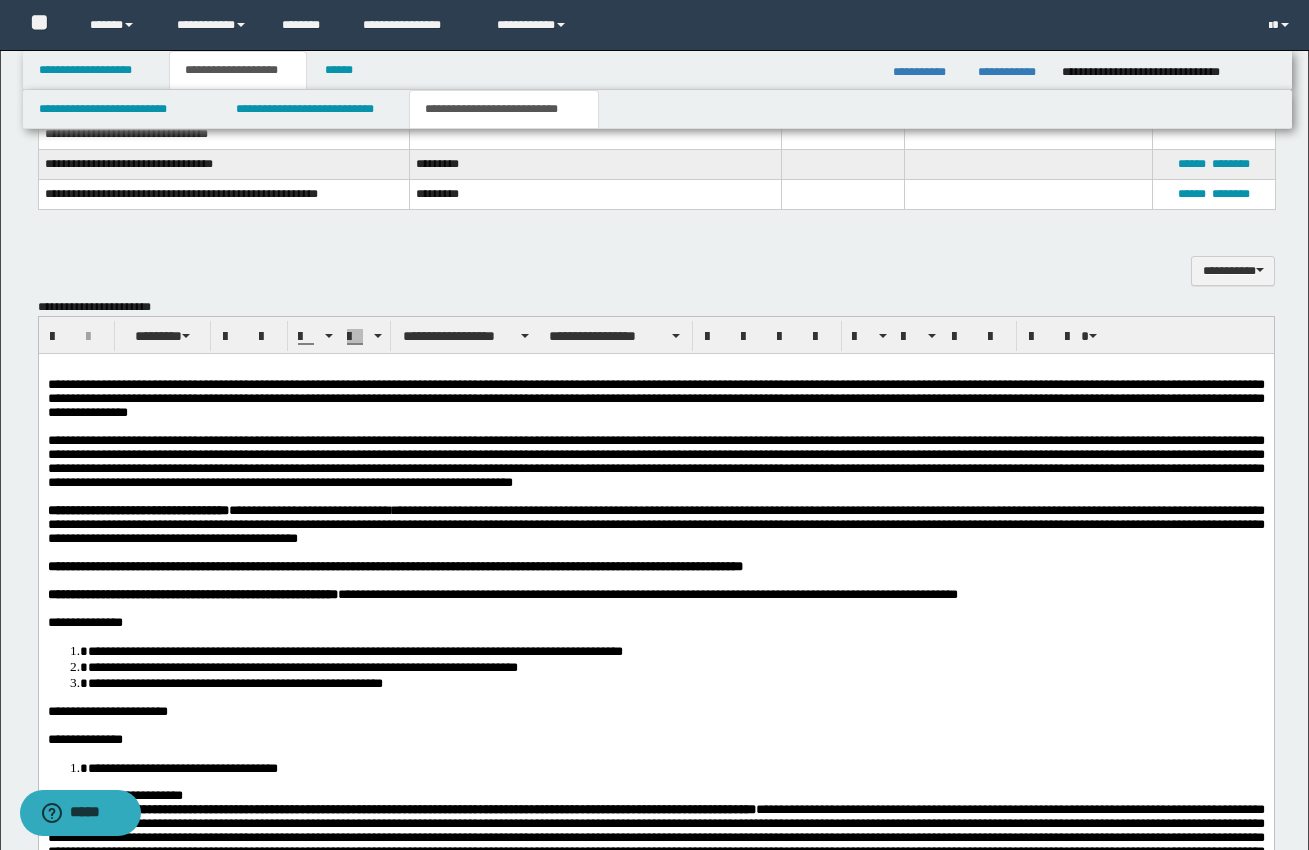 click at bounding box center [655, 370] 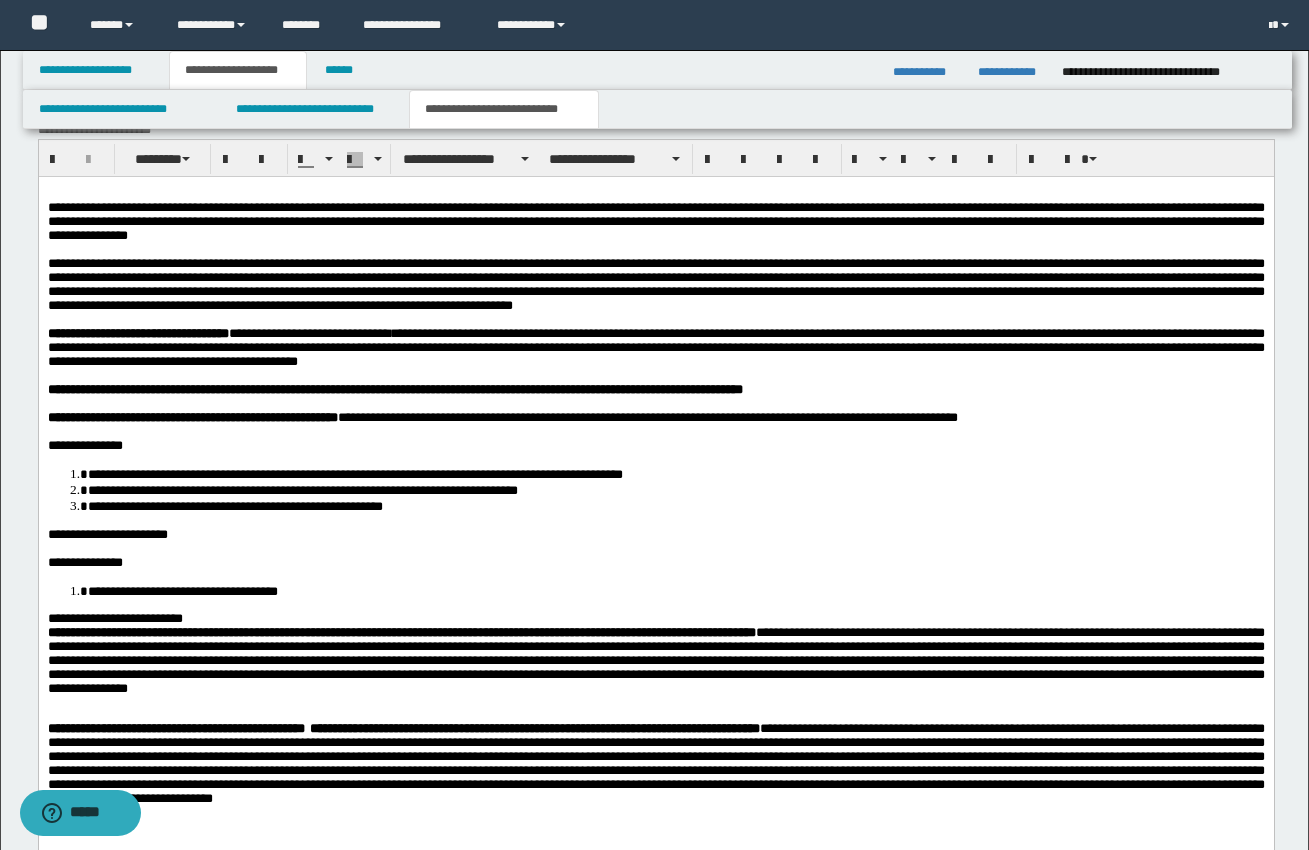 scroll, scrollTop: 1142, scrollLeft: 0, axis: vertical 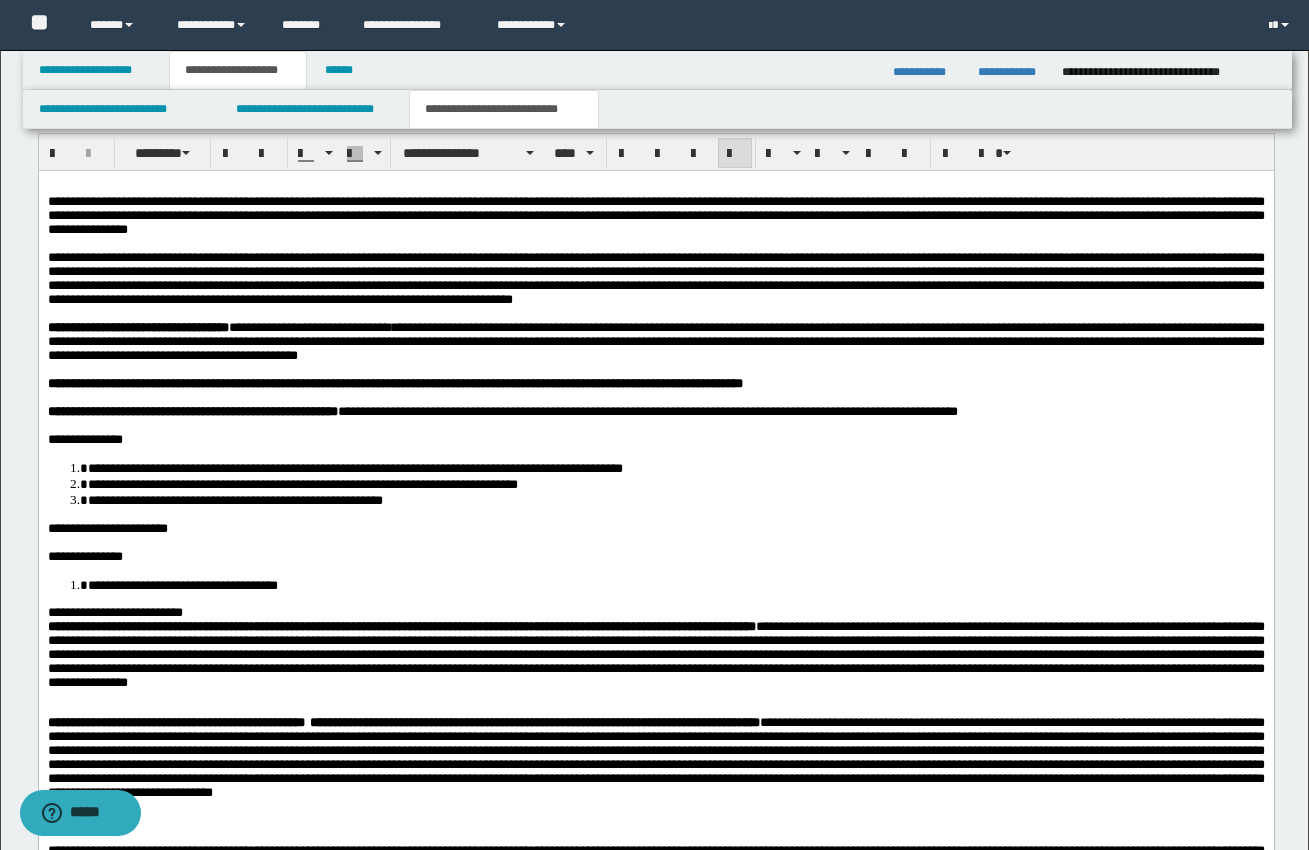 click on "**********" at bounding box center (655, 215) 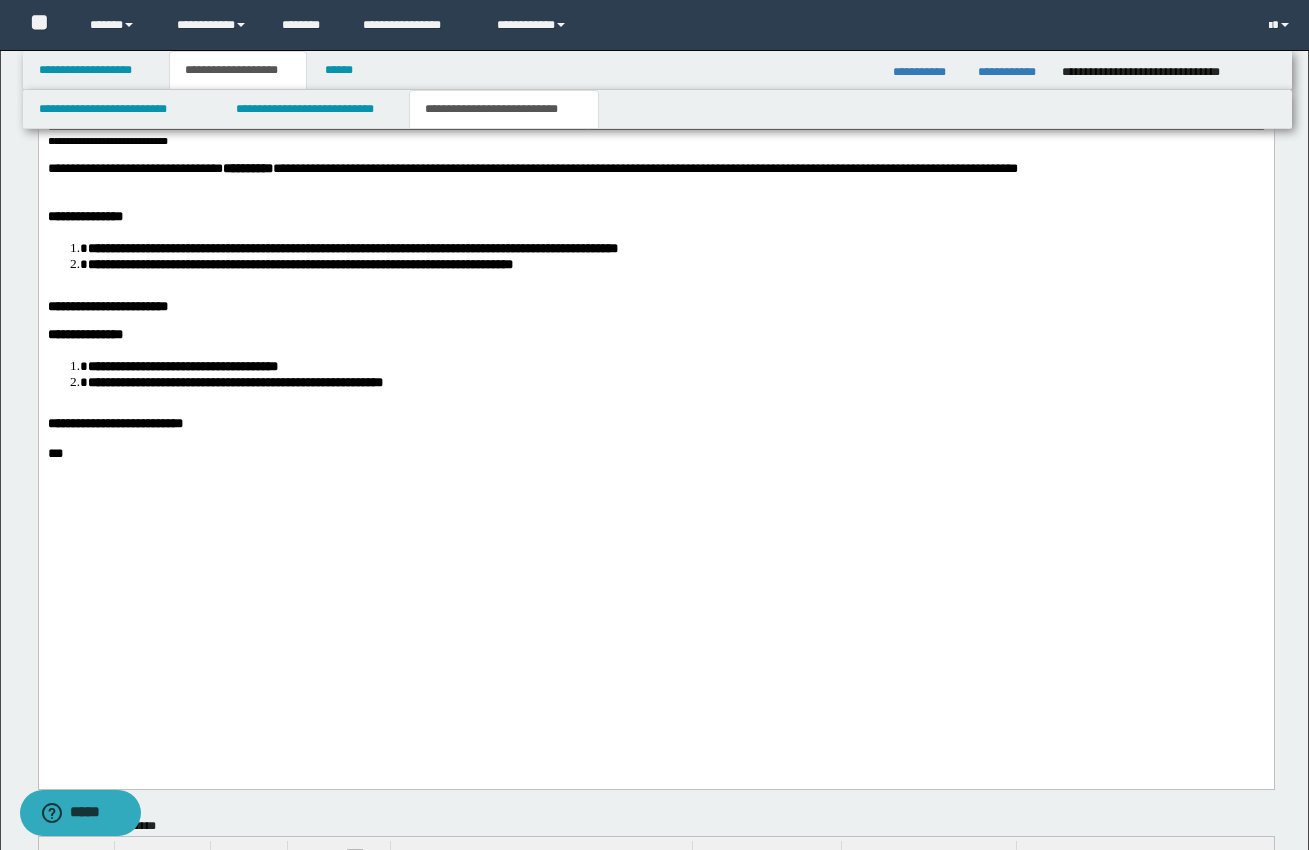 scroll, scrollTop: 2609, scrollLeft: 0, axis: vertical 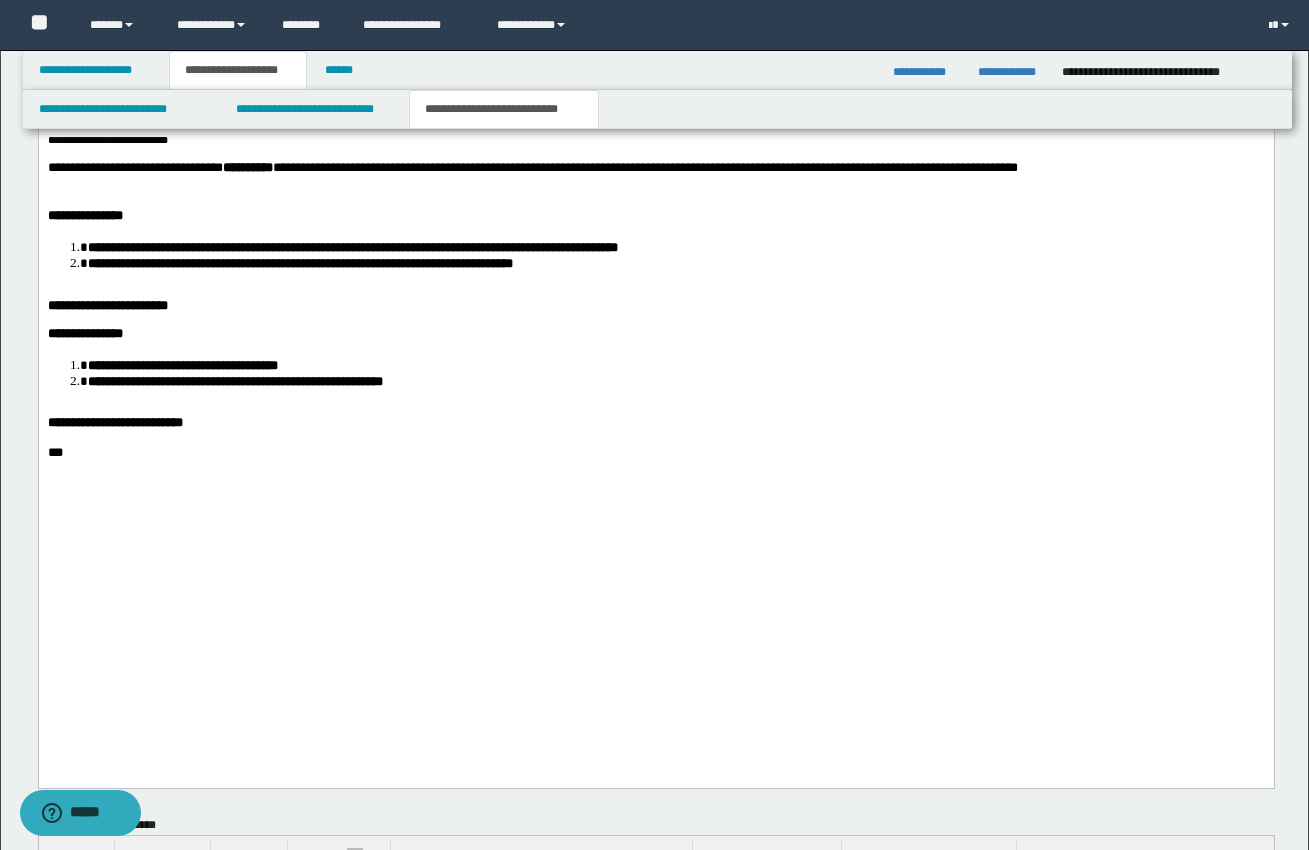 click at bounding box center [655, 202] 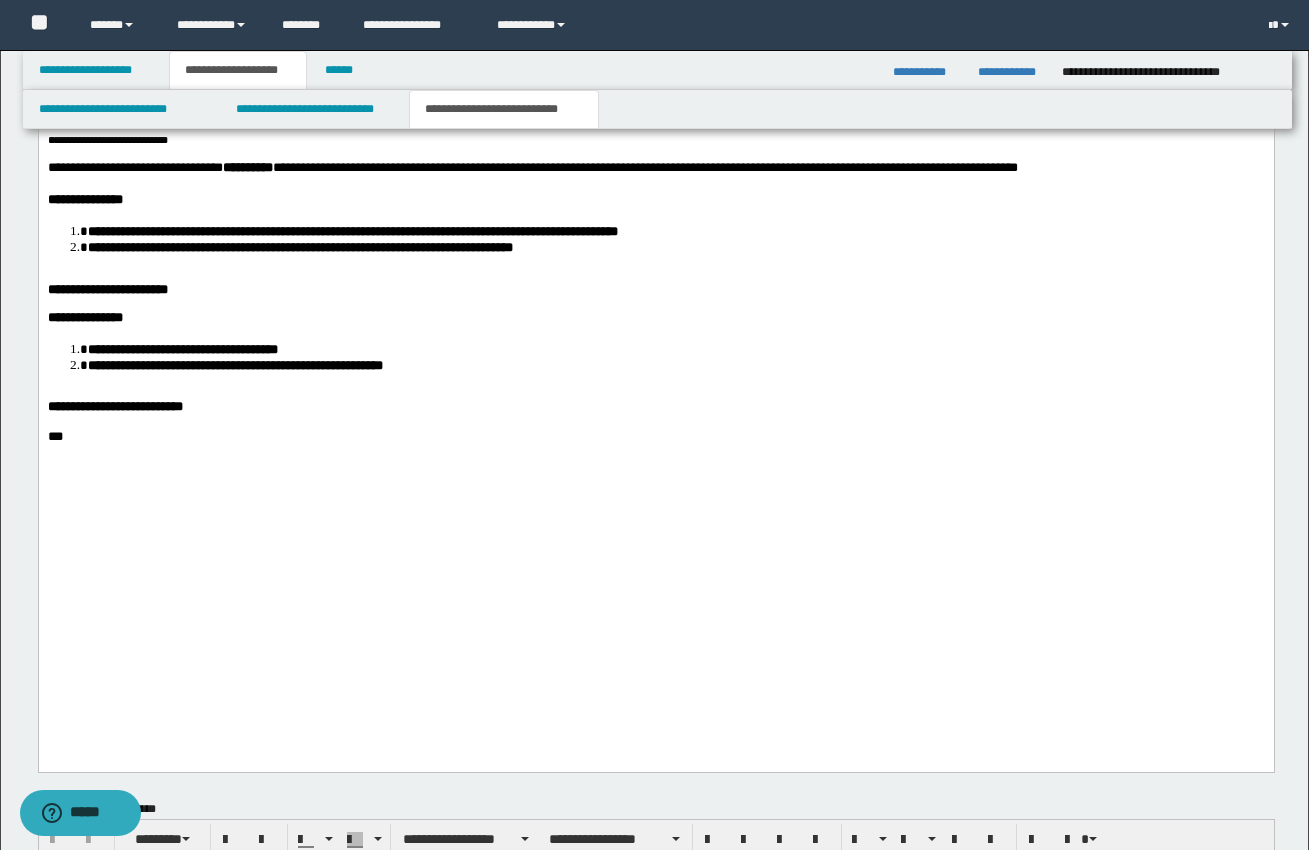 click at bounding box center [655, 277] 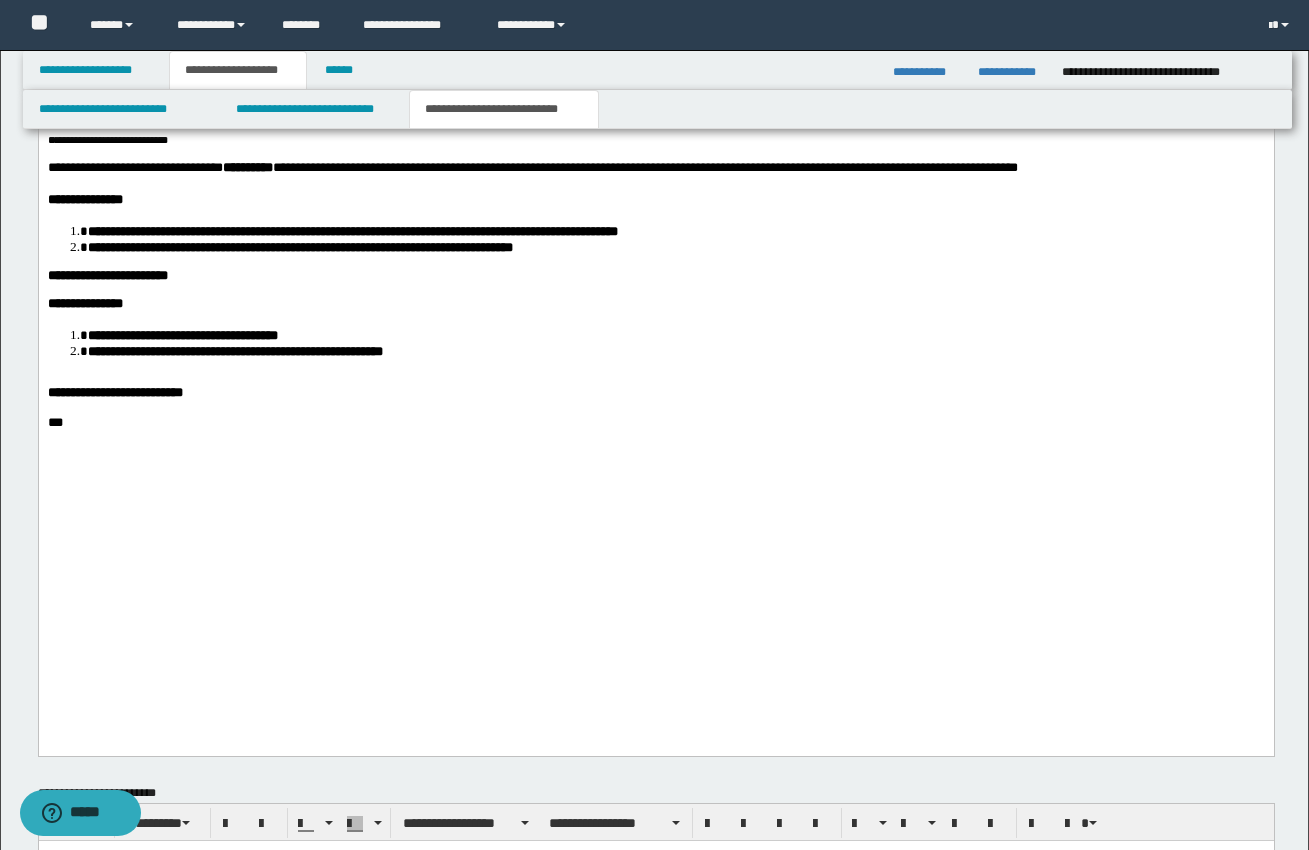 scroll, scrollTop: 2615, scrollLeft: 0, axis: vertical 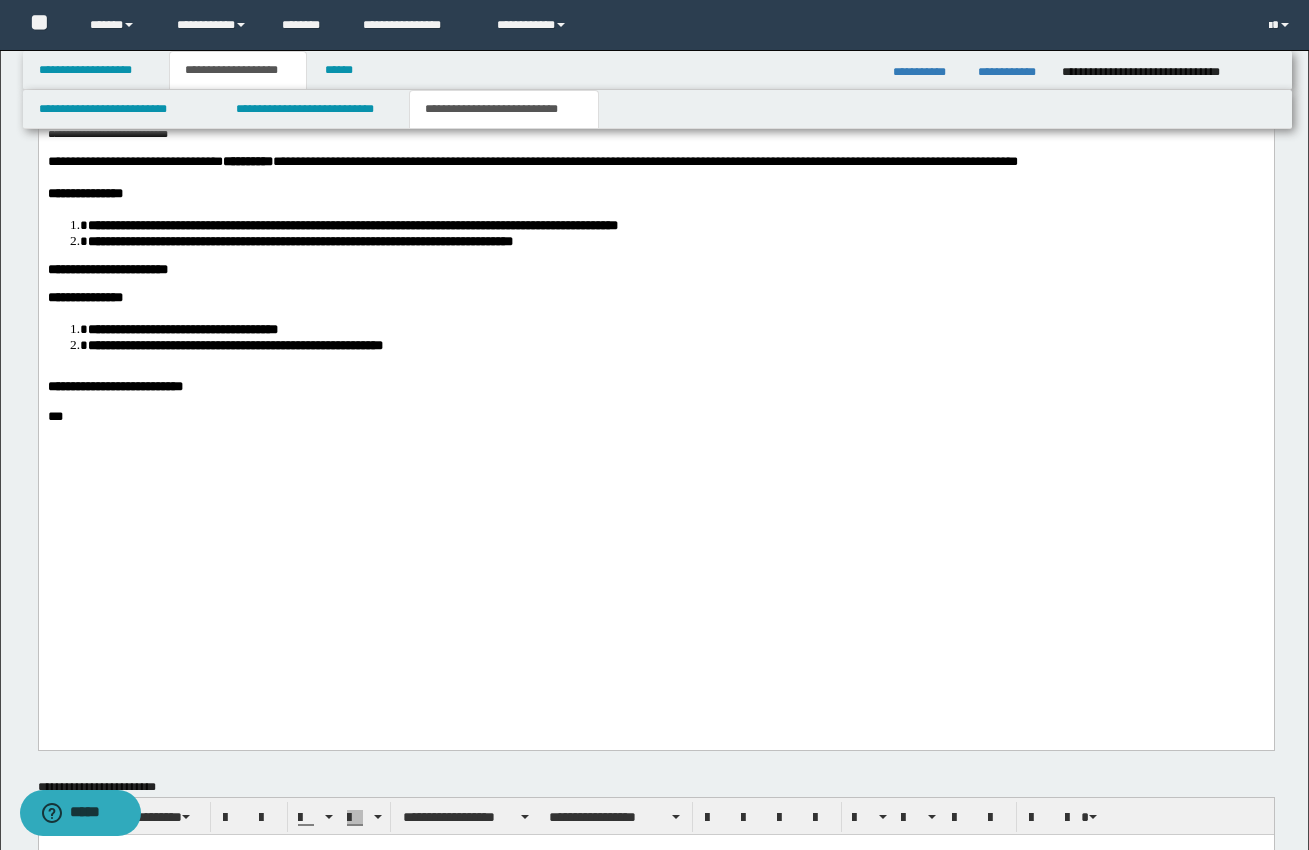 click at bounding box center (655, 374) 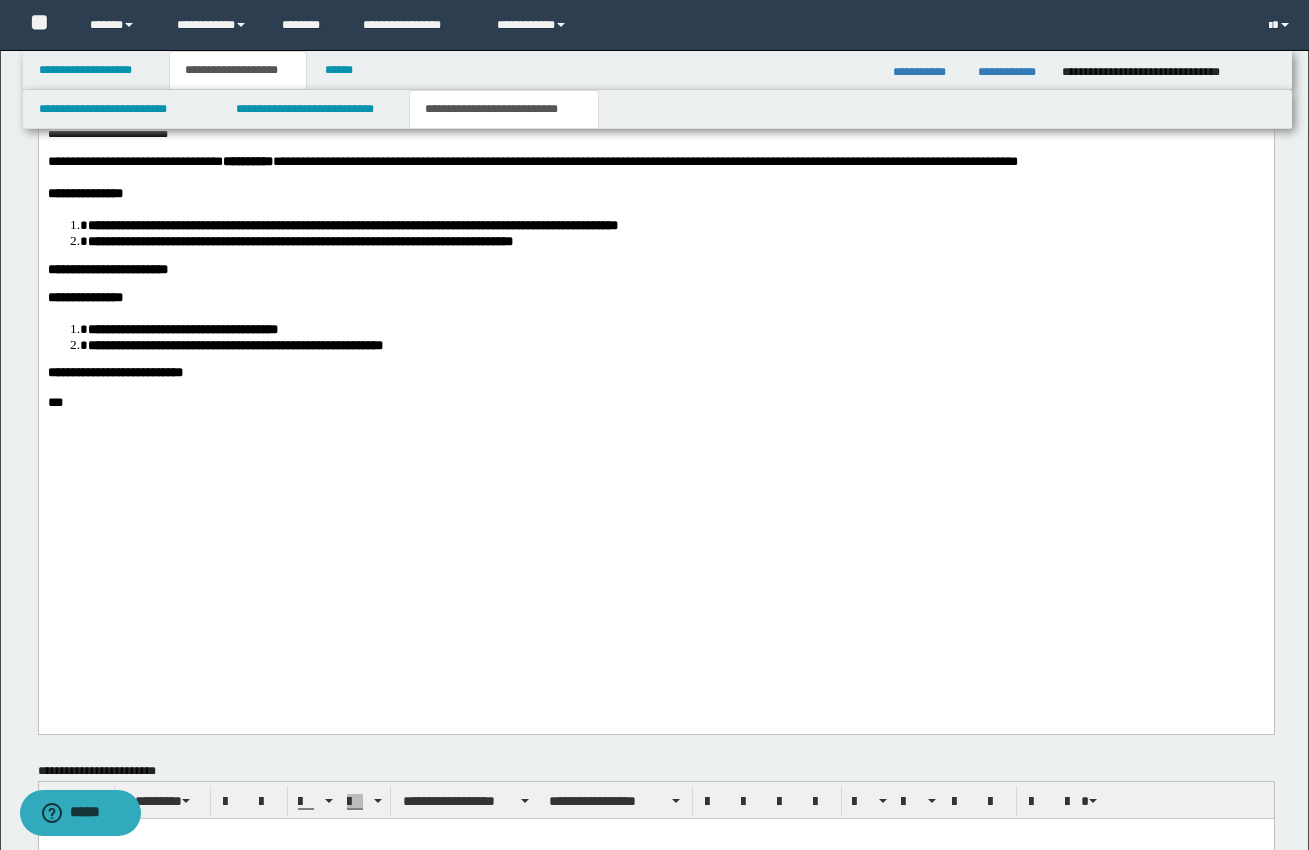 click on "**********" at bounding box center (655, -415) 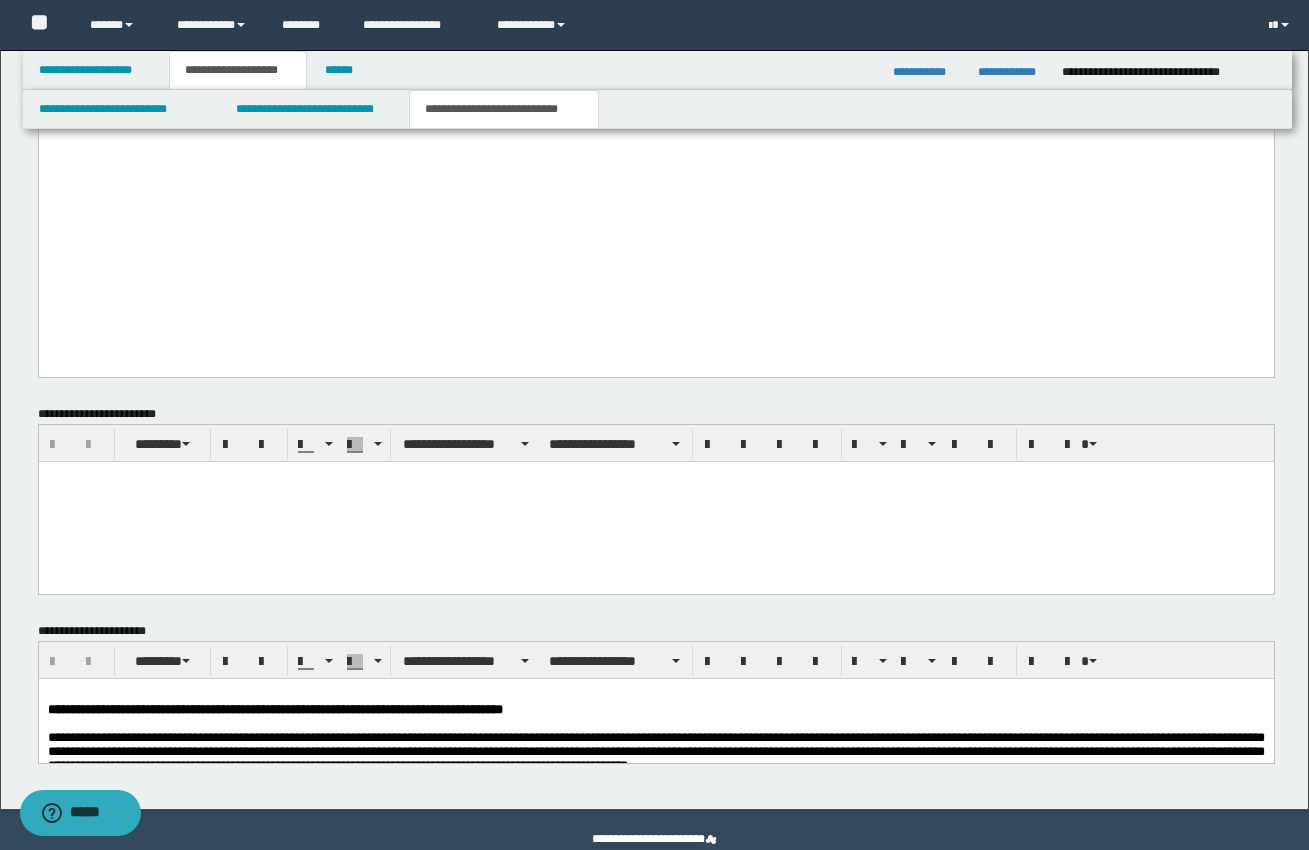scroll, scrollTop: 2999, scrollLeft: 0, axis: vertical 